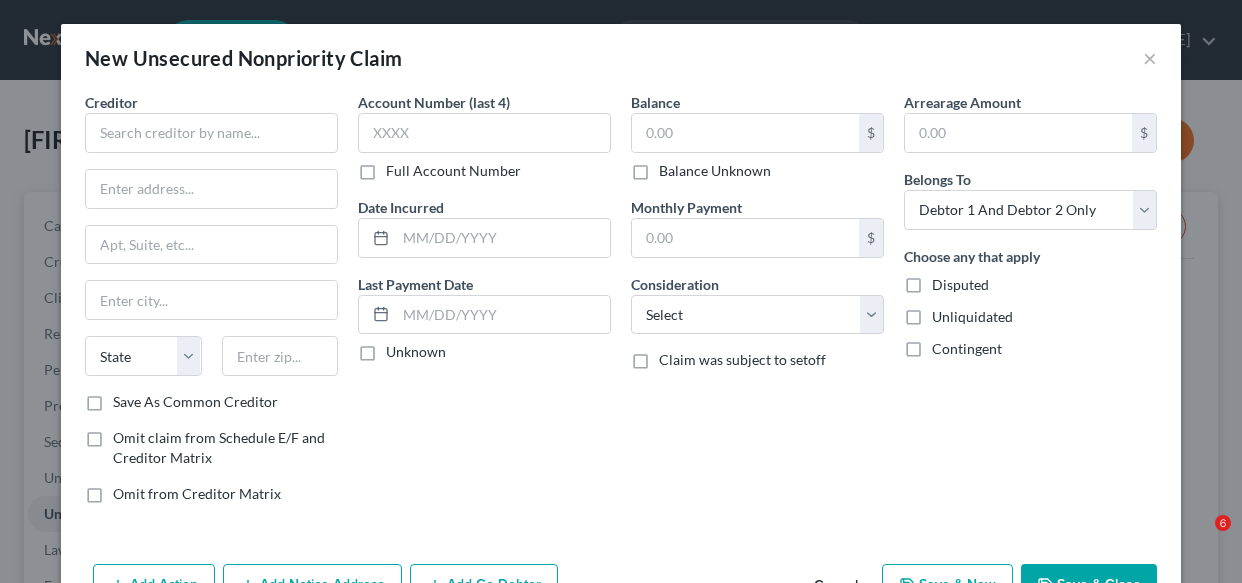 select on "2" 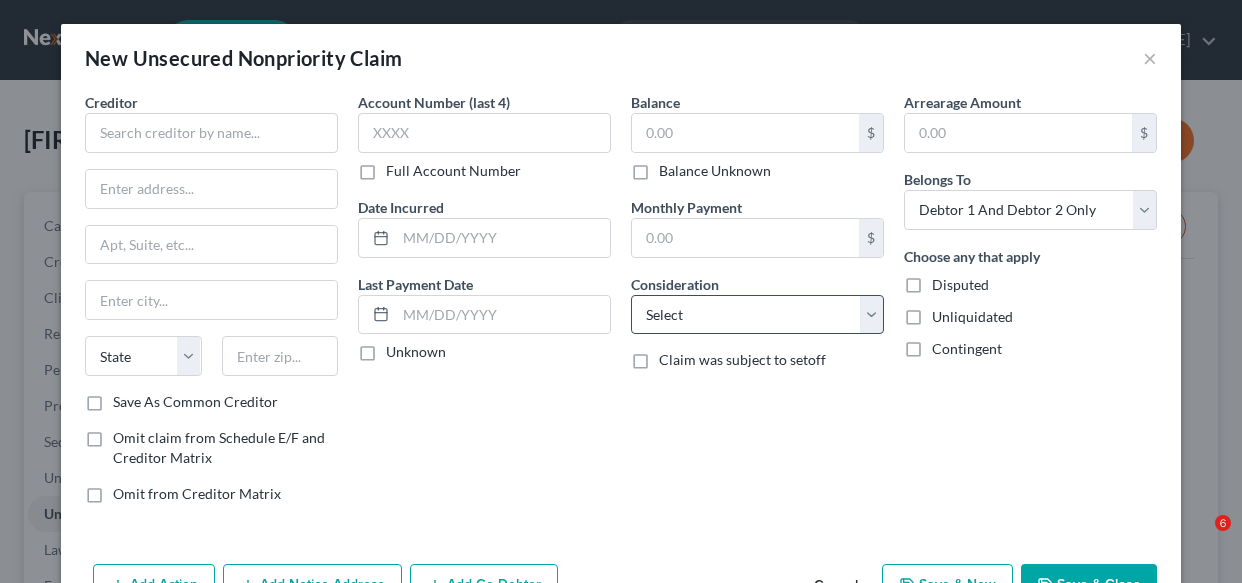 scroll, scrollTop: 109, scrollLeft: 0, axis: vertical 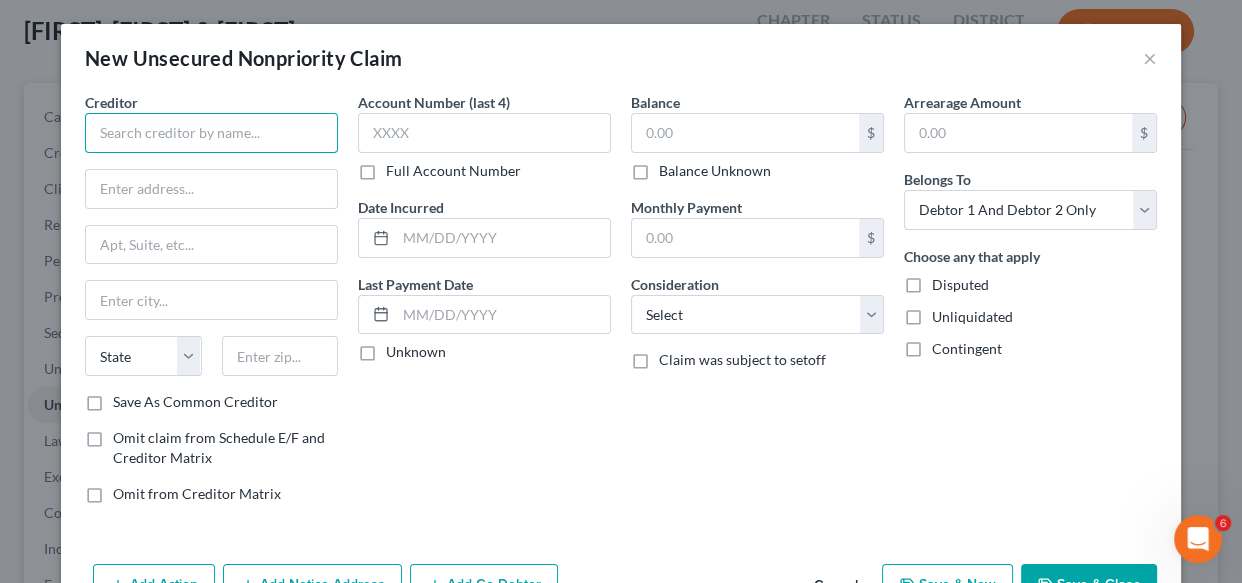 click at bounding box center [211, 133] 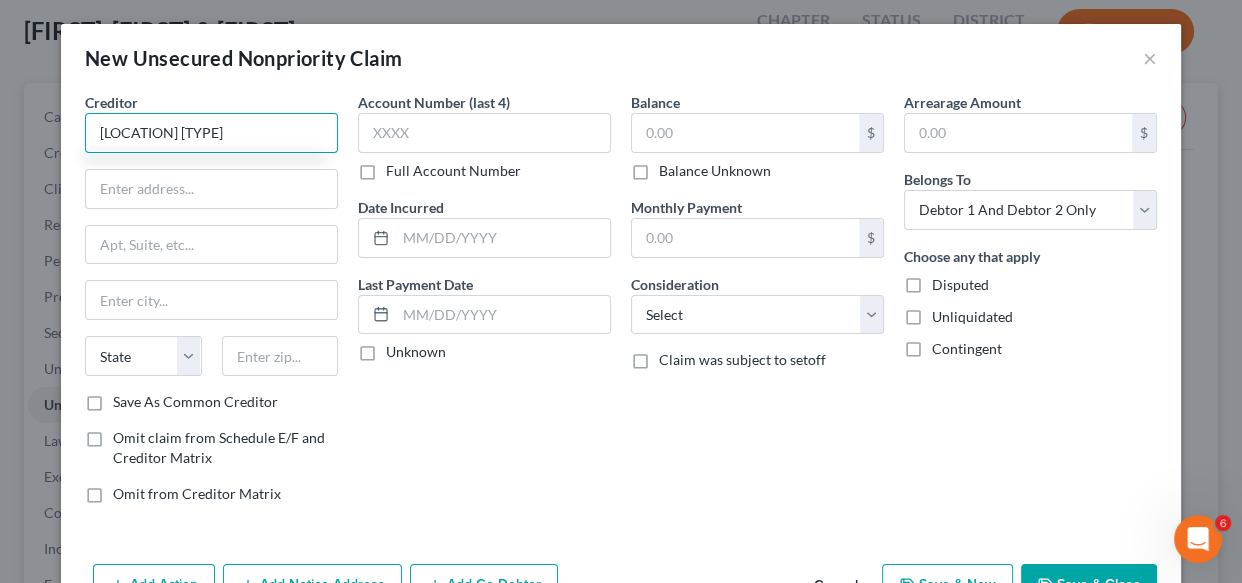 type on "[LOCATION] [TYPE]" 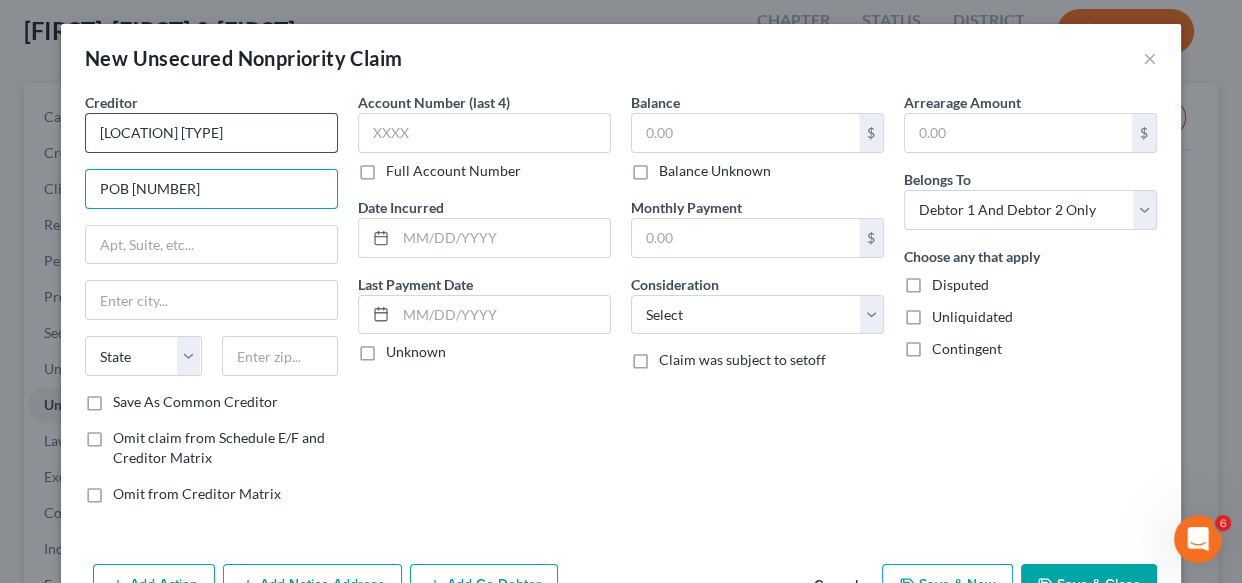 type on "POB [NUMBER]" 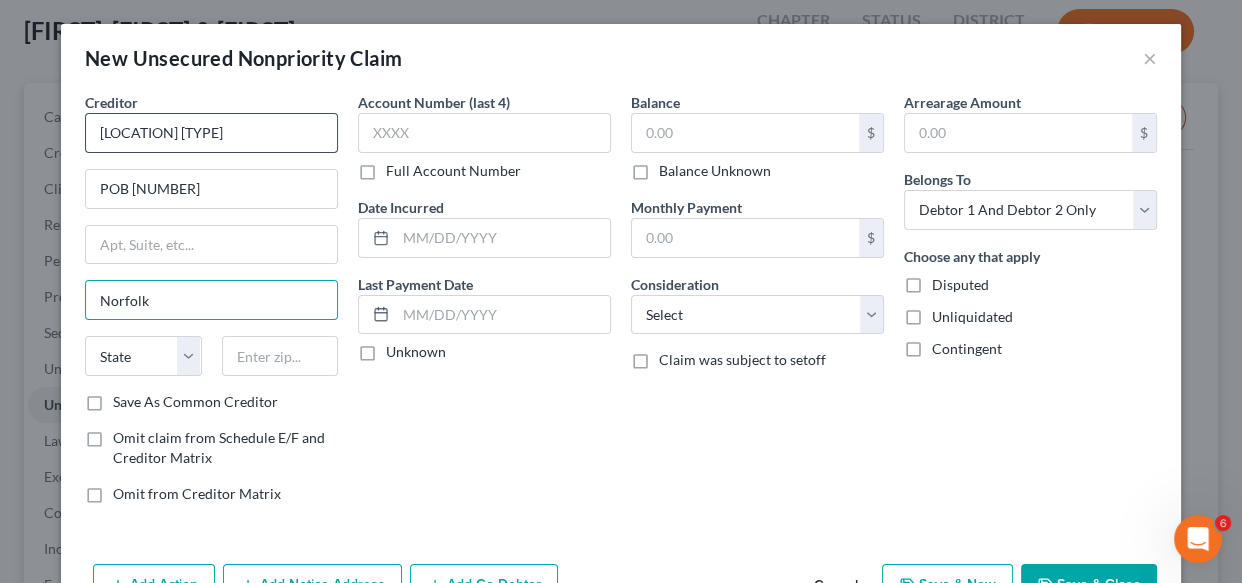 type on "Norfolk" 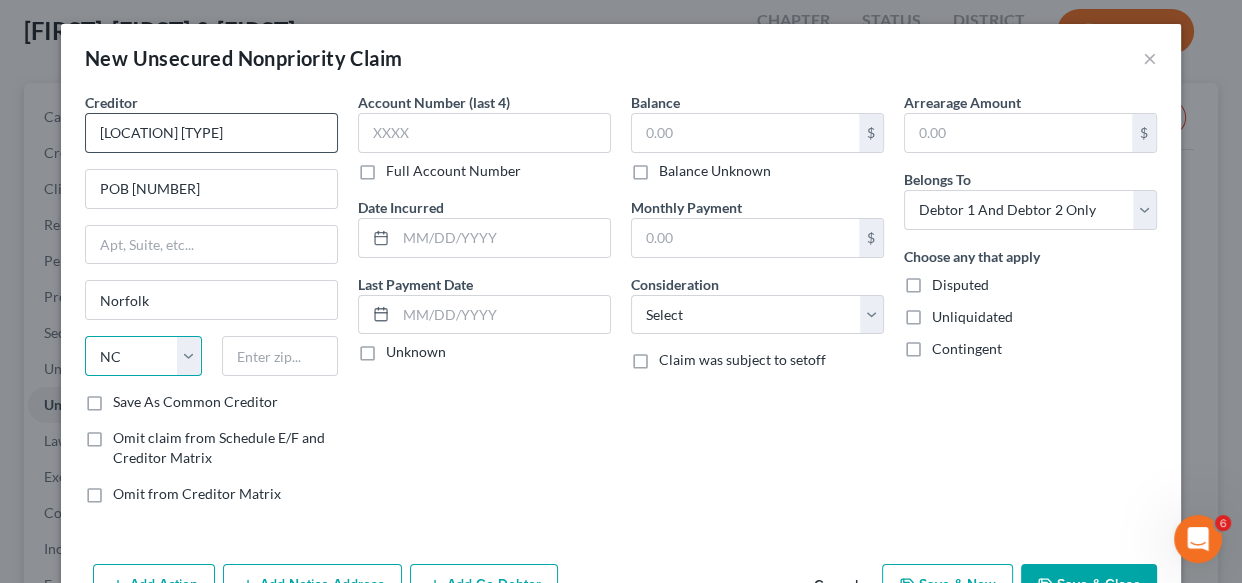 select on "30" 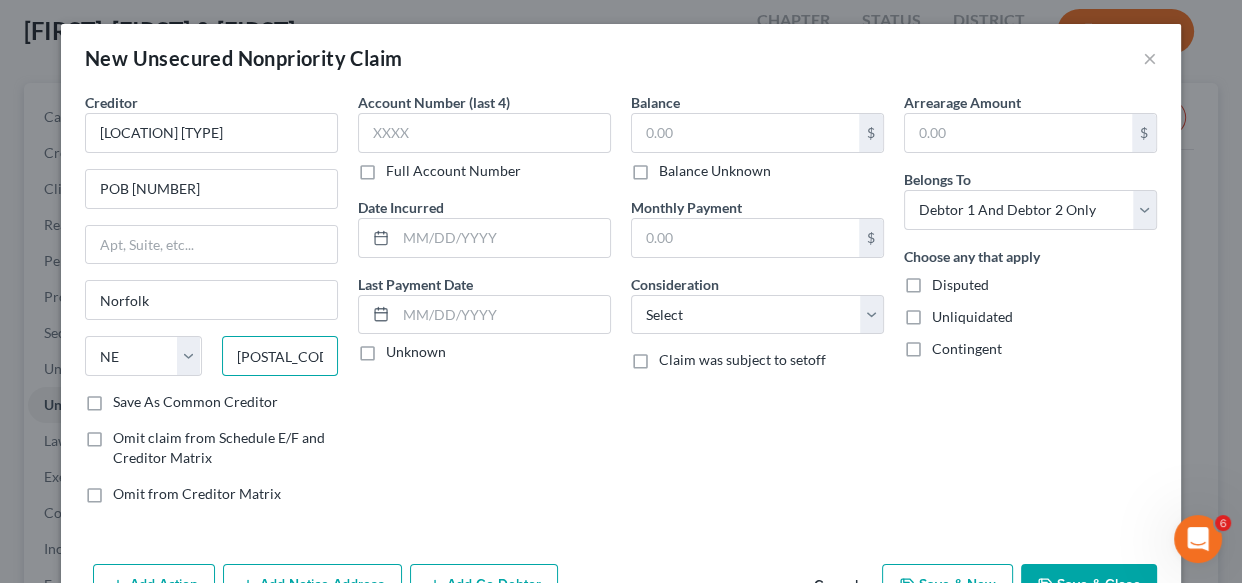 type on "[POSTAL_CODE]" 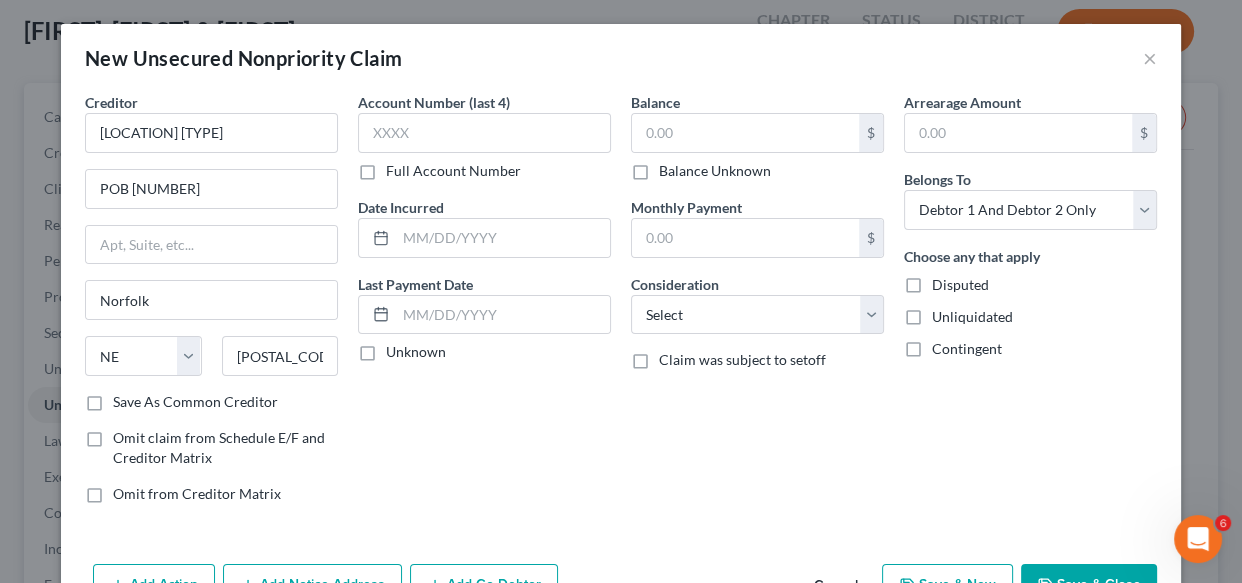 click on "Save As Common Creditor" at bounding box center (195, 402) 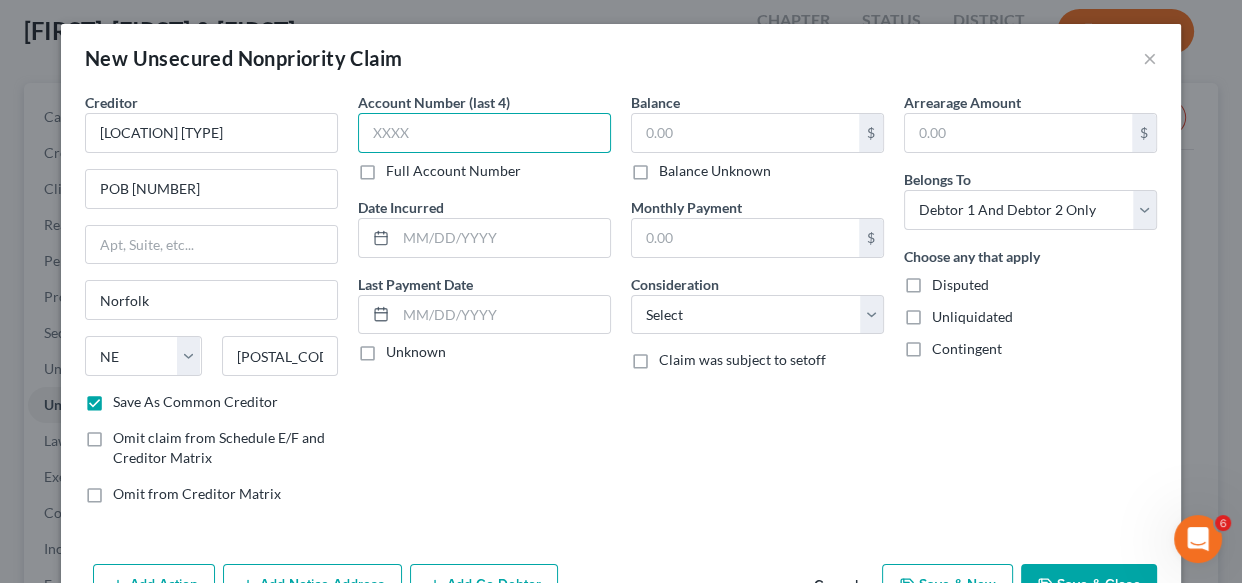 click at bounding box center [484, 133] 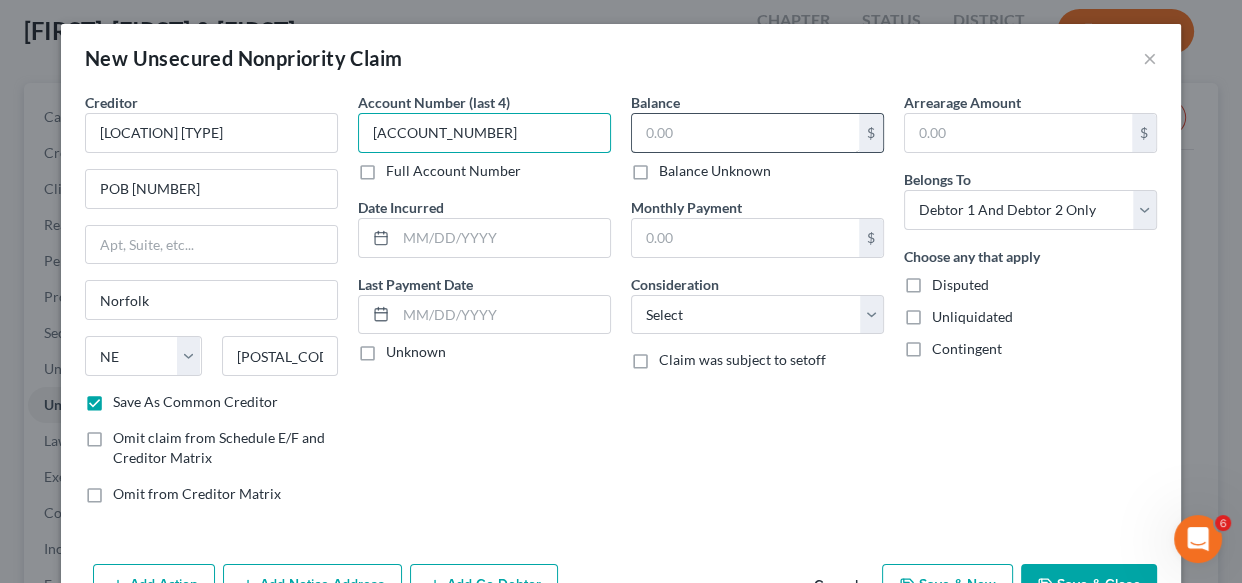 type on "[ACCOUNT_NUMBER]" 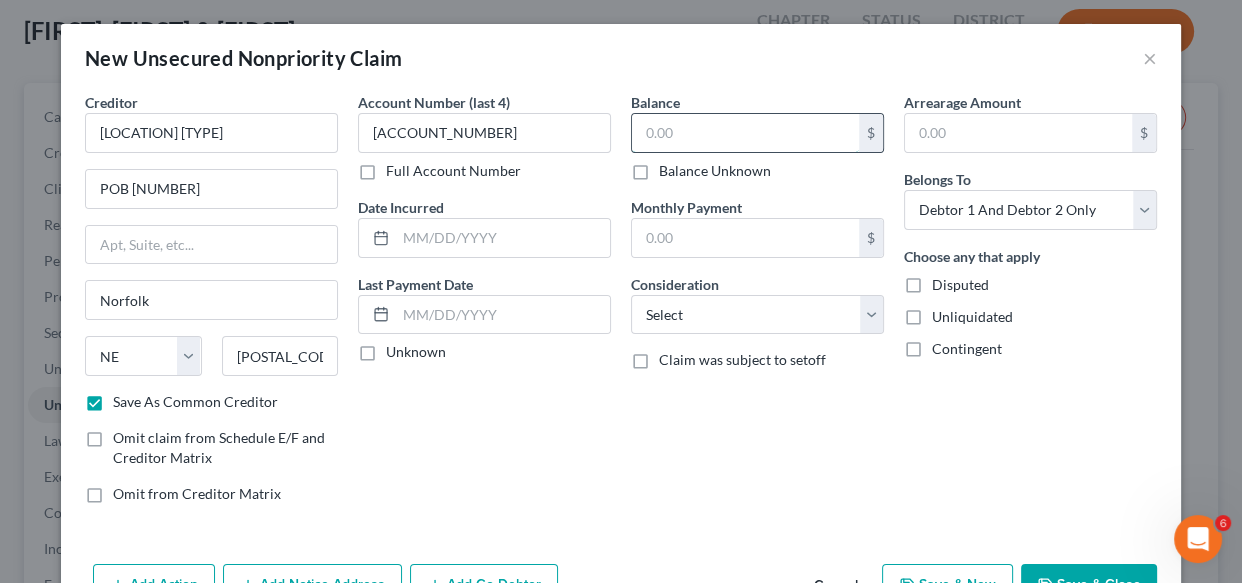 click at bounding box center (745, 133) 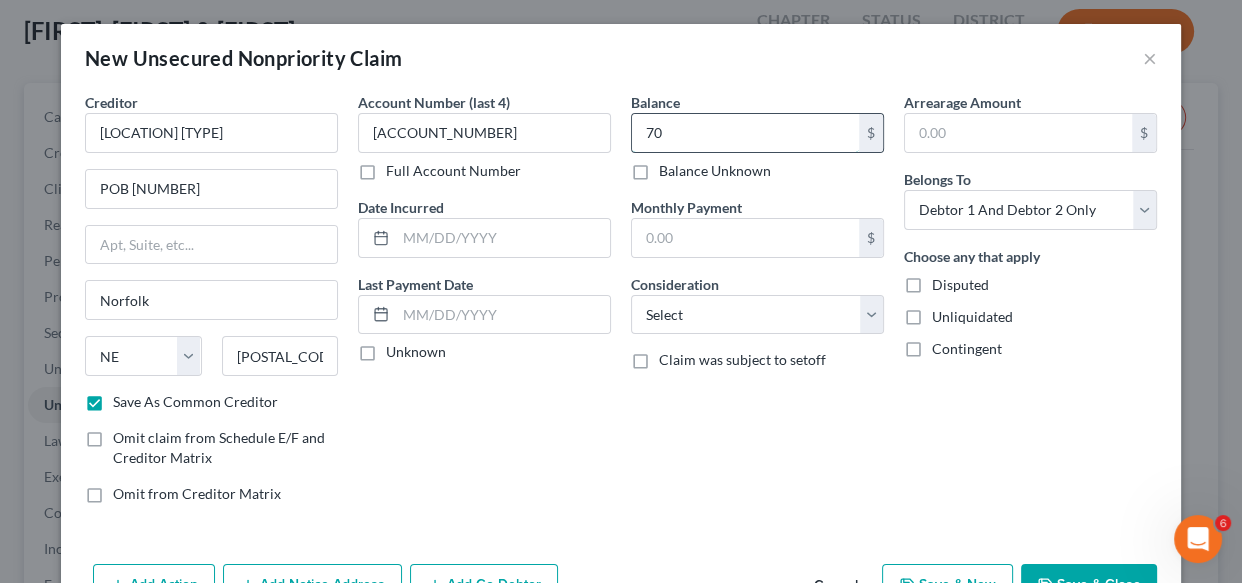 type on "70" 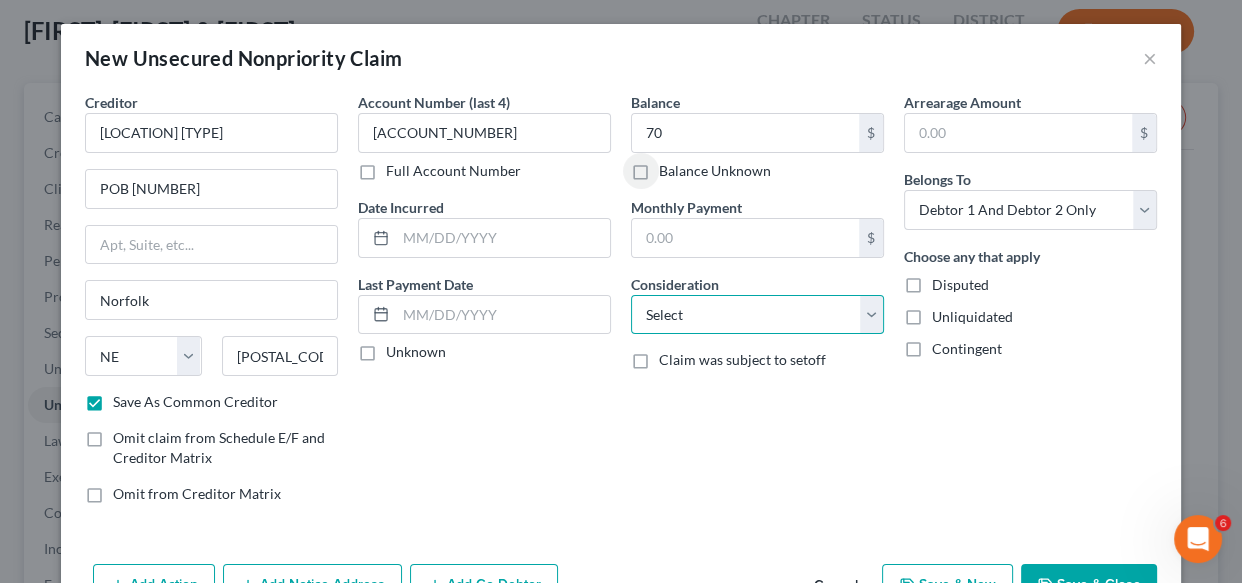click on "Select Cable / Satellite Services Collection Agency Credit Card Debt Debt Counseling / Attorneys Deficiency Balance Domestic Support Obligations Home / Car Repairs Income Taxes Judgment Liens Medical Services Monies Loaned / Advanced Mortgage Obligation From Divorce Or Separation Obligation To Pensions Other Overdrawn Bank Account Promised To Help Pay Creditors Student Loans Suppliers And Vendors Telephone / Internet Services Utility Services" at bounding box center [757, 315] 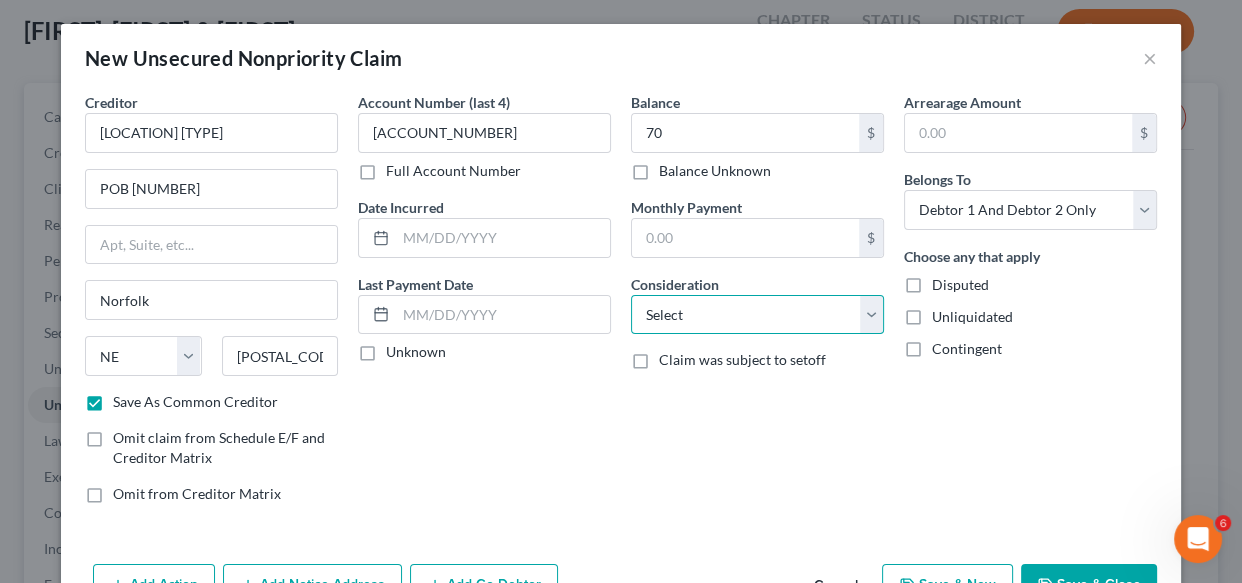 select on "9" 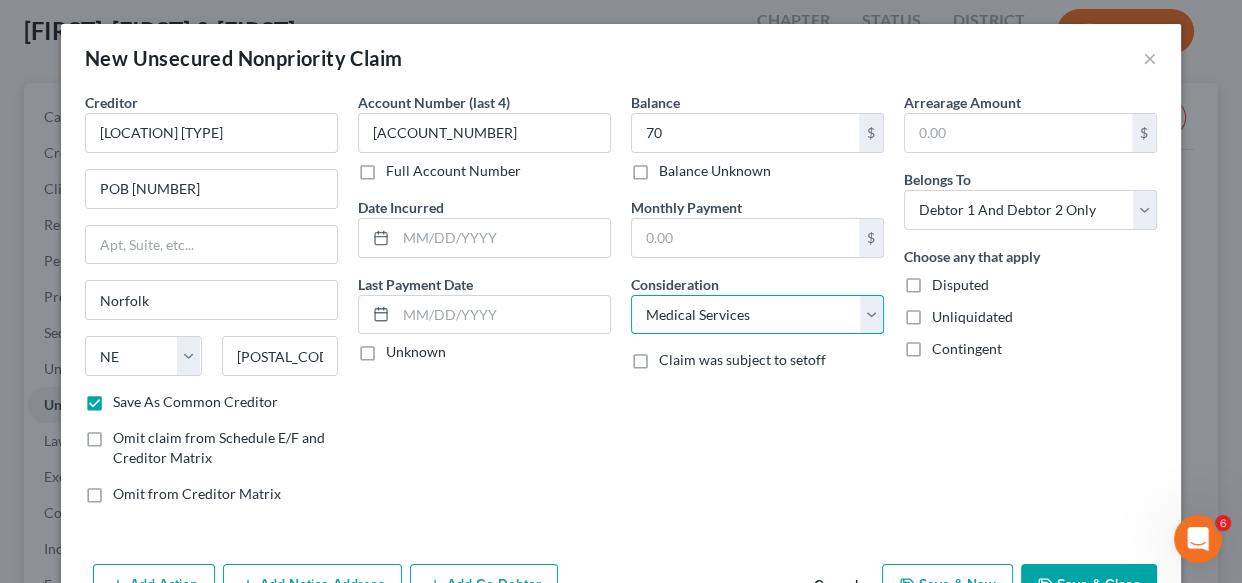click on "Select Cable / Satellite Services Collection Agency Credit Card Debt Debt Counseling / Attorneys Deficiency Balance Domestic Support Obligations Home / Car Repairs Income Taxes Judgment Liens Medical Services Monies Loaned / Advanced Mortgage Obligation From Divorce Or Separation Obligation To Pensions Other Overdrawn Bank Account Promised To Help Pay Creditors Student Loans Suppliers And Vendors Telephone / Internet Services Utility Services" at bounding box center [757, 315] 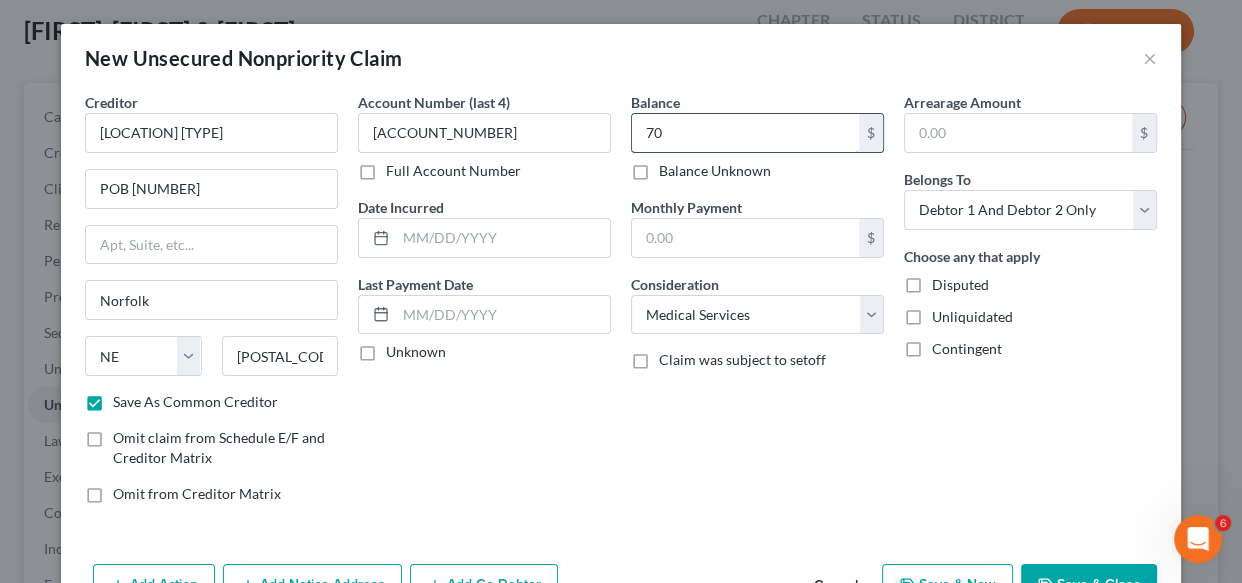 click on "70" at bounding box center [745, 133] 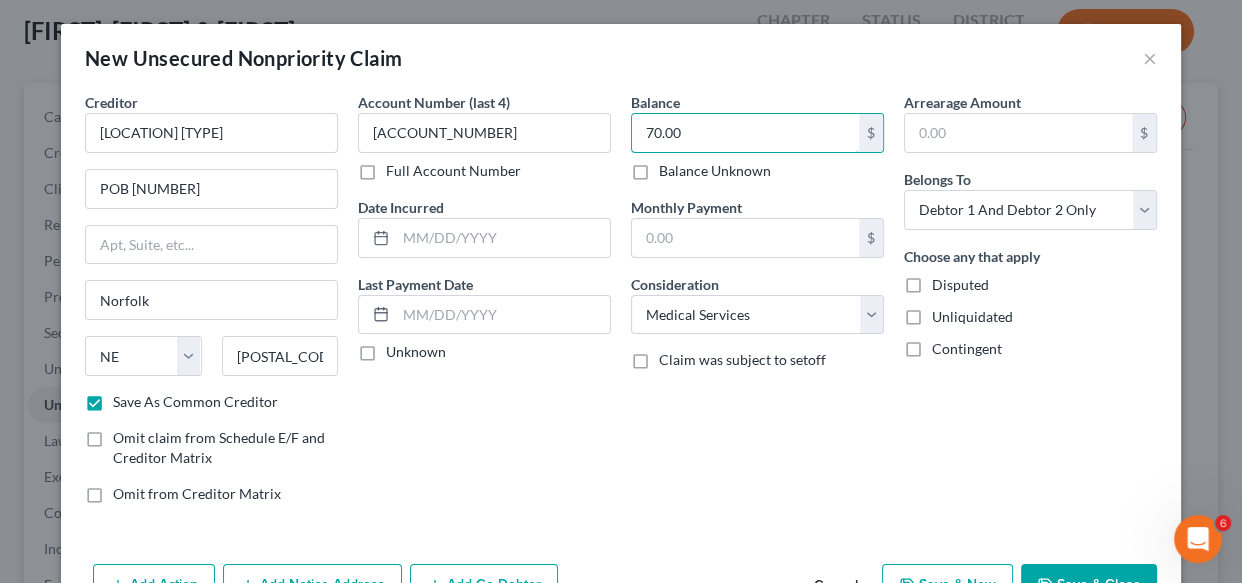 type on "70.00" 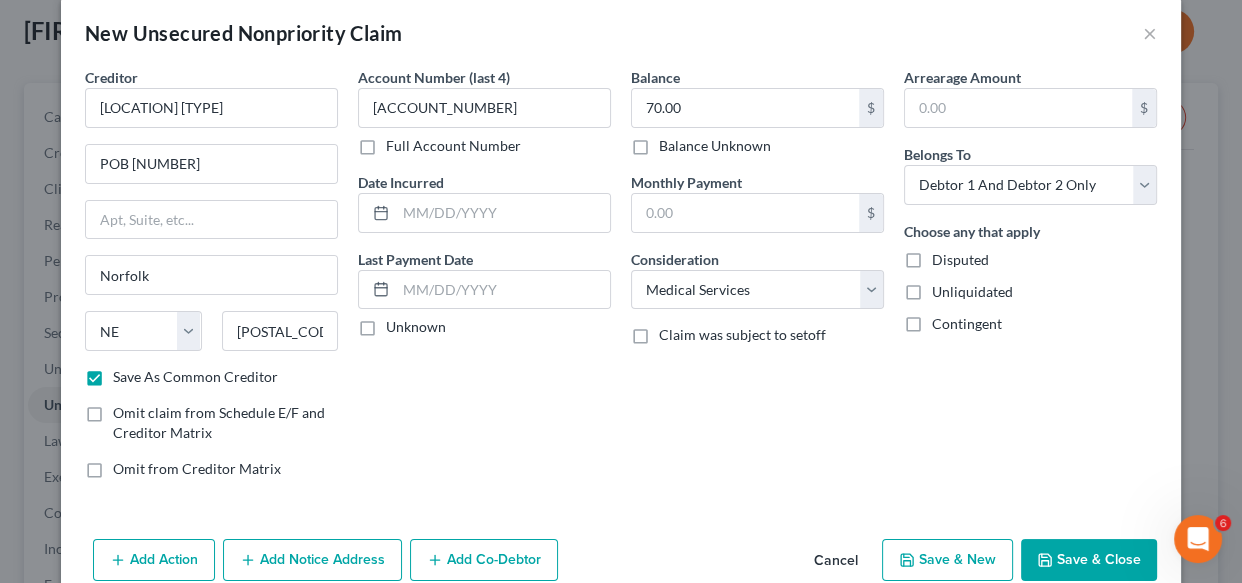 scroll, scrollTop: 61, scrollLeft: 0, axis: vertical 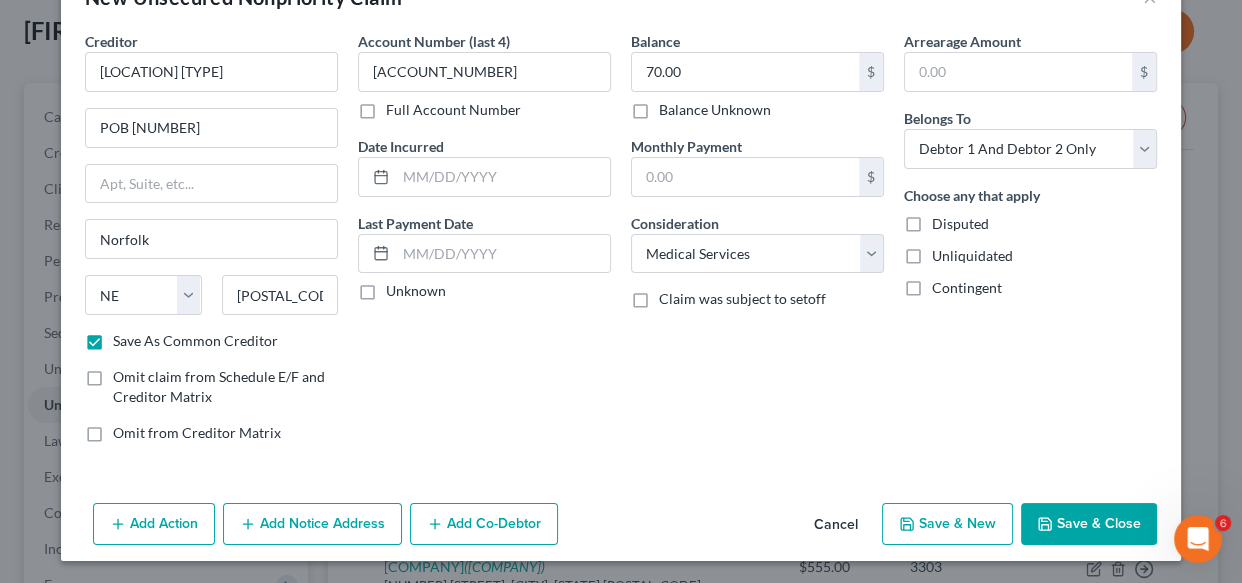 click on "Save & New" at bounding box center [947, 524] 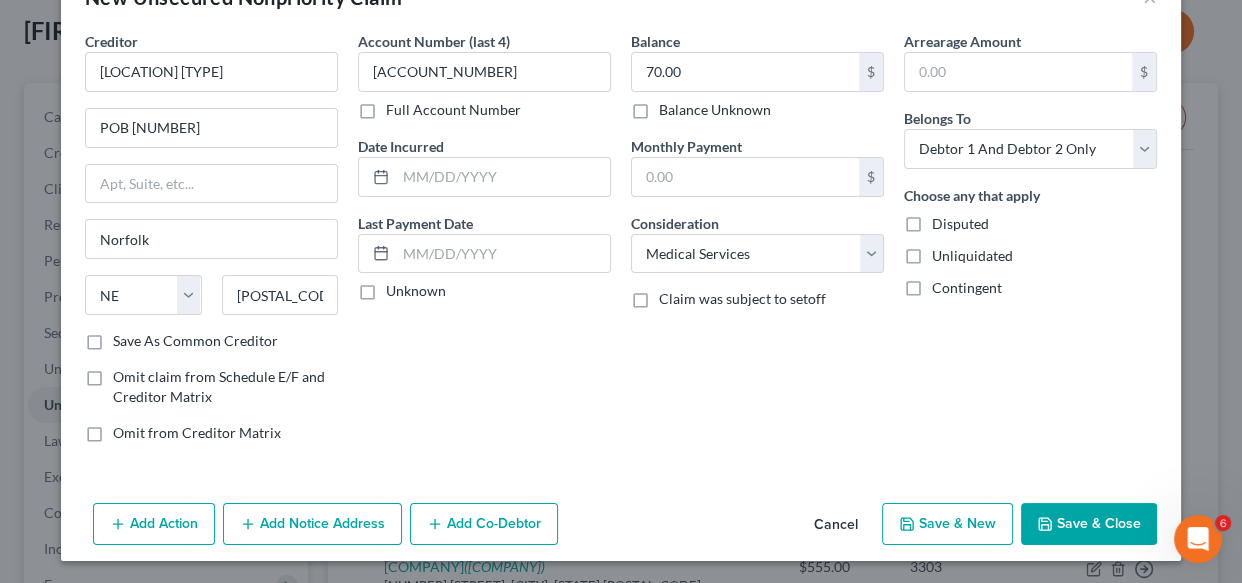 checkbox on "false" 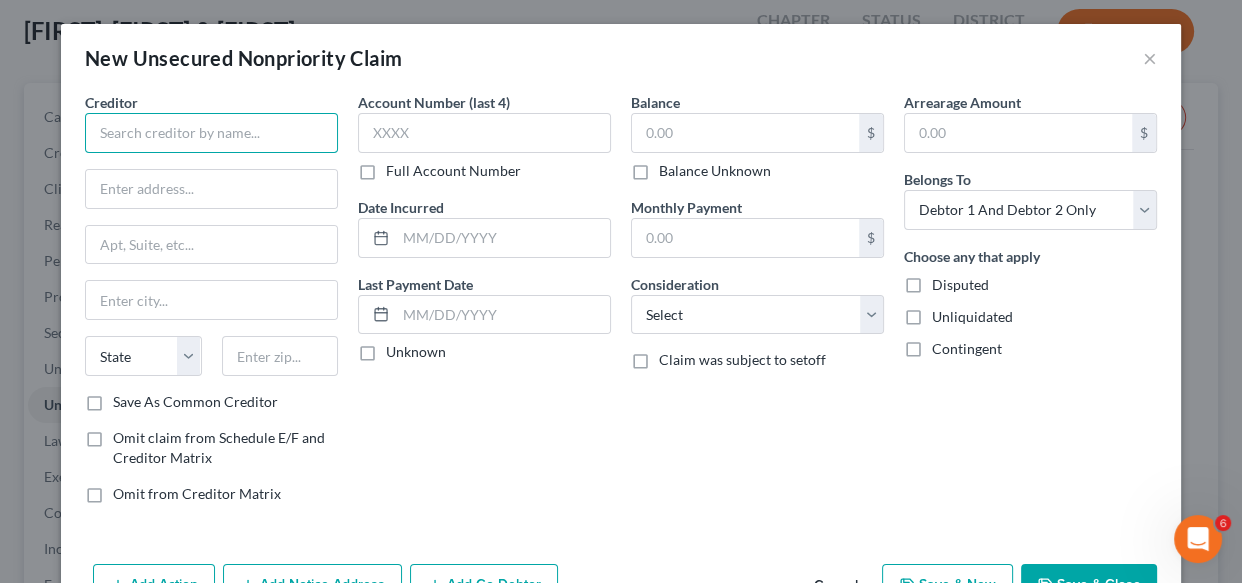 click at bounding box center [211, 133] 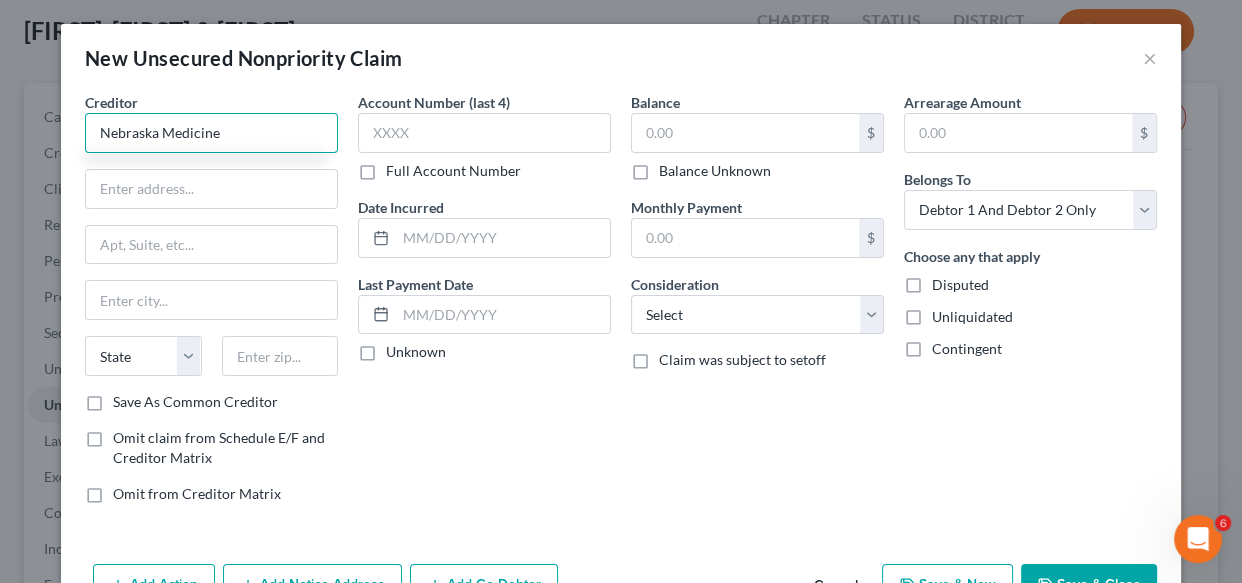 type on "Nebraska Medicine" 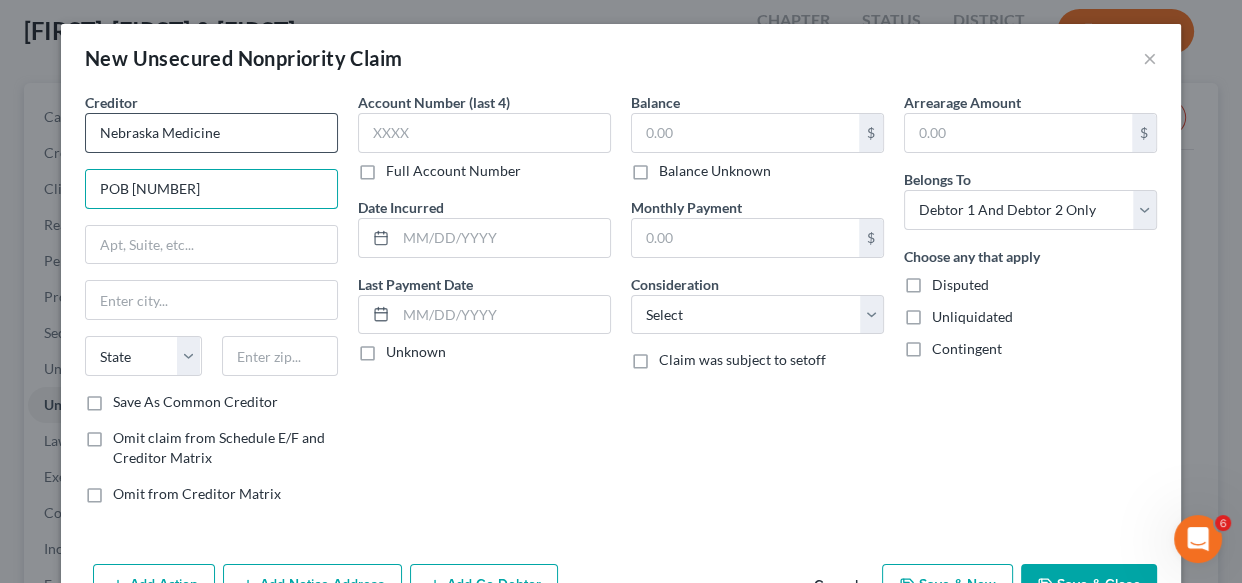 type on "POB [NUMBER]" 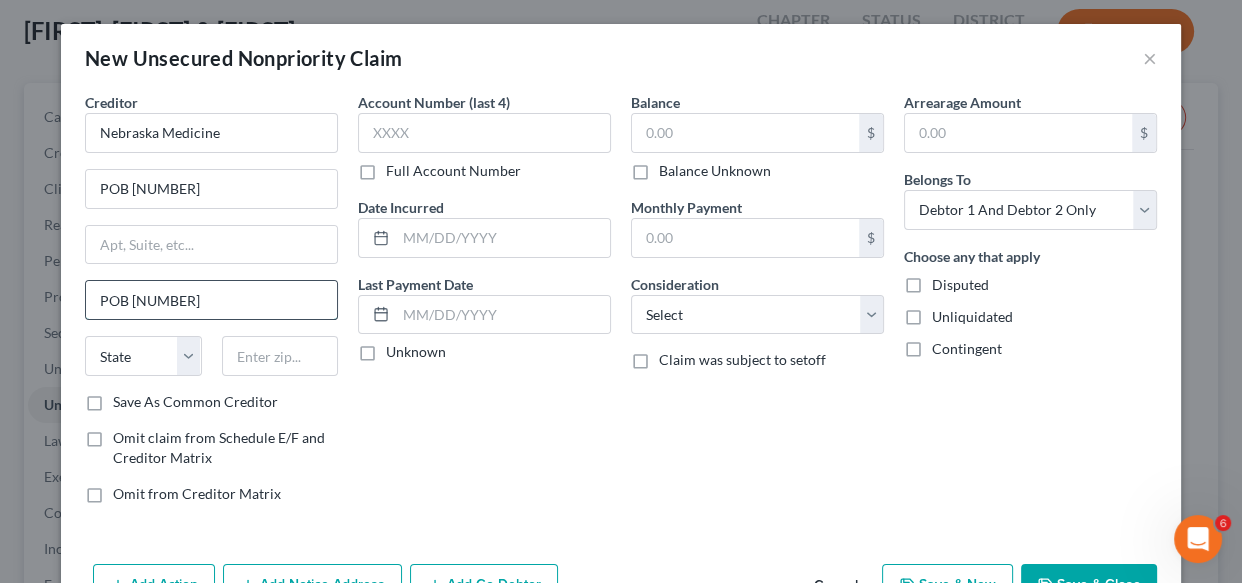 click on "POB [NUMBER]" at bounding box center [211, 300] 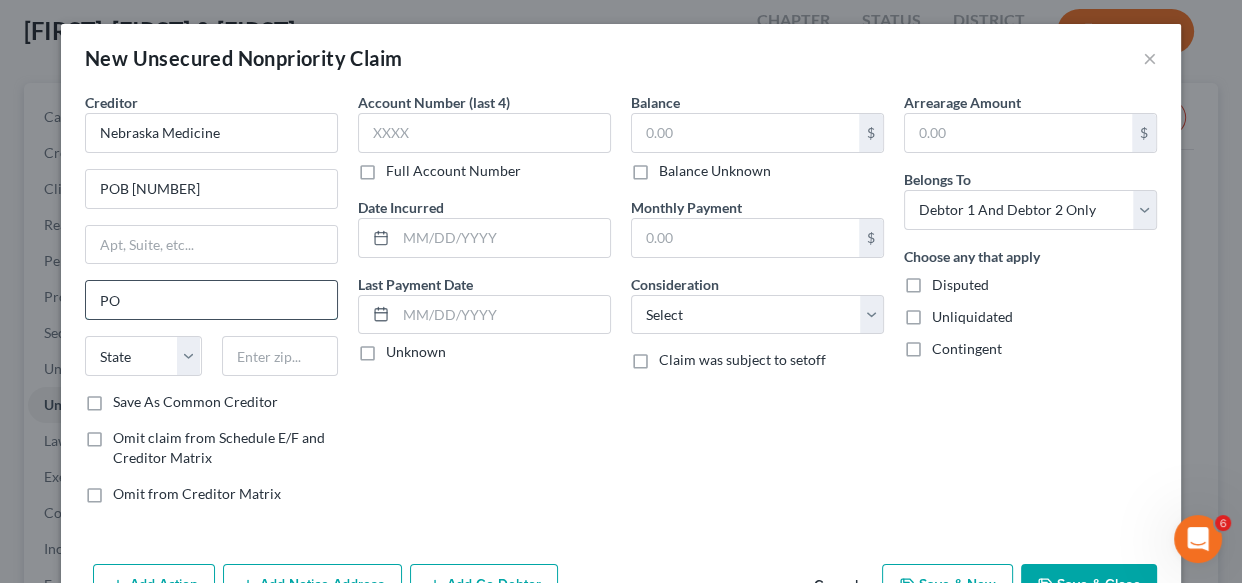 type on "P" 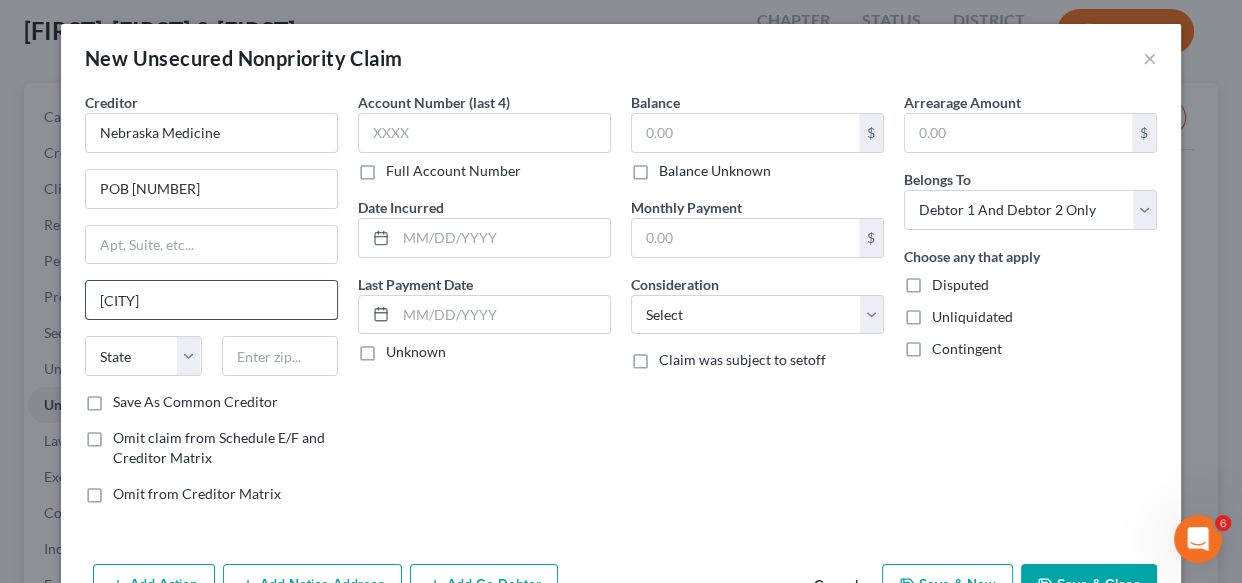 click on "[CITY]" at bounding box center (211, 300) 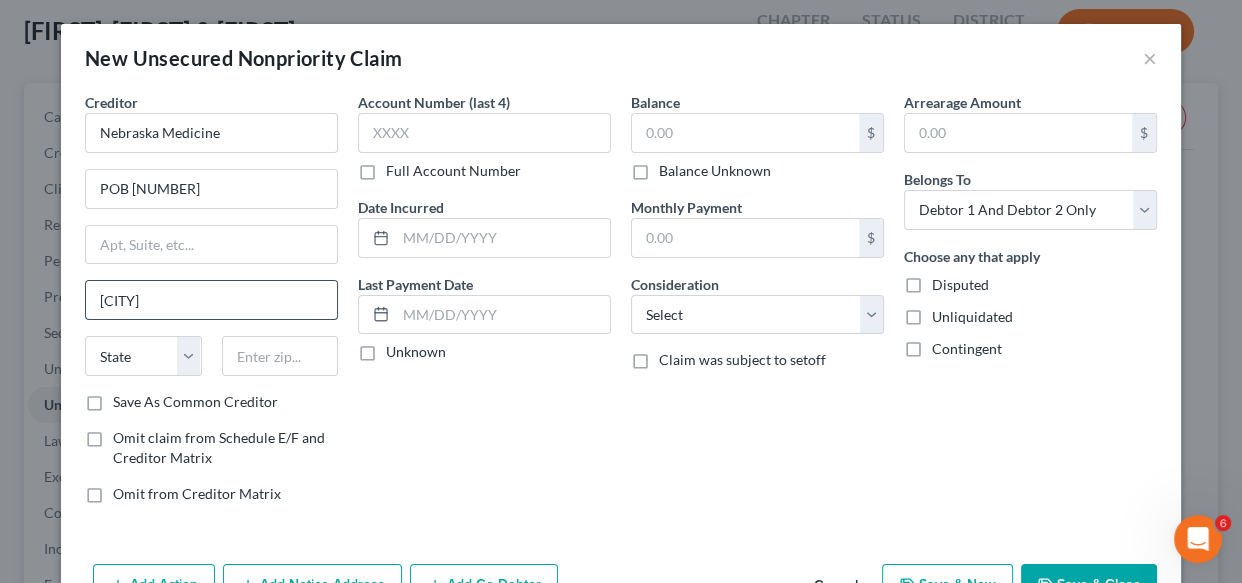 type on "Omaha" 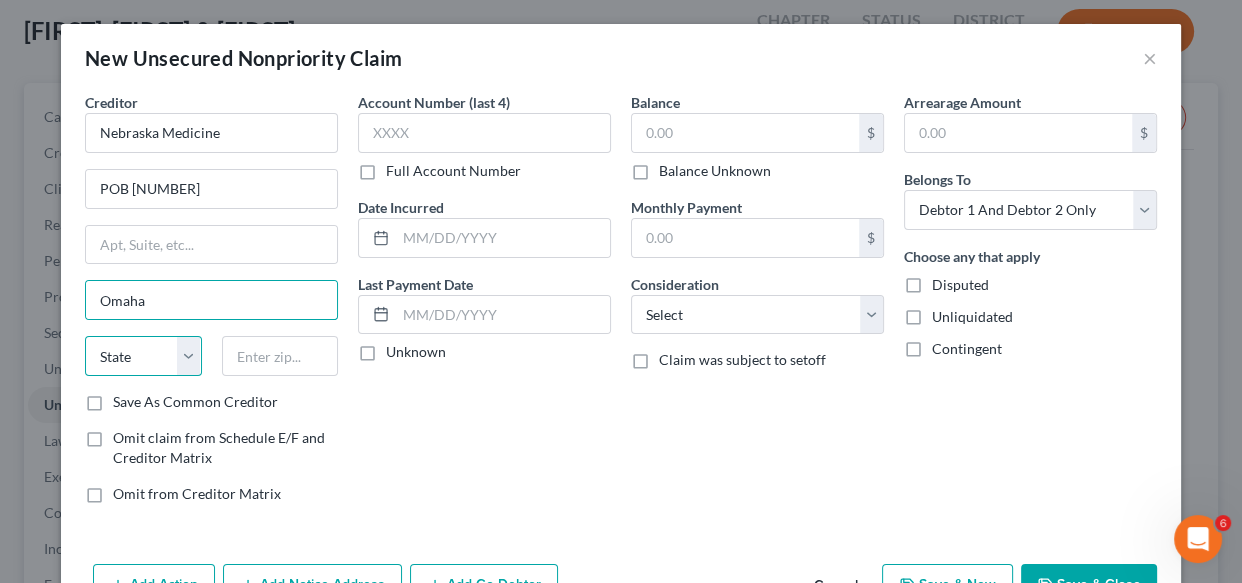 click on "State AL AK AR AZ CA CO CT DE DC FL GA GU HI ID IL IN IA KS KY LA ME MD MA MI MN MS MO MT NC ND NE NV NH NJ NM NY OH OK OR PA PR RI SC SD TN TX UT VI VA VT WA WV WI WY" at bounding box center (143, 356) 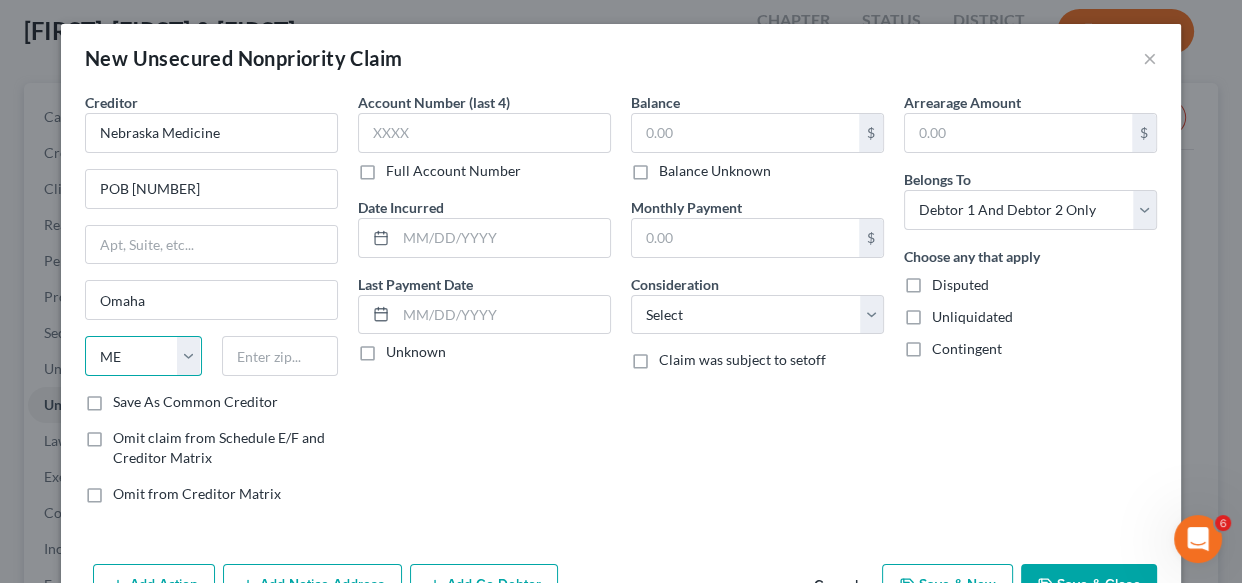 click on "State AL AK AR AZ CA CO CT DE DC FL GA GU HI ID IL IN IA KS KY LA ME MD MA MI MN MS MO MT NC ND NE NV NH NJ NM NY OH OK OR PA PR RI SC SD TN TX UT VI VA VT WA WV WI WY" at bounding box center (143, 356) 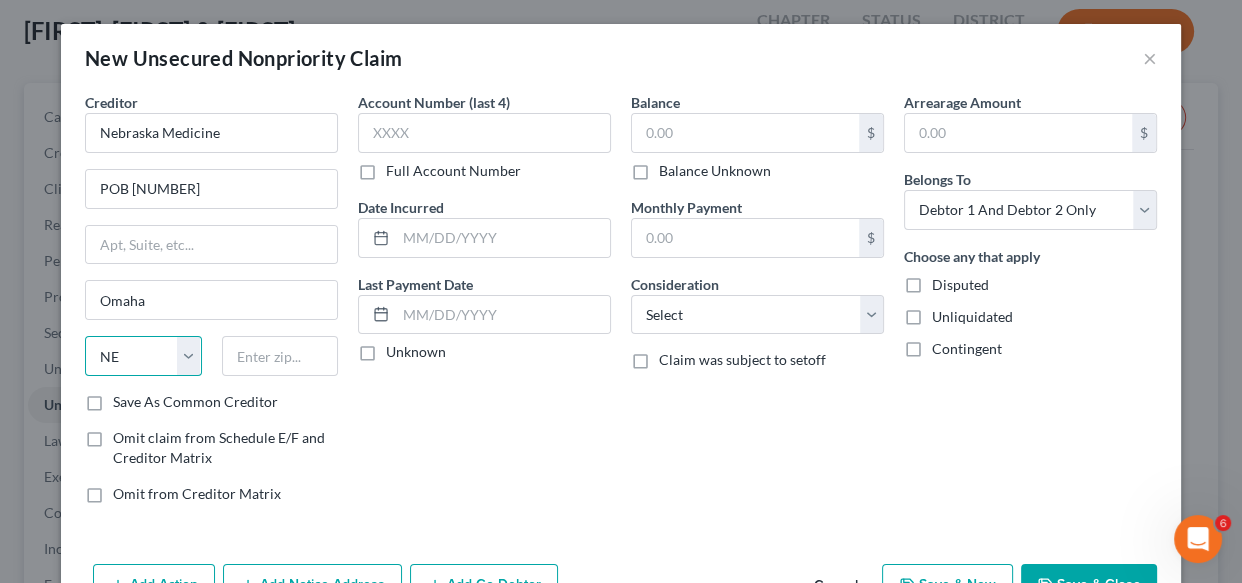 click on "State AL AK AR AZ CA CO CT DE DC FL GA GU HI ID IL IN IA KS KY LA ME MD MA MI MN MS MO MT NC ND NE NV NH NJ NM NY OH OK OR PA PR RI SC SD TN TX UT VI VA VT WA WV WI WY" at bounding box center (143, 356) 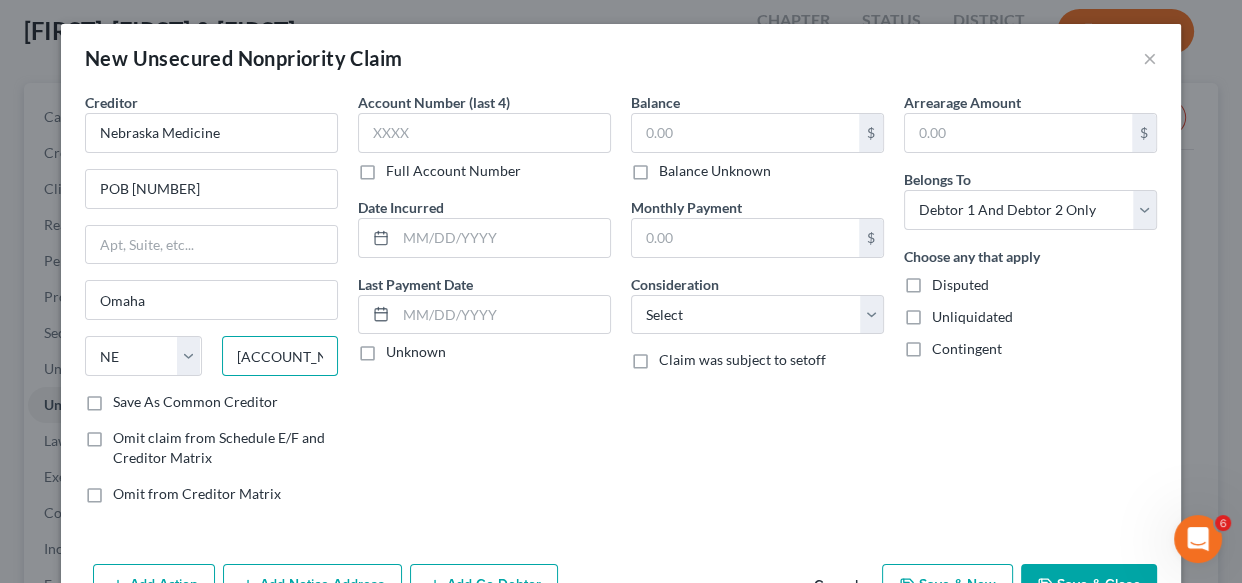 click on "[ACCOUNT_NUMBER]" at bounding box center (280, 356) 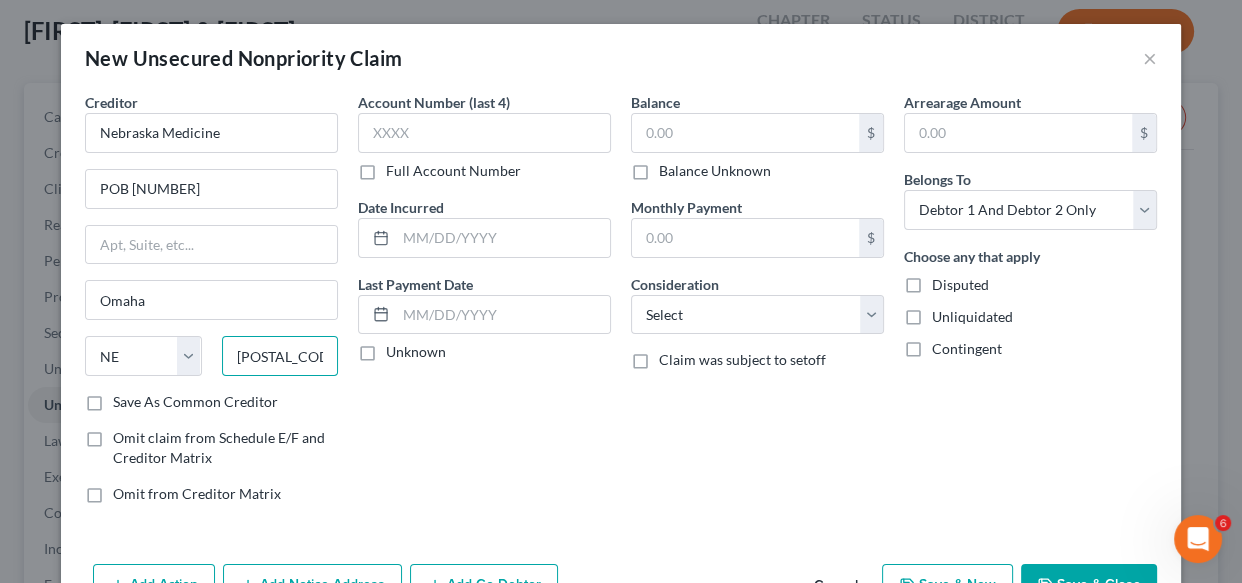 type on "[POSTAL_CODE]" 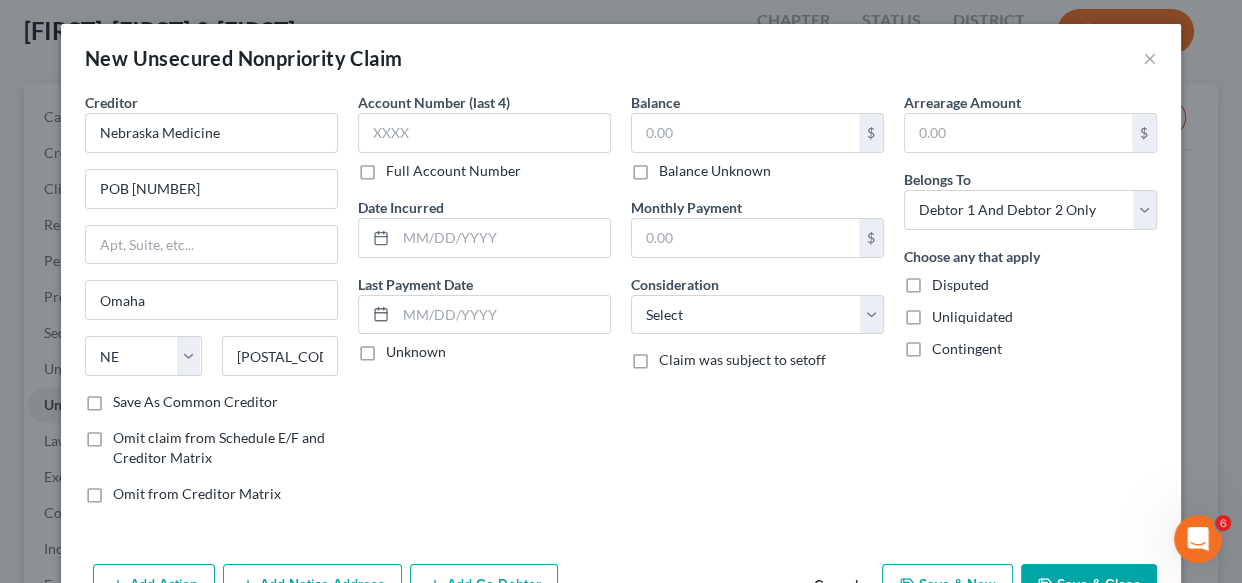 click on "Save As Common Creditor" at bounding box center (195, 402) 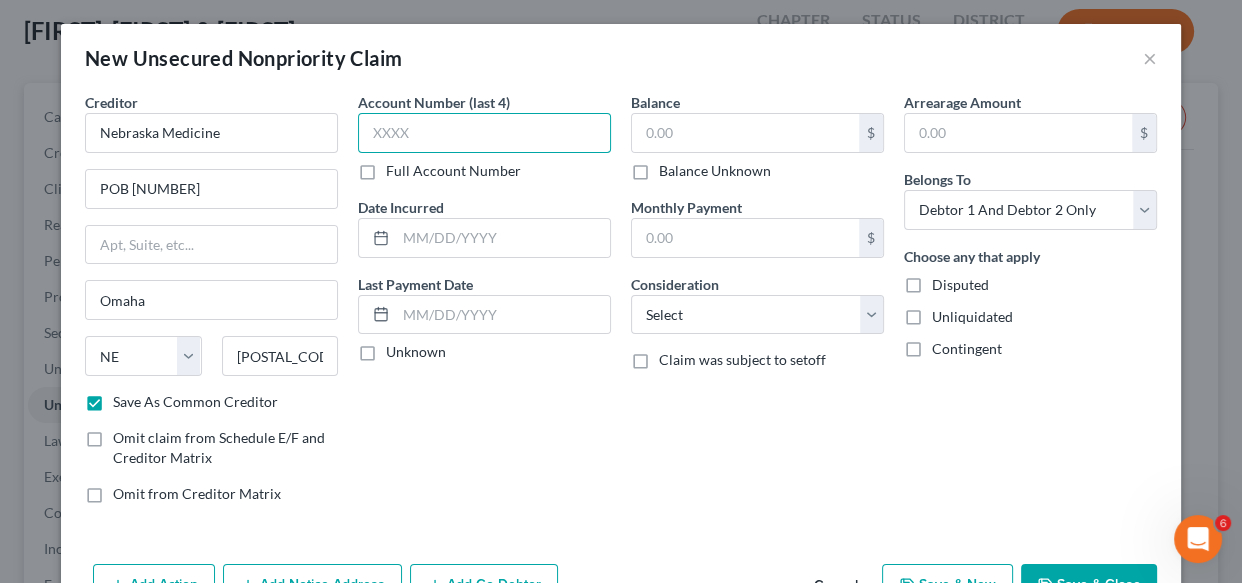 click at bounding box center [484, 133] 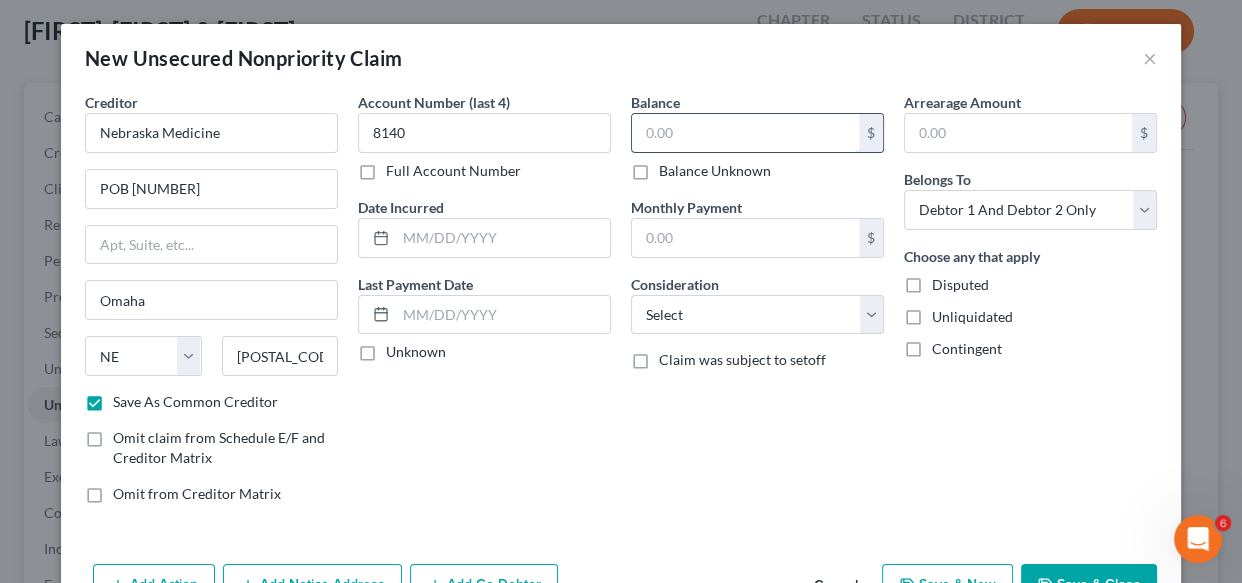 click at bounding box center [745, 133] 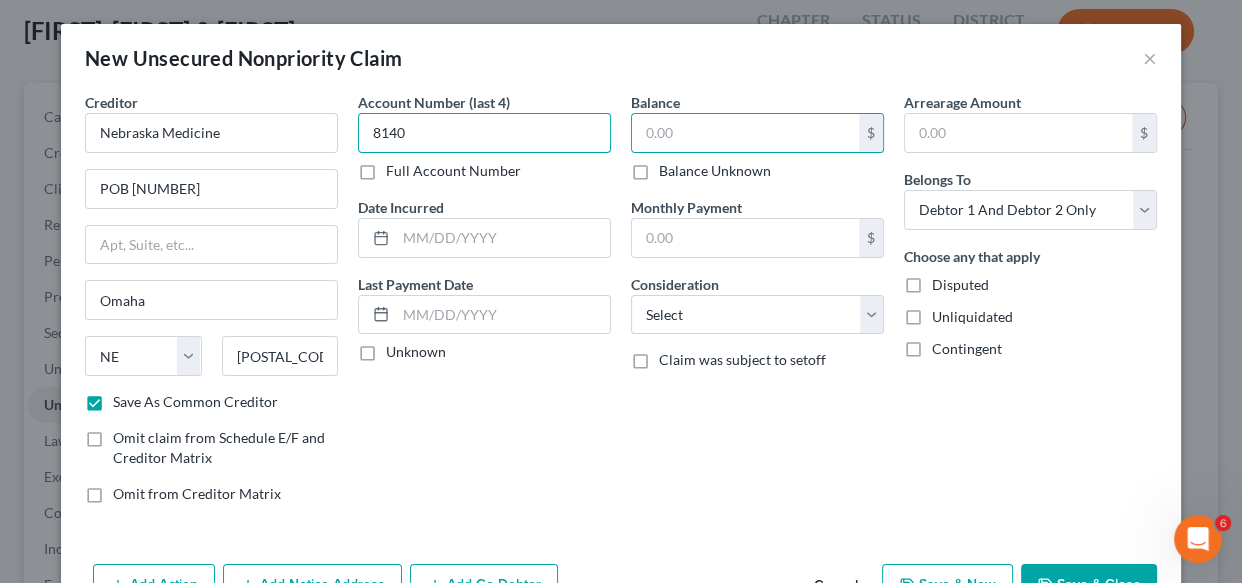 click on "8140" at bounding box center [484, 133] 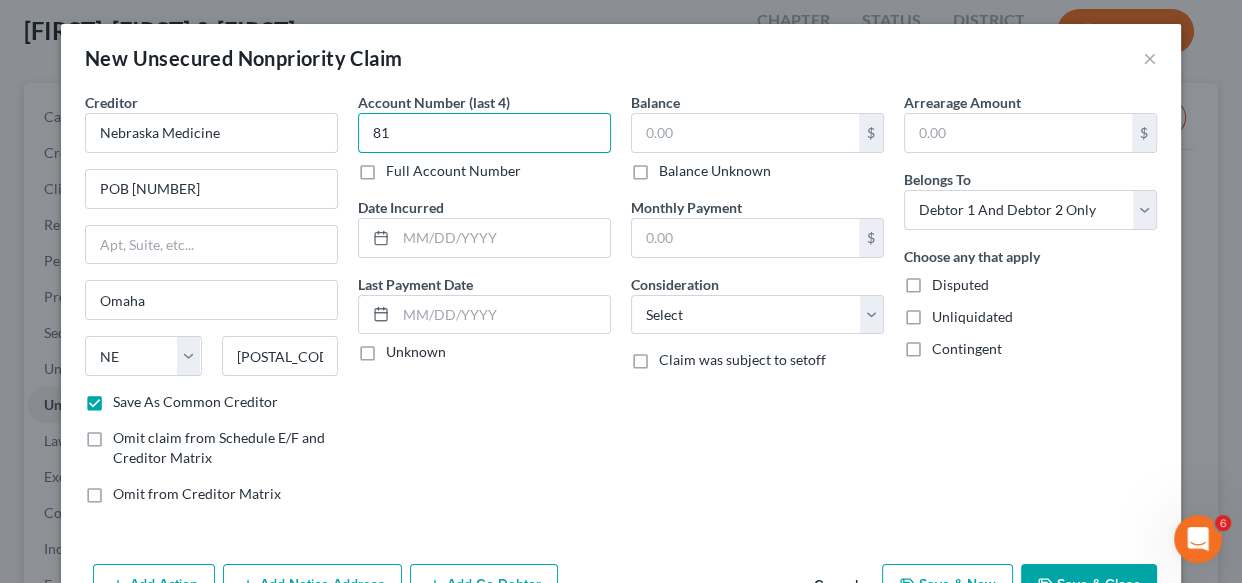 type on "8" 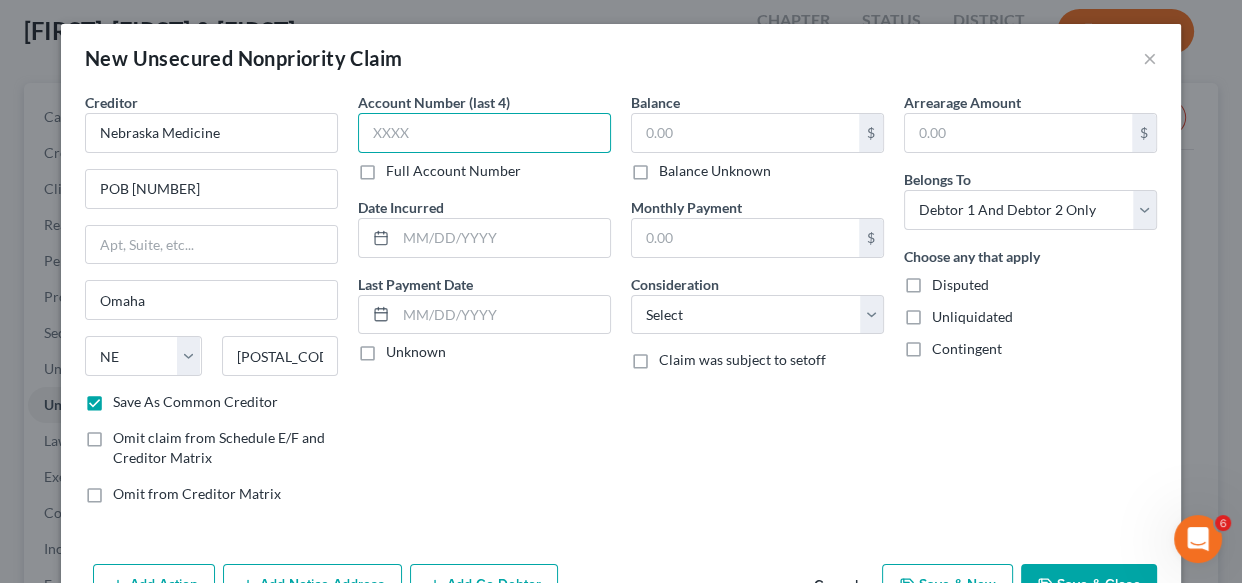 type 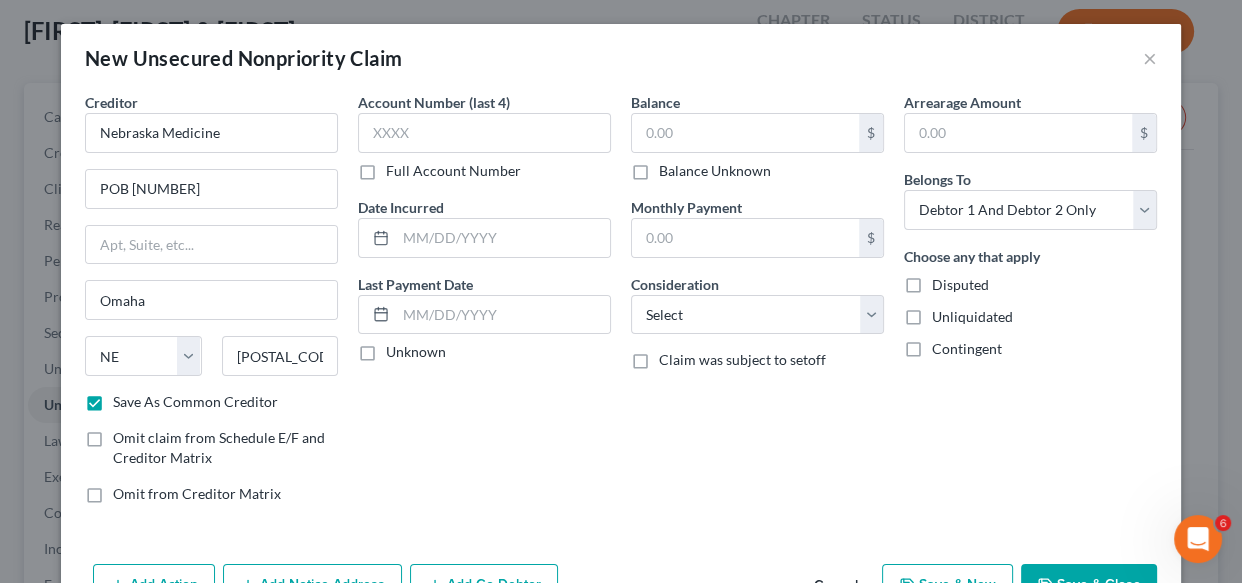 click on "Balance Unknown" at bounding box center [715, 171] 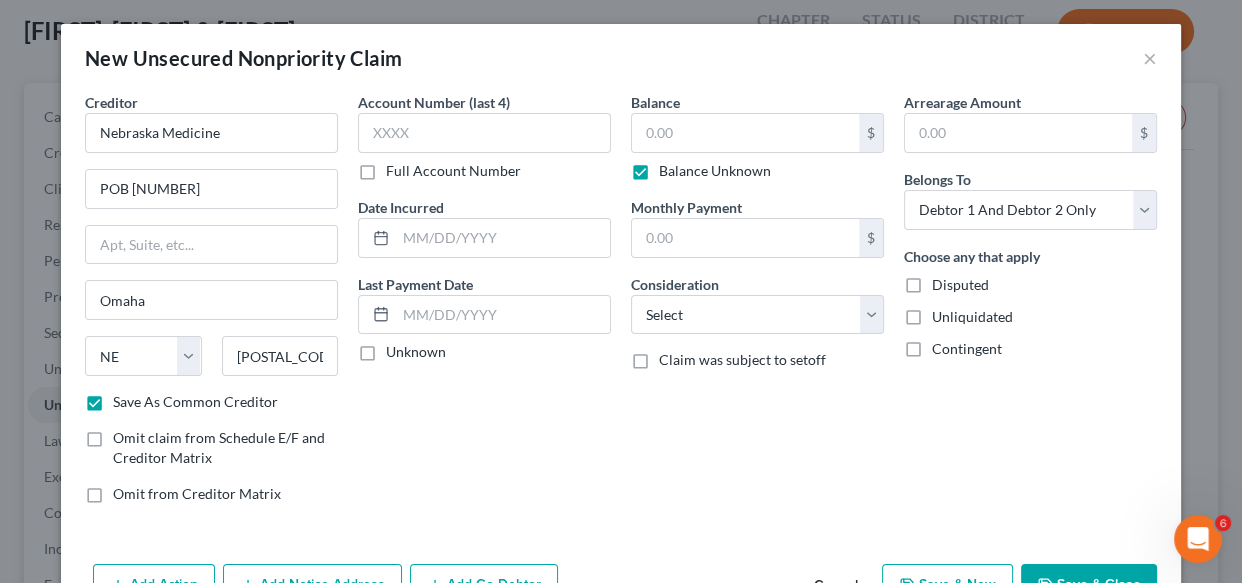type on "0.00" 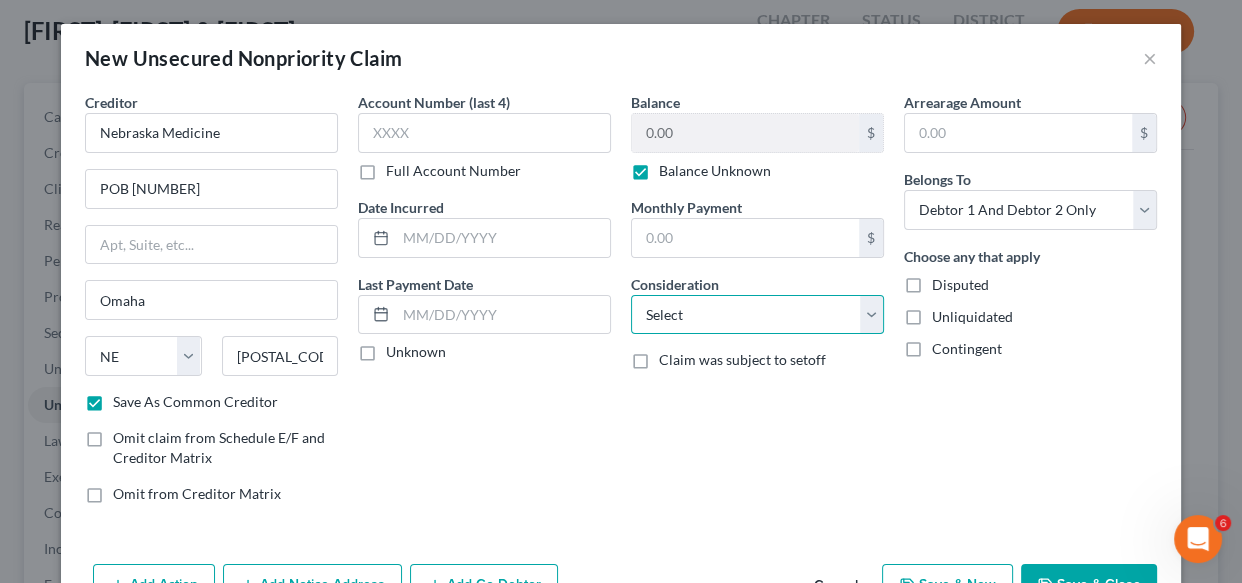 click on "Select Cable / Satellite Services Collection Agency Credit Card Debt Debt Counseling / Attorneys Deficiency Balance Domestic Support Obligations Home / Car Repairs Income Taxes Judgment Liens Medical Services Monies Loaned / Advanced Mortgage Obligation From Divorce Or Separation Obligation To Pensions Other Overdrawn Bank Account Promised To Help Pay Creditors Student Loans Suppliers And Vendors Telephone / Internet Services Utility Services" at bounding box center (757, 315) 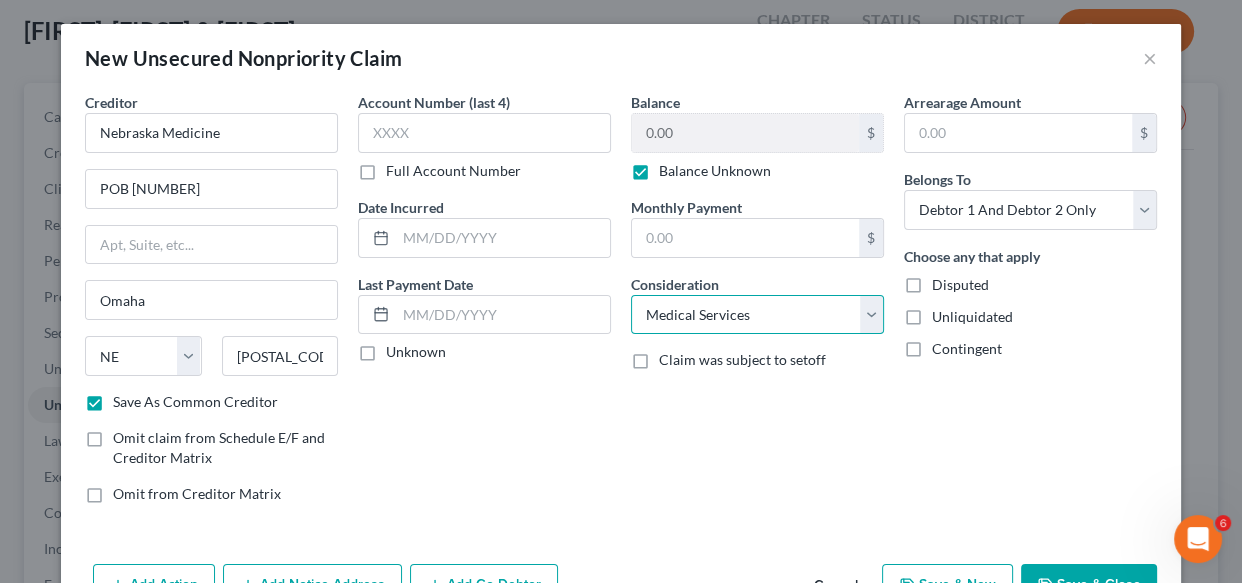 click on "Select Cable / Satellite Services Collection Agency Credit Card Debt Debt Counseling / Attorneys Deficiency Balance Domestic Support Obligations Home / Car Repairs Income Taxes Judgment Liens Medical Services Monies Loaned / Advanced Mortgage Obligation From Divorce Or Separation Obligation To Pensions Other Overdrawn Bank Account Promised To Help Pay Creditors Student Loans Suppliers And Vendors Telephone / Internet Services Utility Services" at bounding box center (757, 315) 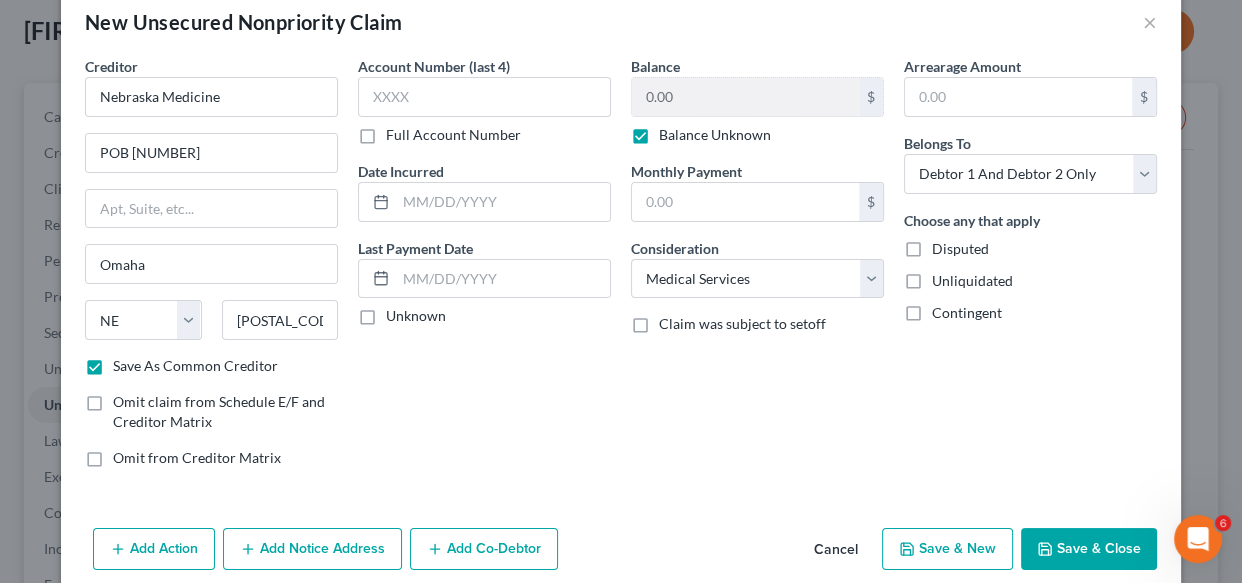 scroll, scrollTop: 61, scrollLeft: 0, axis: vertical 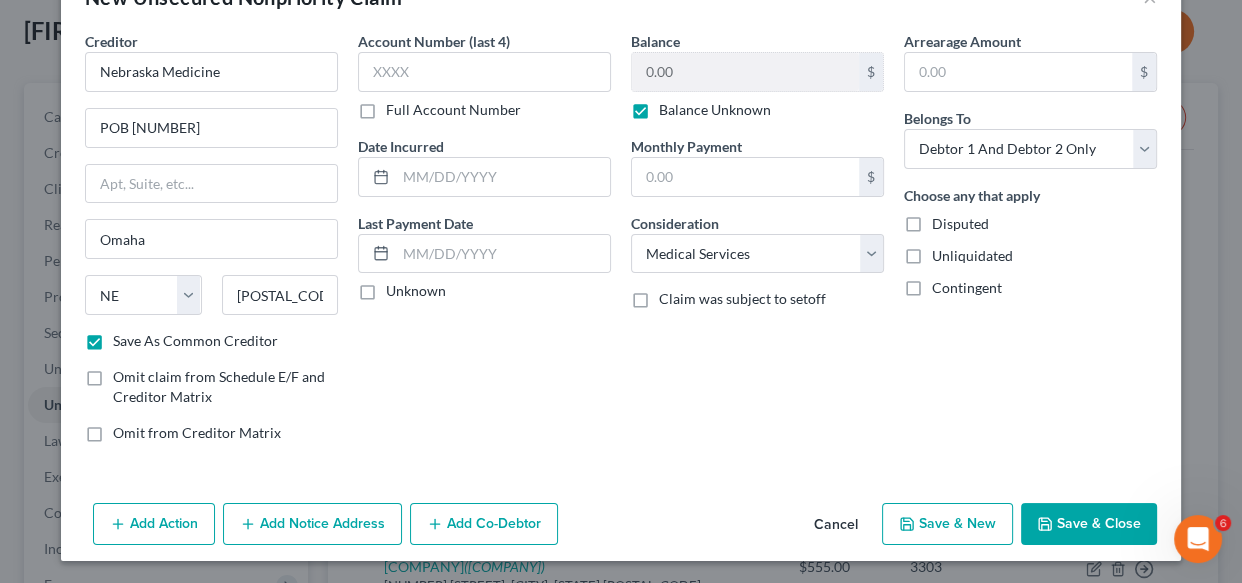 click on "Save & New" at bounding box center (947, 524) 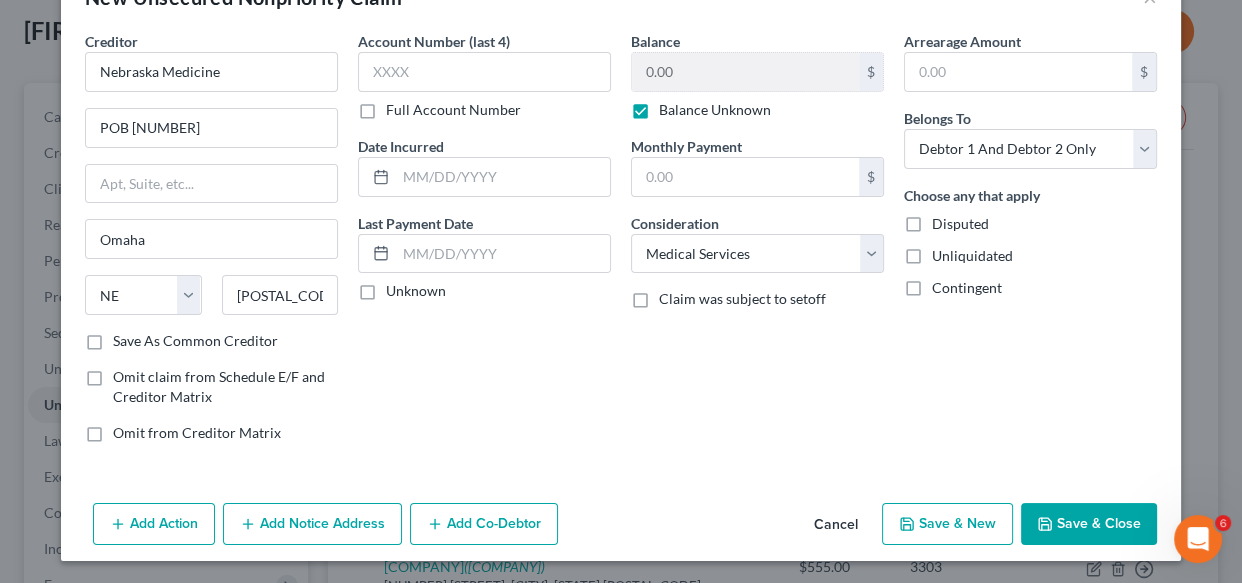checkbox on "false" 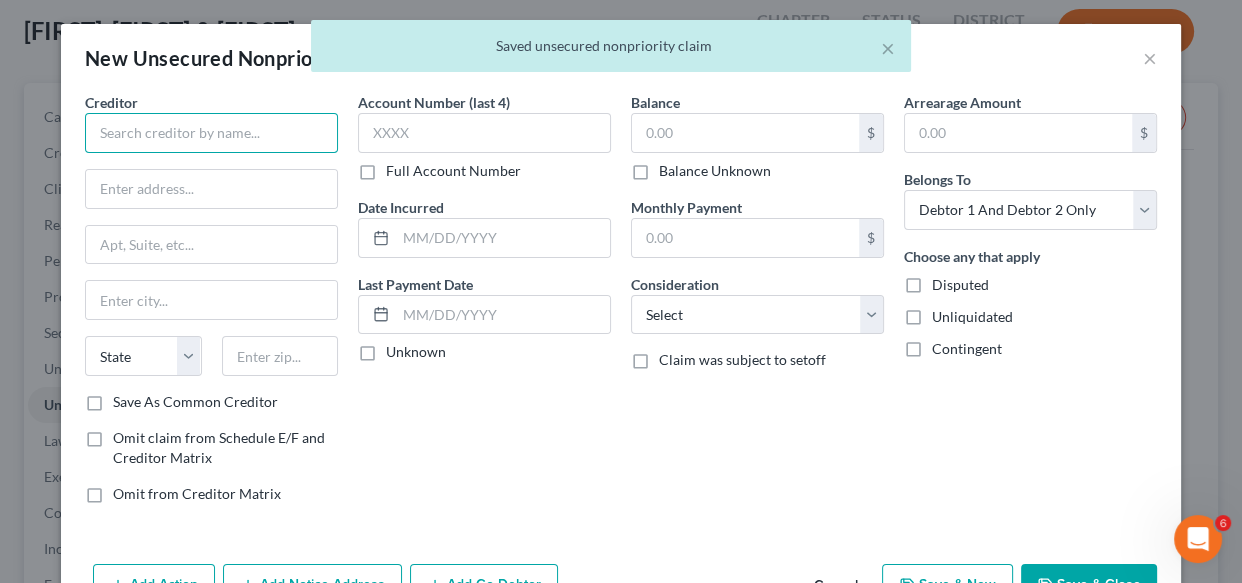 click at bounding box center (211, 133) 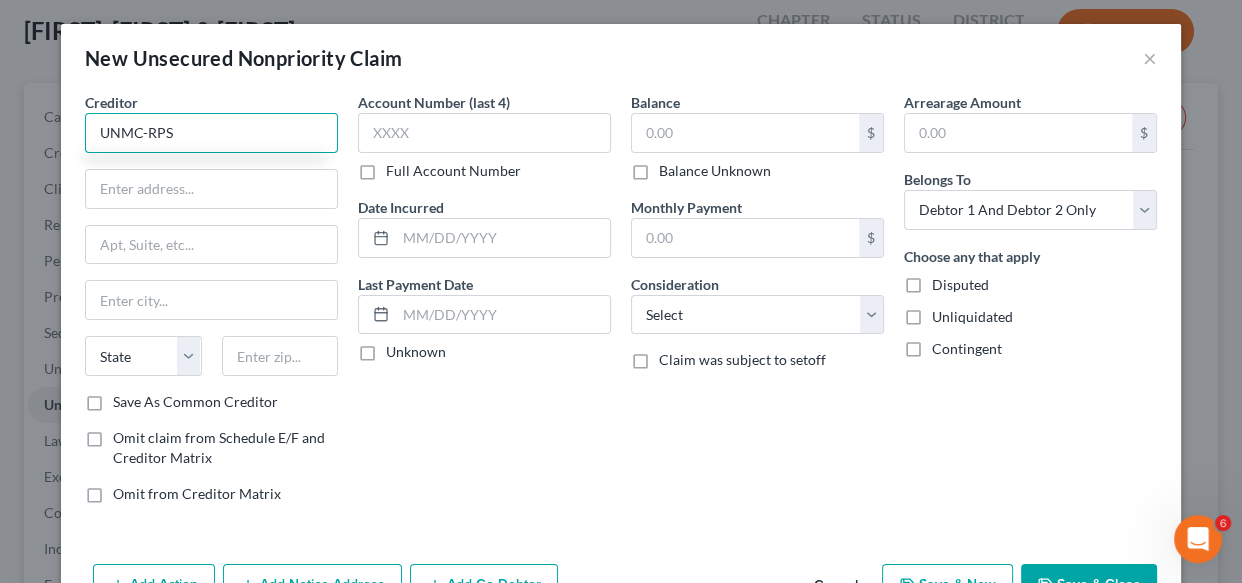 type on "UNMC-RPS" 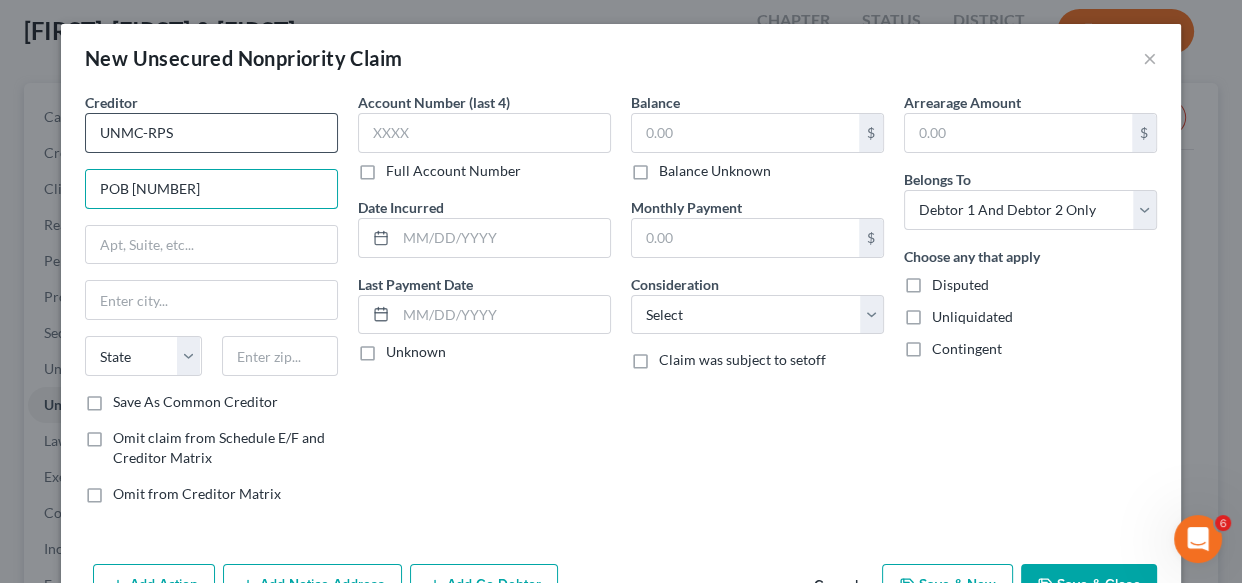 type on "POB [NUMBER]" 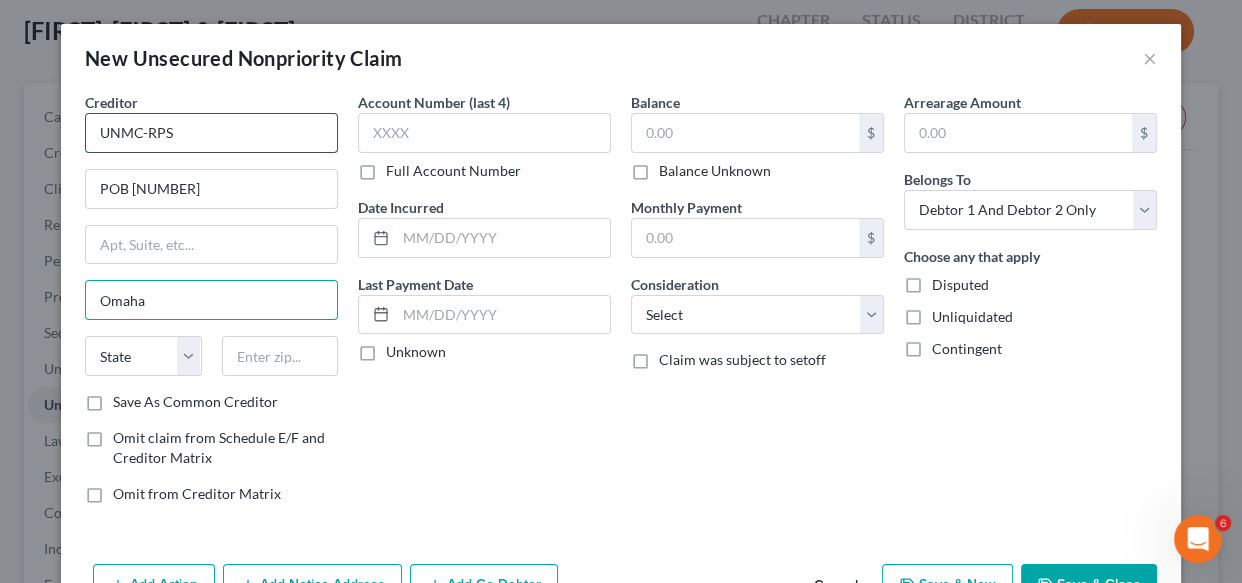 type on "Omaha" 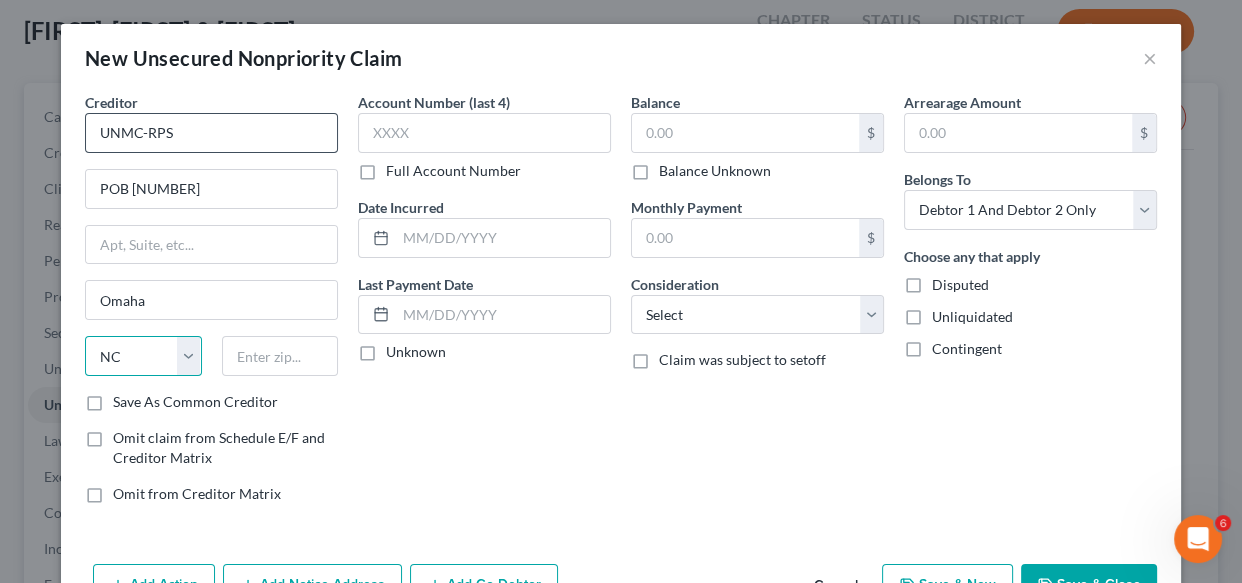 select on "30" 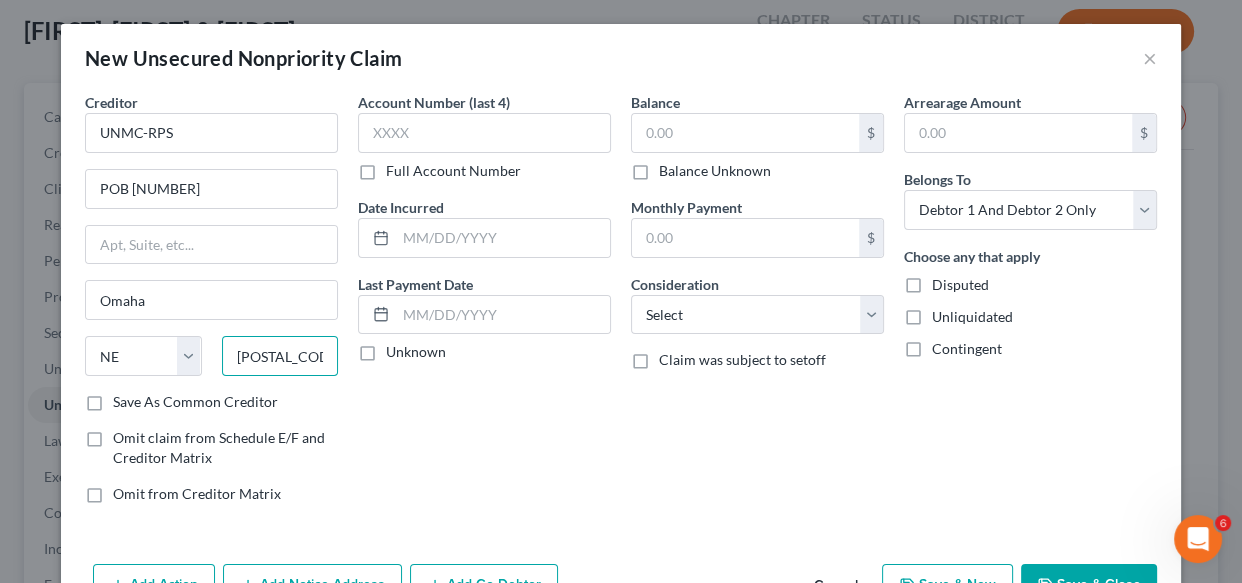type on "[POSTAL_CODE]" 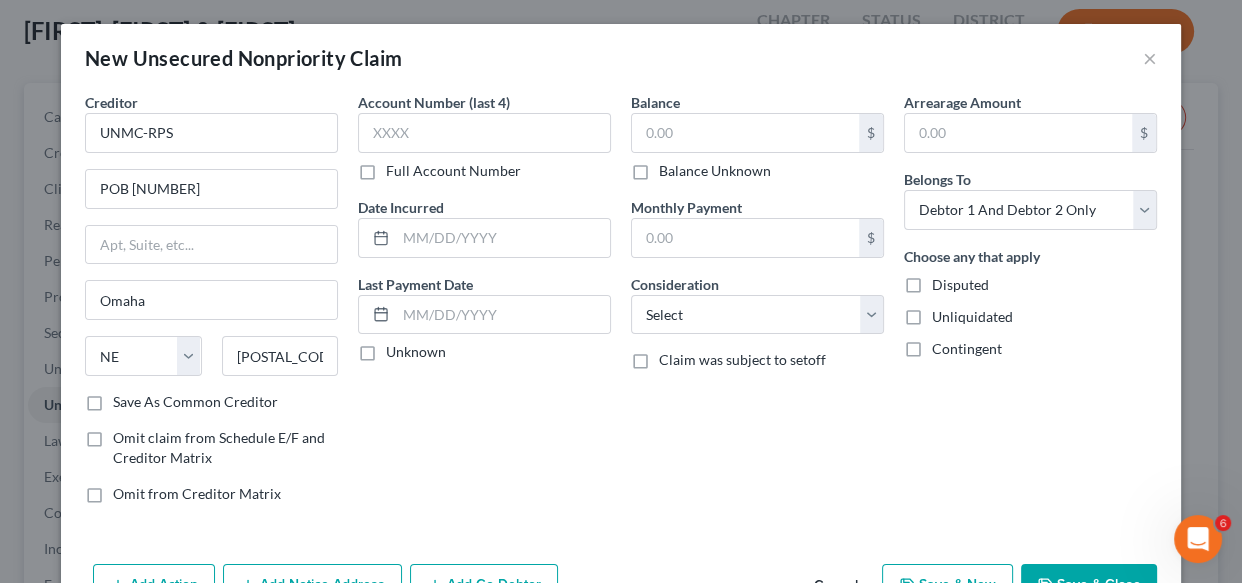 click on "Save As Common Creditor" at bounding box center (195, 402) 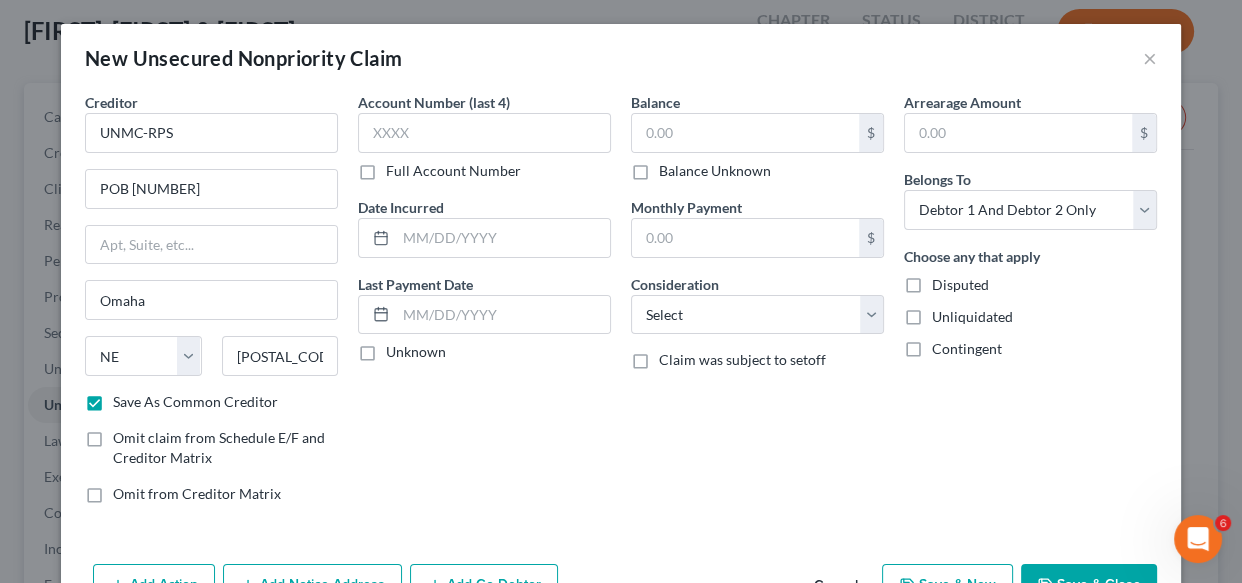 click on "Balance Unknown" at bounding box center [715, 171] 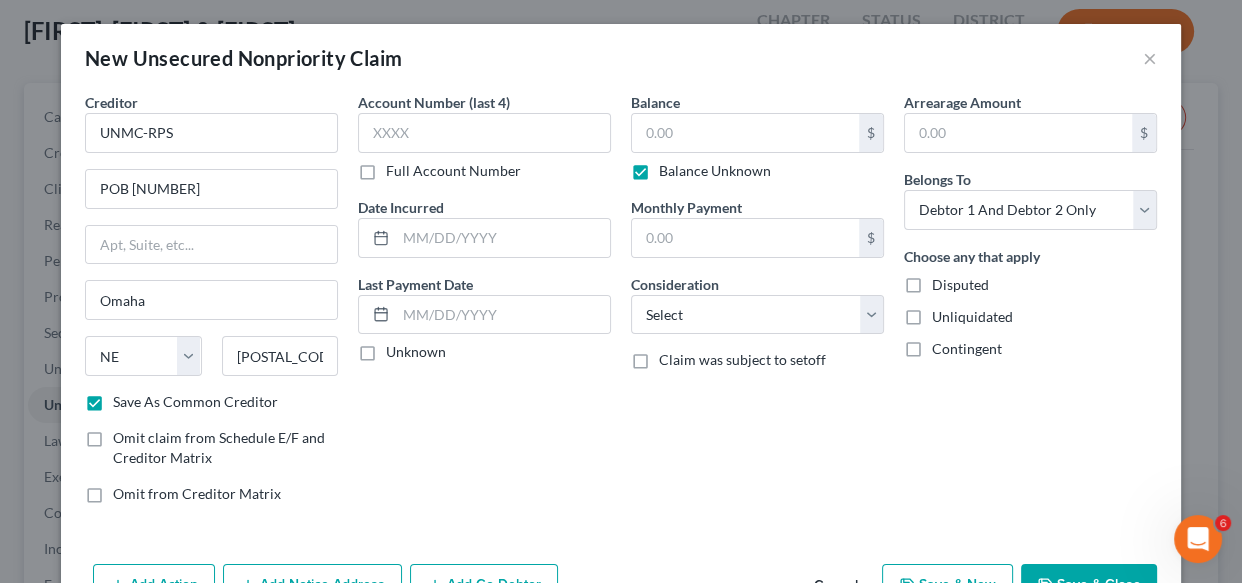 type on "0.00" 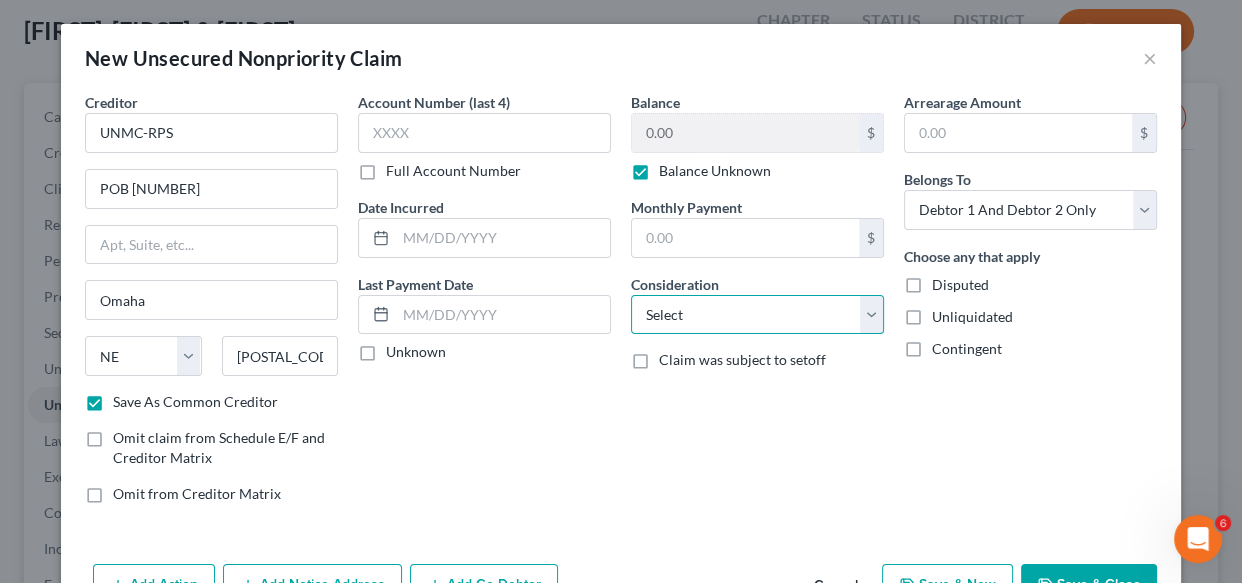 click on "Select Cable / Satellite Services Collection Agency Credit Card Debt Debt Counseling / Attorneys Deficiency Balance Domestic Support Obligations Home / Car Repairs Income Taxes Judgment Liens Medical Services Monies Loaned / Advanced Mortgage Obligation From Divorce Or Separation Obligation To Pensions Other Overdrawn Bank Account Promised To Help Pay Creditors Student Loans Suppliers And Vendors Telephone / Internet Services Utility Services" at bounding box center [757, 315] 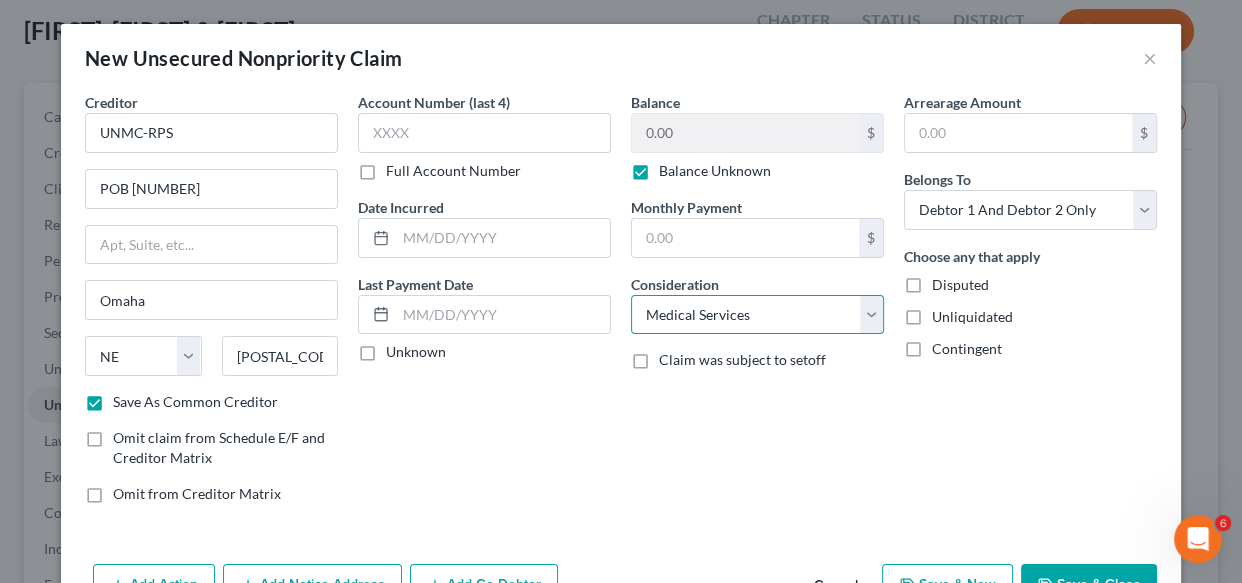 click on "Select Cable / Satellite Services Collection Agency Credit Card Debt Debt Counseling / Attorneys Deficiency Balance Domestic Support Obligations Home / Car Repairs Income Taxes Judgment Liens Medical Services Monies Loaned / Advanced Mortgage Obligation From Divorce Or Separation Obligation To Pensions Other Overdrawn Bank Account Promised To Help Pay Creditors Student Loans Suppliers And Vendors Telephone / Internet Services Utility Services" at bounding box center (757, 315) 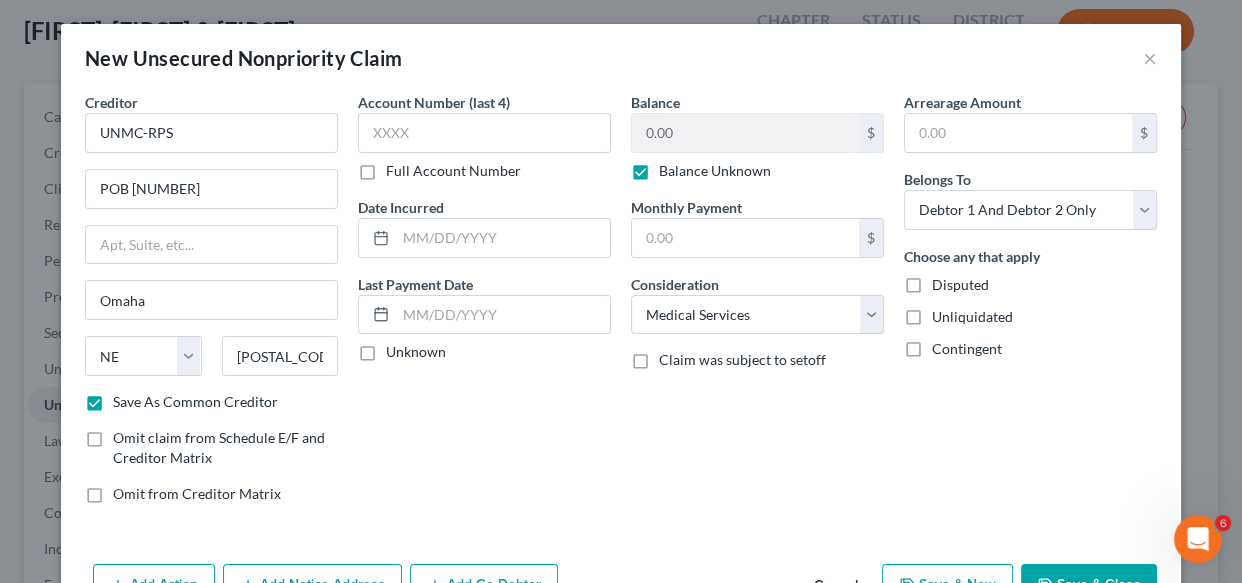 scroll, scrollTop: 36, scrollLeft: 0, axis: vertical 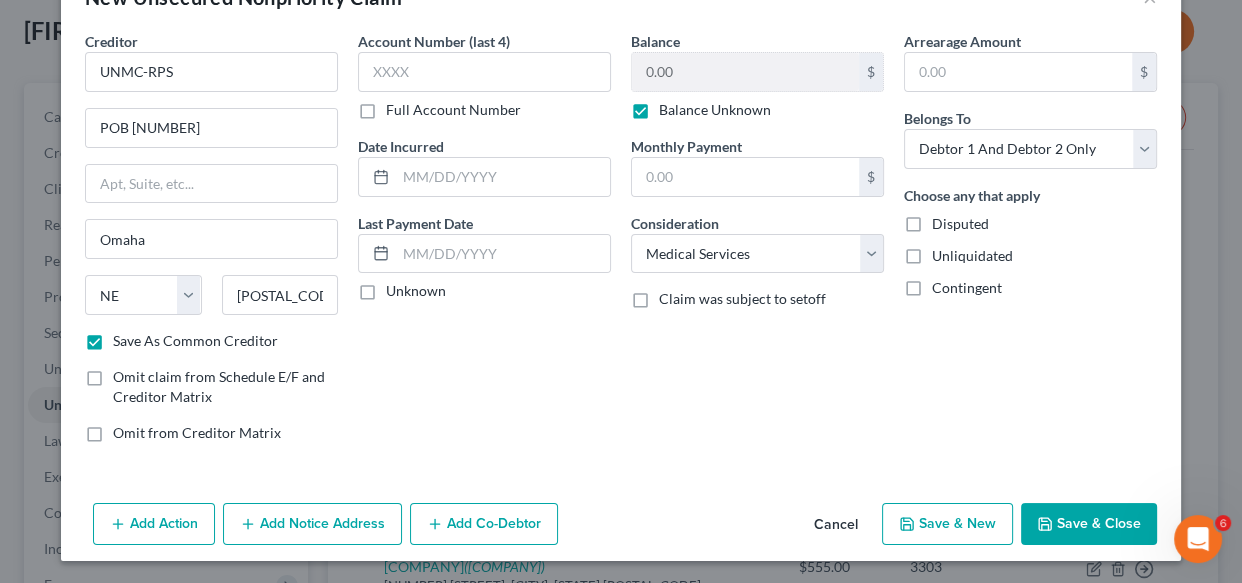 click on "Save & Close" at bounding box center [1089, 524] 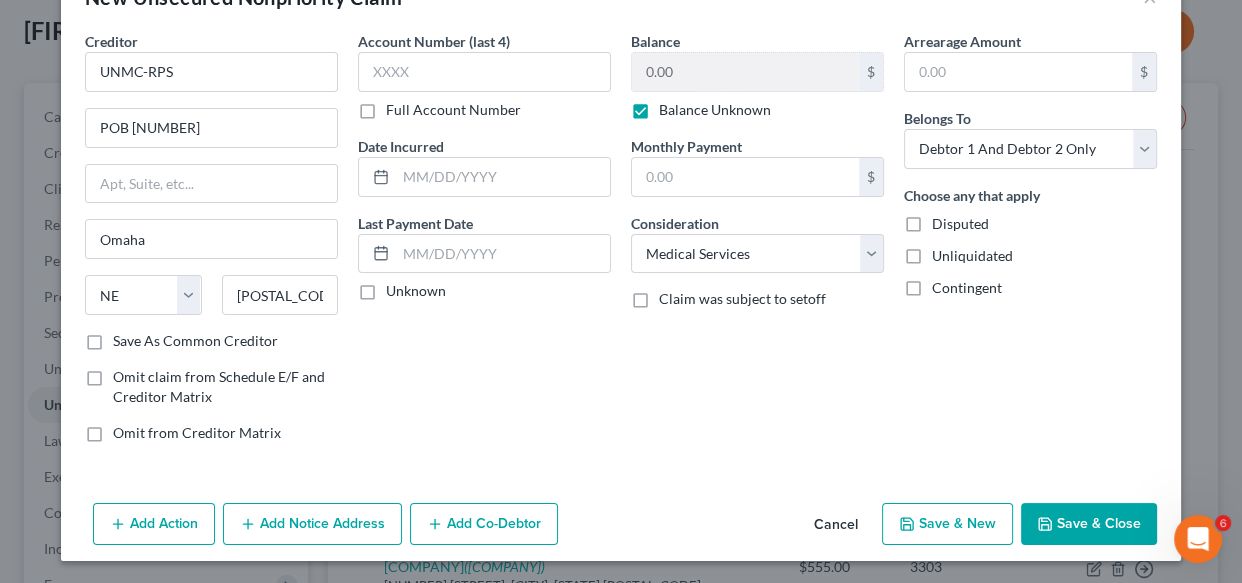 checkbox on "false" 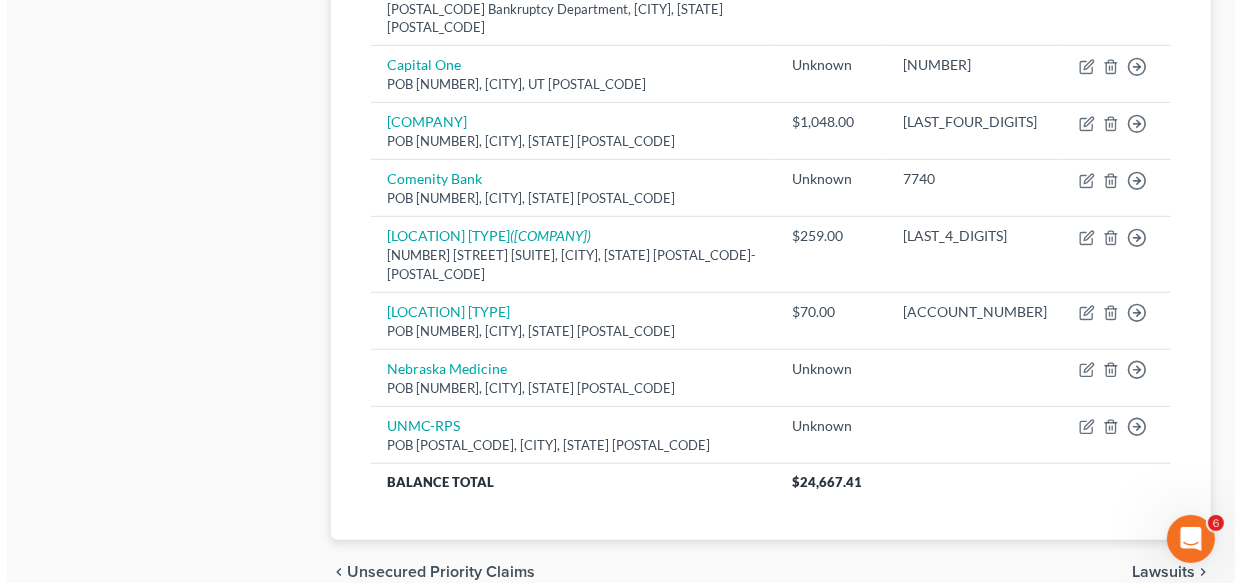 scroll, scrollTop: 1054, scrollLeft: 0, axis: vertical 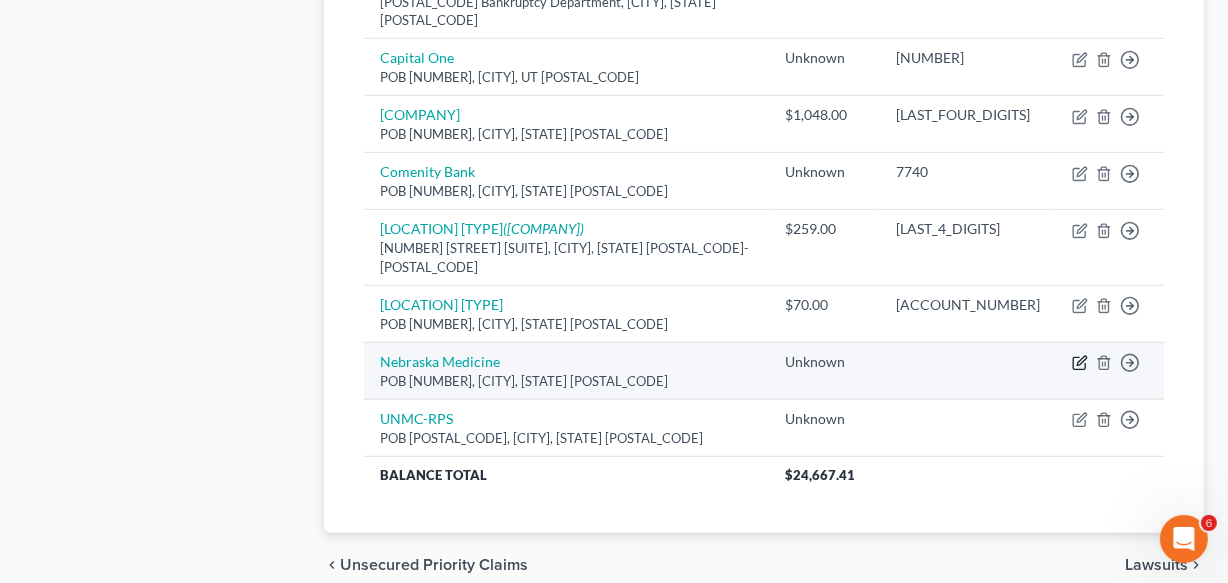 click 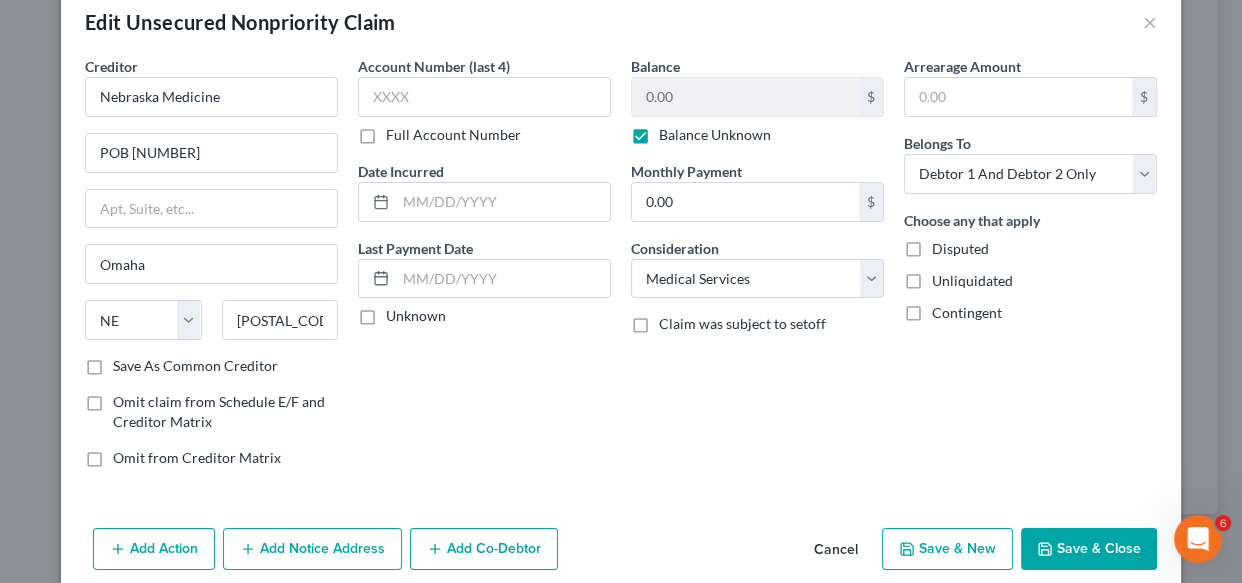 scroll, scrollTop: 72, scrollLeft: 0, axis: vertical 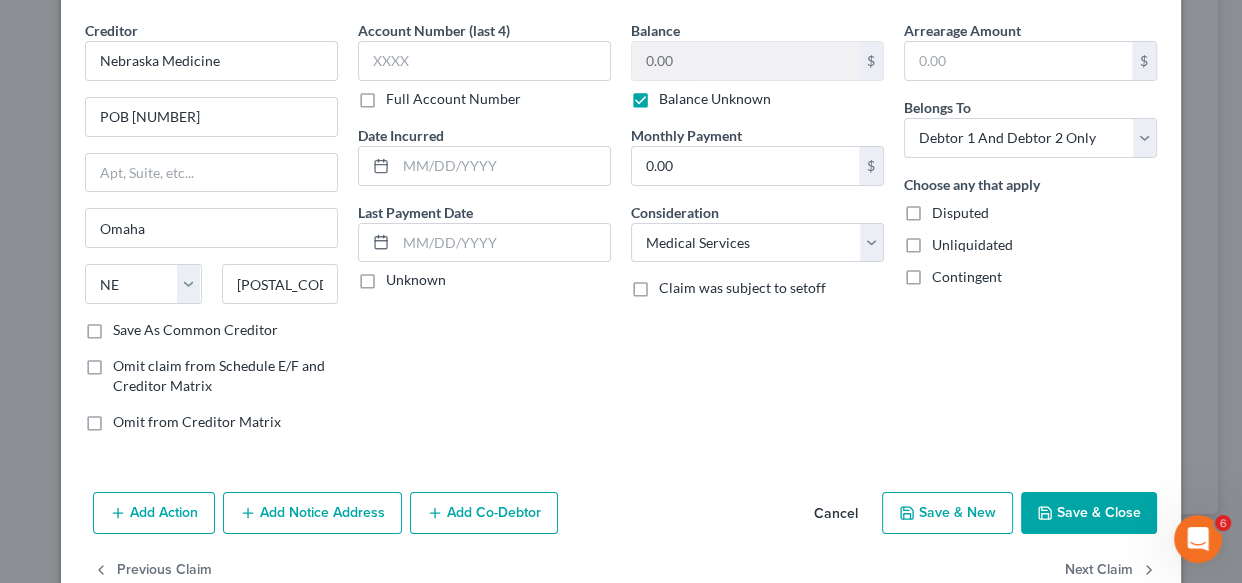 click on "Add Notice Address" at bounding box center [312, 513] 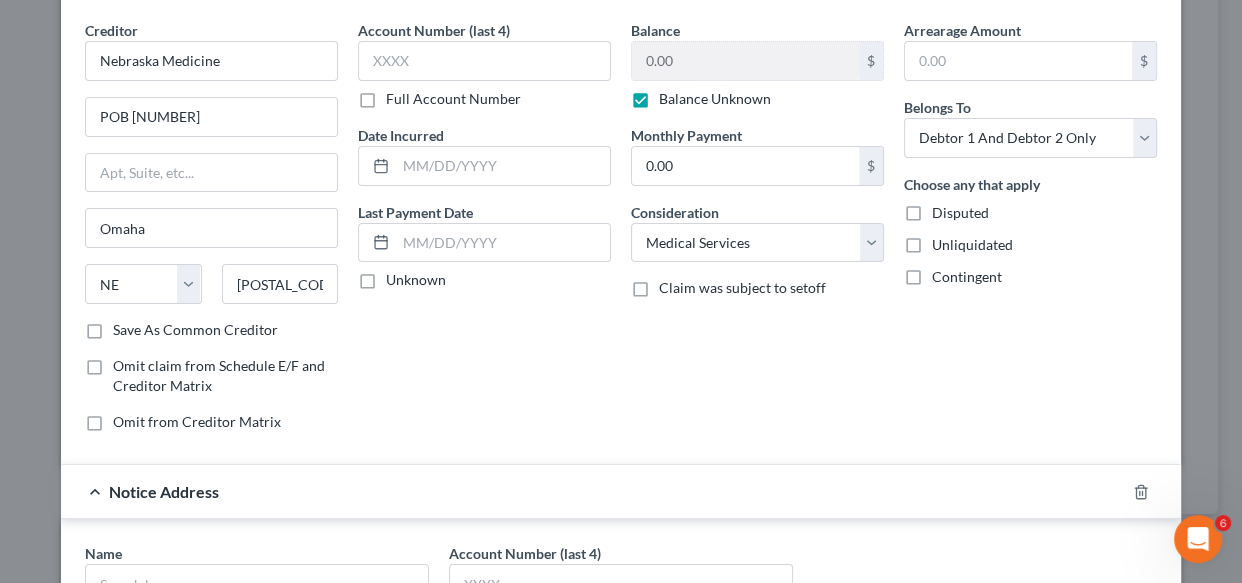 click on "Save As Common Creditor" at bounding box center (195, 330) 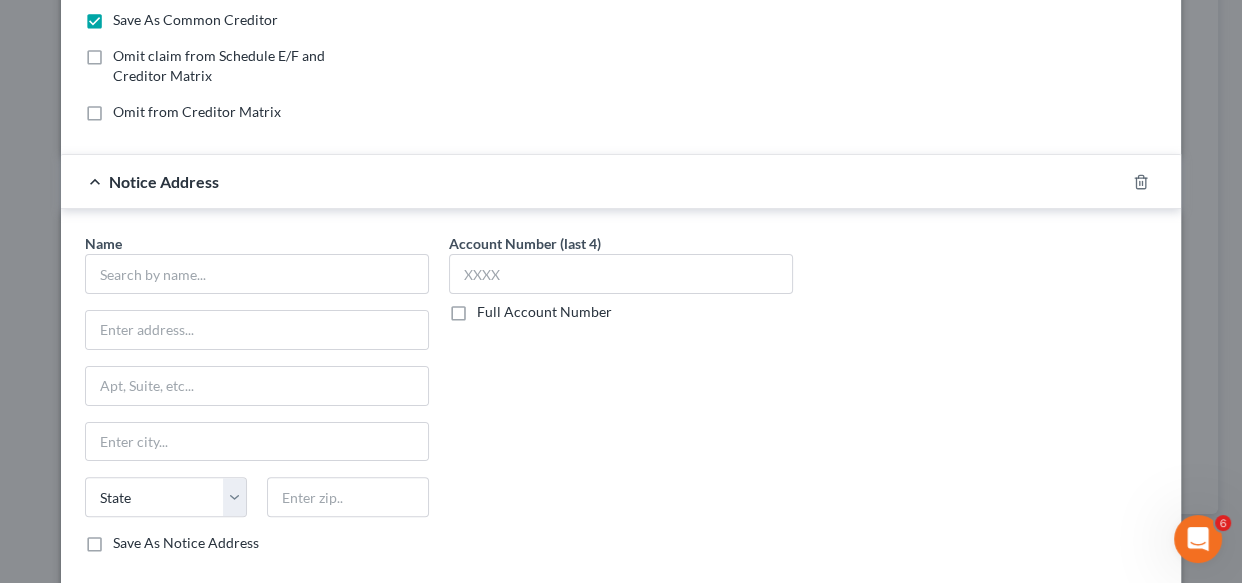 scroll, scrollTop: 400, scrollLeft: 0, axis: vertical 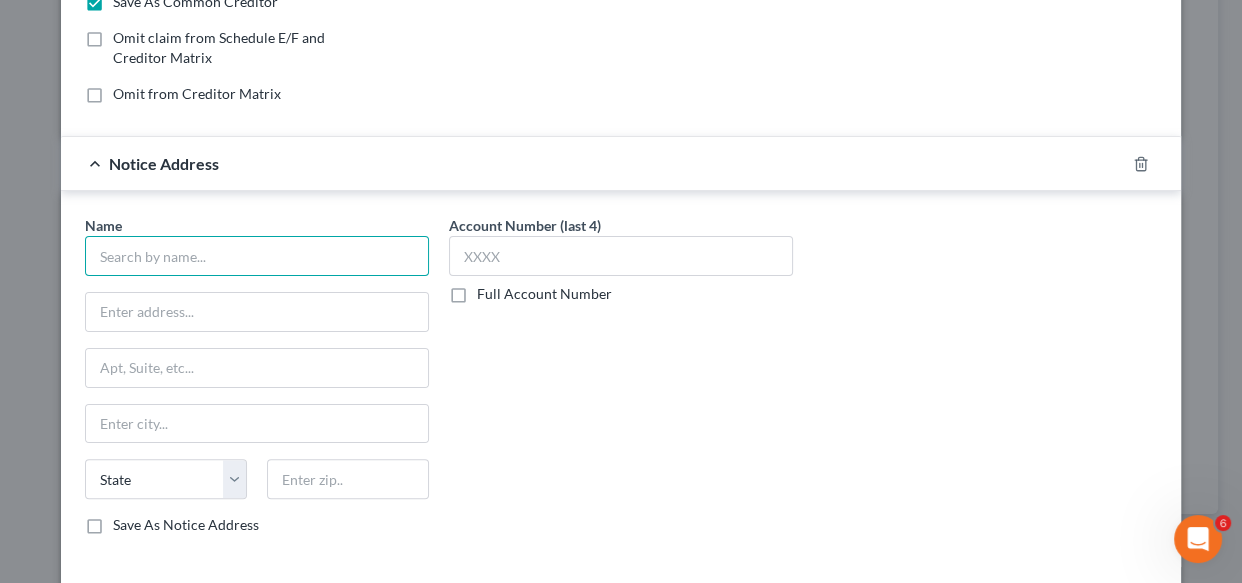 click at bounding box center [257, 256] 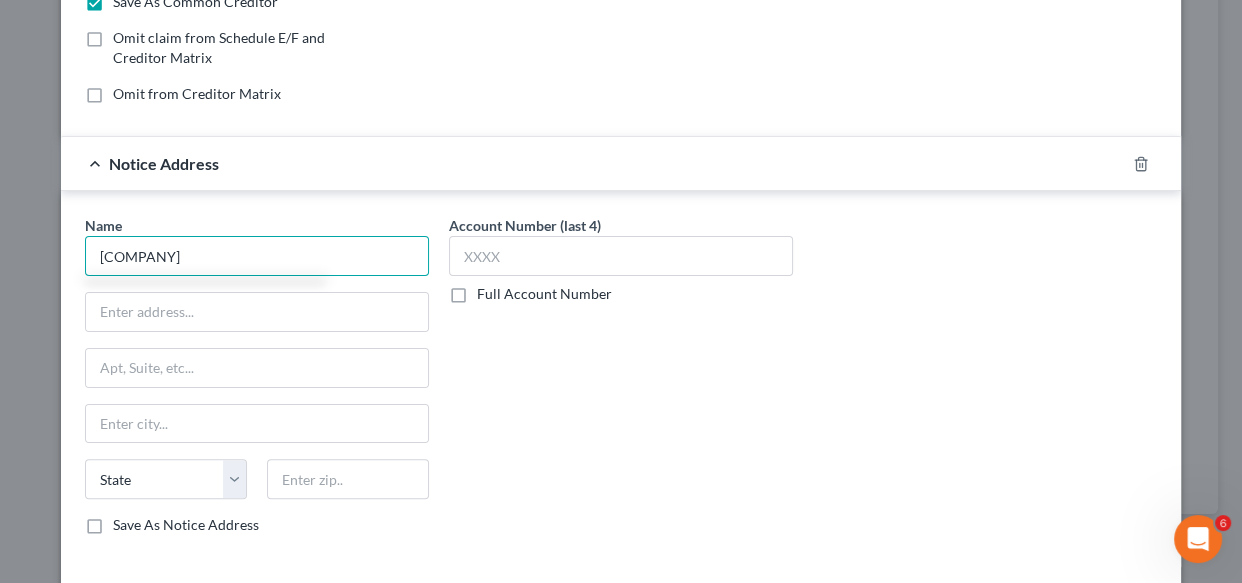 type on "[COMPANY]" 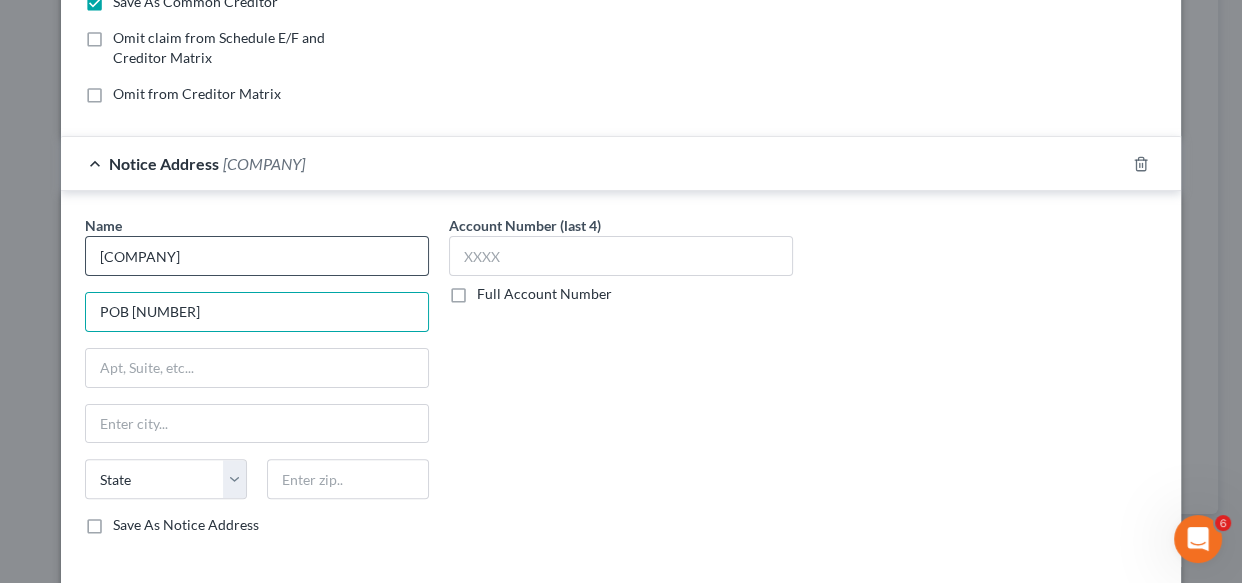 type on "POB [NUMBER]" 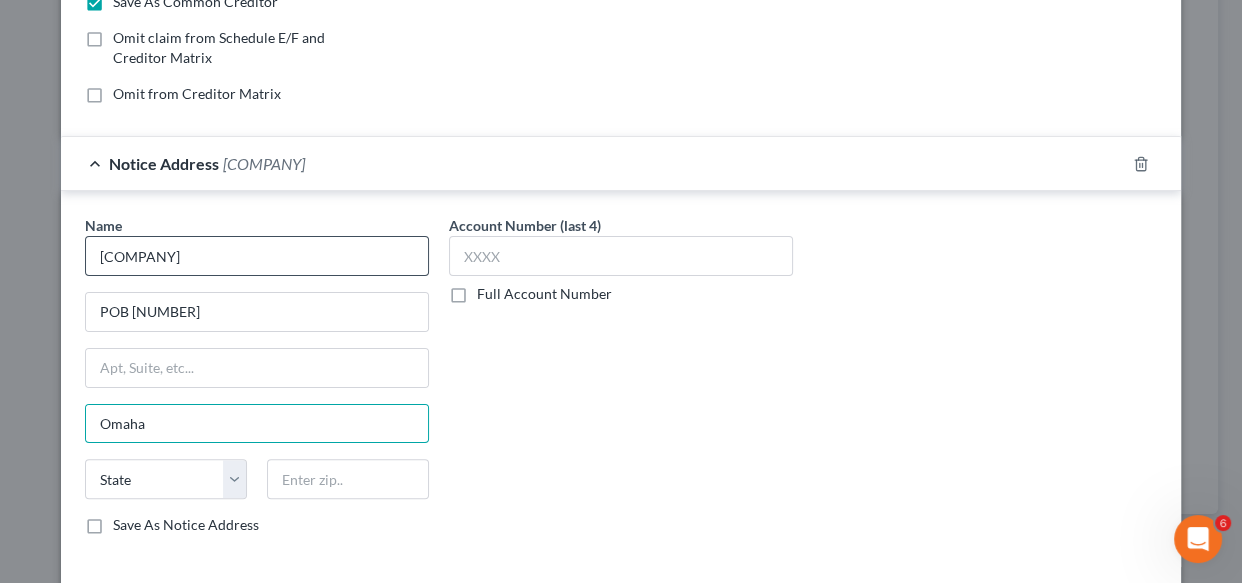type on "Omaha" 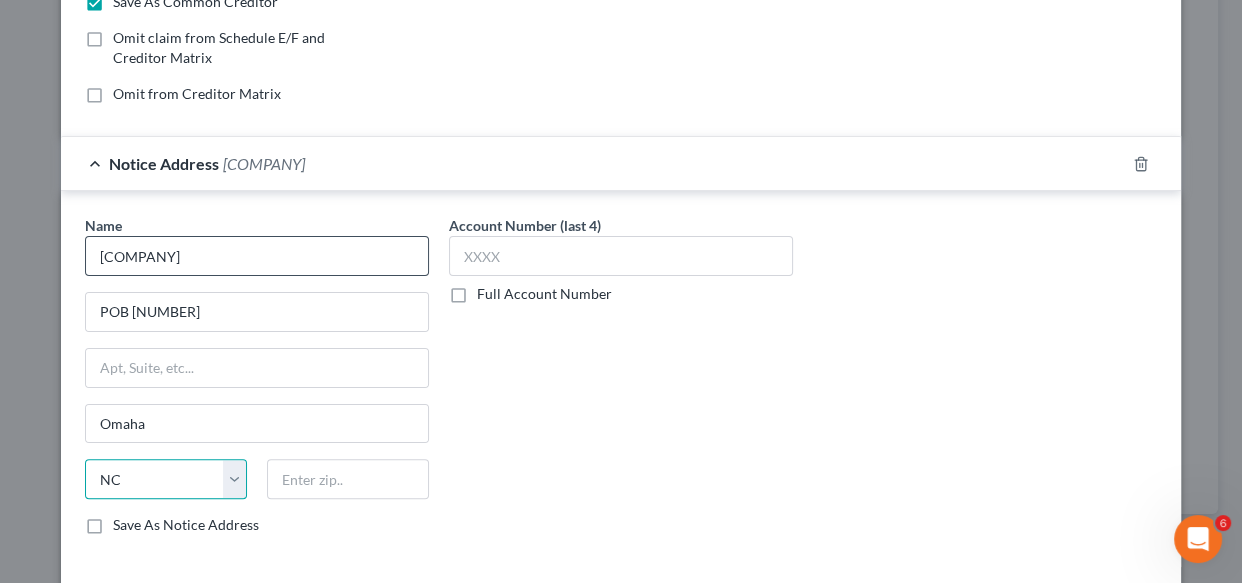 select on "30" 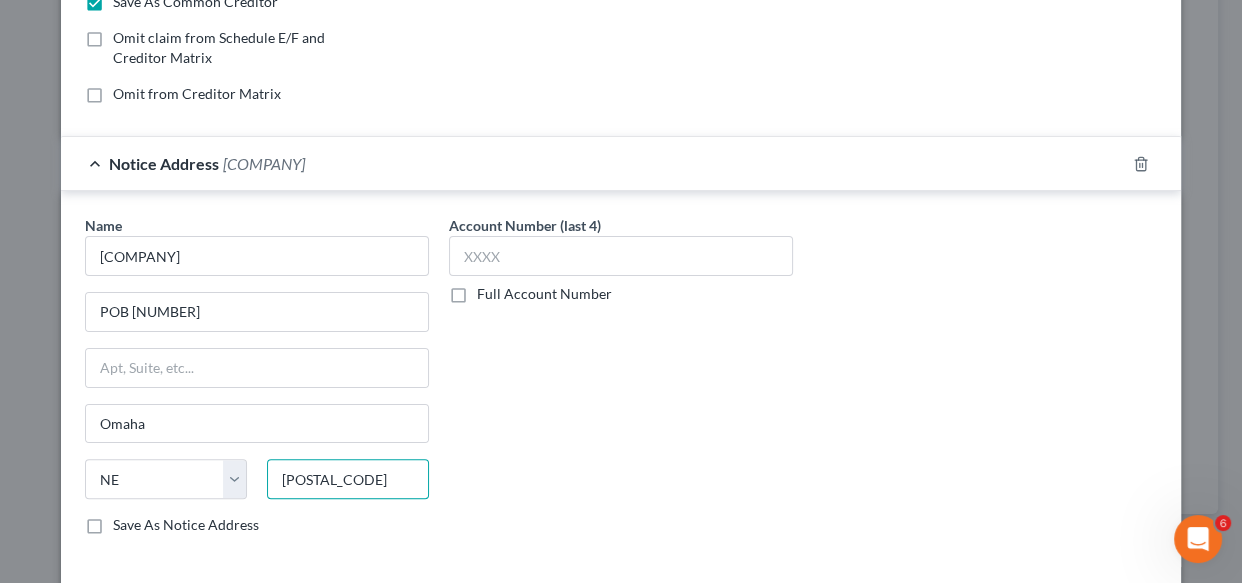 type on "[POSTAL_CODE]" 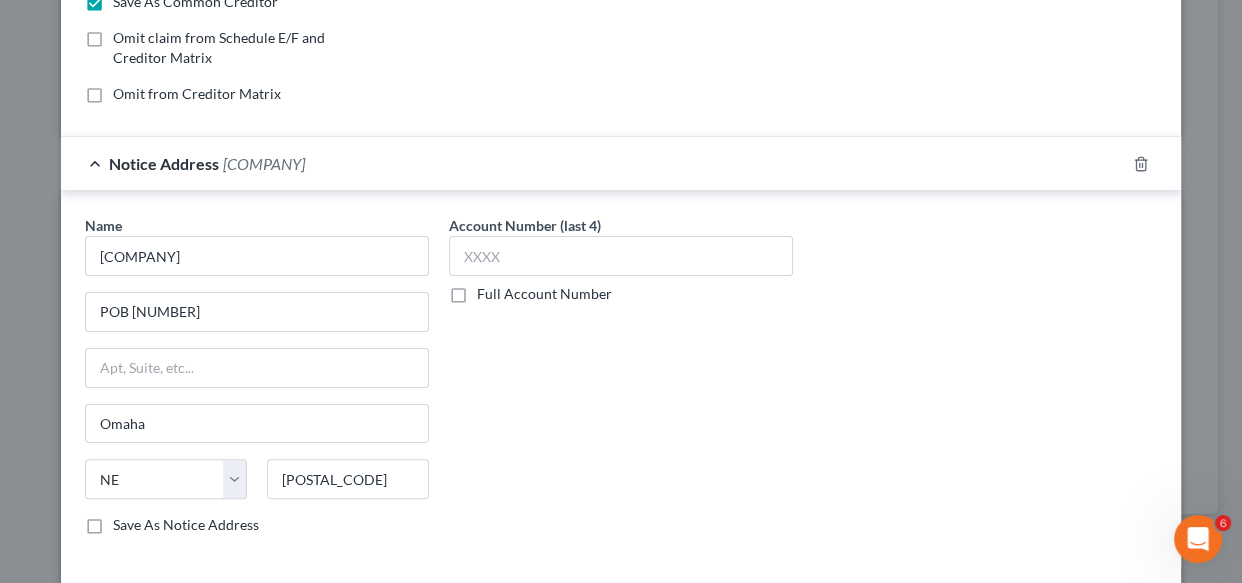 click on "Save As Notice Address" at bounding box center [186, 525] 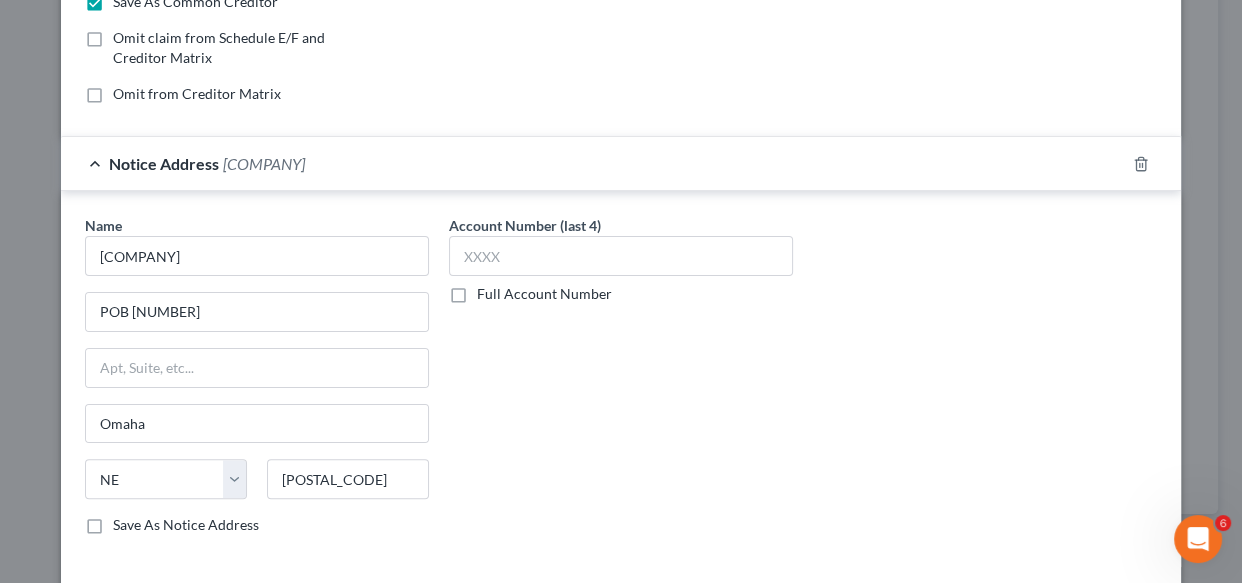 click on "Save As Notice Address" at bounding box center [127, 521] 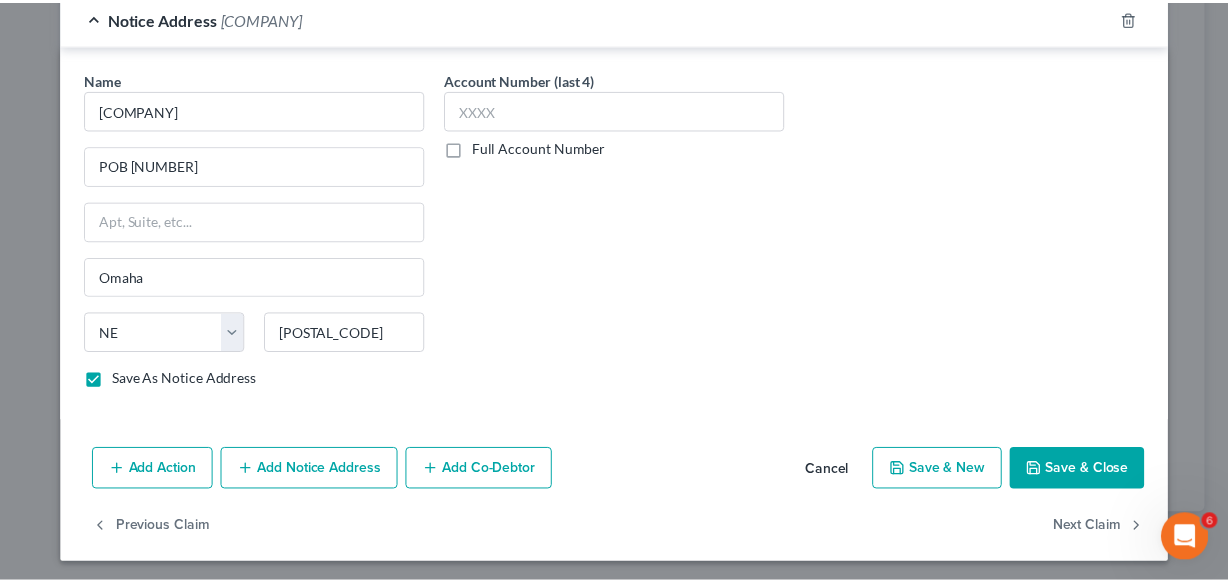 scroll, scrollTop: 549, scrollLeft: 0, axis: vertical 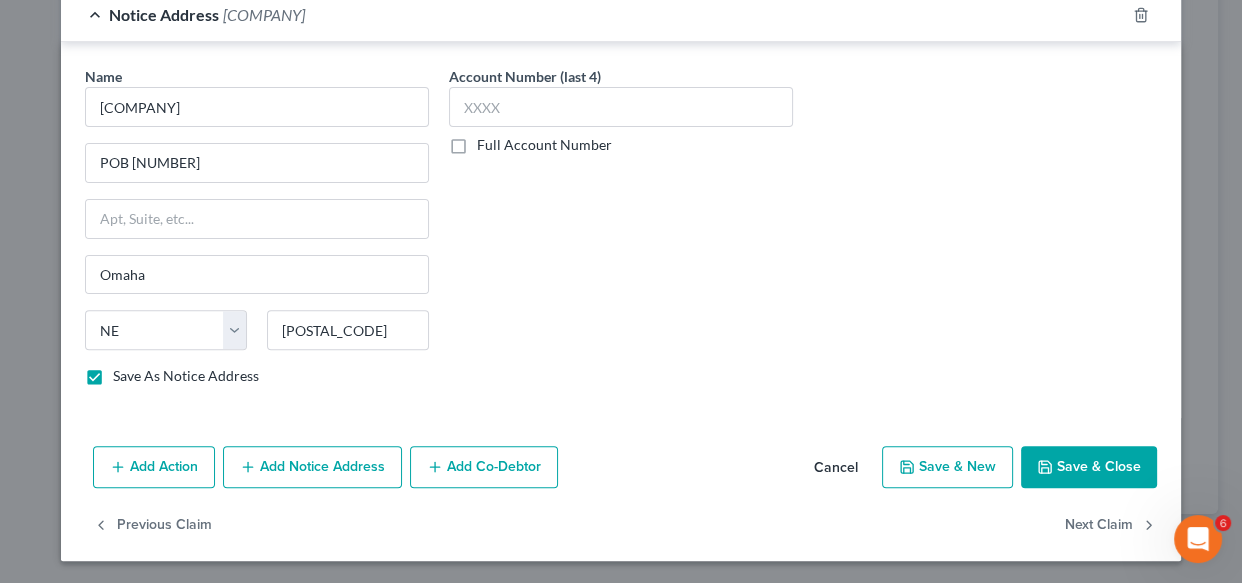 click on "Save & Close" at bounding box center [1089, 467] 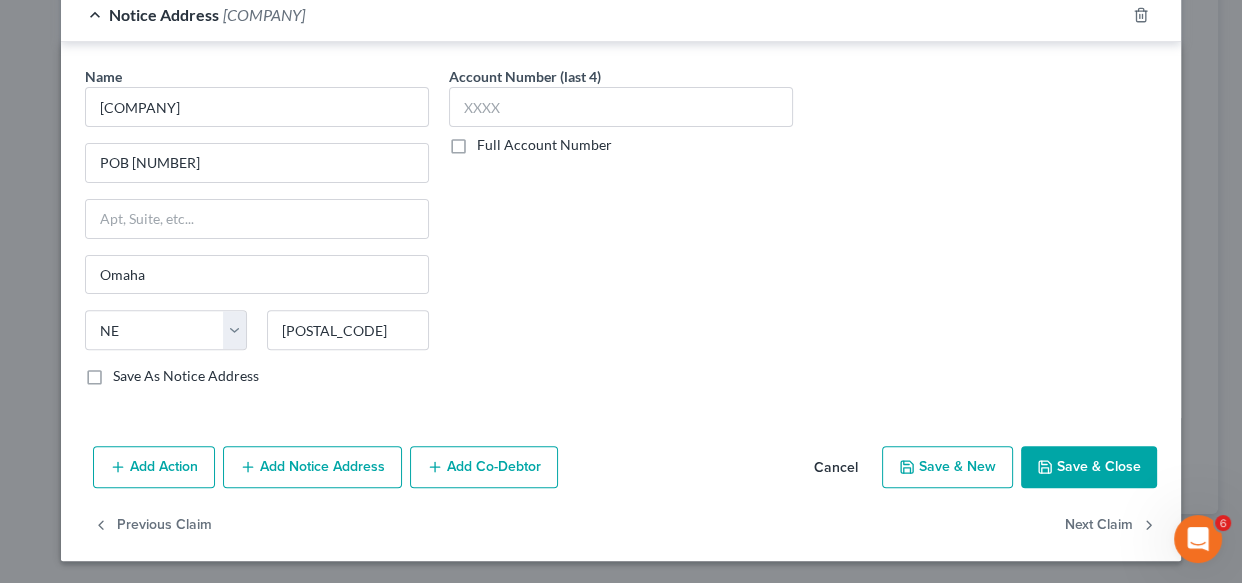 checkbox on "false" 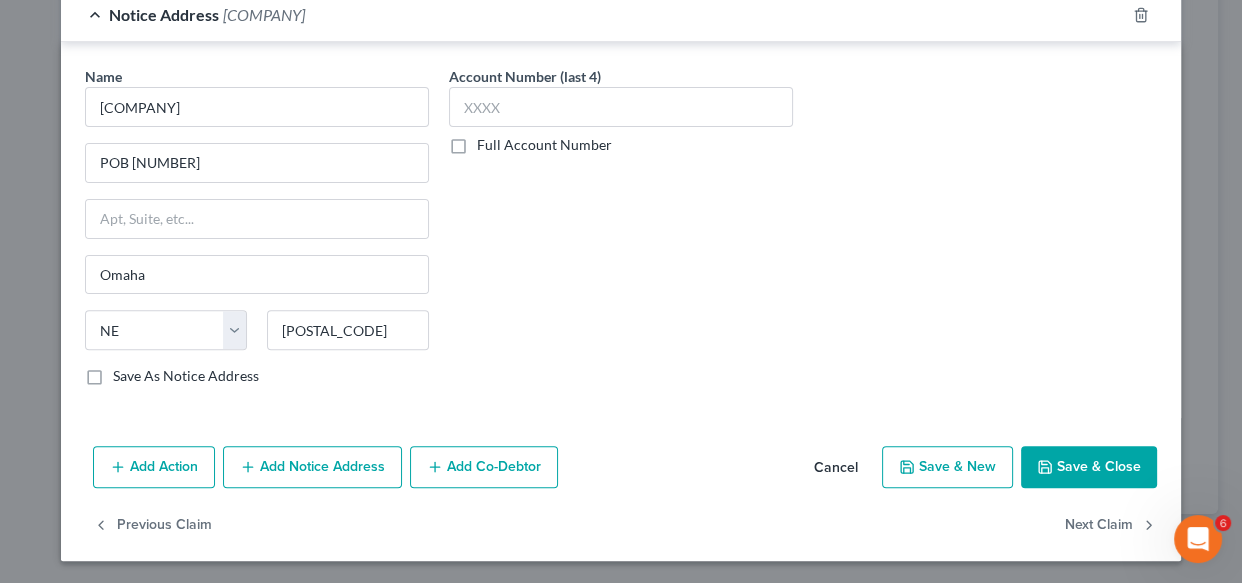 checkbox on "false" 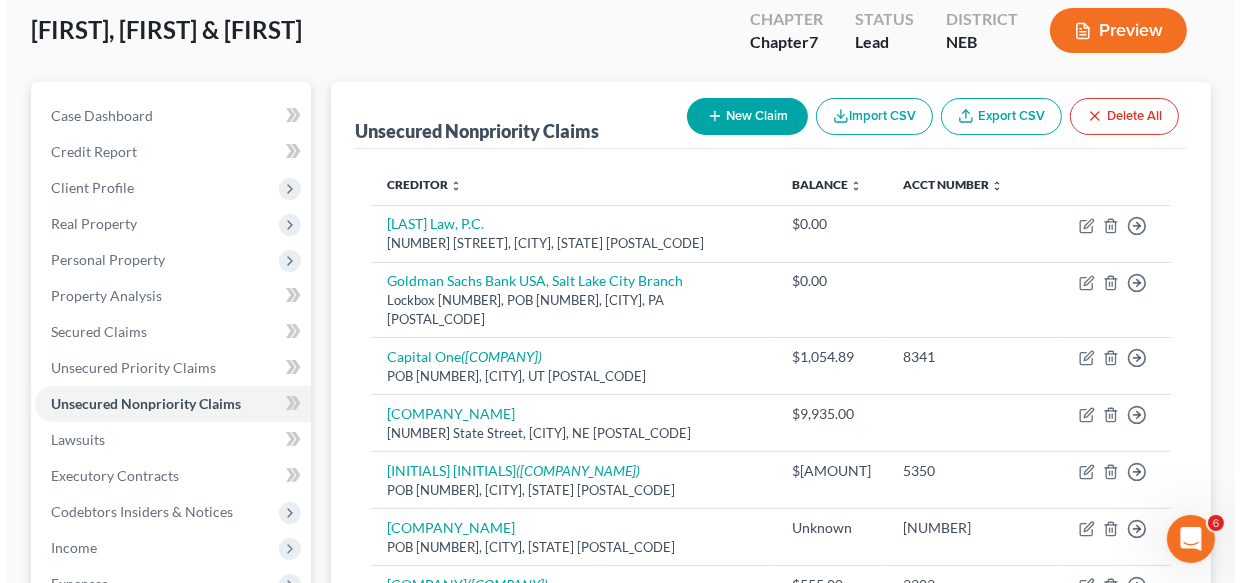scroll, scrollTop: 109, scrollLeft: 0, axis: vertical 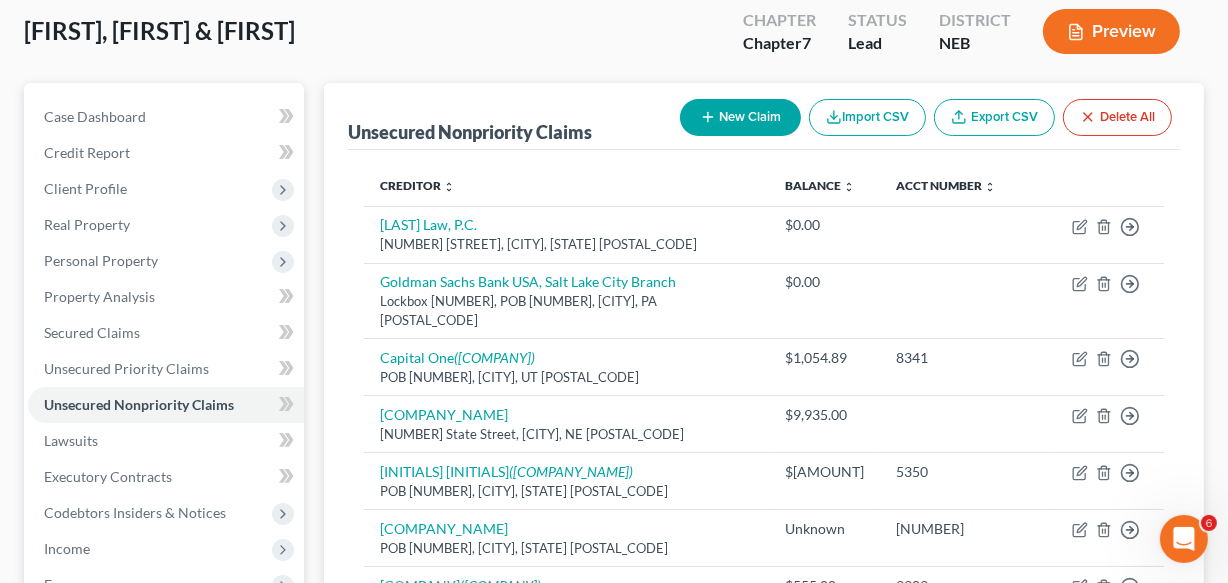 click on "New Claim" at bounding box center [740, 117] 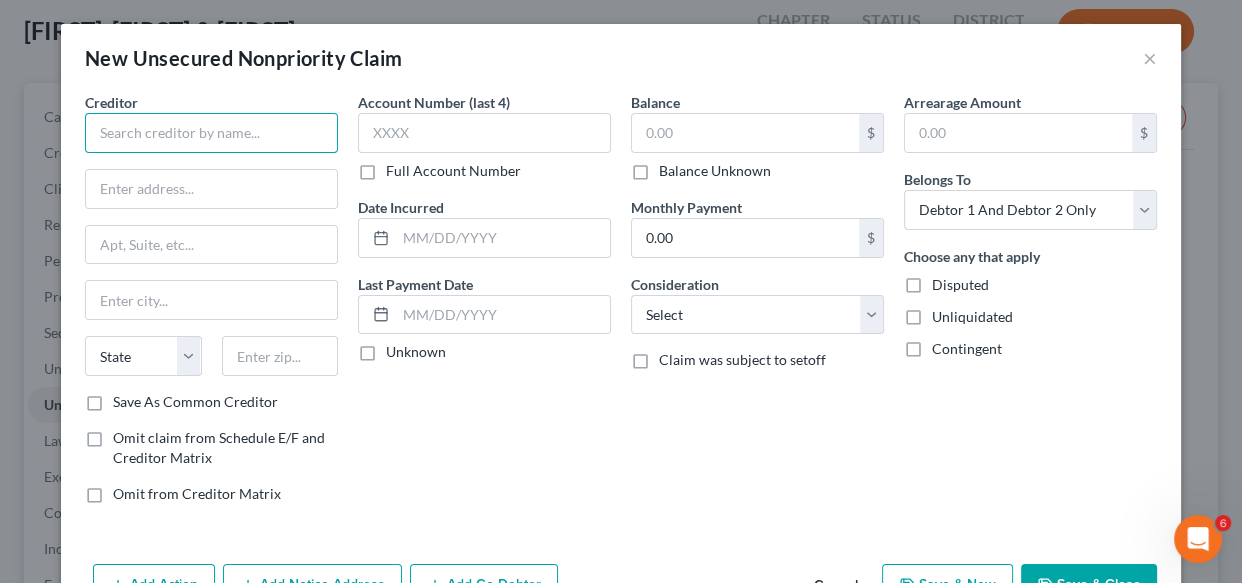 click at bounding box center (211, 133) 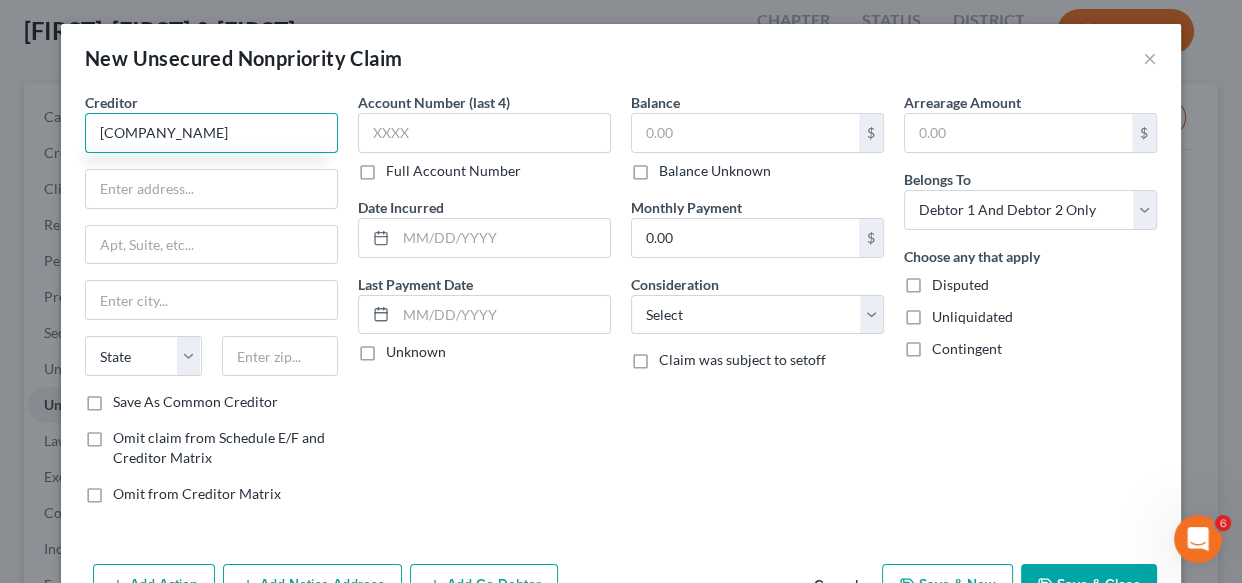 type on "[COMPANY_NAME]" 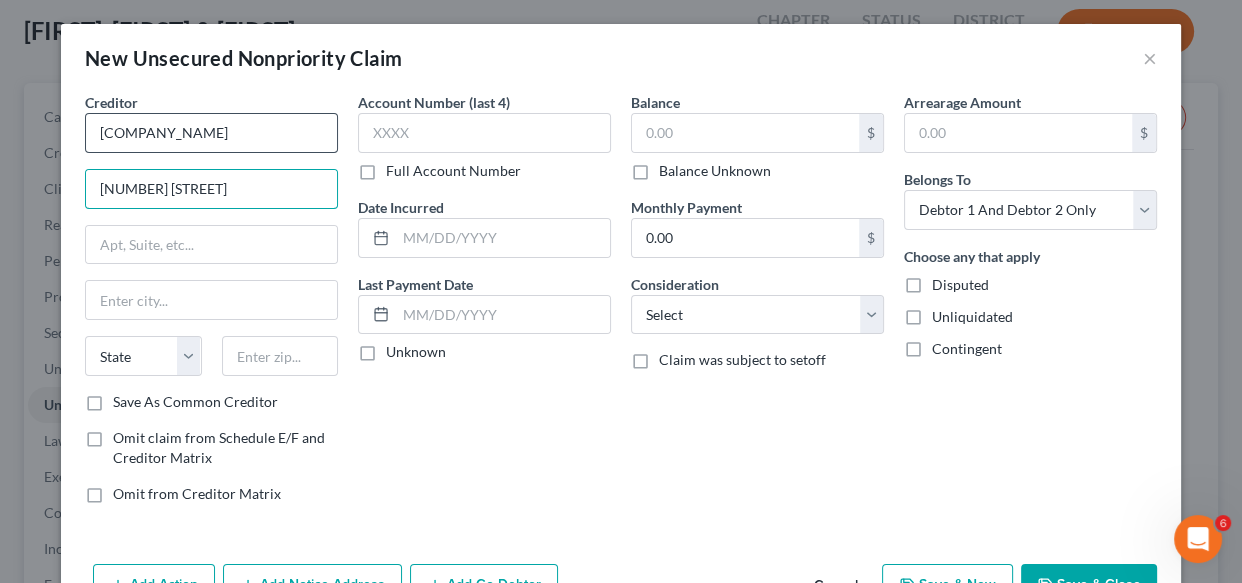 type on "[NUMBER] [STREET]" 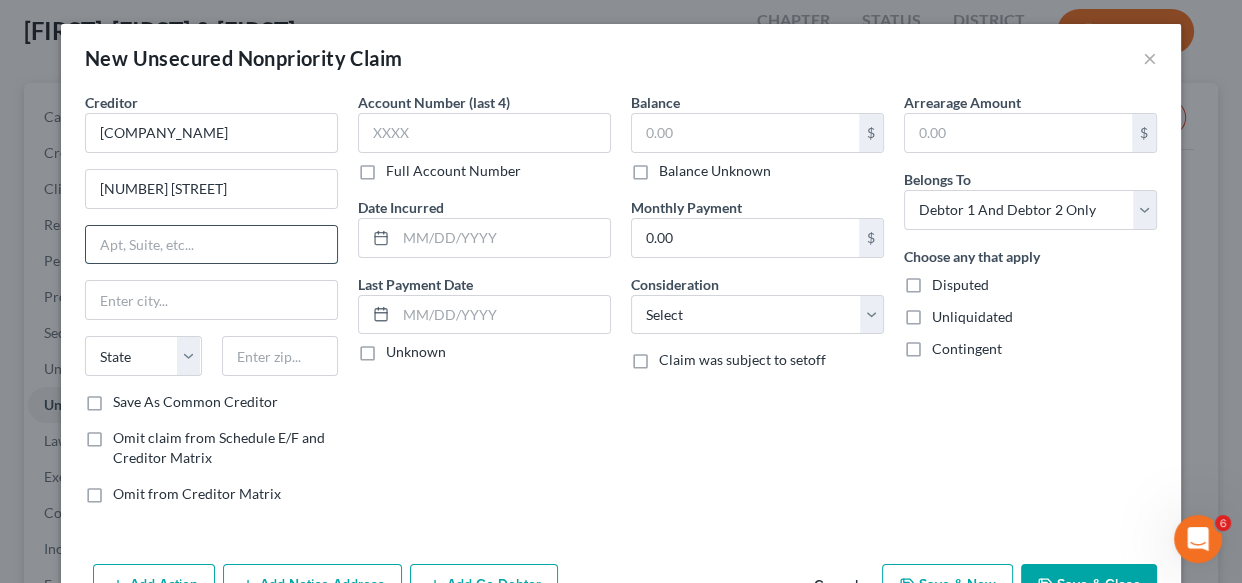 click at bounding box center (211, 245) 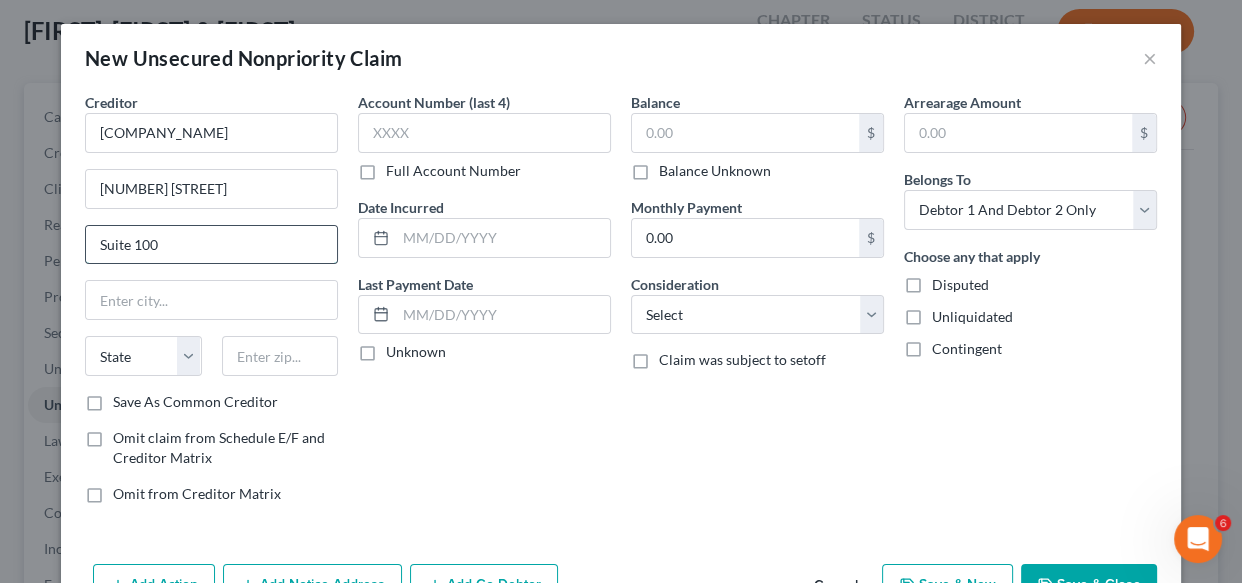 type on "Suite 100" 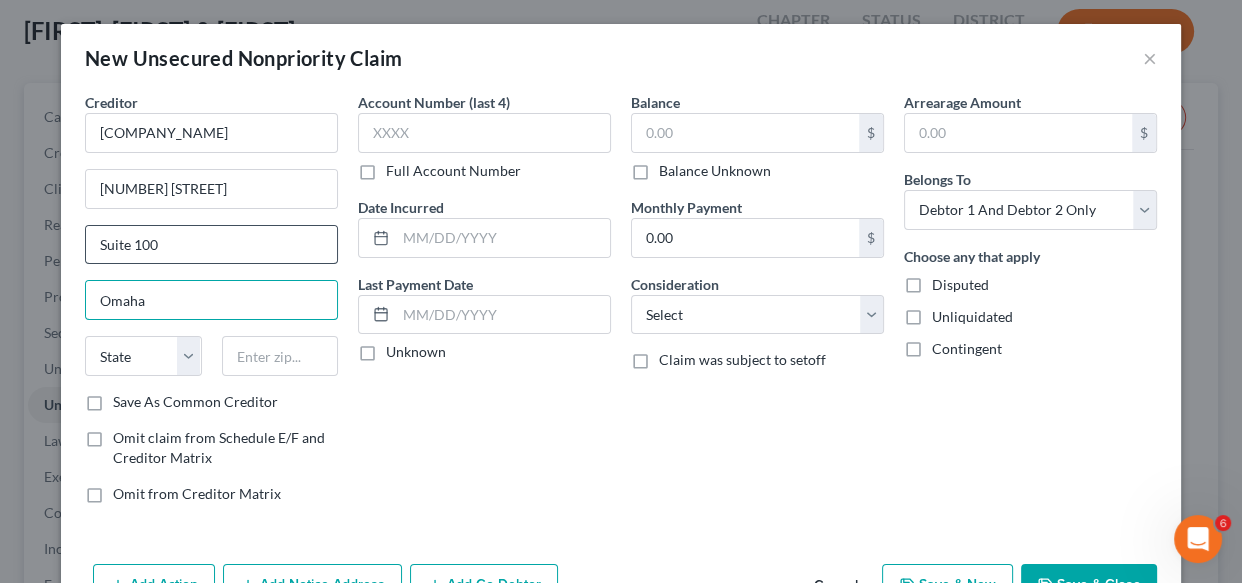 type on "Omaha" 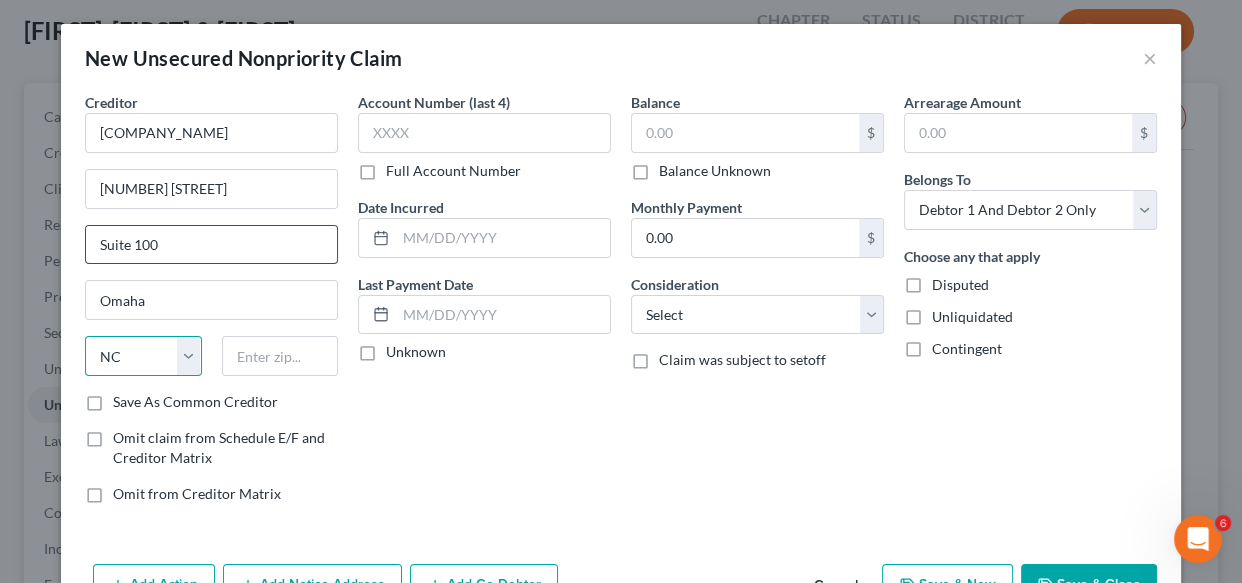 select on "30" 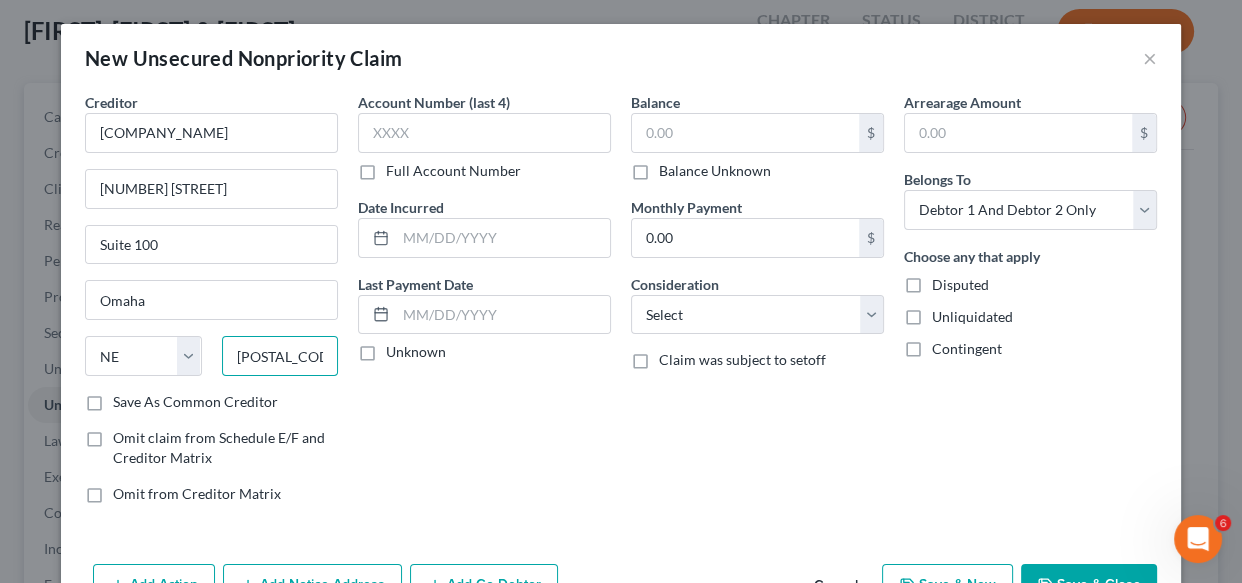 type on "[POSTAL_CODE]" 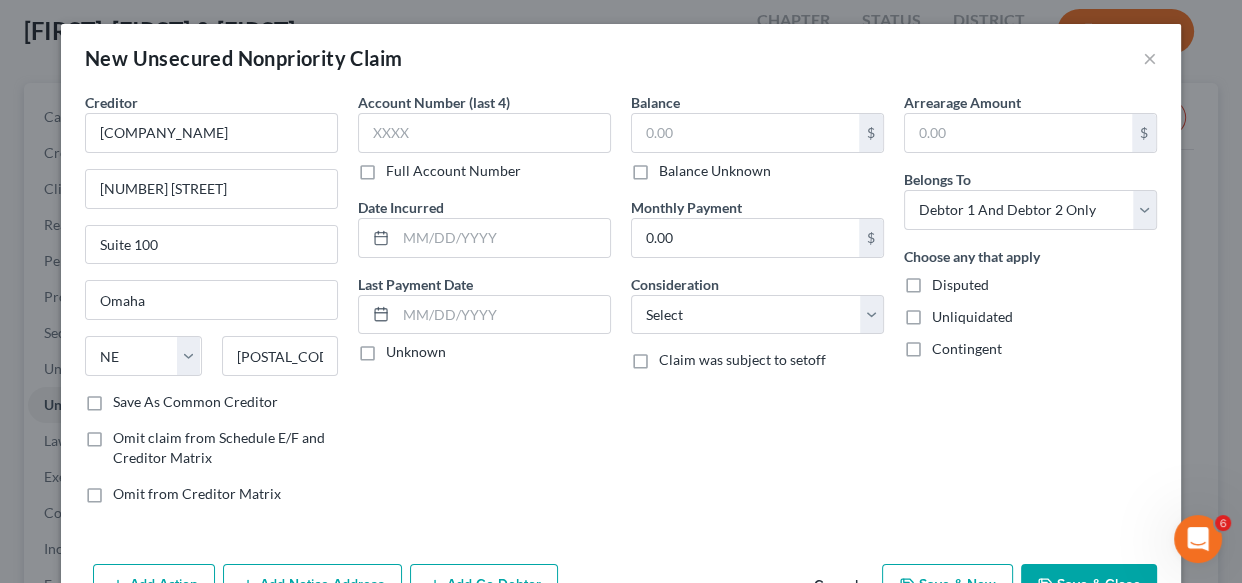 click on "Save As Common Creditor" at bounding box center [195, 402] 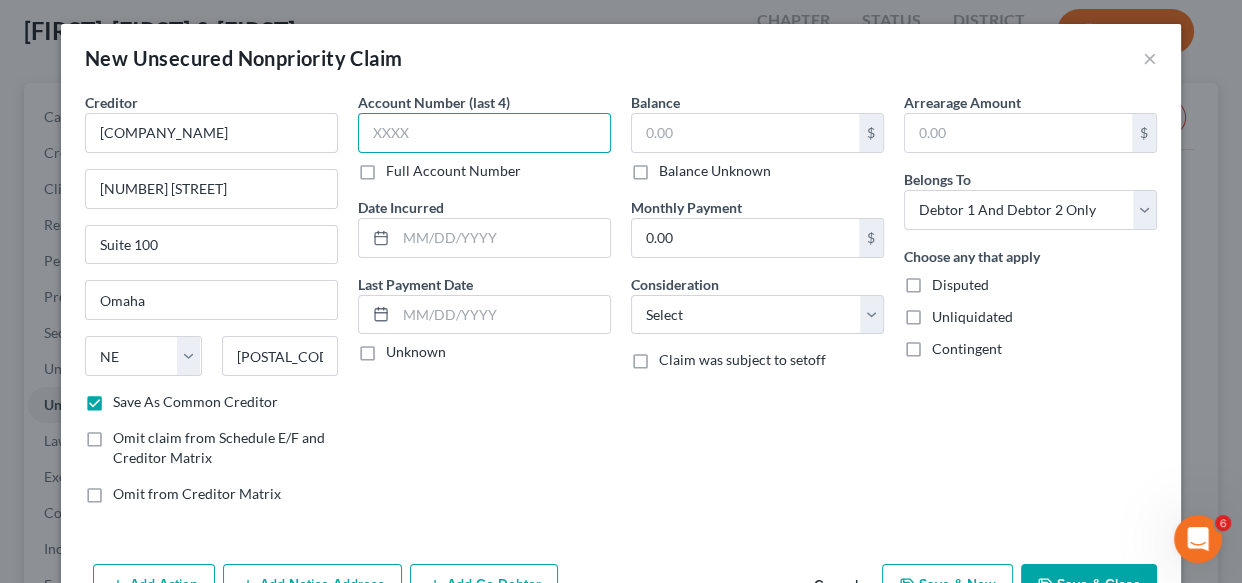 click at bounding box center [484, 133] 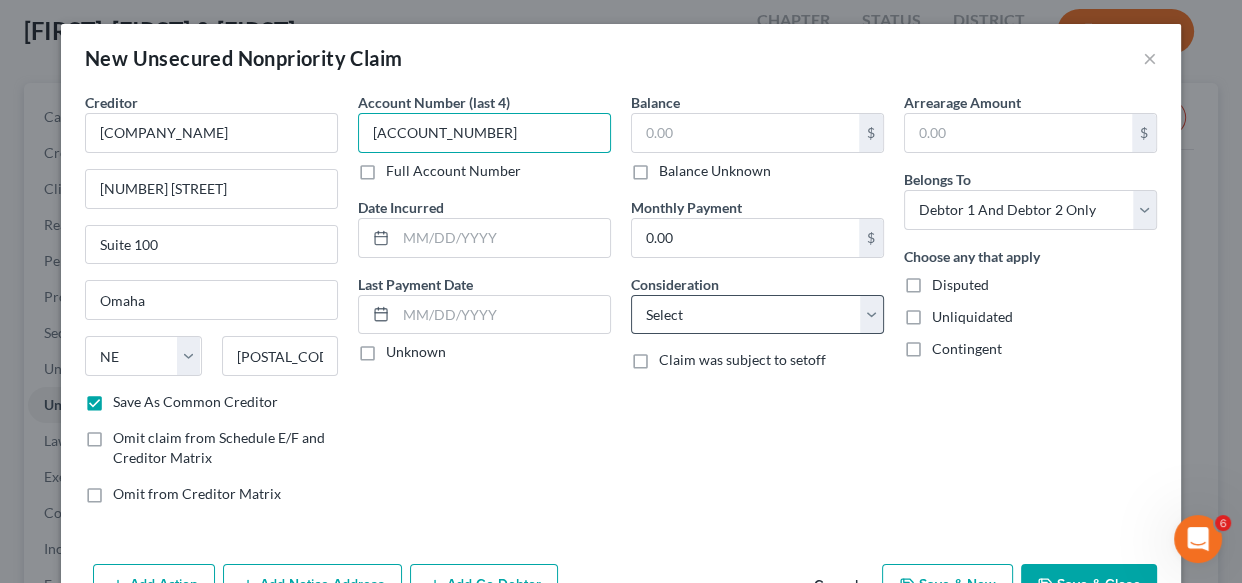 type on "[ACCOUNT_NUMBER]" 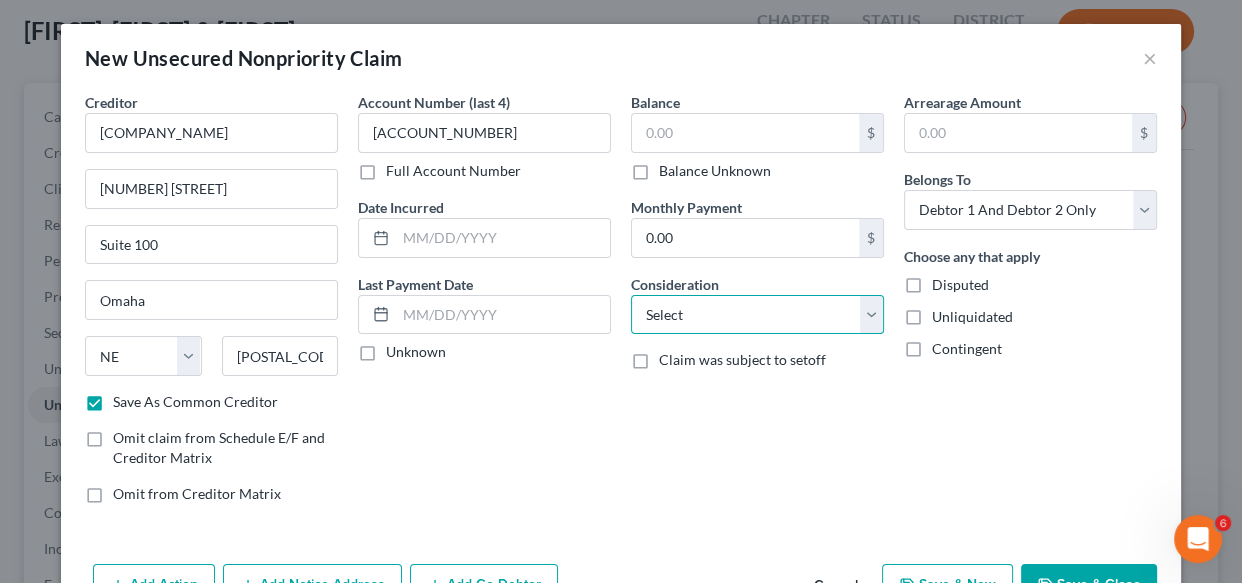 click on "Select Cable / Satellite Services Collection Agency Credit Card Debt Debt Counseling / Attorneys Deficiency Balance Domestic Support Obligations Home / Car Repairs Income Taxes Judgment Liens Medical Services Monies Loaned / Advanced Mortgage Obligation From Divorce Or Separation Obligation To Pensions Other Overdrawn Bank Account Promised To Help Pay Creditors Student Loans Suppliers And Vendors Telephone / Internet Services Utility Services" at bounding box center [757, 315] 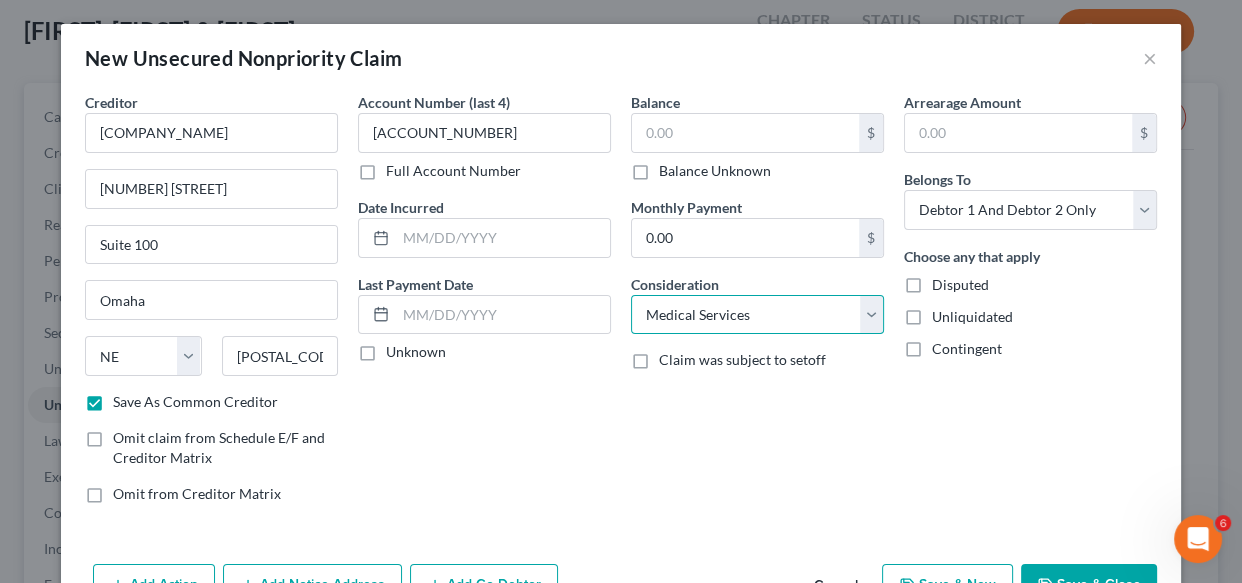 click on "Select Cable / Satellite Services Collection Agency Credit Card Debt Debt Counseling / Attorneys Deficiency Balance Domestic Support Obligations Home / Car Repairs Income Taxes Judgment Liens Medical Services Monies Loaned / Advanced Mortgage Obligation From Divorce Or Separation Obligation To Pensions Other Overdrawn Bank Account Promised To Help Pay Creditors Student Loans Suppliers And Vendors Telephone / Internet Services Utility Services" at bounding box center (757, 315) 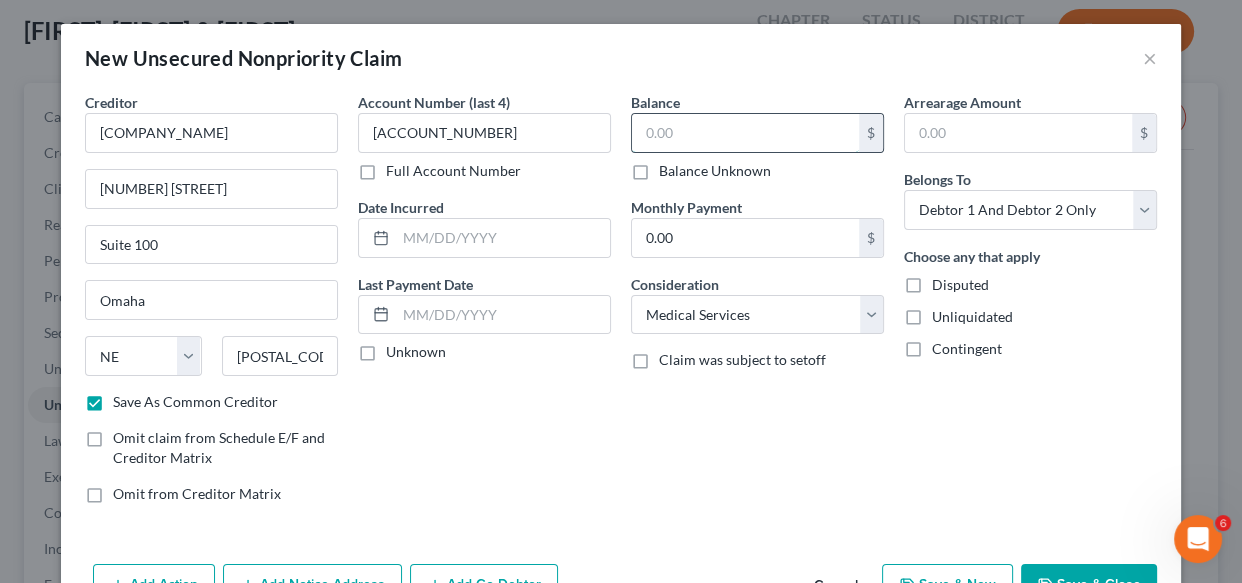 click at bounding box center [745, 133] 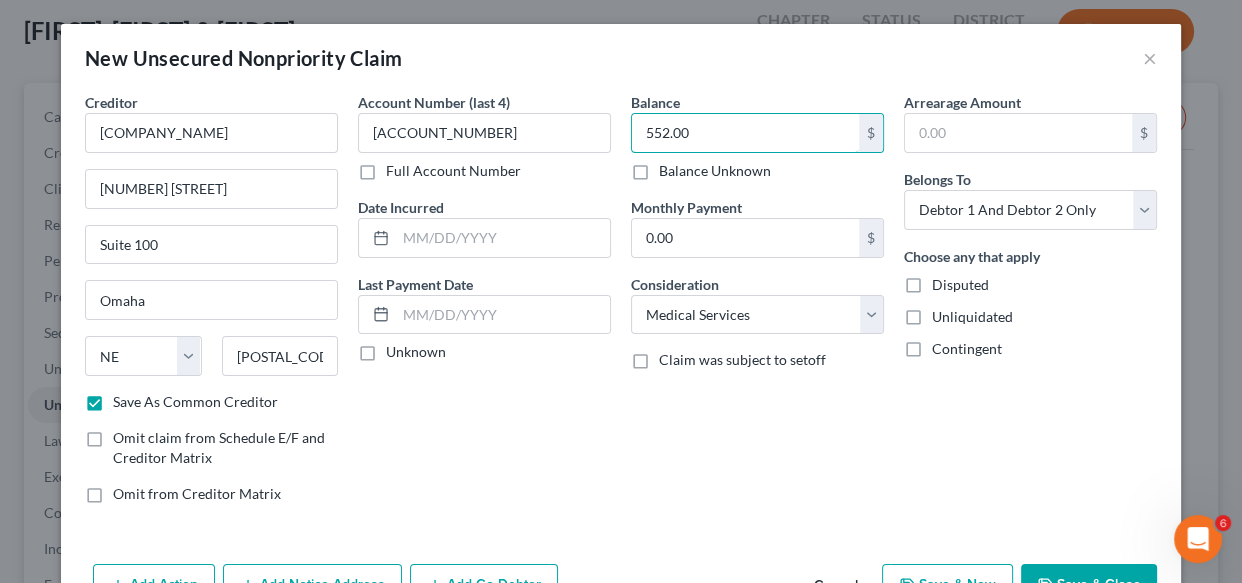 type on "552.00" 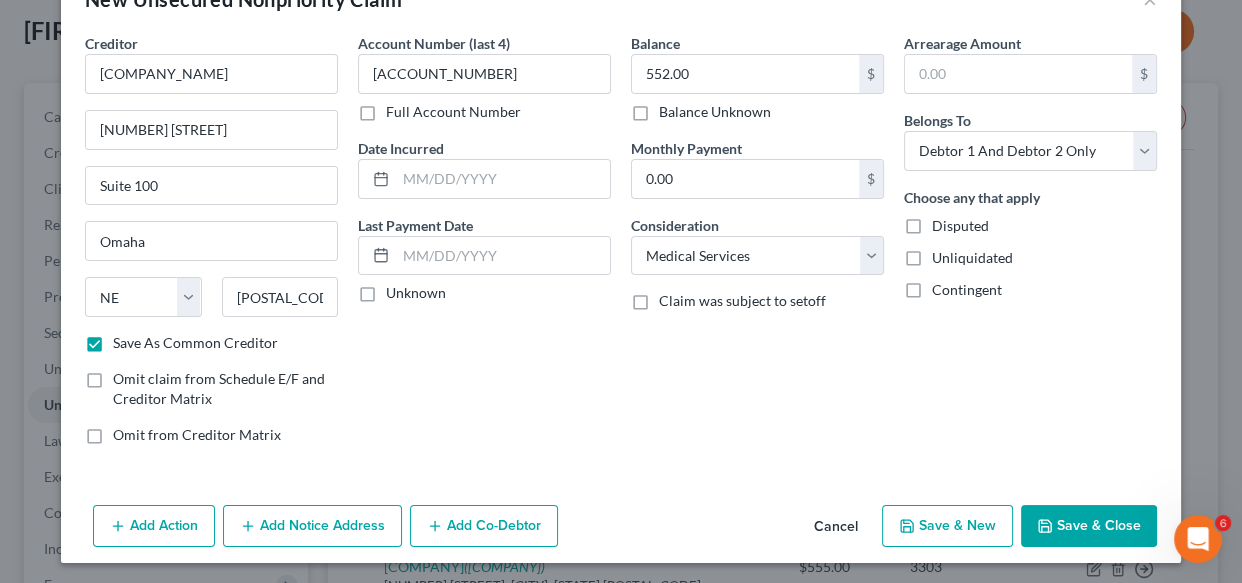scroll, scrollTop: 61, scrollLeft: 0, axis: vertical 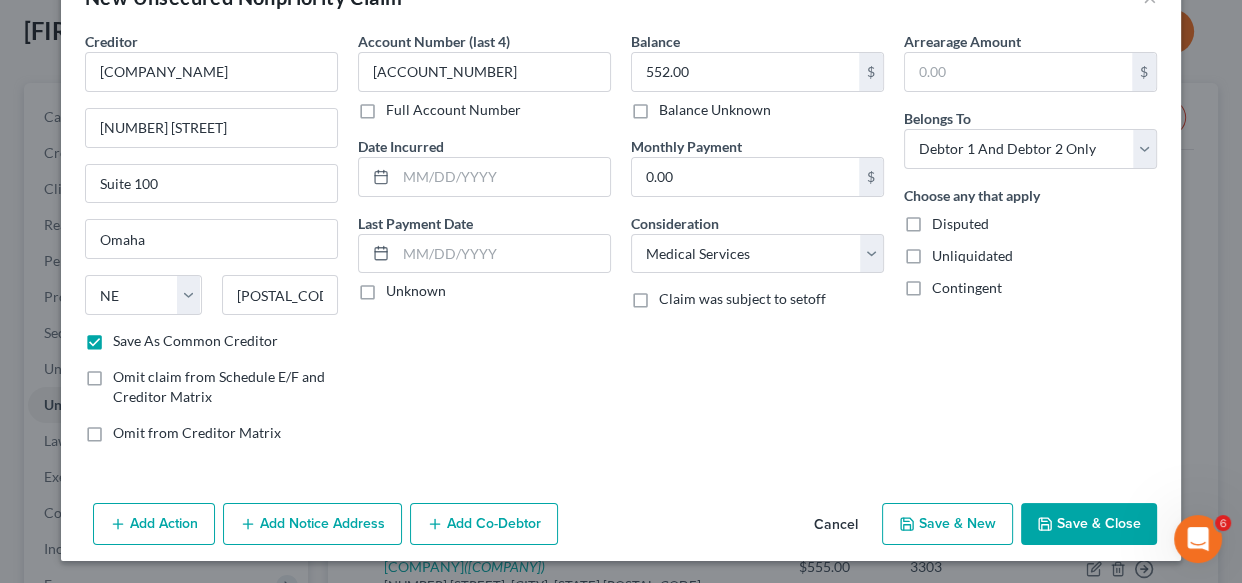 click on "Save & New" at bounding box center (947, 524) 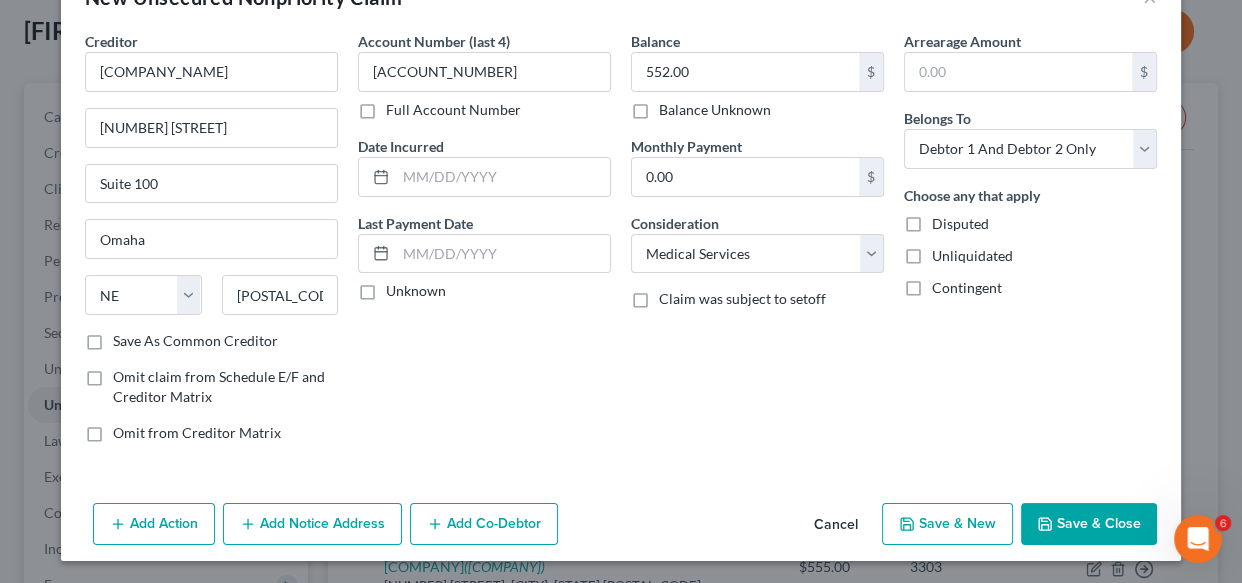 checkbox on "false" 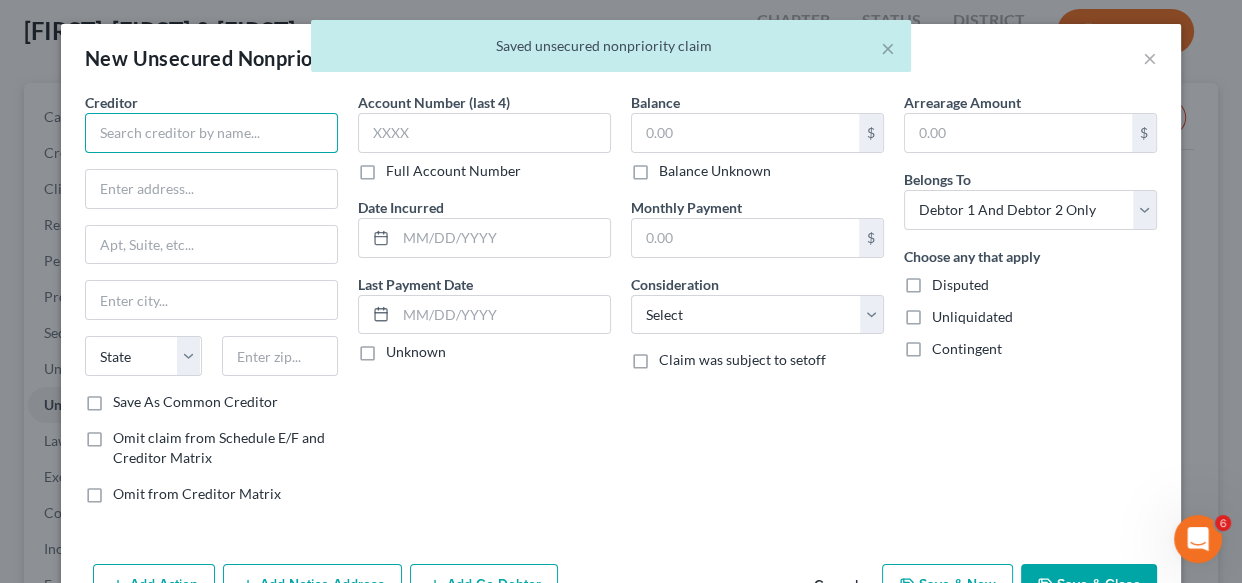 click at bounding box center (211, 133) 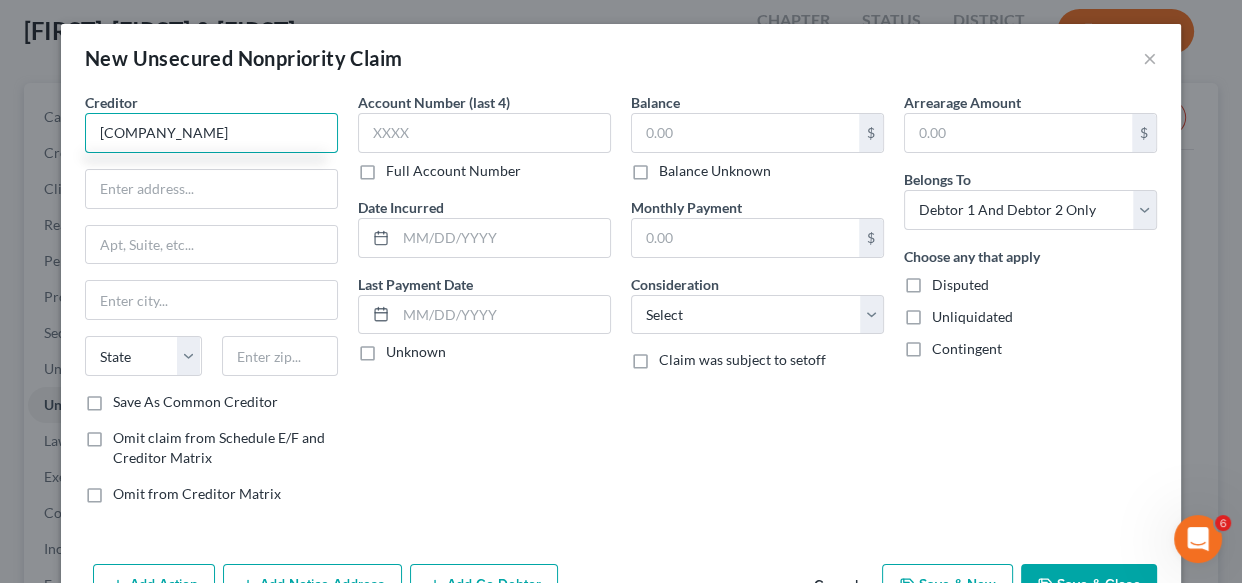 type on "[COMPANY_NAME]" 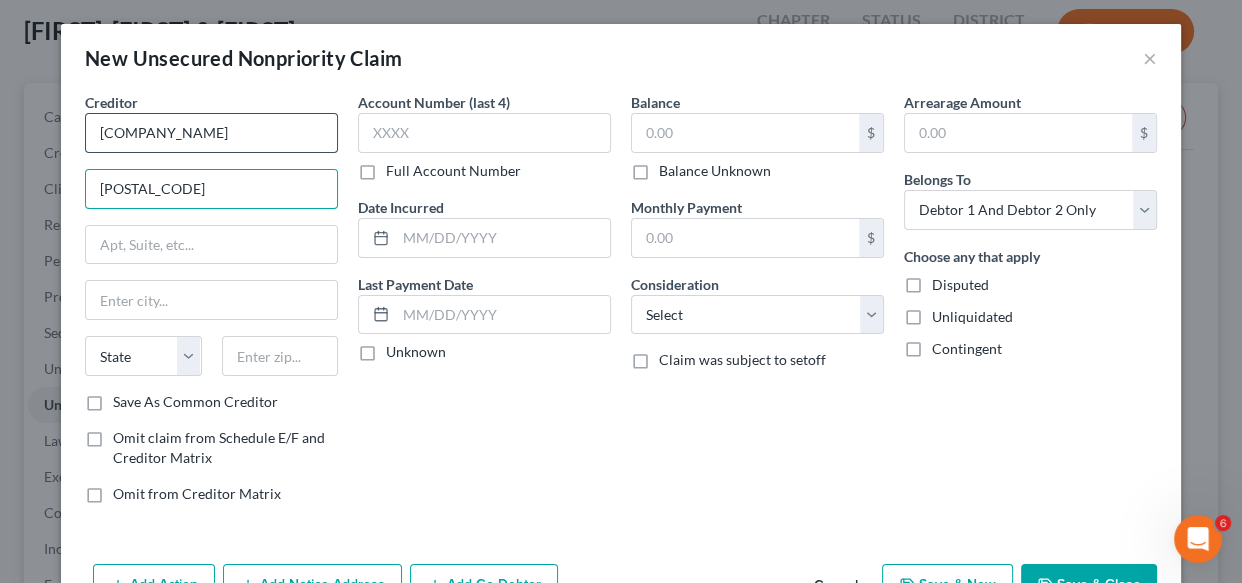 type on "[POSTAL_CODE]" 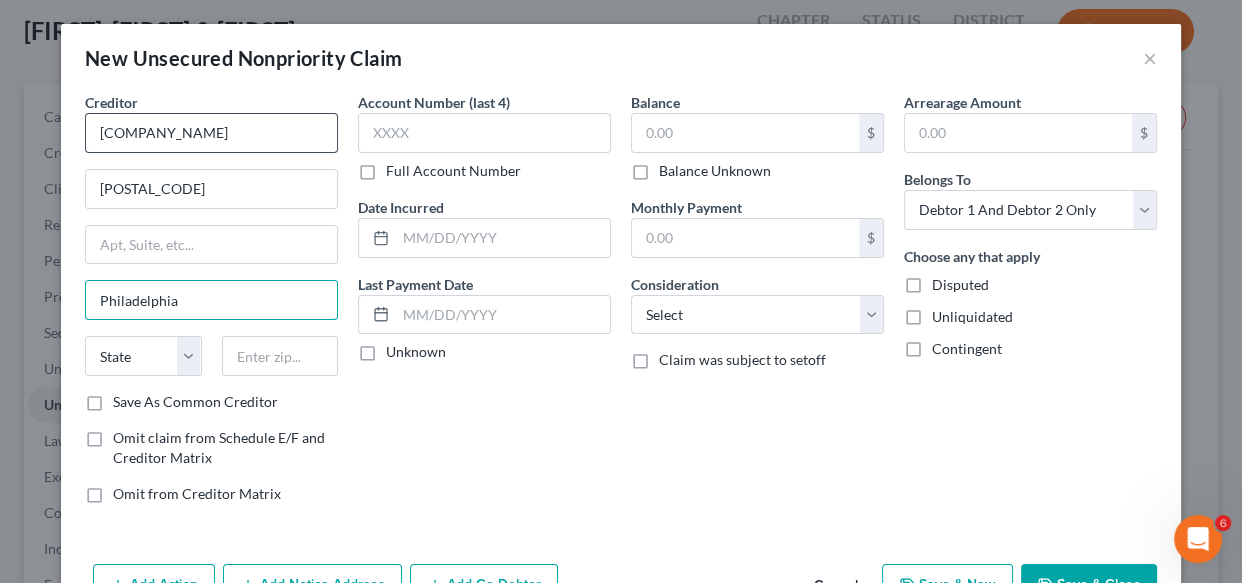 type on "Philadelphia" 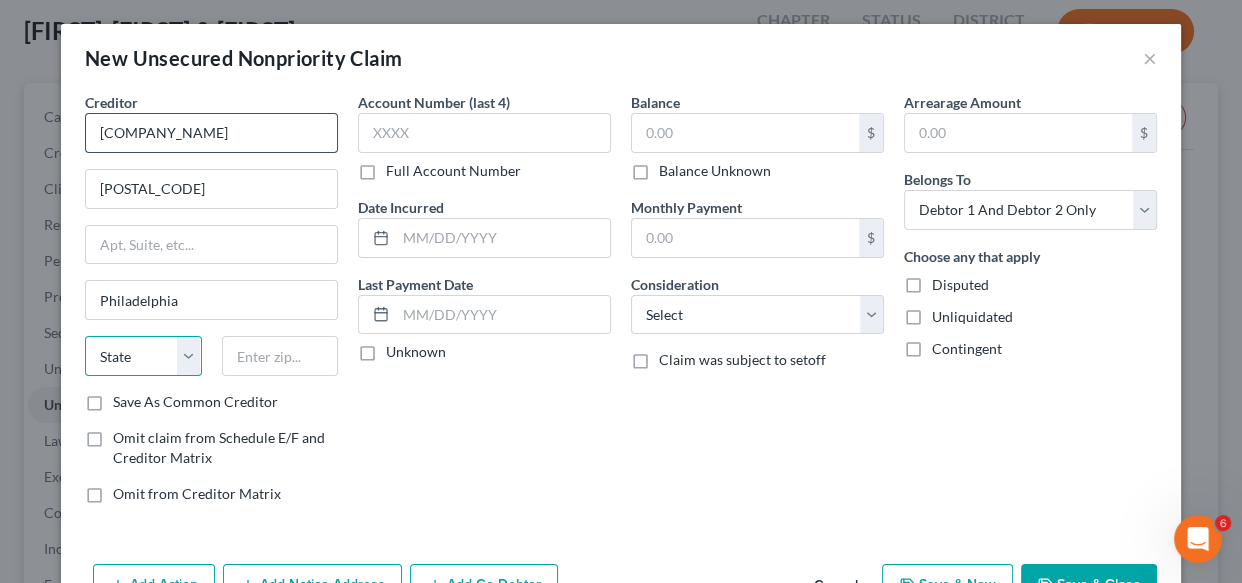 select on "39" 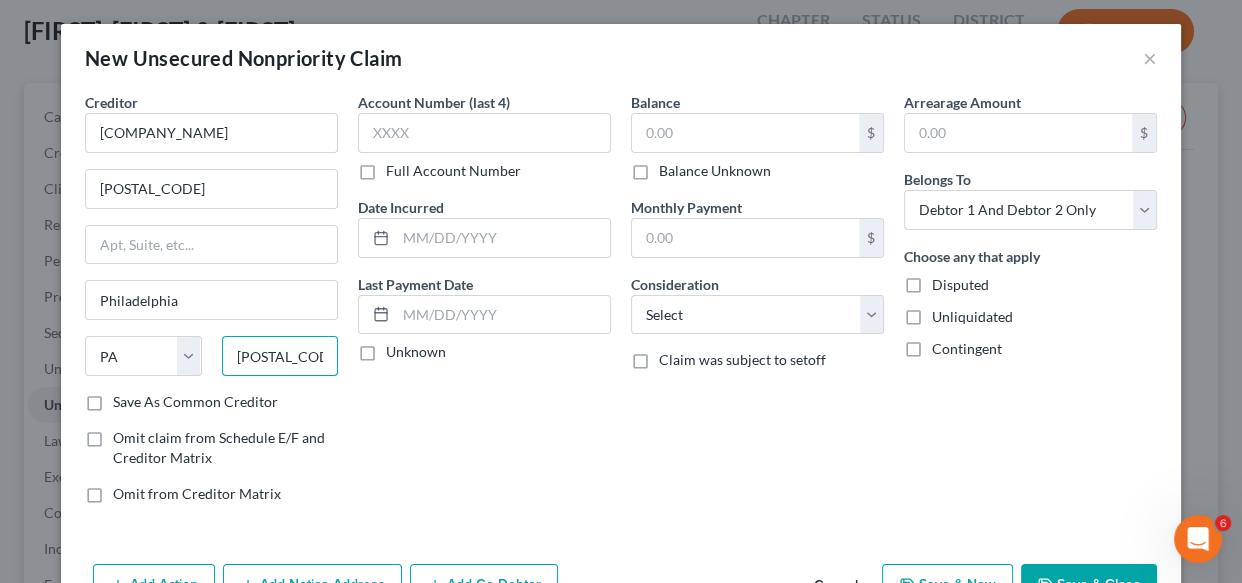 type on "[POSTAL_CODE]" 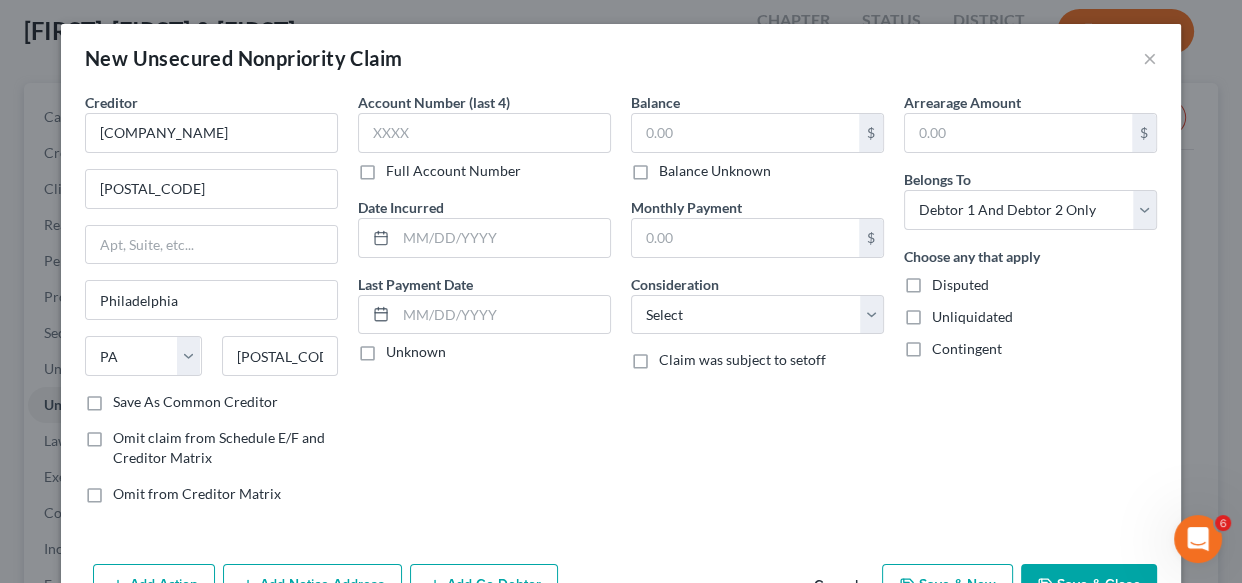 click on "Save As Common Creditor" at bounding box center [195, 402] 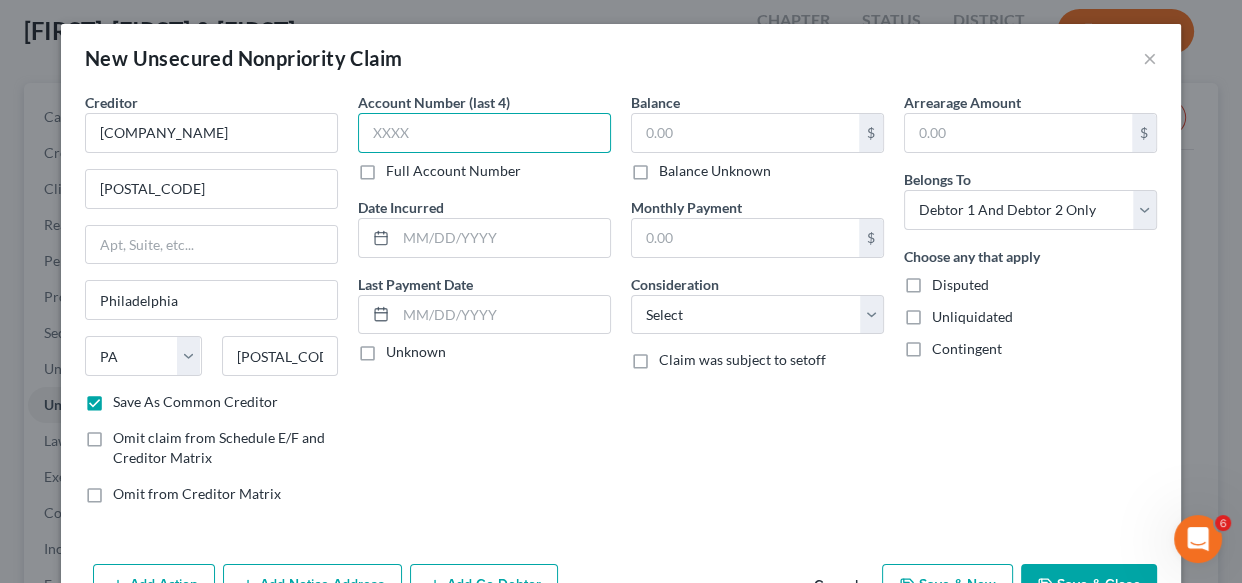 click at bounding box center (484, 133) 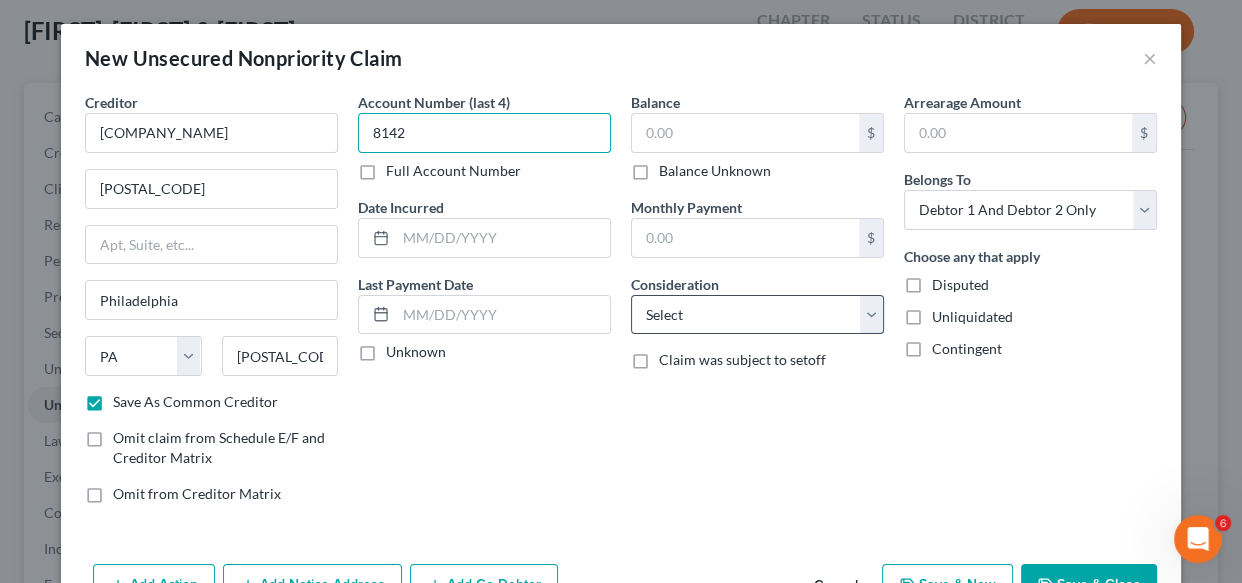 type on "8142" 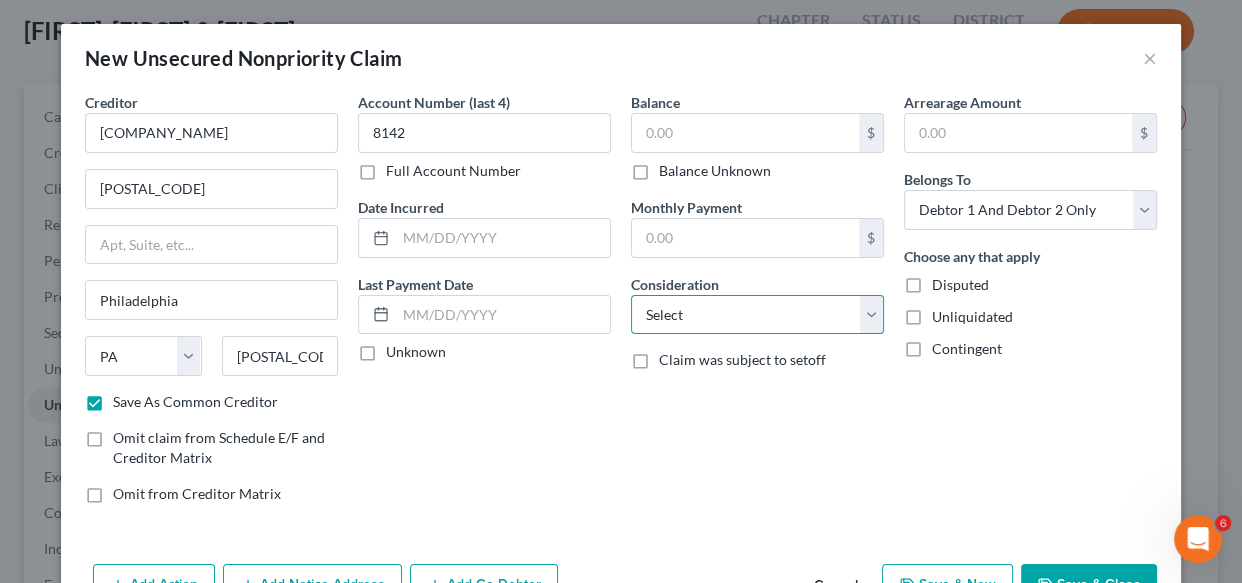 click on "Select Cable / Satellite Services Collection Agency Credit Card Debt Debt Counseling / Attorneys Deficiency Balance Domestic Support Obligations Home / Car Repairs Income Taxes Judgment Liens Medical Services Monies Loaned / Advanced Mortgage Obligation From Divorce Or Separation Obligation To Pensions Other Overdrawn Bank Account Promised To Help Pay Creditors Student Loans Suppliers And Vendors Telephone / Internet Services Utility Services" at bounding box center [757, 315] 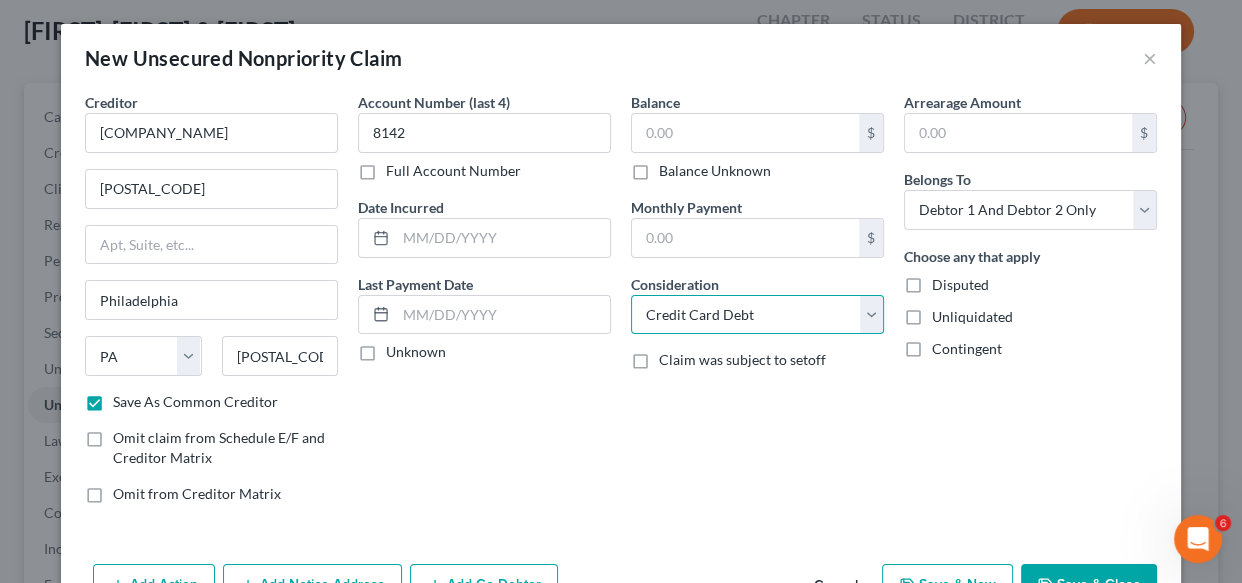 click on "Select Cable / Satellite Services Collection Agency Credit Card Debt Debt Counseling / Attorneys Deficiency Balance Domestic Support Obligations Home / Car Repairs Income Taxes Judgment Liens Medical Services Monies Loaned / Advanced Mortgage Obligation From Divorce Or Separation Obligation To Pensions Other Overdrawn Bank Account Promised To Help Pay Creditors Student Loans Suppliers And Vendors Telephone / Internet Services Utility Services" at bounding box center (757, 315) 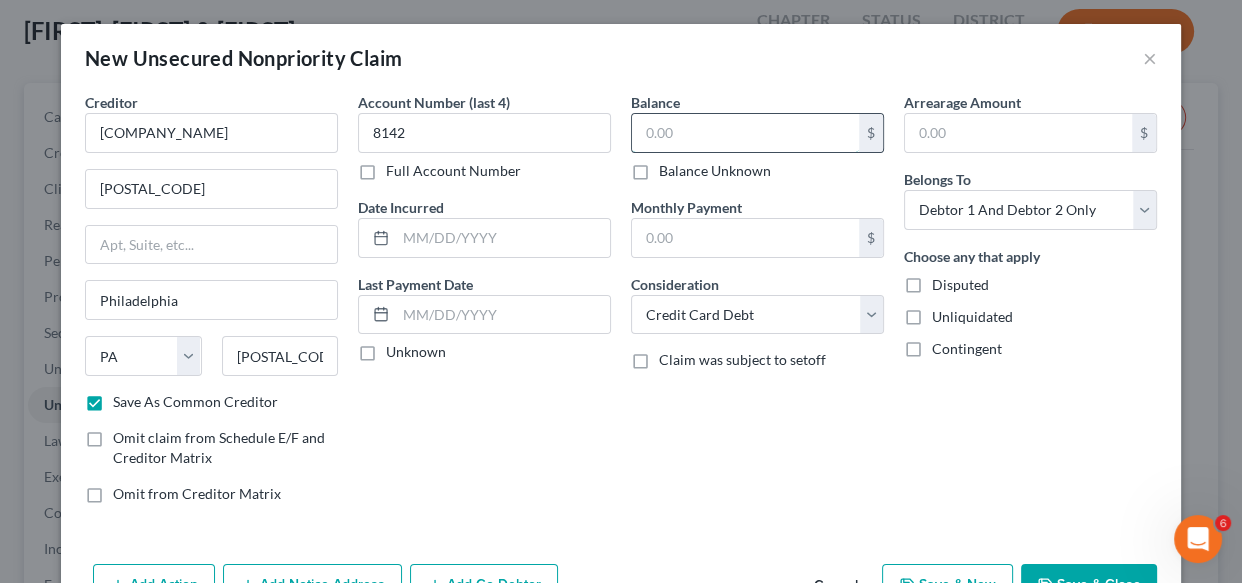 click at bounding box center [745, 133] 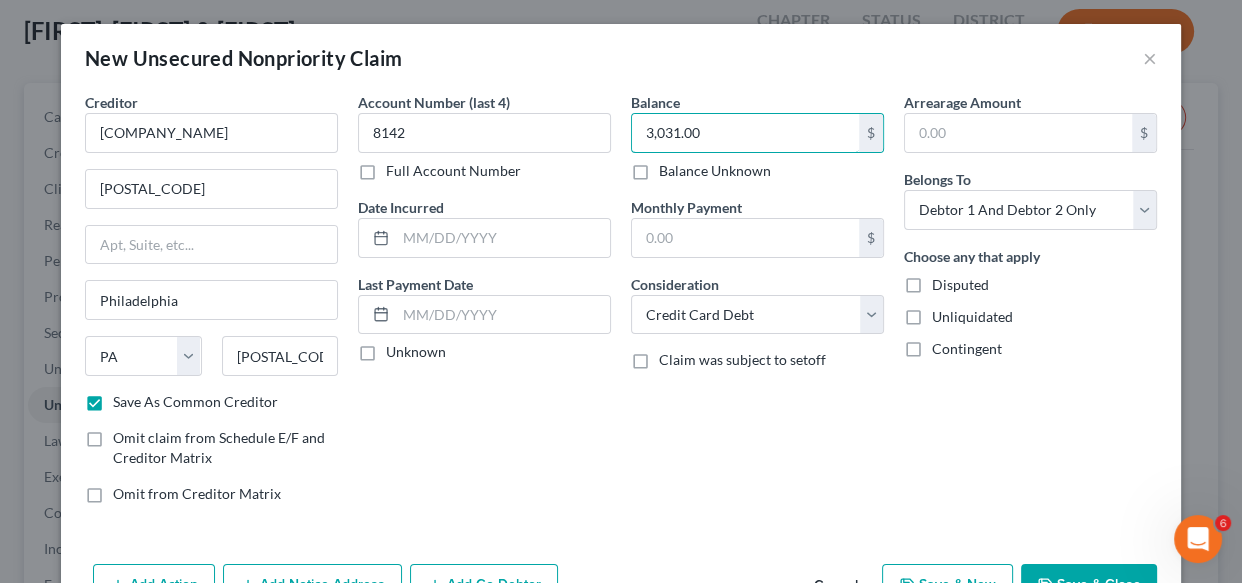 type on "3,031.00" 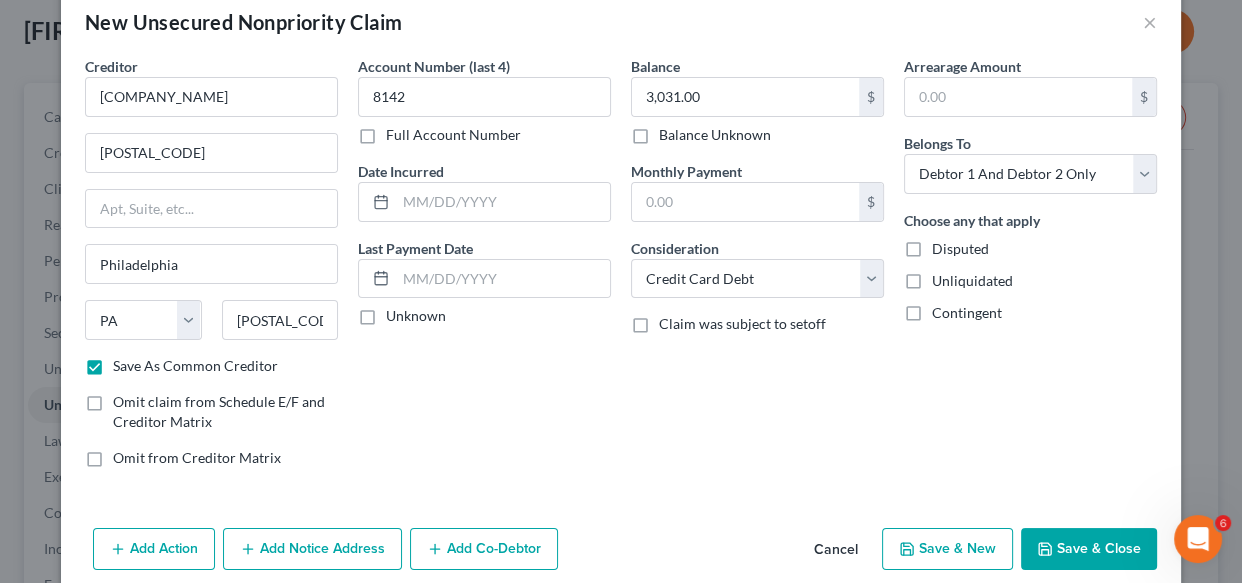 scroll, scrollTop: 61, scrollLeft: 0, axis: vertical 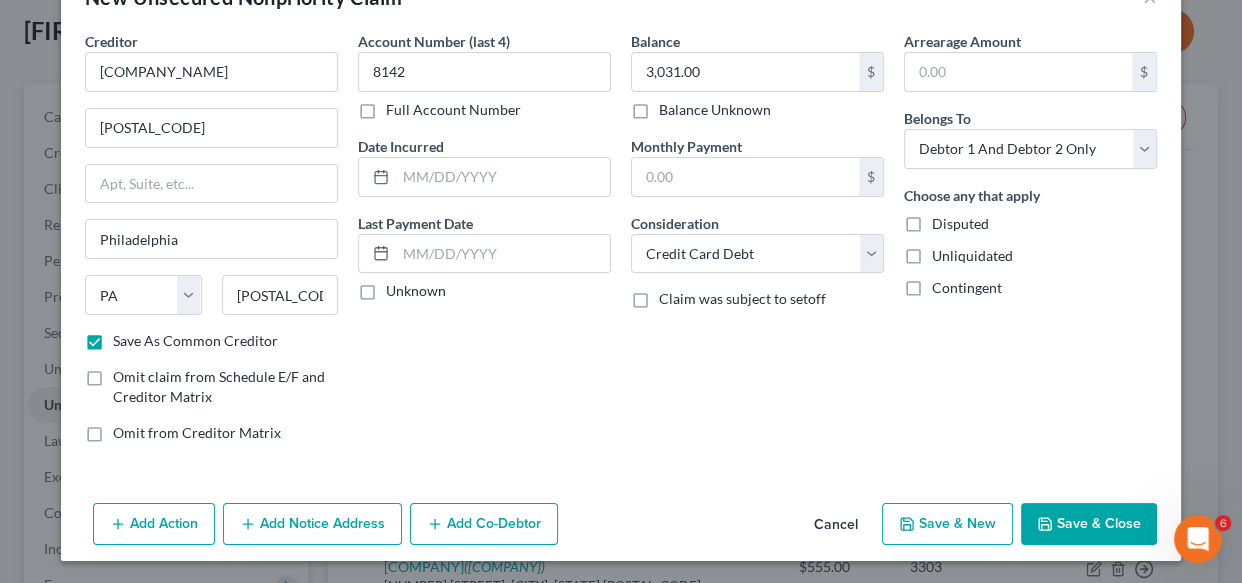 click on "Add Notice Address" at bounding box center [312, 524] 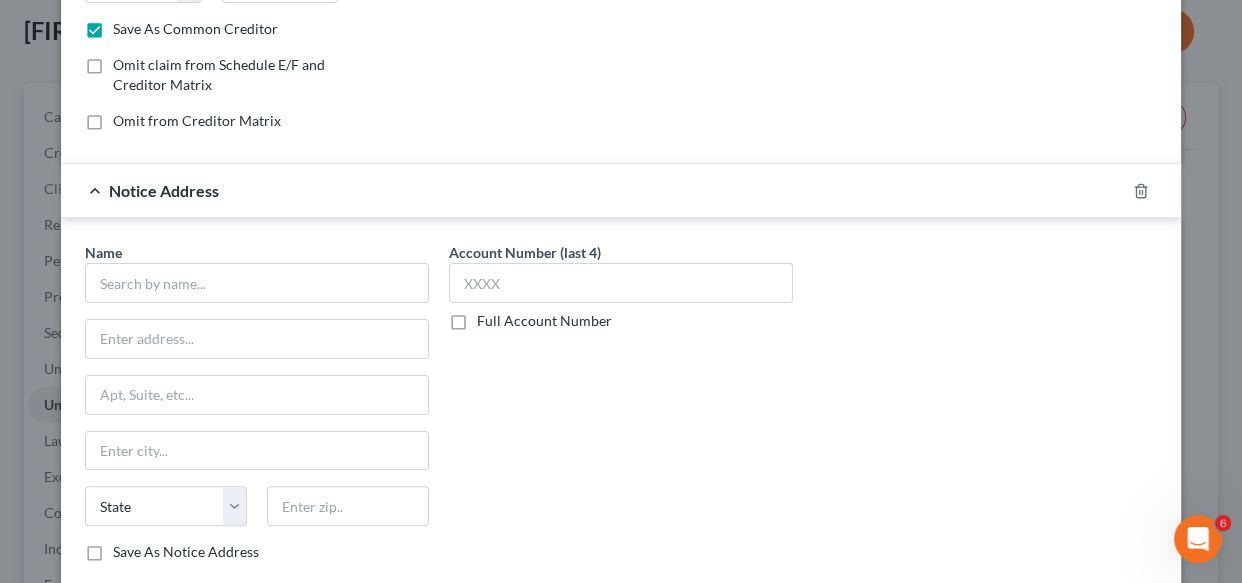 scroll, scrollTop: 389, scrollLeft: 0, axis: vertical 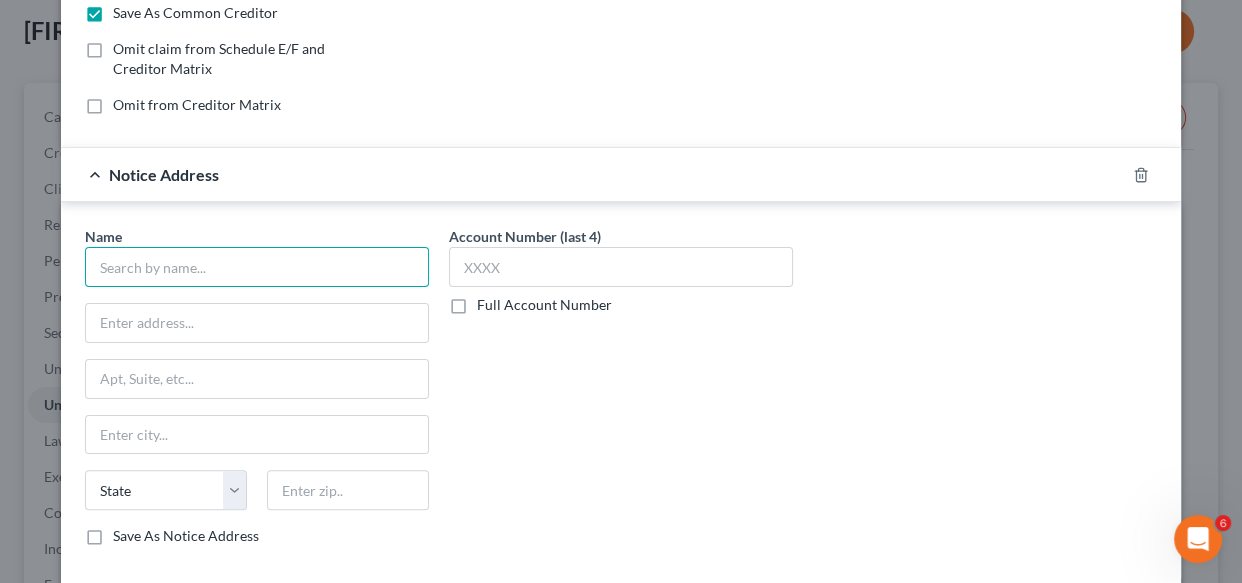 click at bounding box center (257, 267) 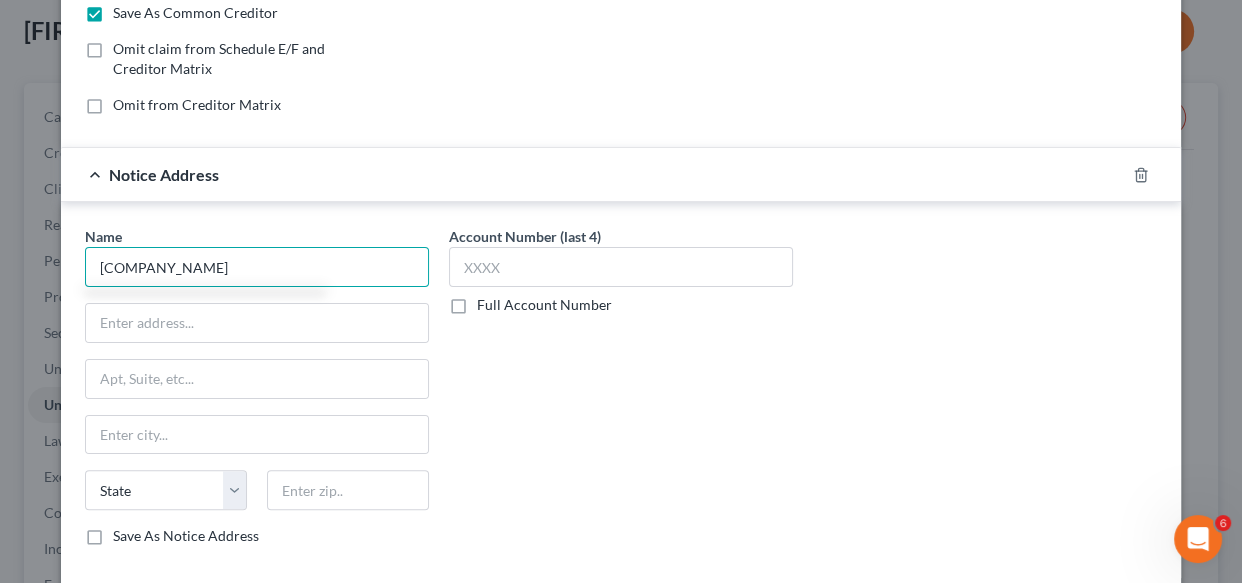 type on "[COMPANY_NAME]" 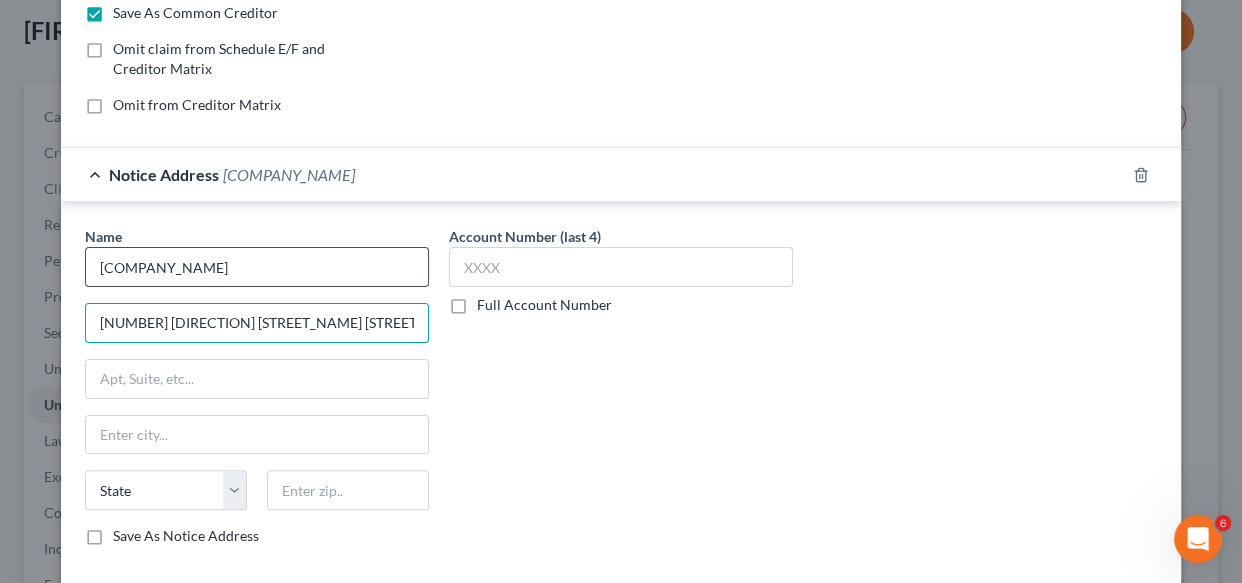 type on "[NUMBER] [DIRECTION] [STREET_NAME] [STREET_NAME]" 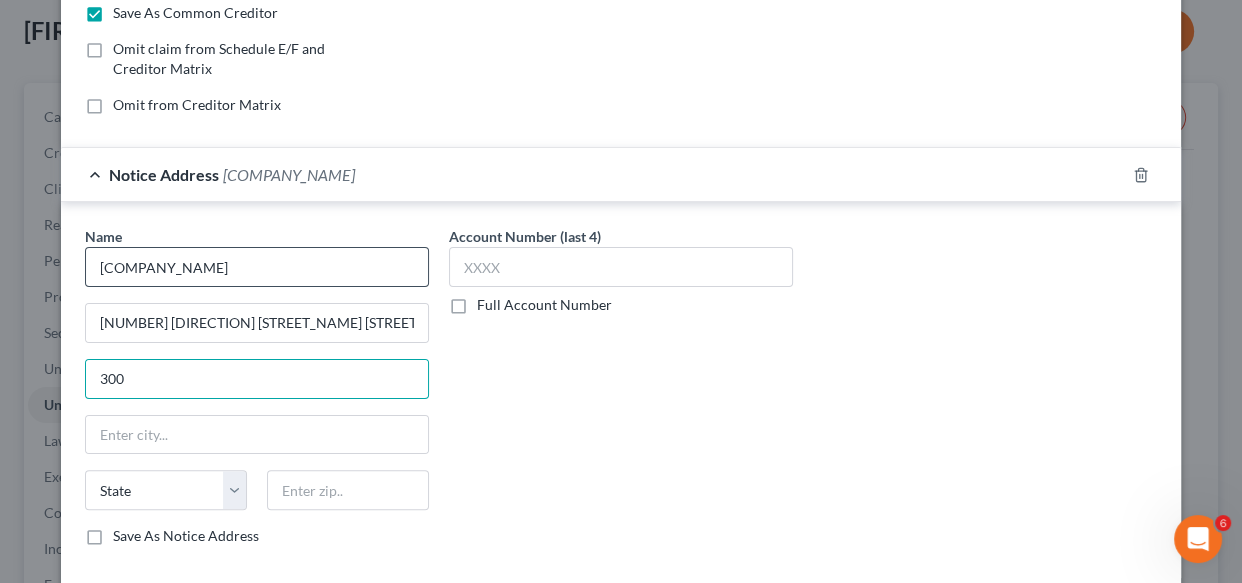 type on "300" 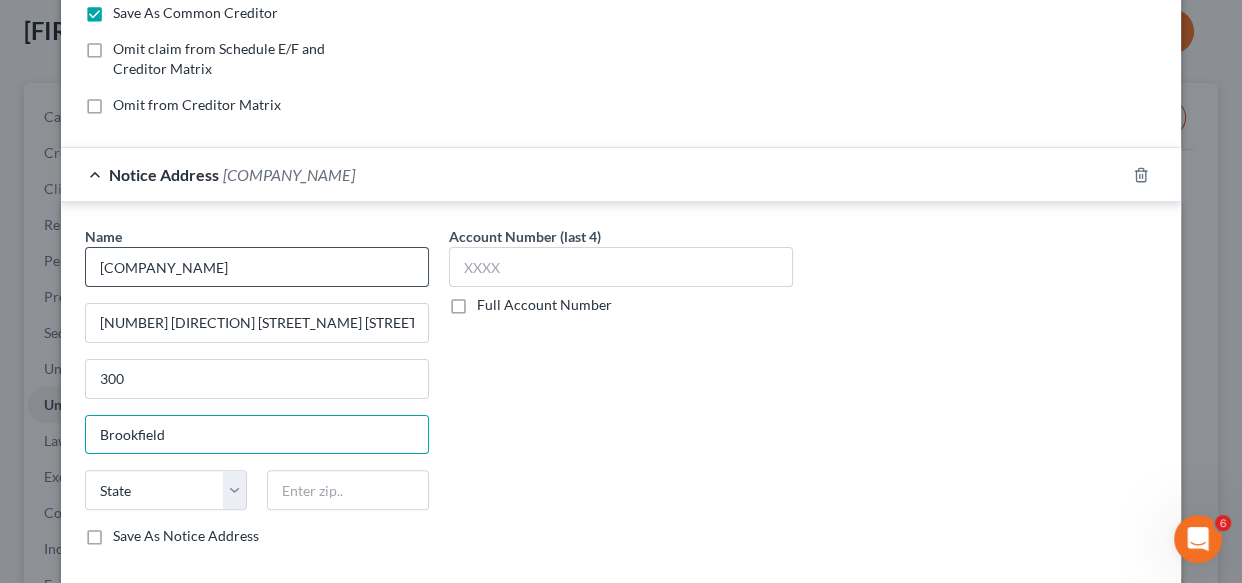 type on "Brookfield" 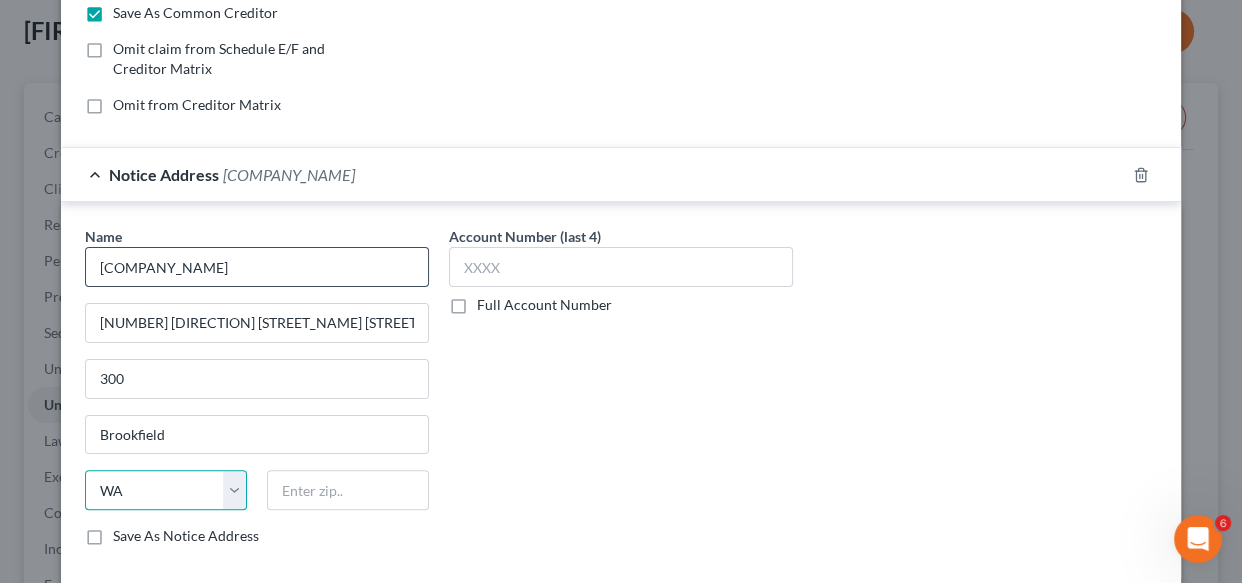 select on "52" 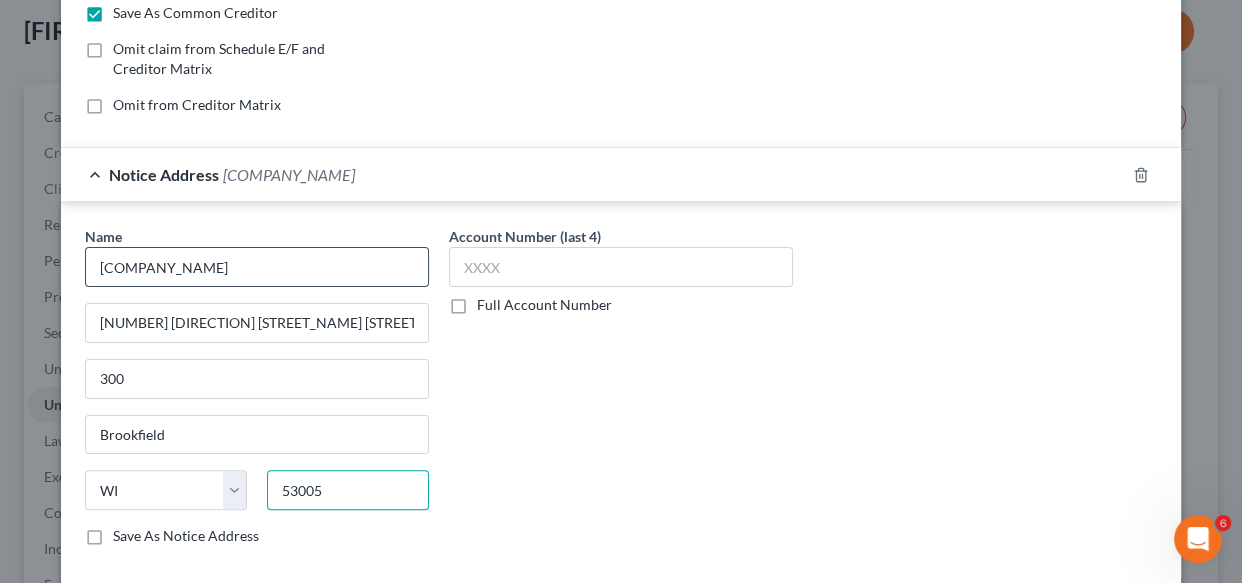 type on "53005" 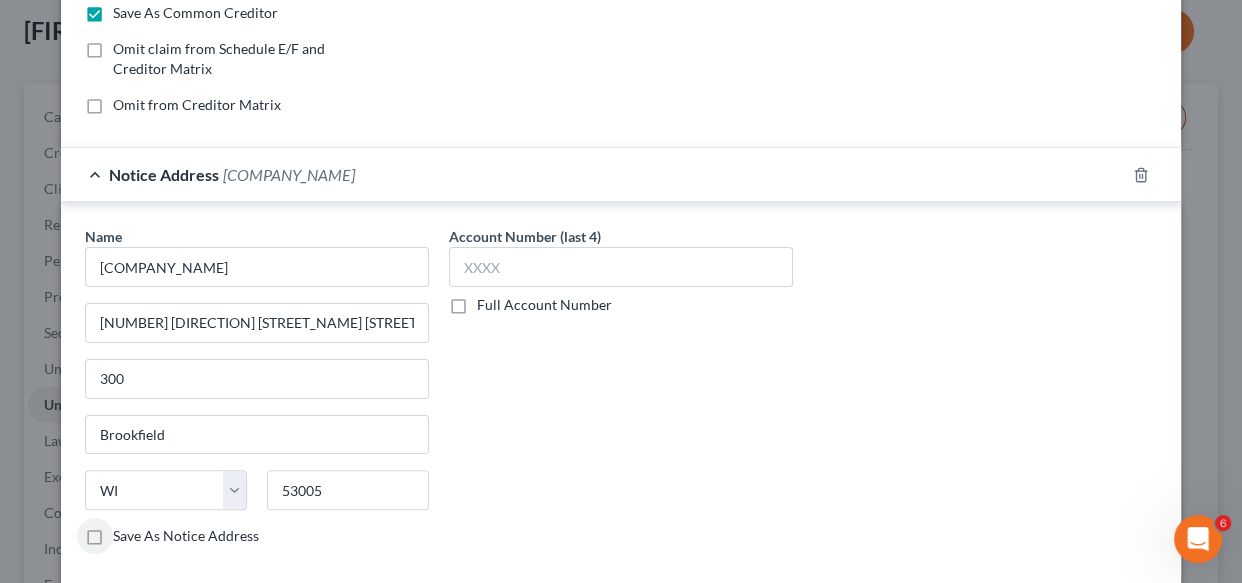 click on "Save As Notice Address" at bounding box center (186, 536) 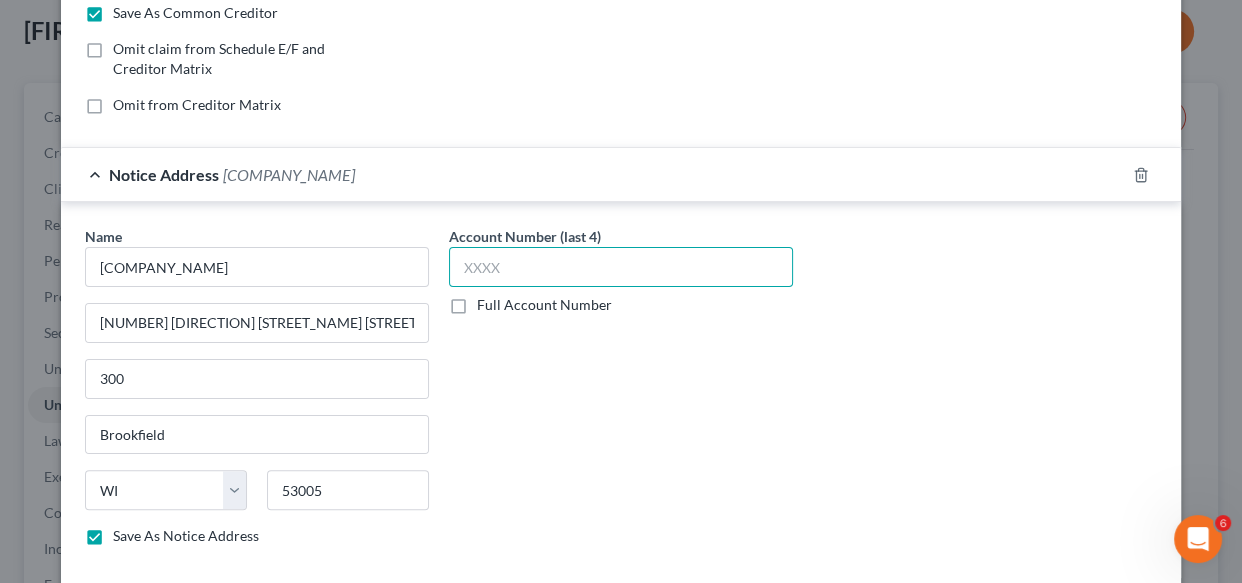 click at bounding box center (621, 267) 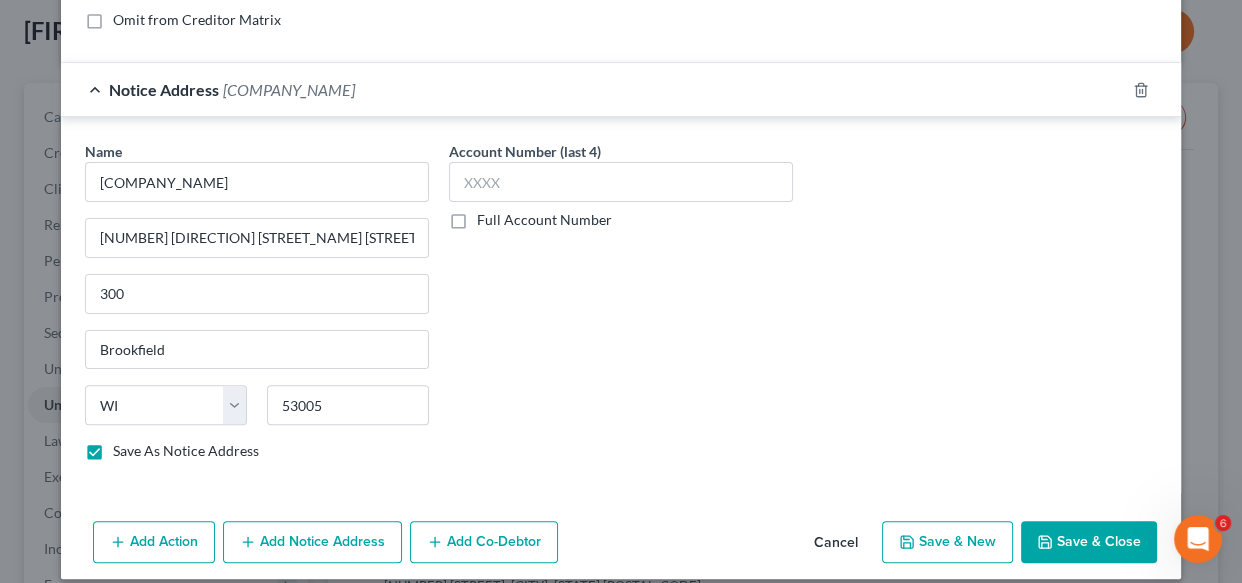 scroll, scrollTop: 491, scrollLeft: 0, axis: vertical 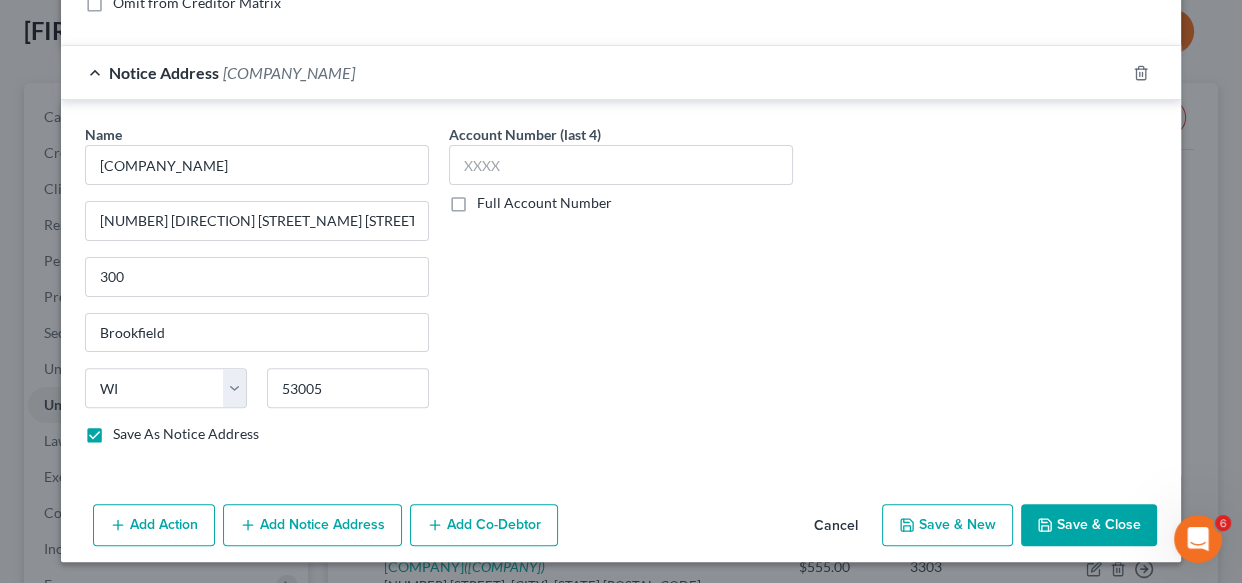 click on "Save & New" at bounding box center [947, 525] 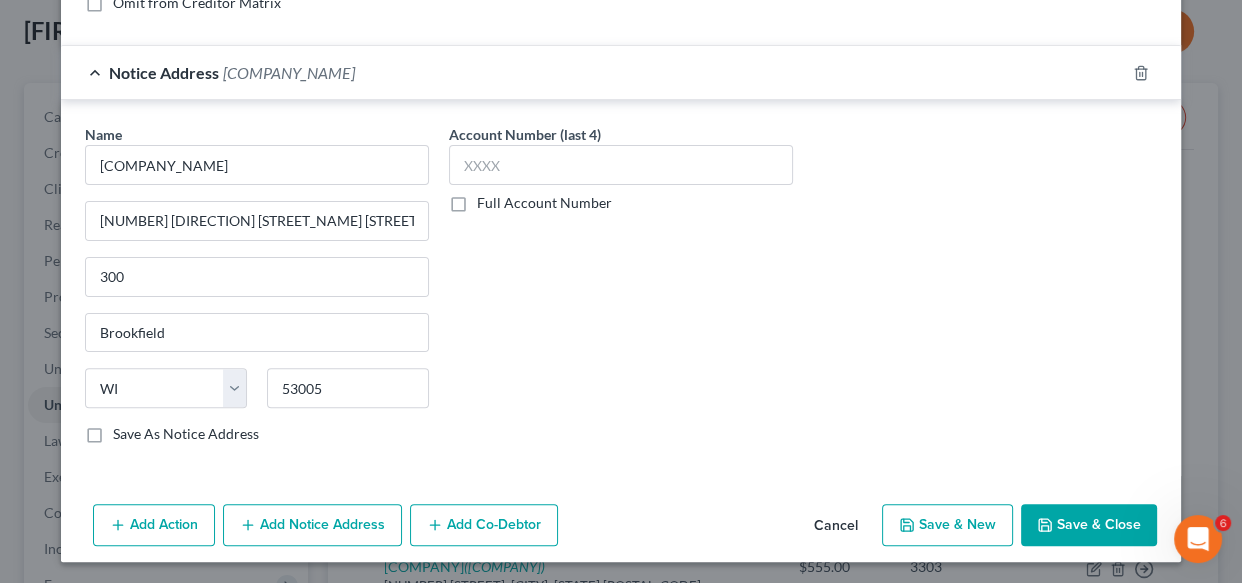 select on "2" 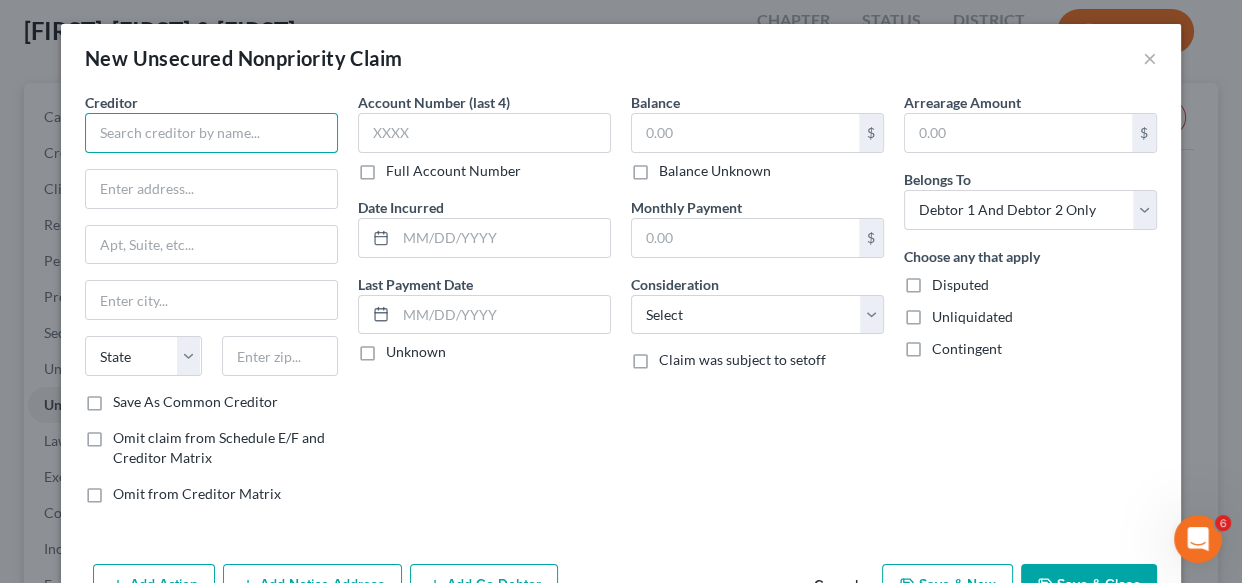 click at bounding box center [211, 133] 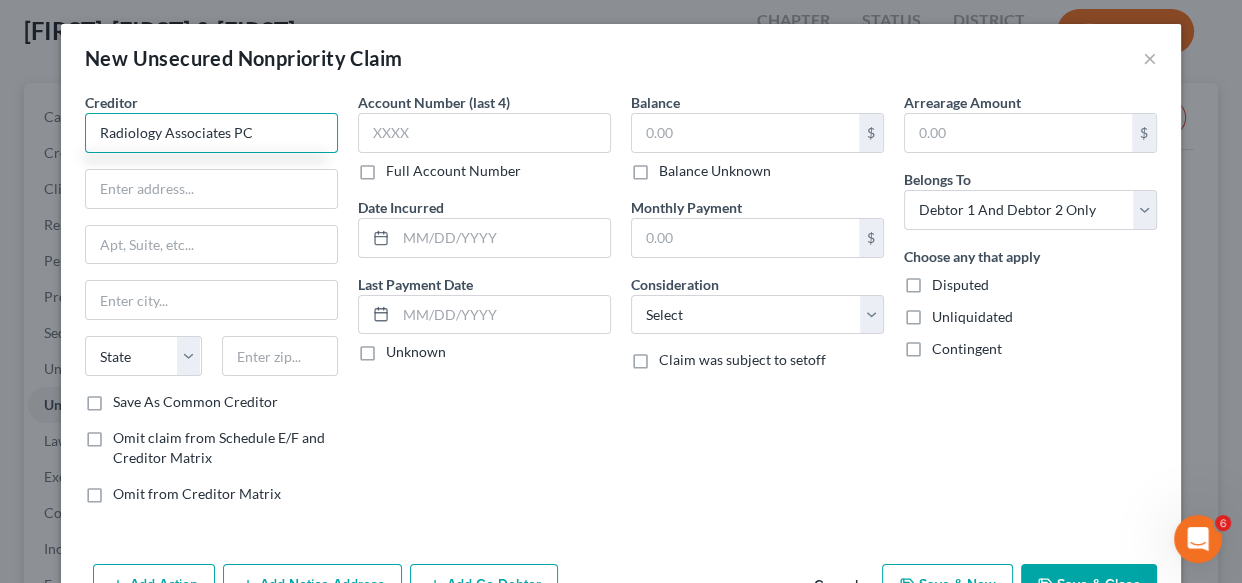type on "Radiology Associates PC" 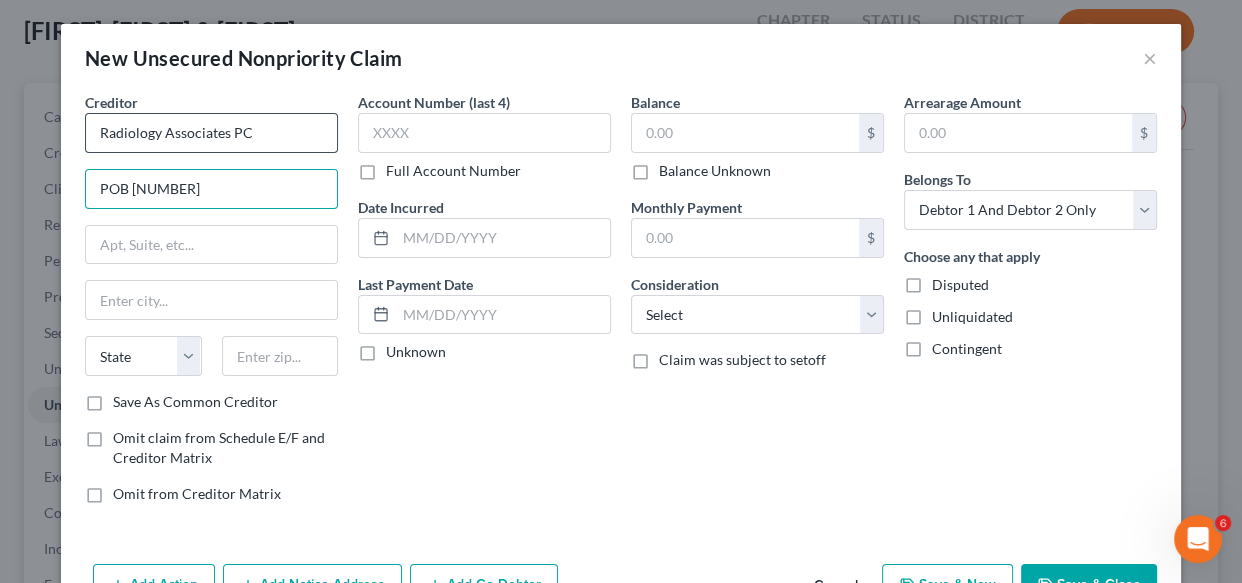 type on "POB [NUMBER]" 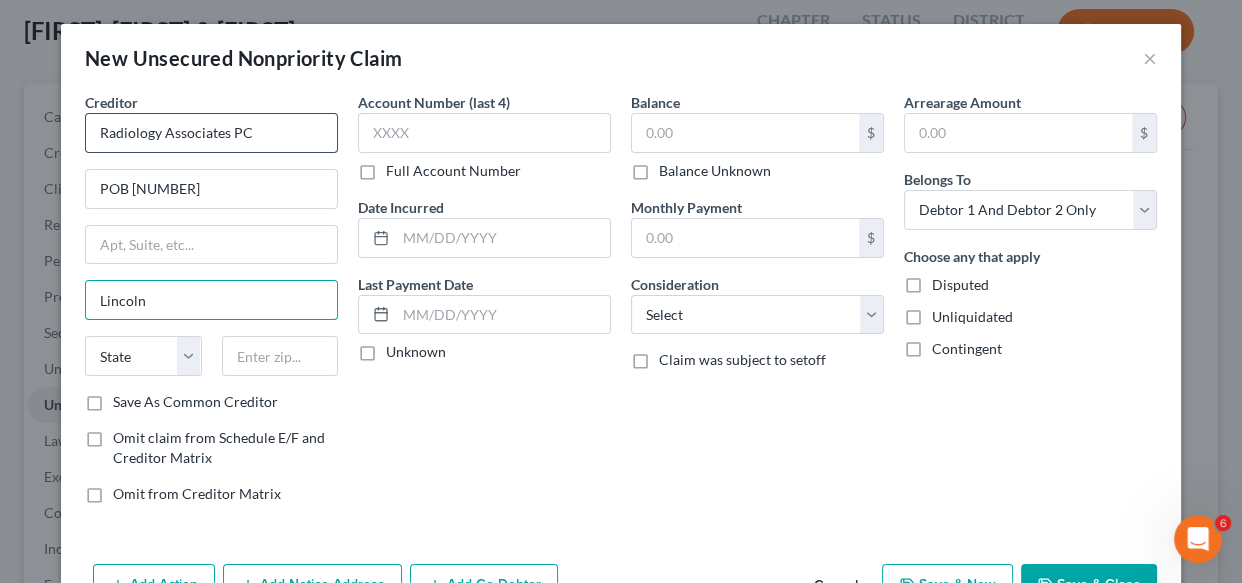 type on "Lincoln" 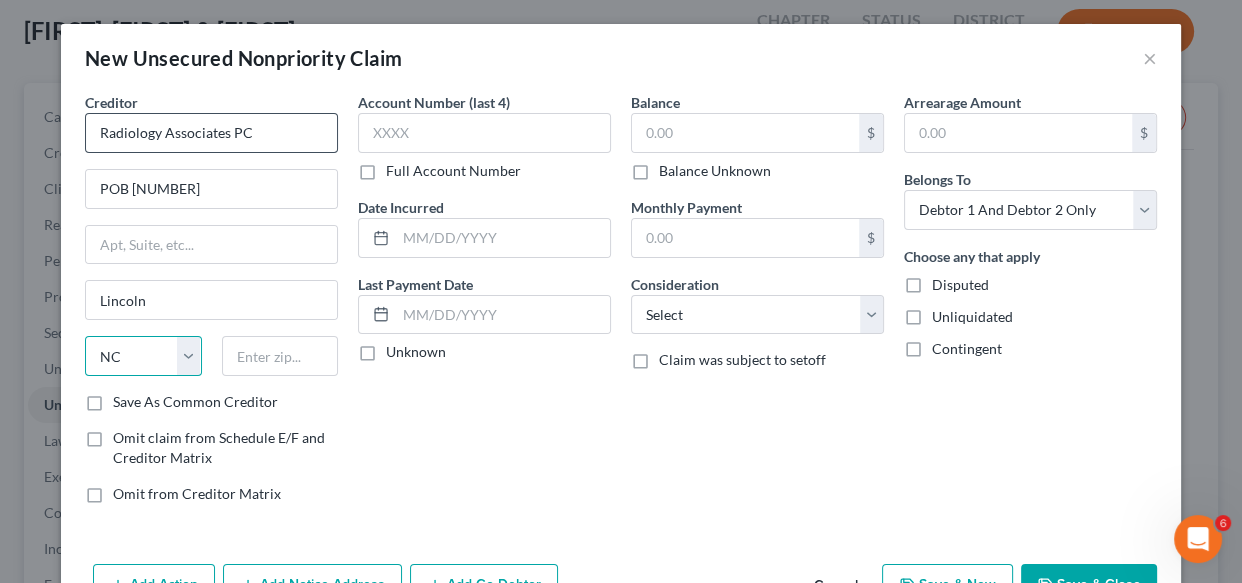 select on "30" 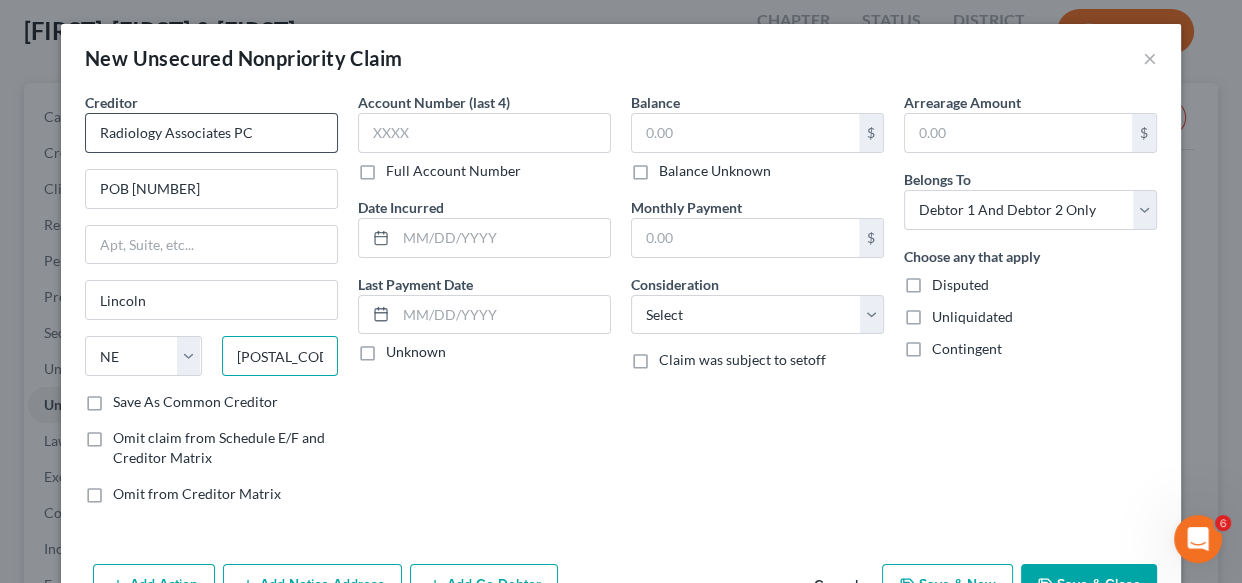 type on "[POSTAL_CODE]" 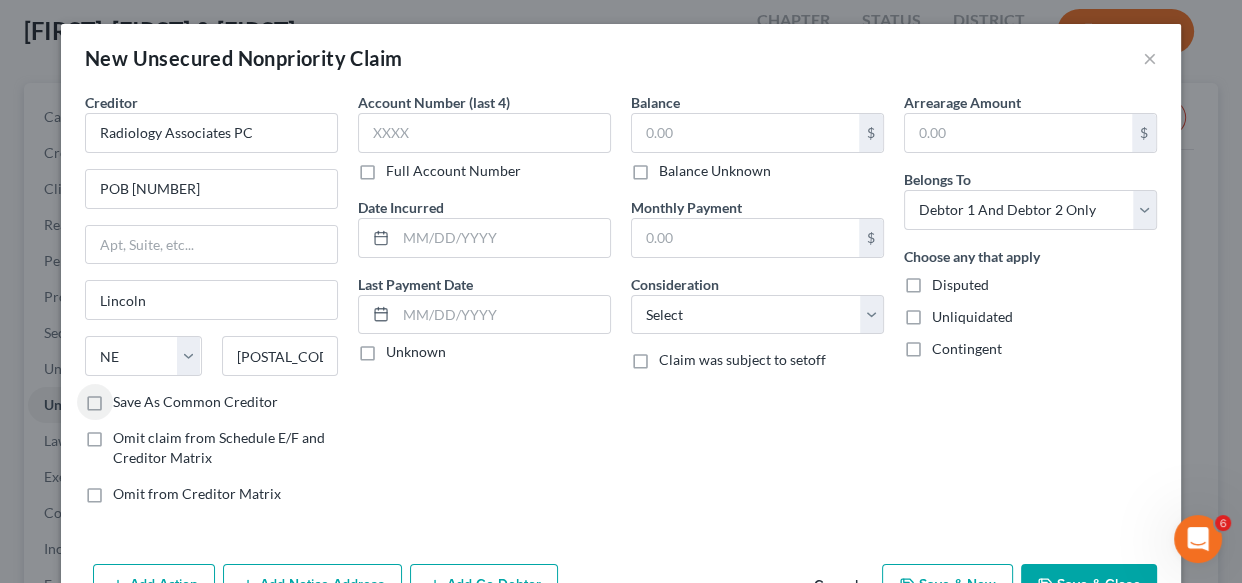 click on "Save As Common Creditor" at bounding box center (195, 402) 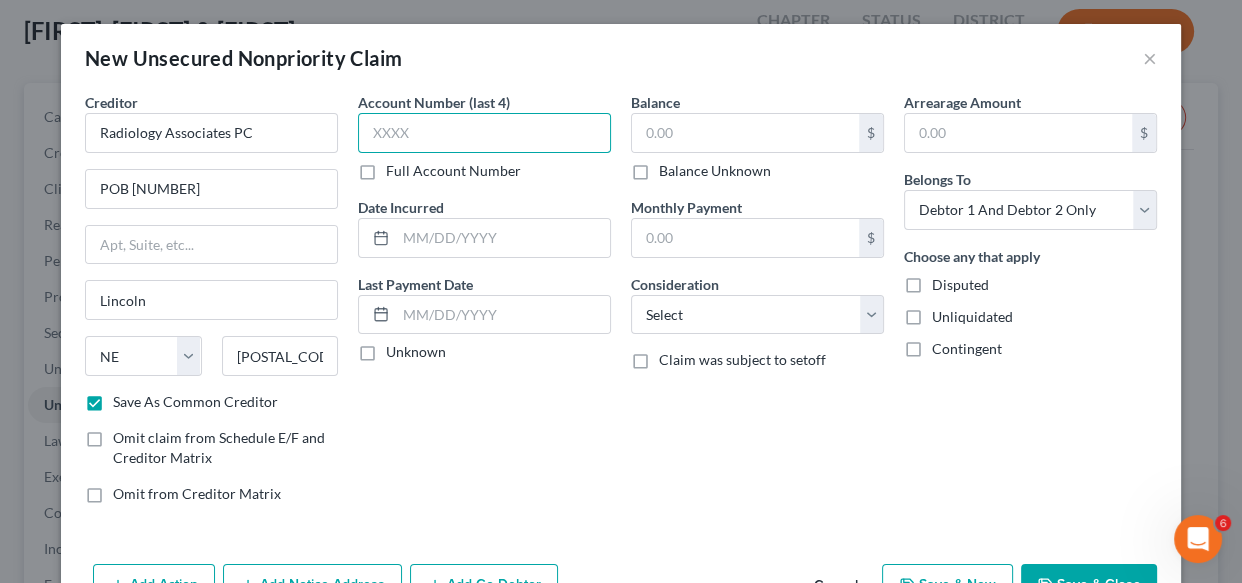 click at bounding box center (484, 133) 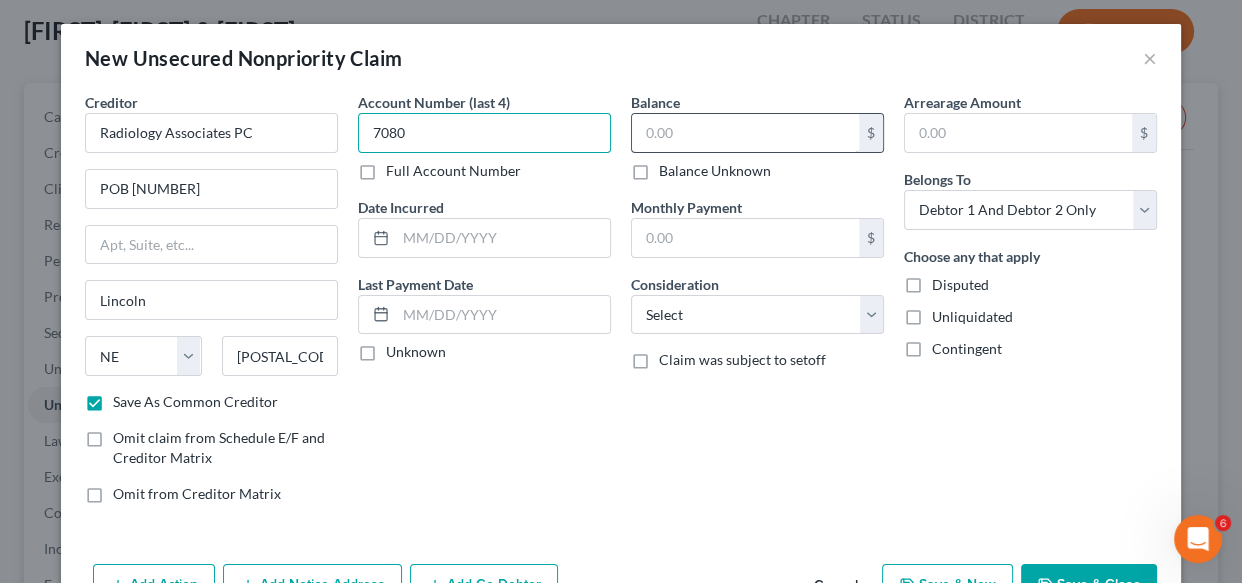 type on "7080" 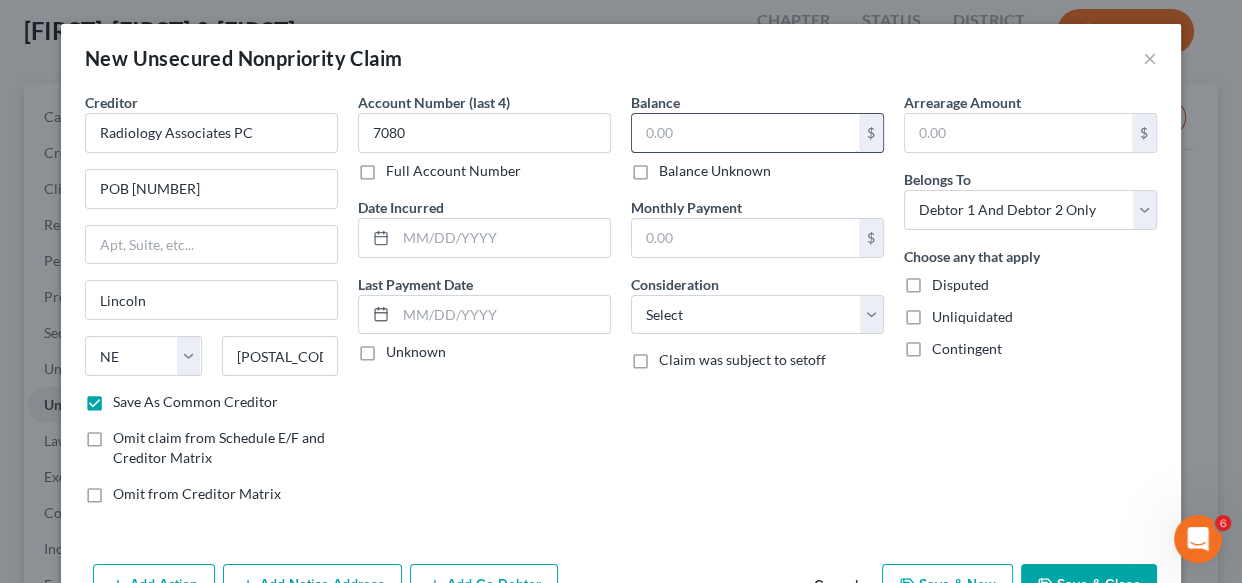 click at bounding box center (745, 133) 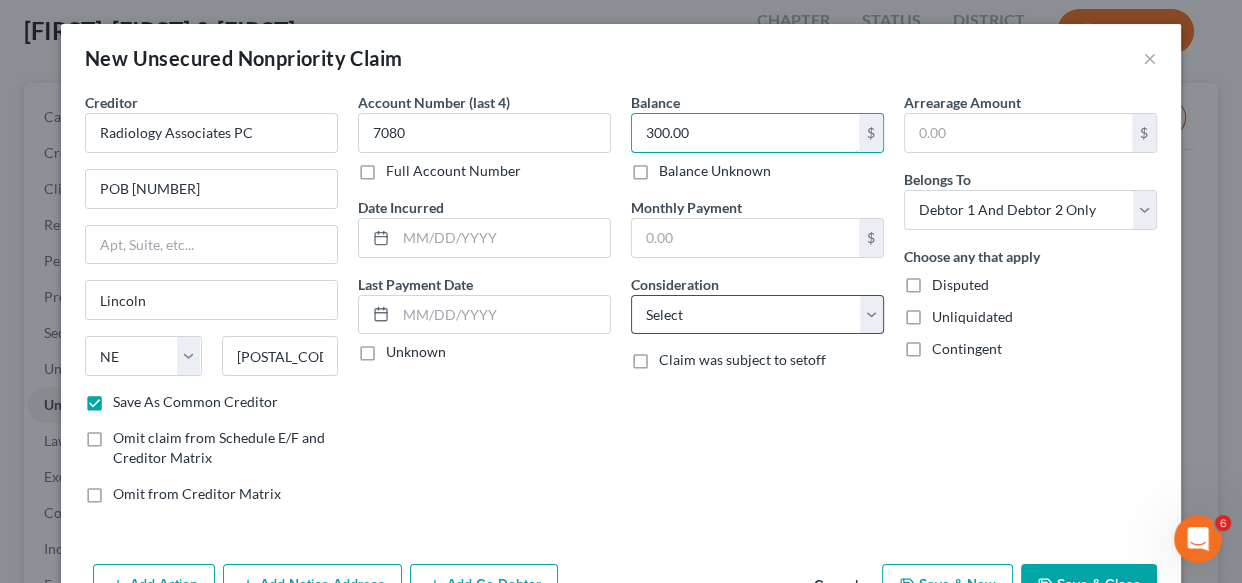 type on "300.00" 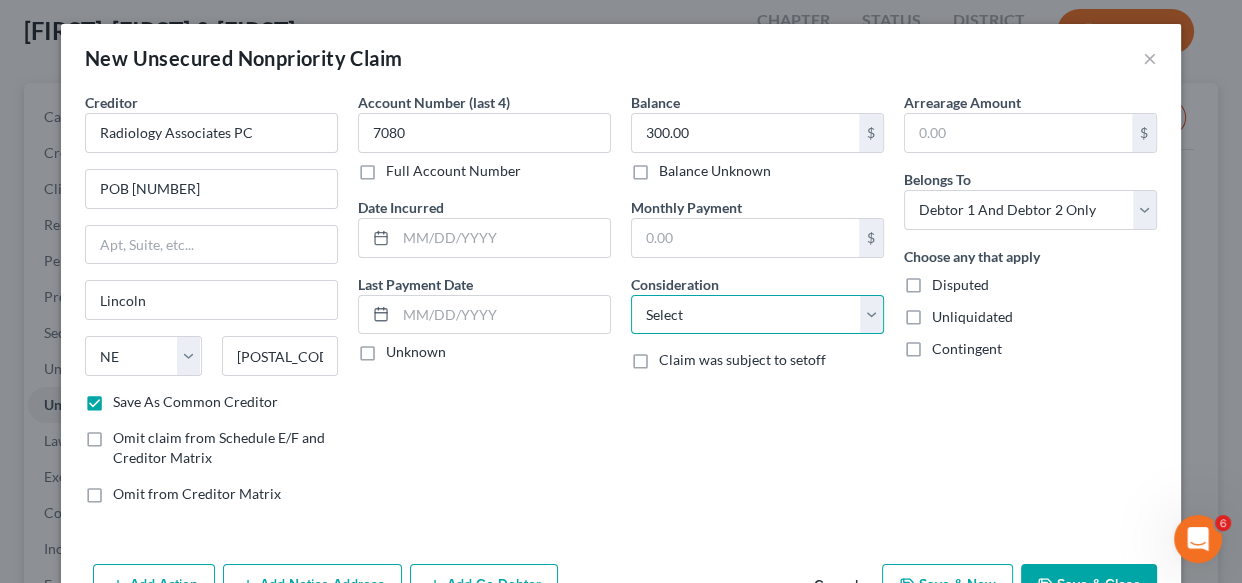 click on "Select Cable / Satellite Services Collection Agency Credit Card Debt Debt Counseling / Attorneys Deficiency Balance Domestic Support Obligations Home / Car Repairs Income Taxes Judgment Liens Medical Services Monies Loaned / Advanced Mortgage Obligation From Divorce Or Separation Obligation To Pensions Other Overdrawn Bank Account Promised To Help Pay Creditors Student Loans Suppliers And Vendors Telephone / Internet Services Utility Services" at bounding box center [757, 315] 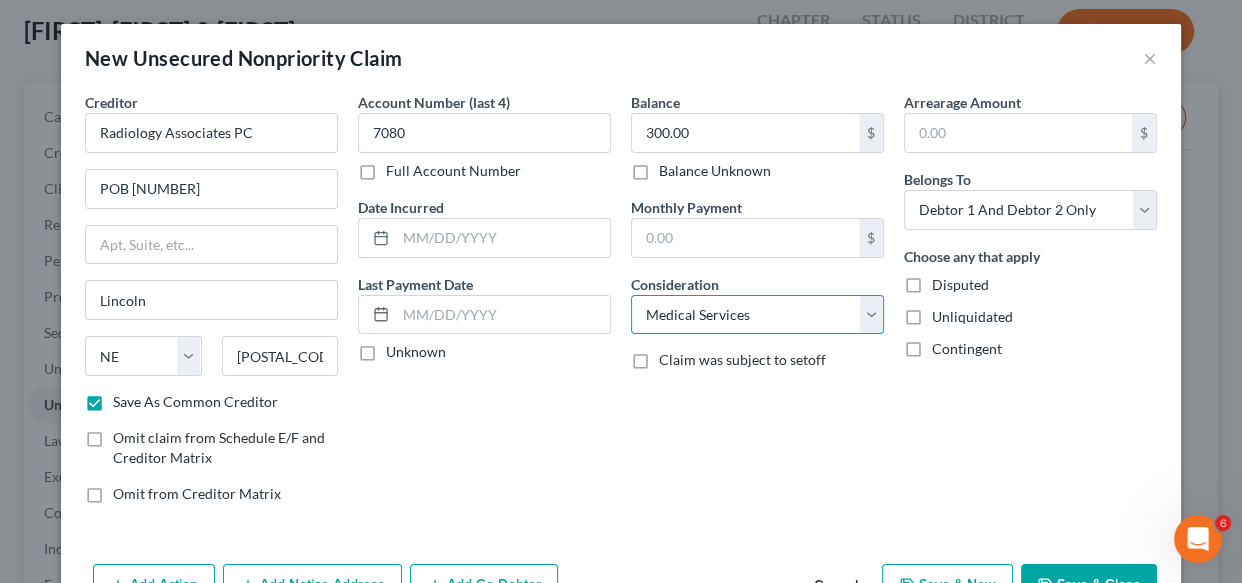 click on "Select Cable / Satellite Services Collection Agency Credit Card Debt Debt Counseling / Attorneys Deficiency Balance Domestic Support Obligations Home / Car Repairs Income Taxes Judgment Liens Medical Services Monies Loaned / Advanced Mortgage Obligation From Divorce Or Separation Obligation To Pensions Other Overdrawn Bank Account Promised To Help Pay Creditors Student Loans Suppliers And Vendors Telephone / Internet Services Utility Services" at bounding box center (757, 315) 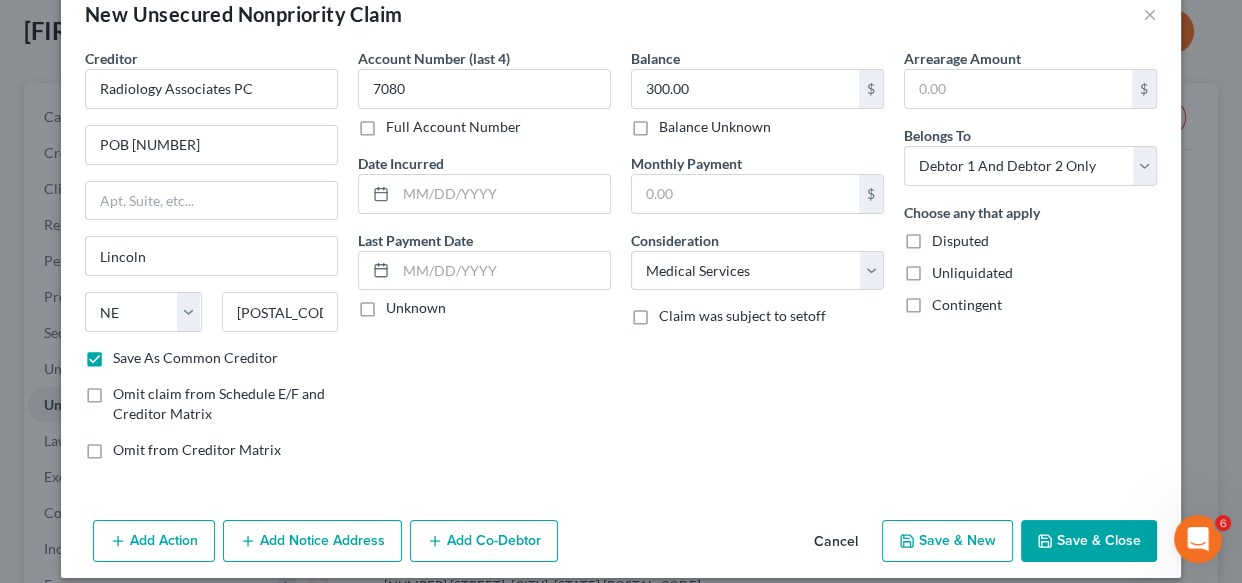 scroll, scrollTop: 61, scrollLeft: 0, axis: vertical 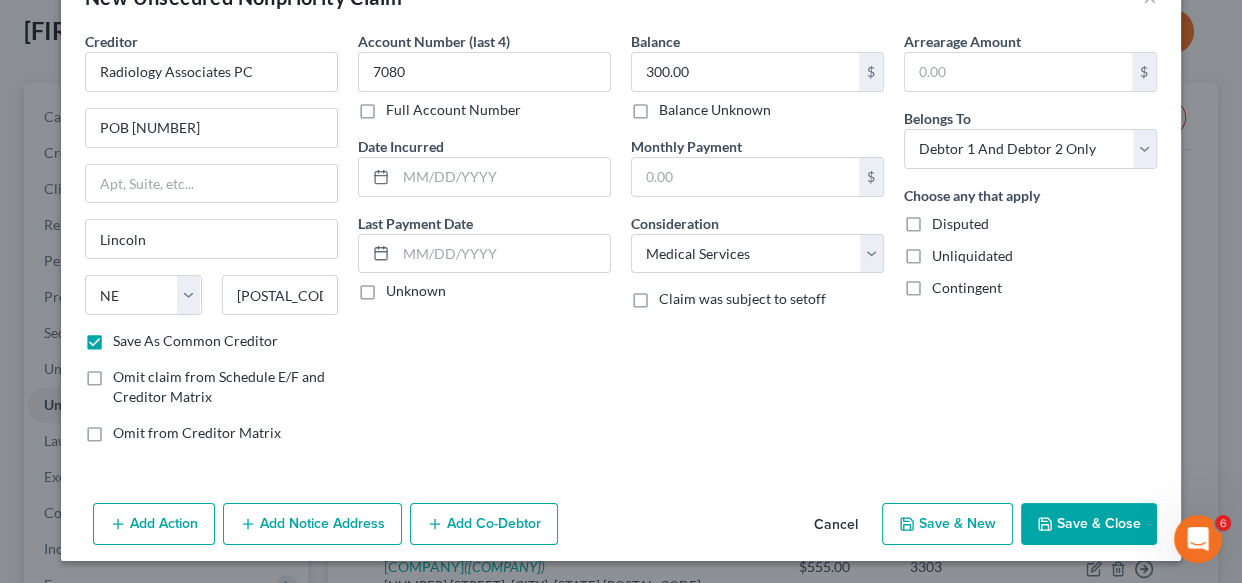 click on "Add Notice Address" at bounding box center (312, 524) 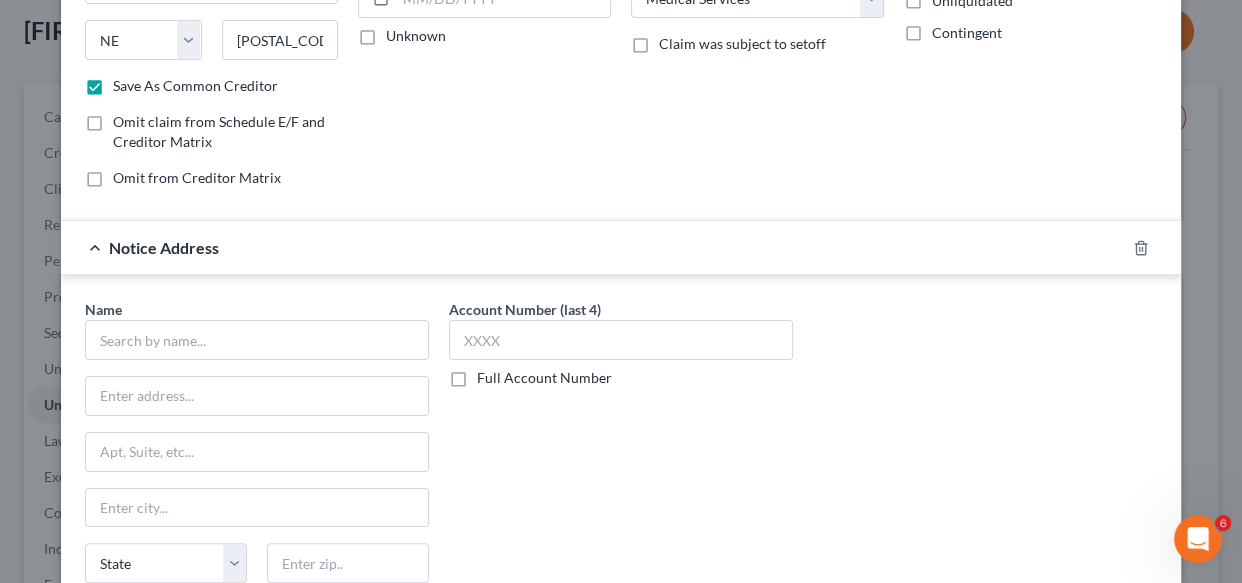 scroll, scrollTop: 352, scrollLeft: 0, axis: vertical 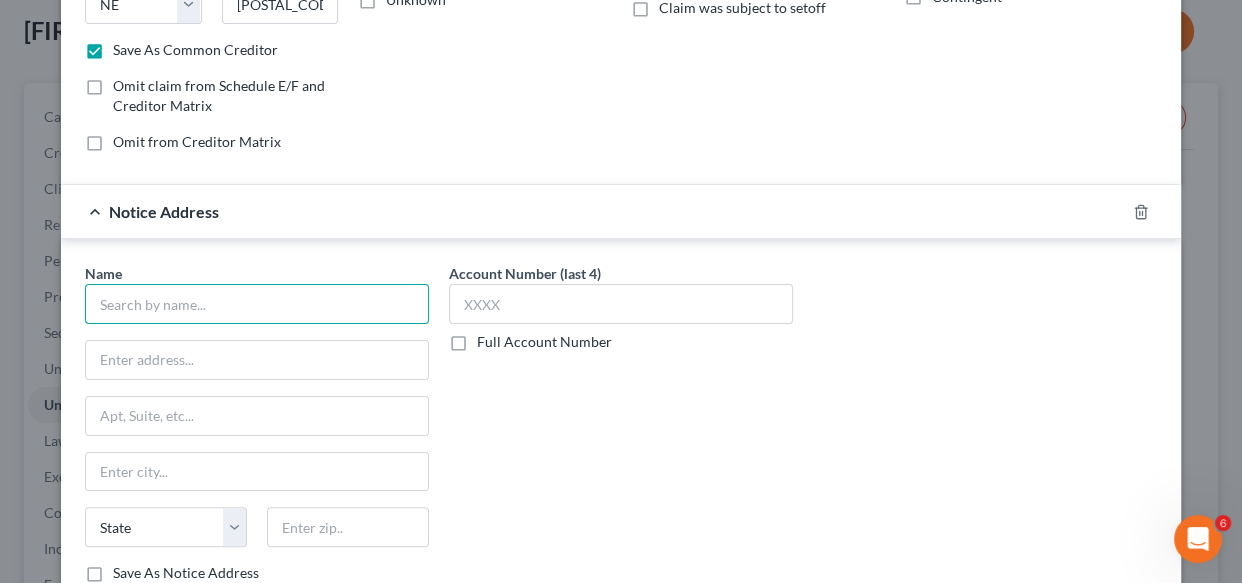 click at bounding box center [257, 304] 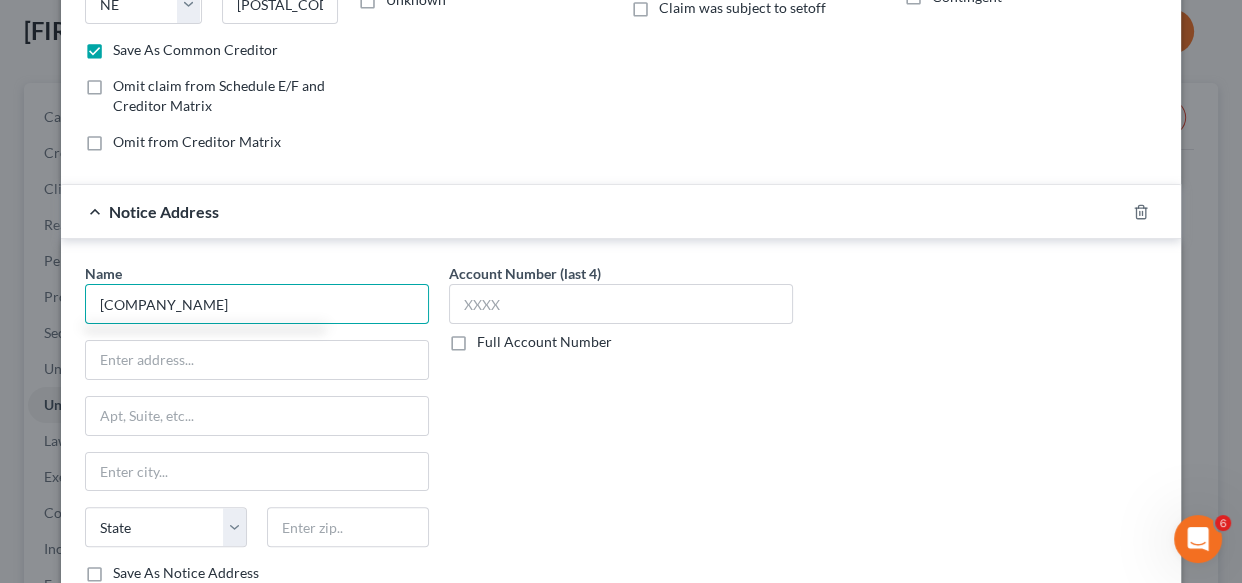 type on "[COMPANY_NAME]" 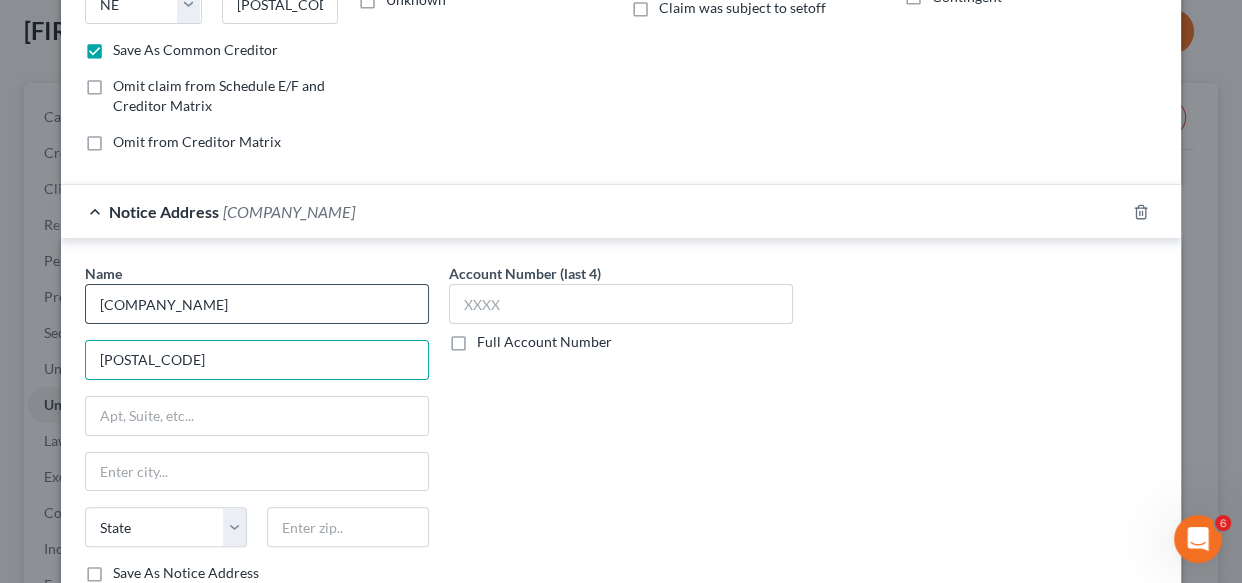 type on "[POSTAL_CODE]" 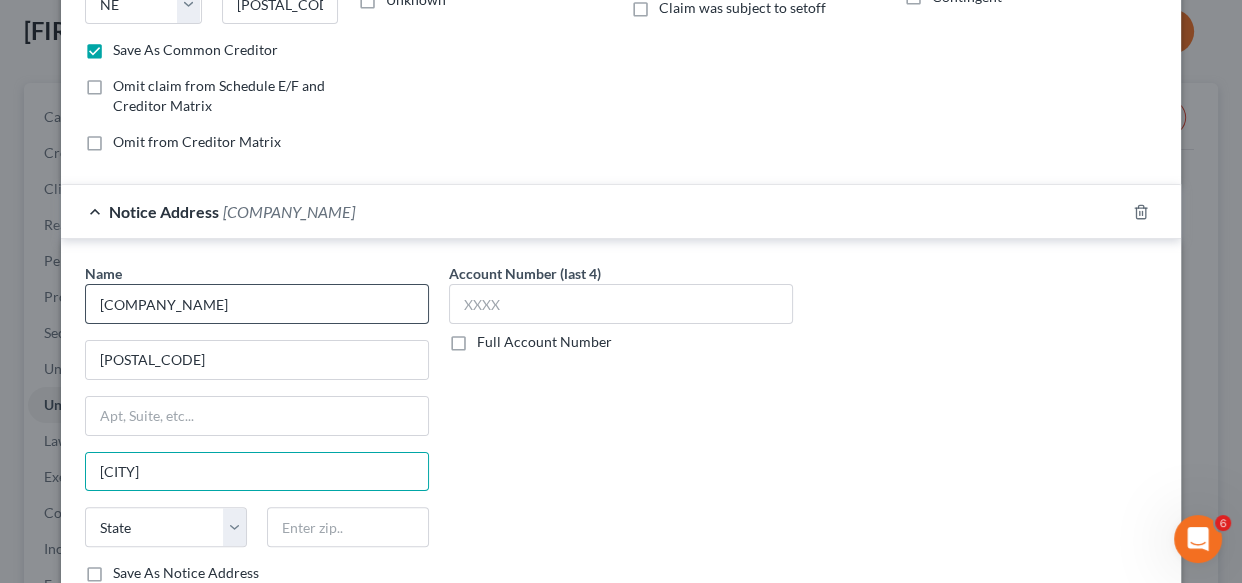 type on "[CITY]" 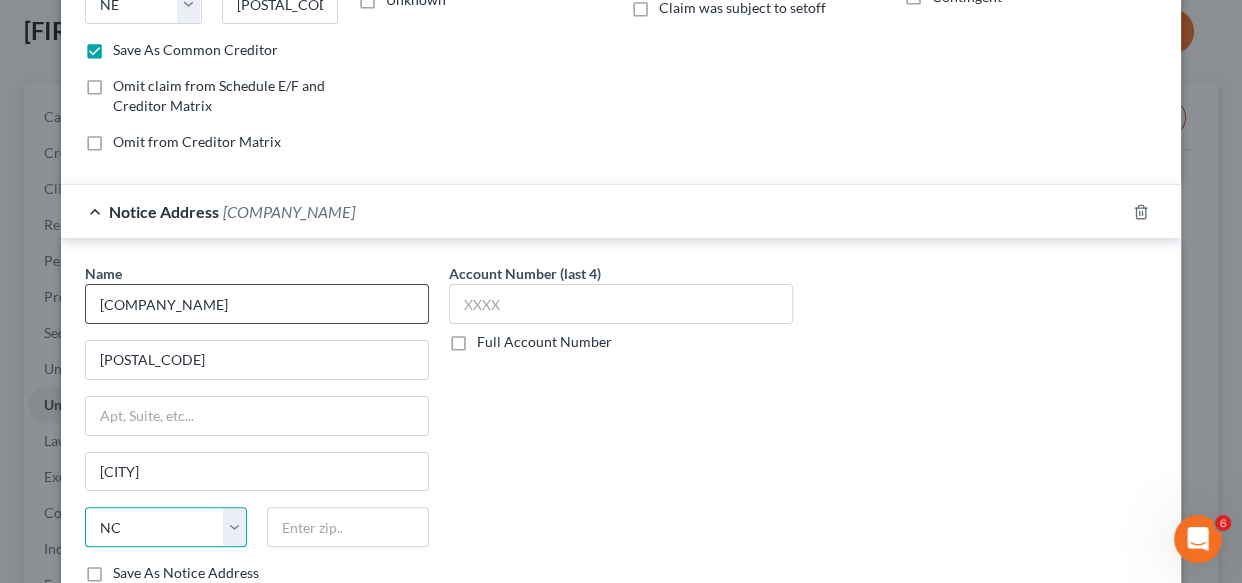 select on "30" 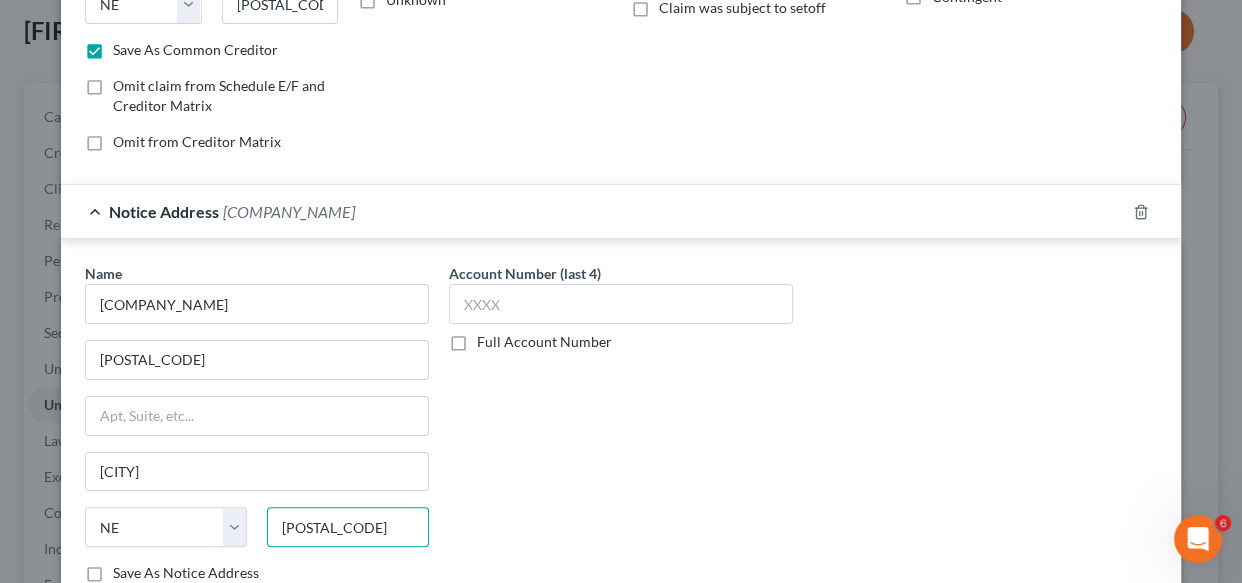 type on "[POSTAL_CODE]" 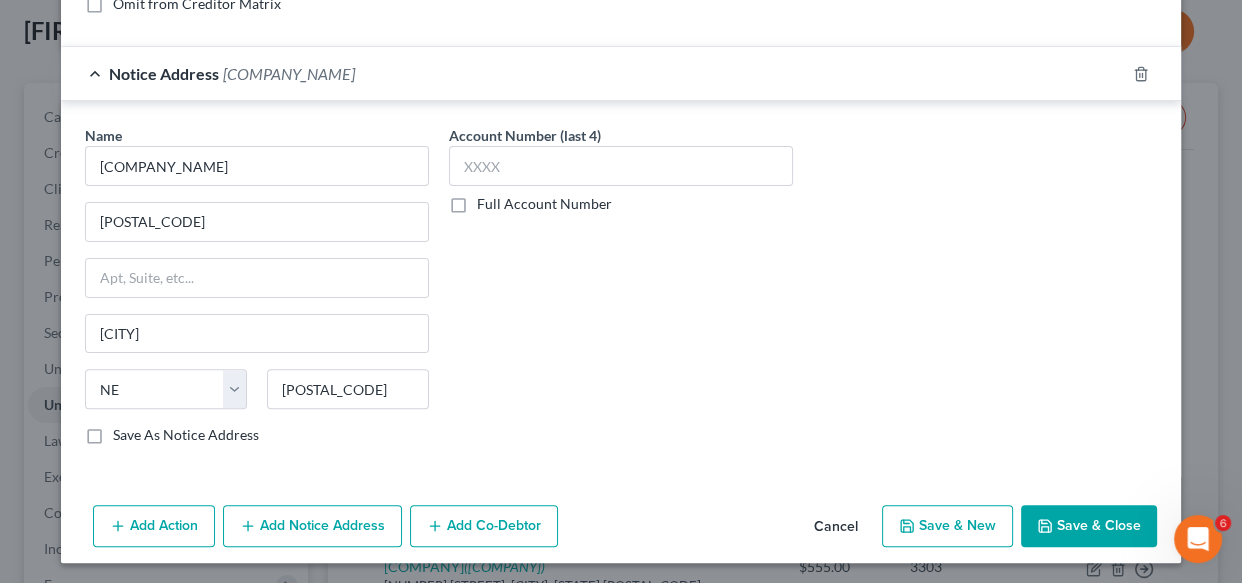 scroll, scrollTop: 491, scrollLeft: 0, axis: vertical 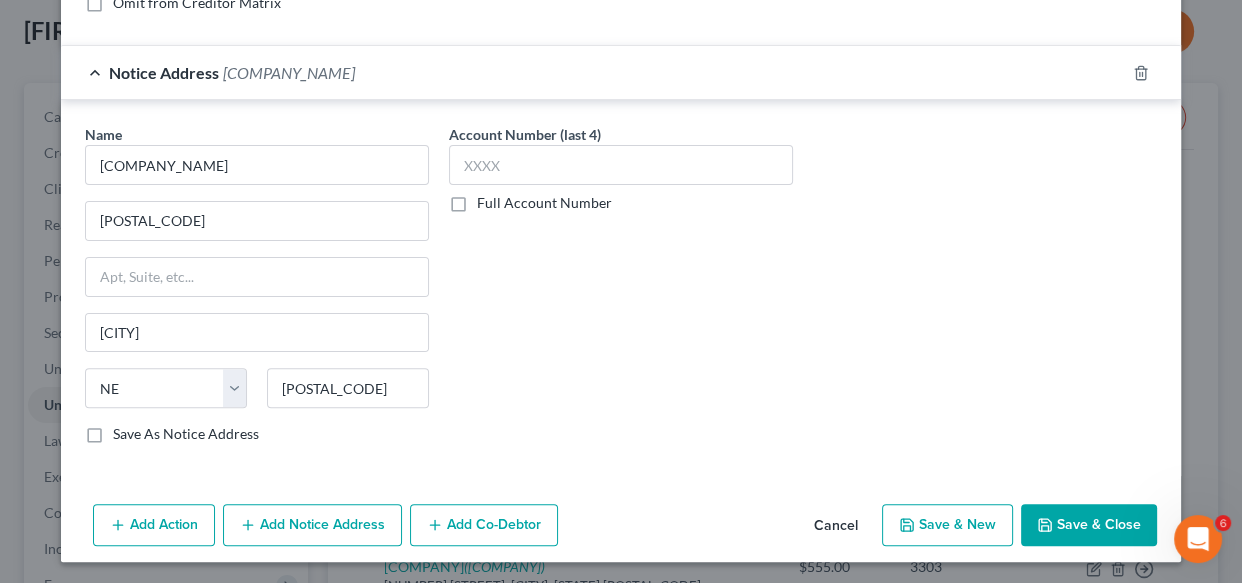 click on "Save As Notice Address" at bounding box center [186, 434] 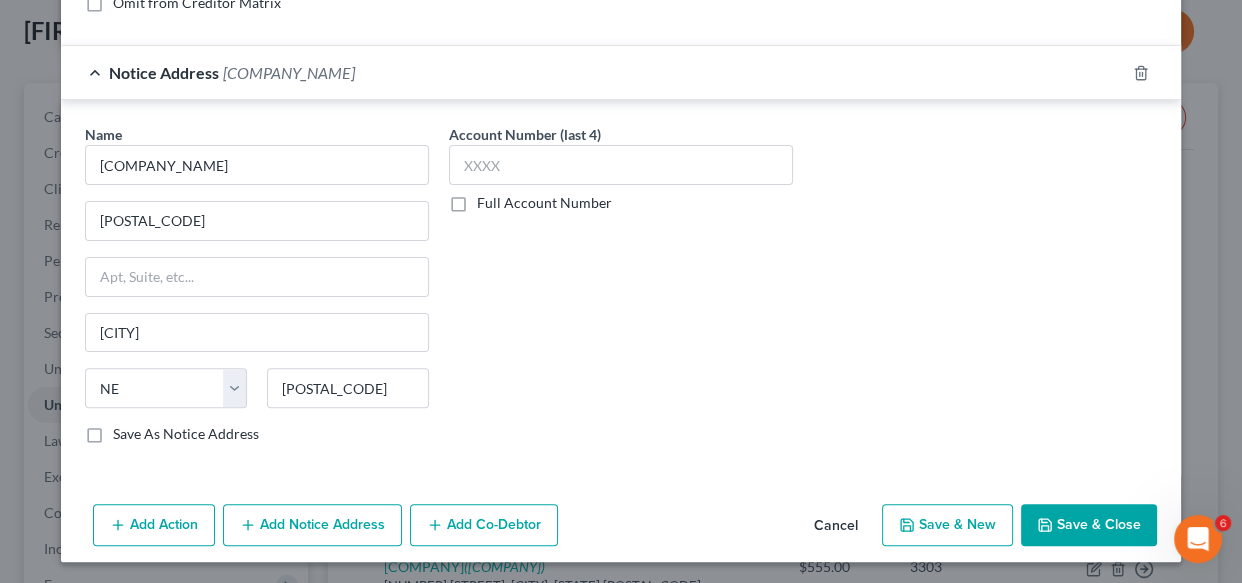 checkbox on "true" 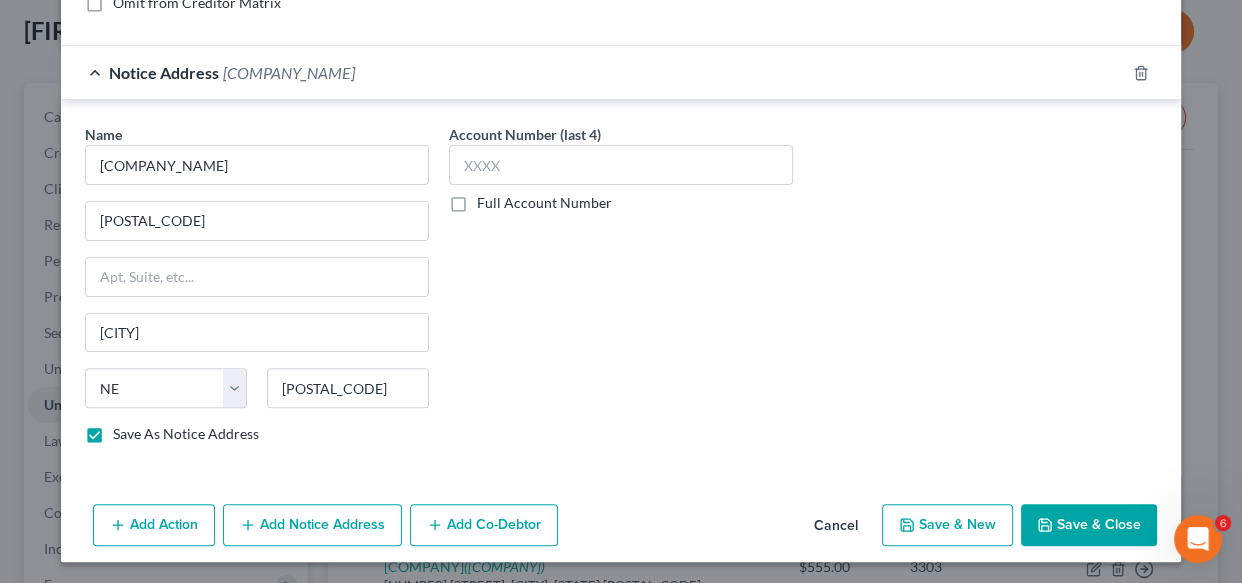 click on "Save & New" at bounding box center [947, 525] 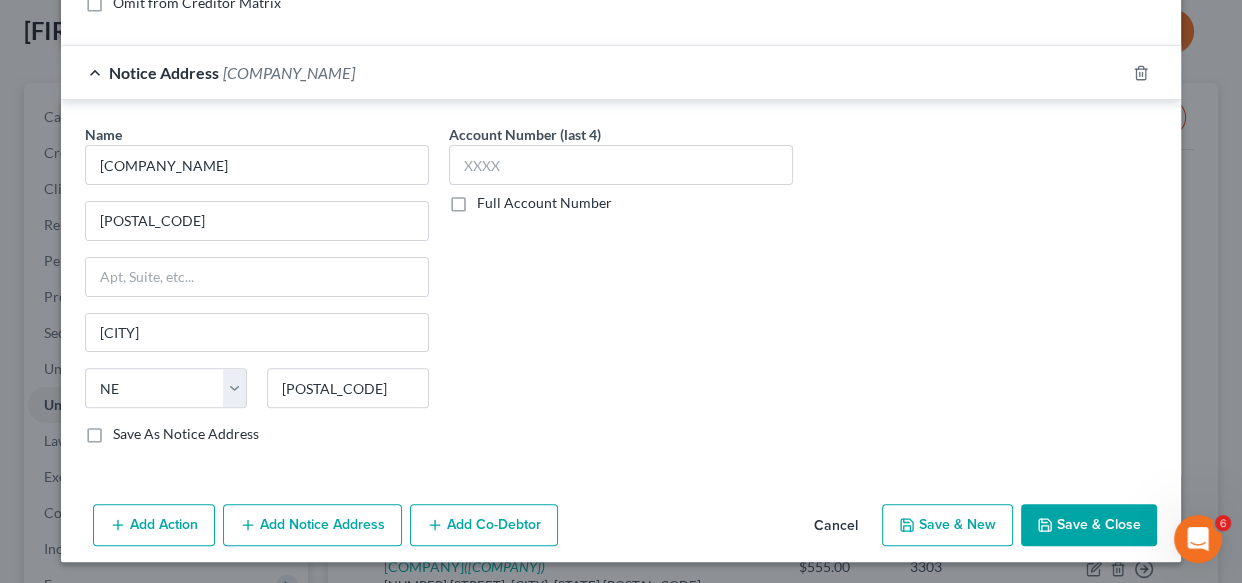 select on "2" 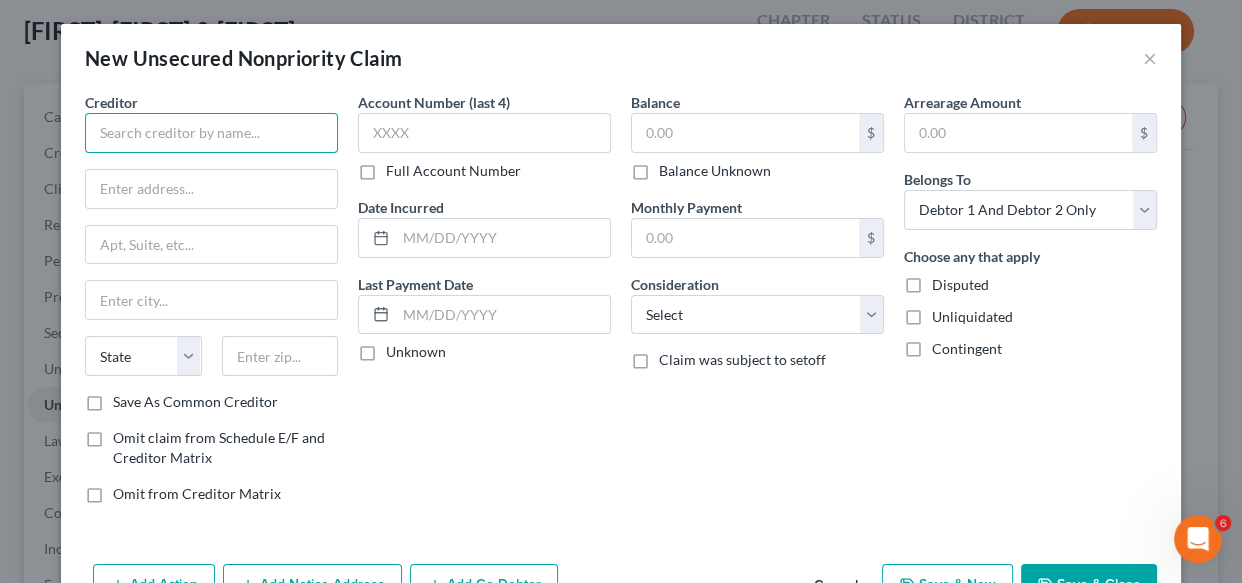 click at bounding box center (211, 133) 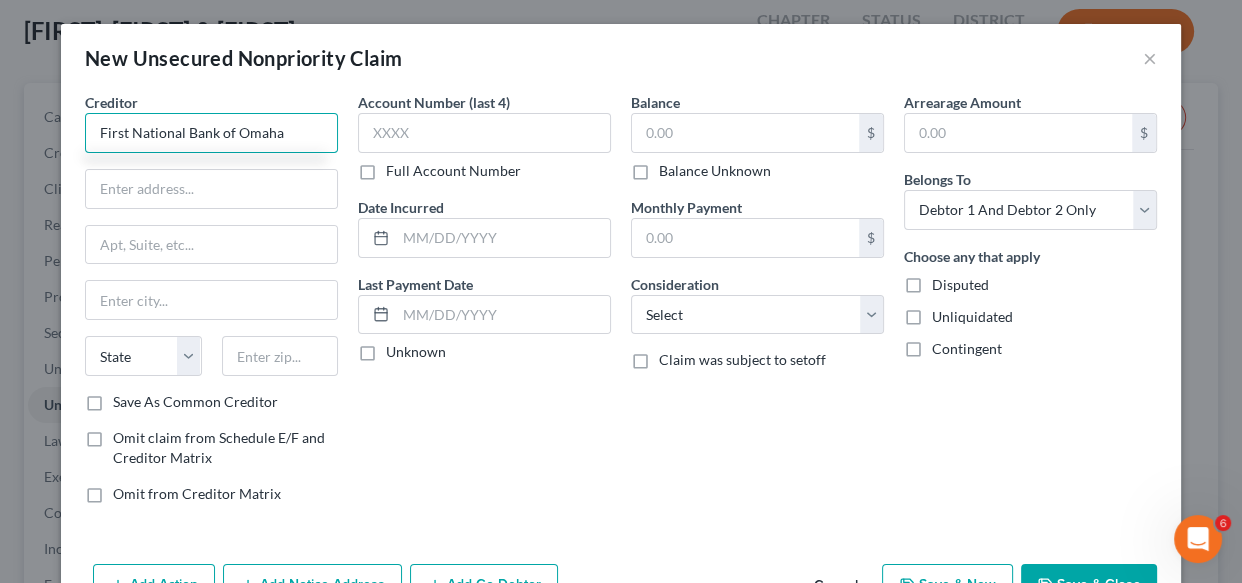 type on "First National Bank of Omaha" 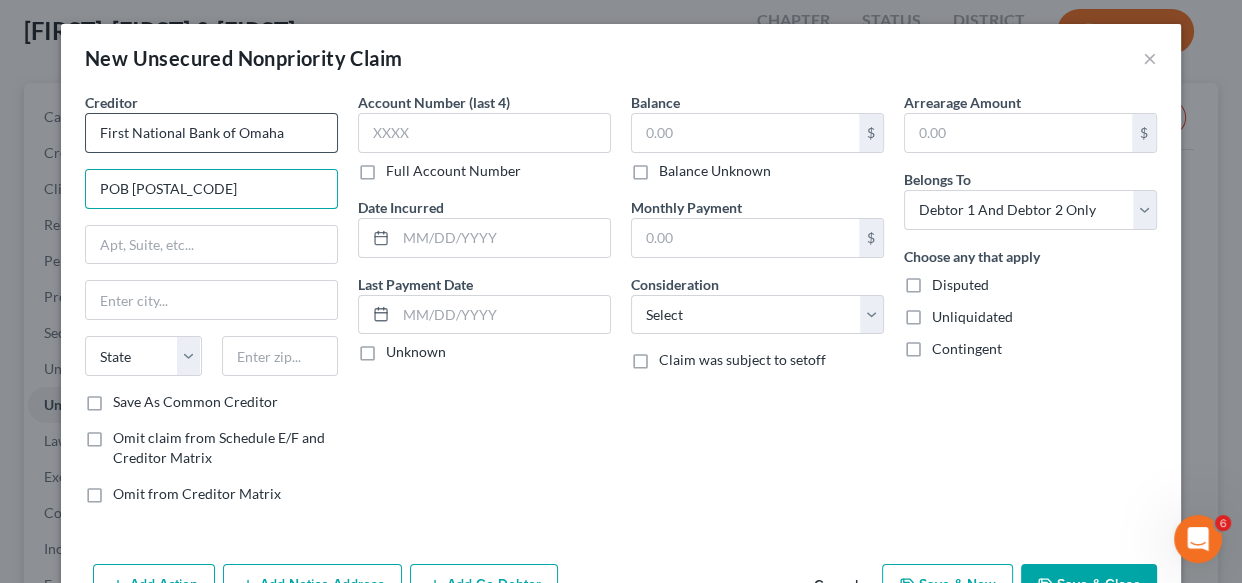 type on "POB [POSTAL_CODE]" 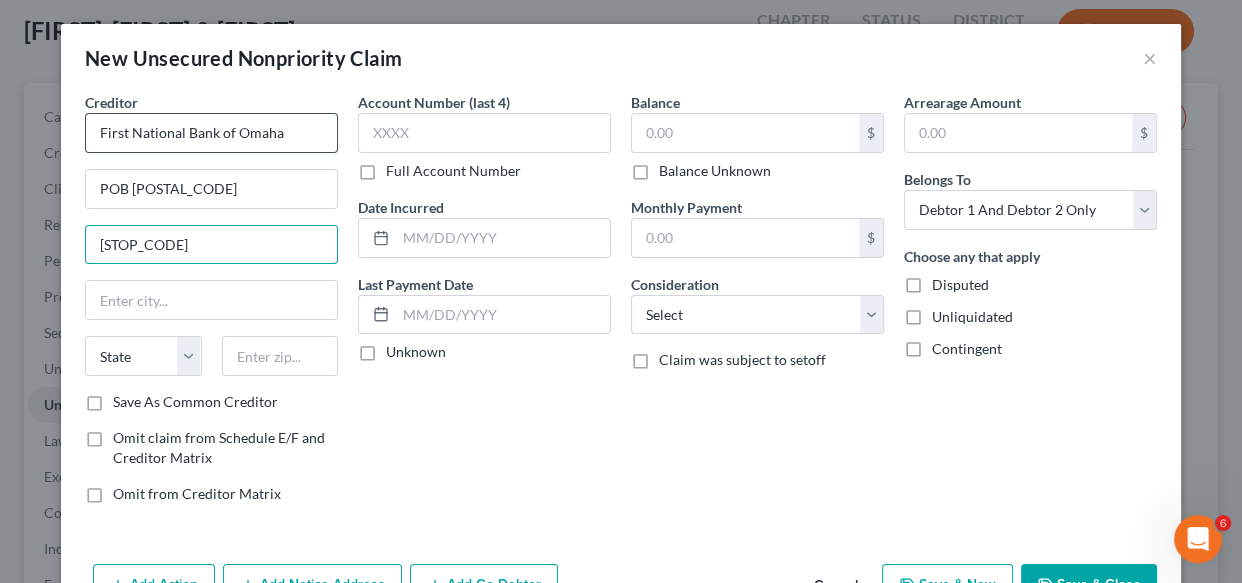 type on "[STOP_CODE]" 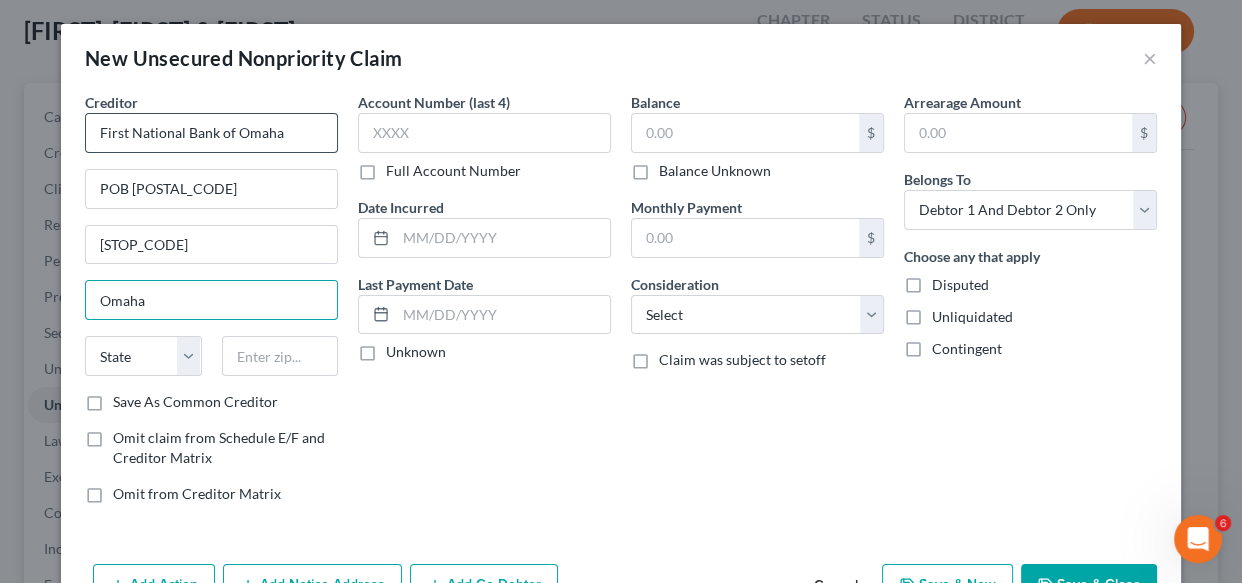 type on "Omaha" 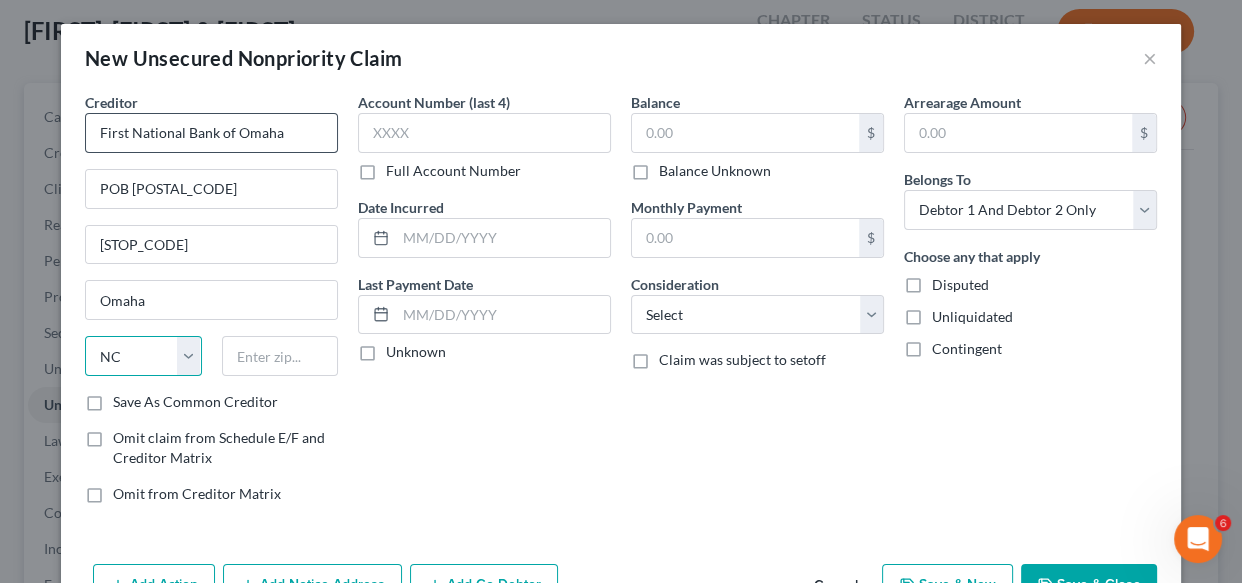 select on "30" 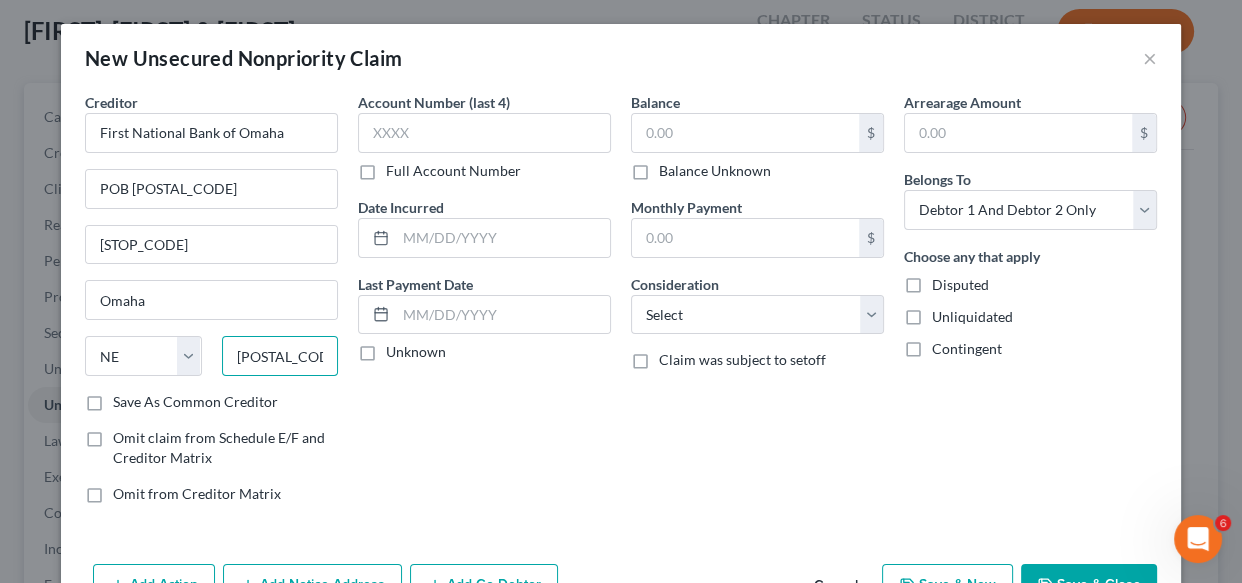 type on "[POSTAL_CODE]" 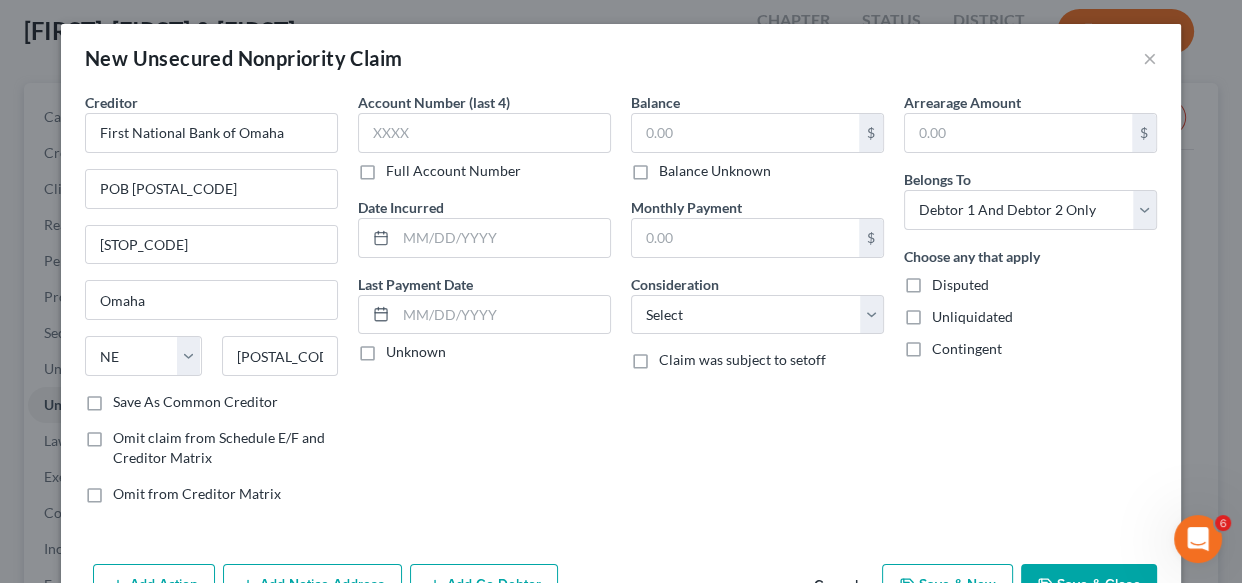 click on "Save As Common Creditor" at bounding box center [195, 402] 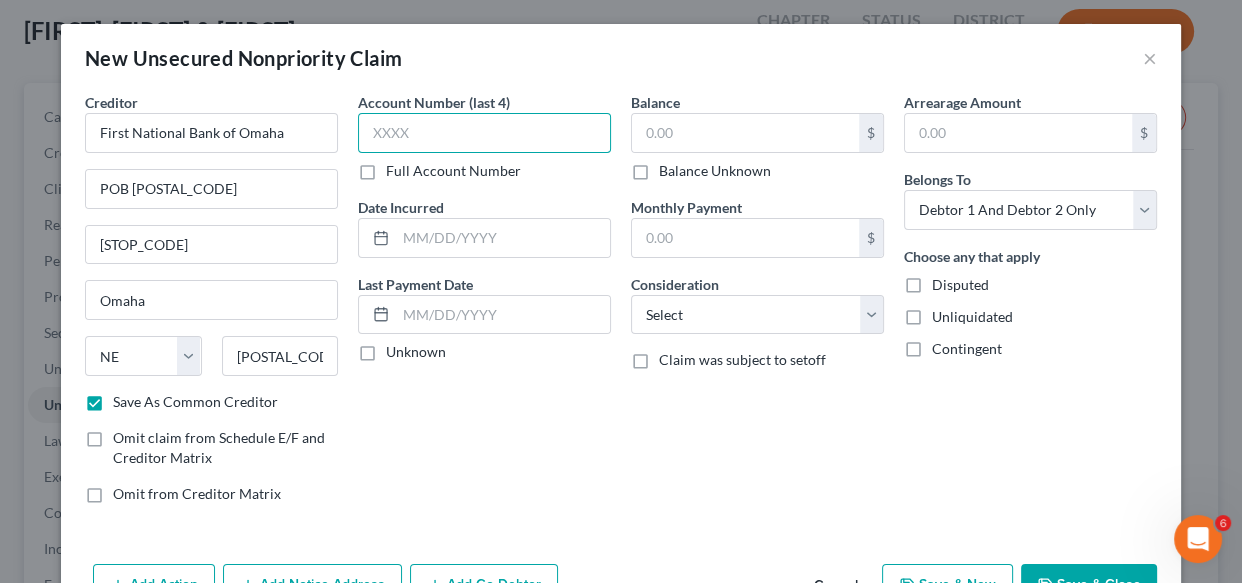 click at bounding box center (484, 133) 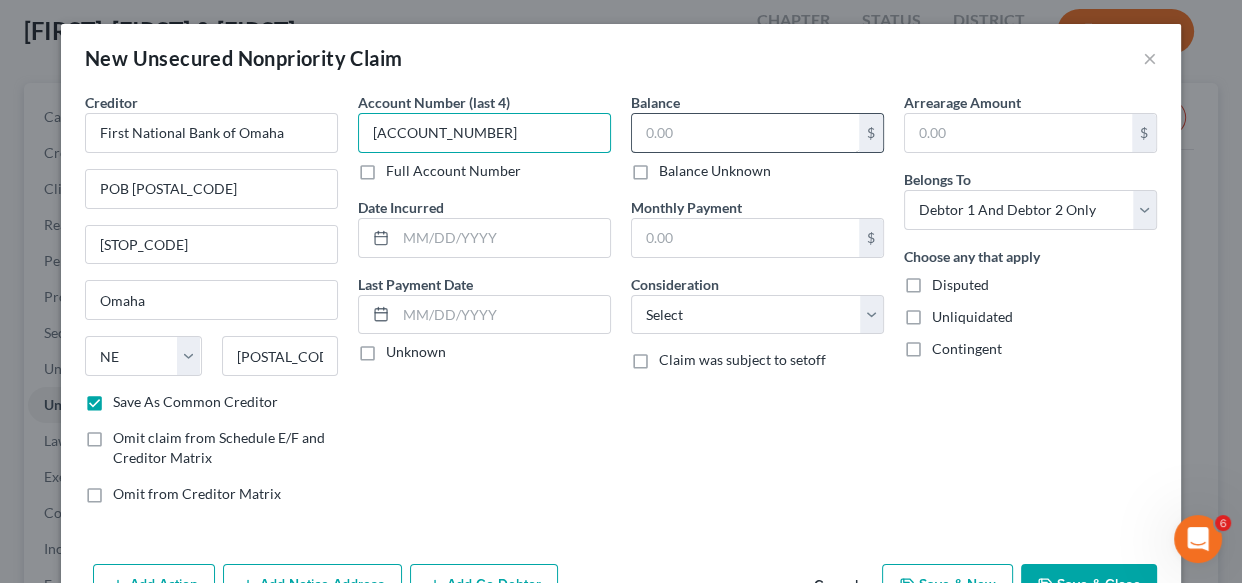 type on "[ACCOUNT_NUMBER]" 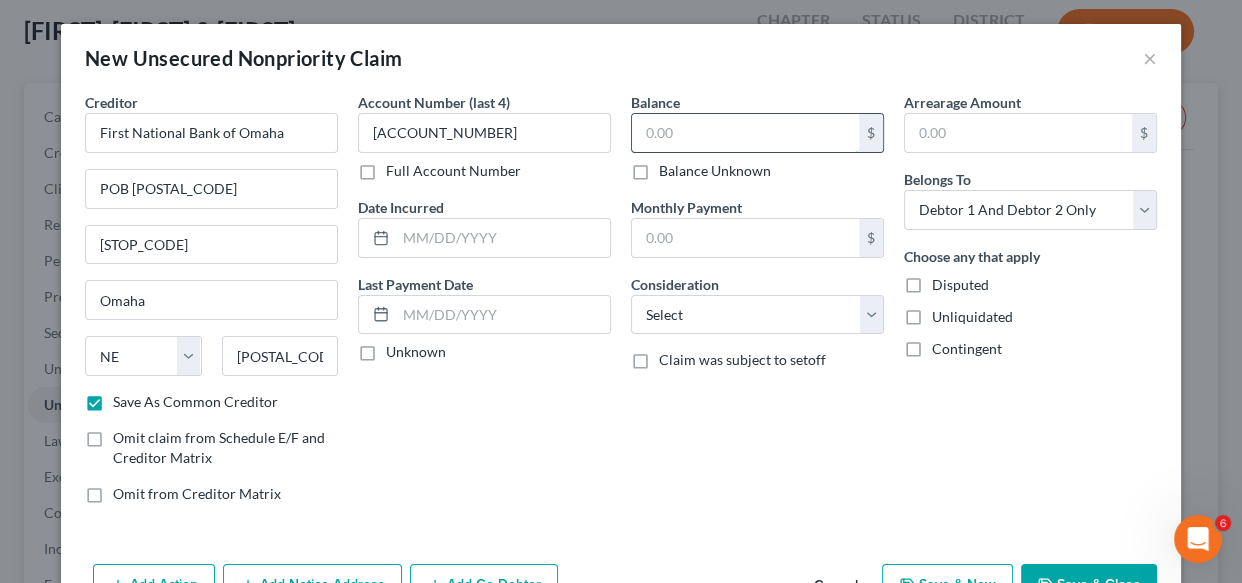 click at bounding box center [745, 133] 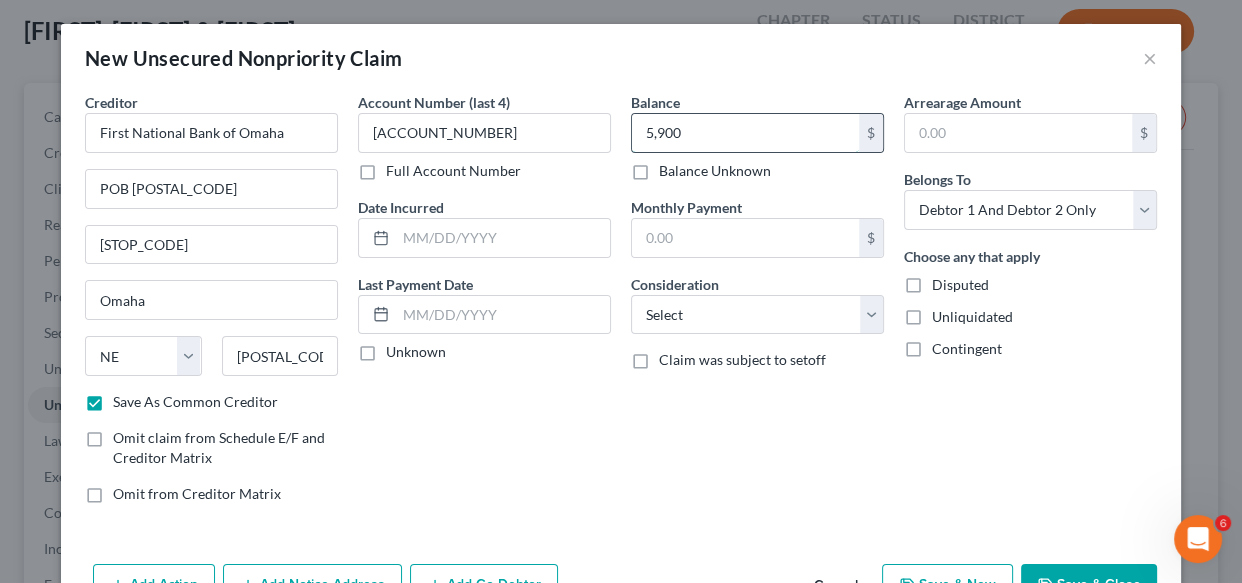 type on "5,900" 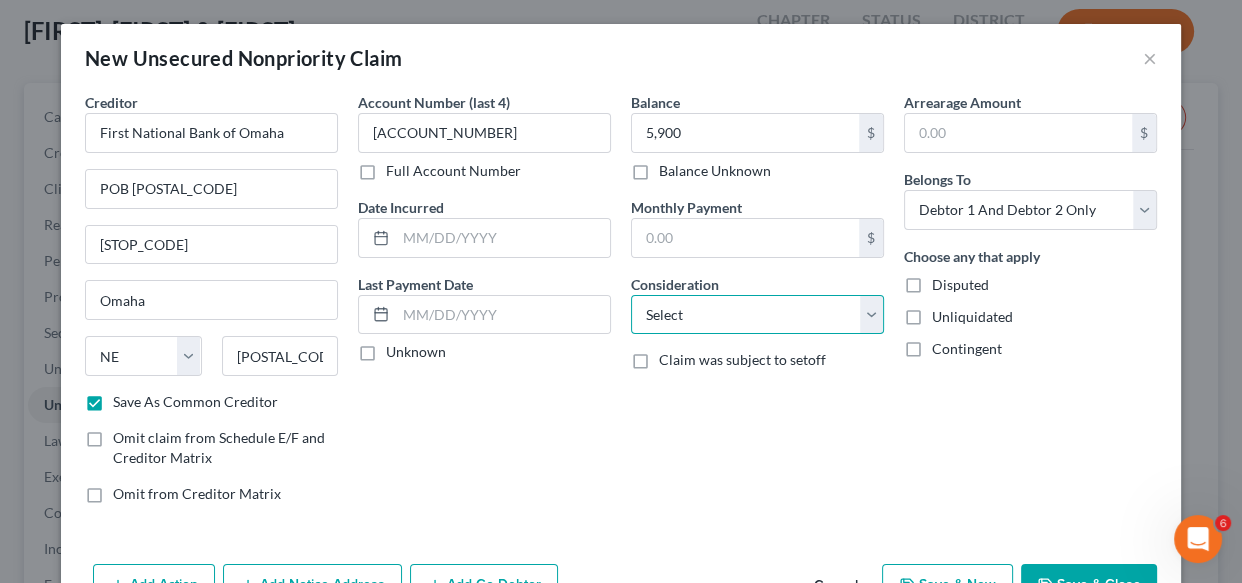 click on "Select Cable / Satellite Services Collection Agency Credit Card Debt Debt Counseling / Attorneys Deficiency Balance Domestic Support Obligations Home / Car Repairs Income Taxes Judgment Liens Medical Services Monies Loaned / Advanced Mortgage Obligation From Divorce Or Separation Obligation To Pensions Other Overdrawn Bank Account Promised To Help Pay Creditors Student Loans Suppliers And Vendors Telephone / Internet Services Utility Services" at bounding box center [757, 315] 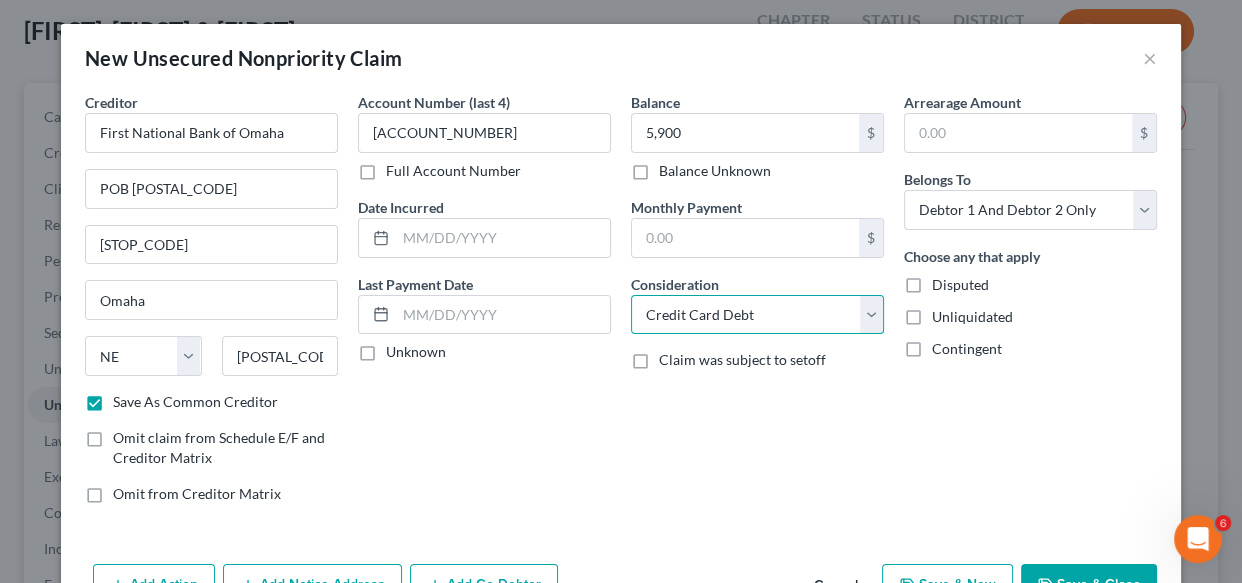 click on "Select Cable / Satellite Services Collection Agency Credit Card Debt Debt Counseling / Attorneys Deficiency Balance Domestic Support Obligations Home / Car Repairs Income Taxes Judgment Liens Medical Services Monies Loaned / Advanced Mortgage Obligation From Divorce Or Separation Obligation To Pensions Other Overdrawn Bank Account Promised To Help Pay Creditors Student Loans Suppliers And Vendors Telephone / Internet Services Utility Services" at bounding box center [757, 315] 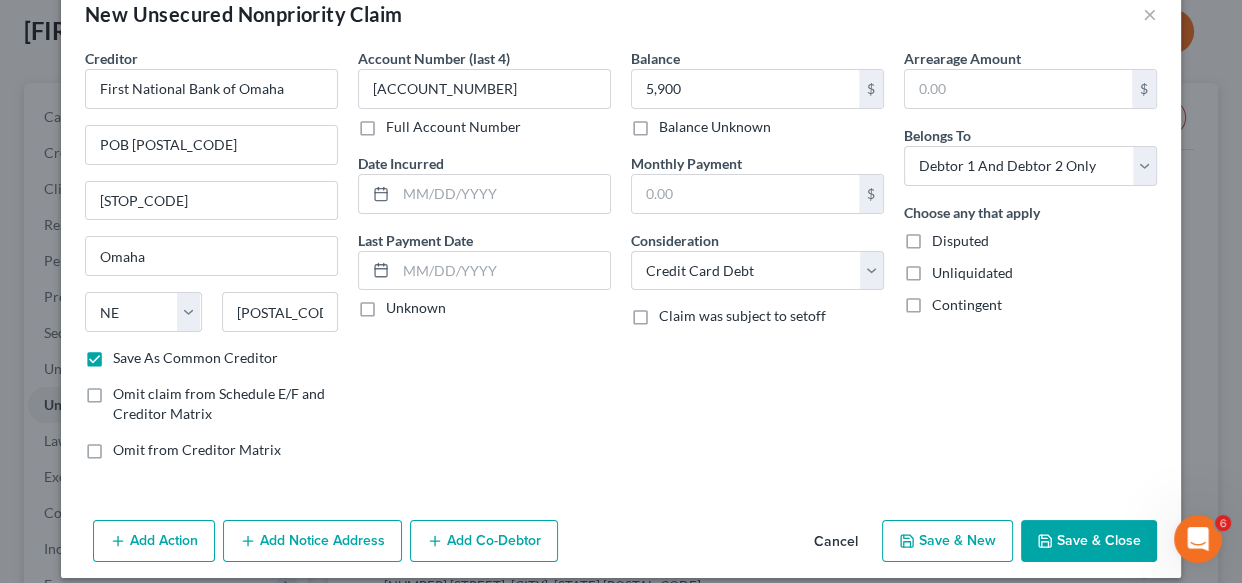 scroll, scrollTop: 61, scrollLeft: 0, axis: vertical 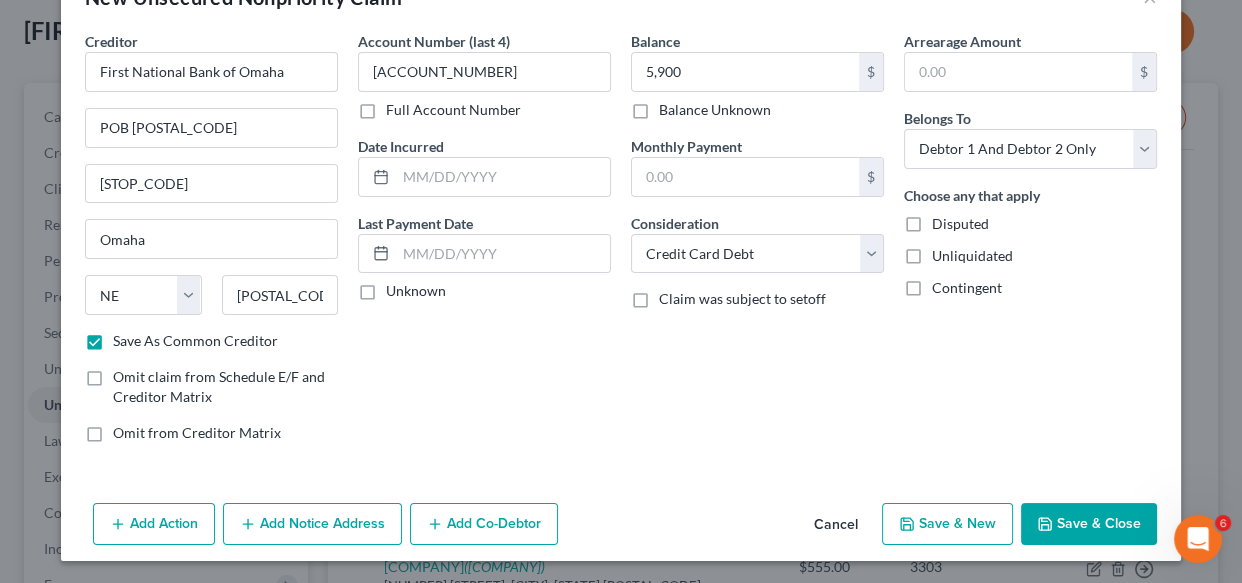 click on "Save & New" at bounding box center [947, 524] 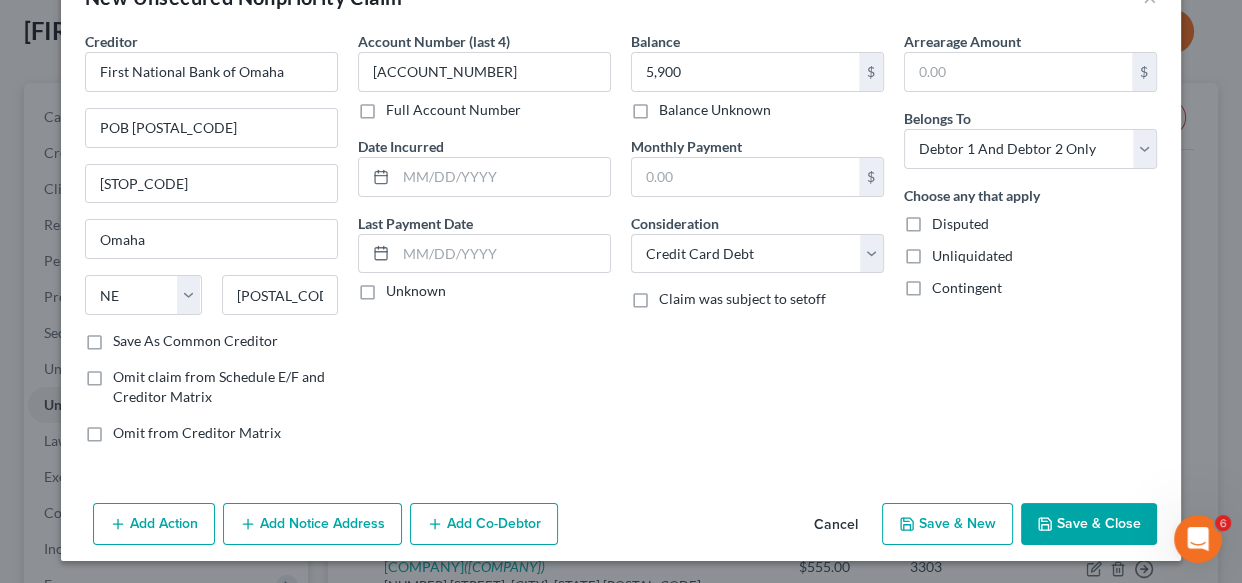 checkbox on "false" 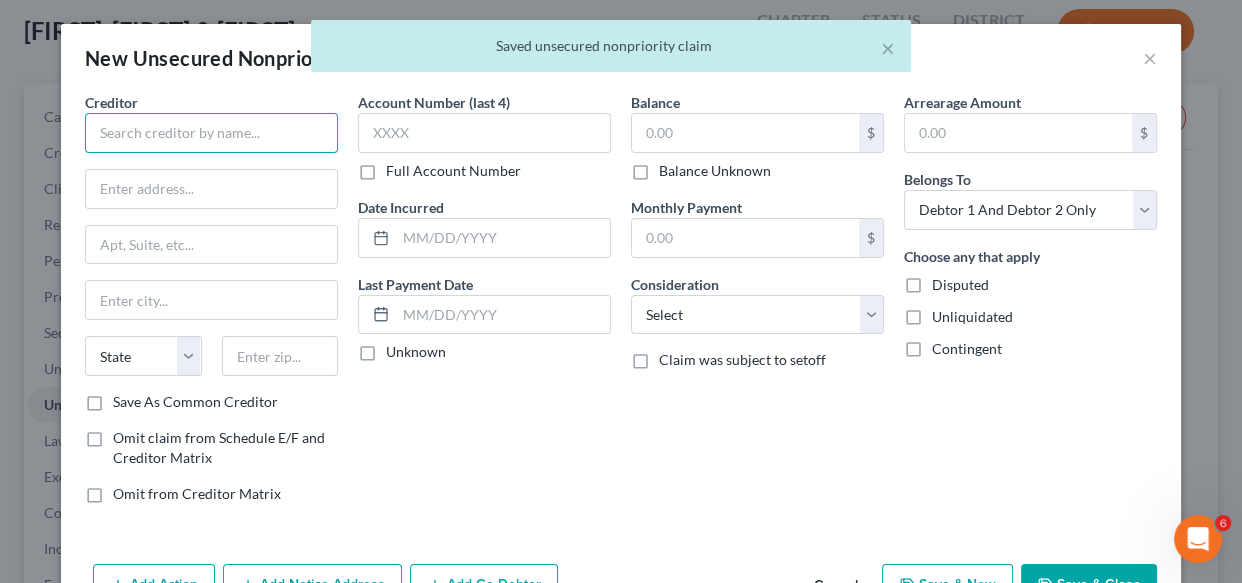click at bounding box center (211, 133) 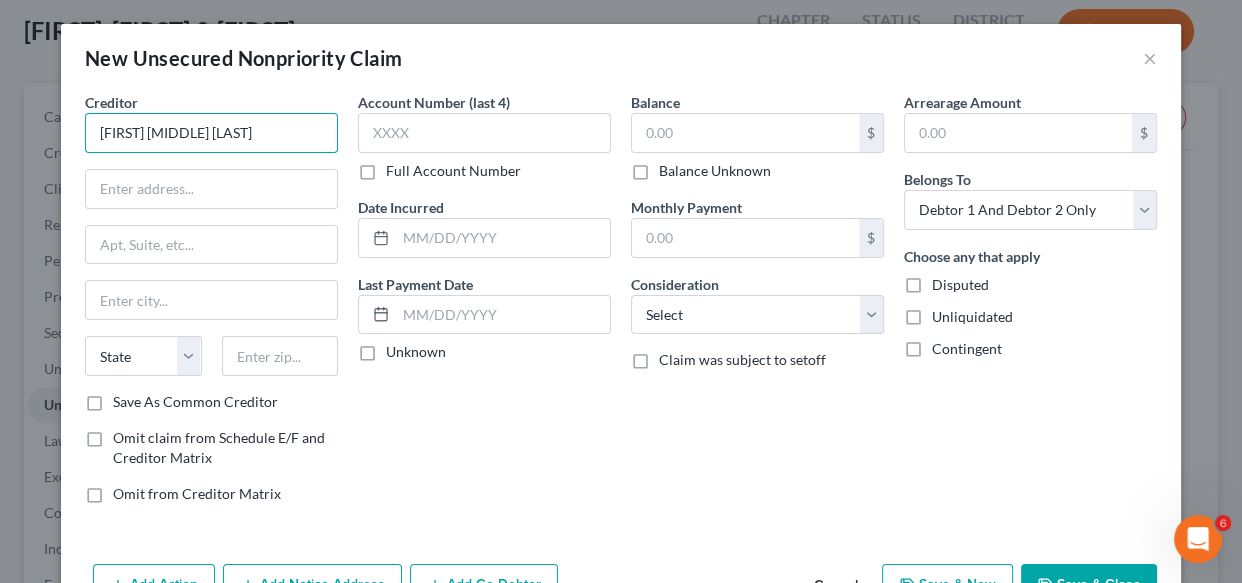 click on "[FIRST] [MIDDLE] [LAST]" at bounding box center [211, 133] 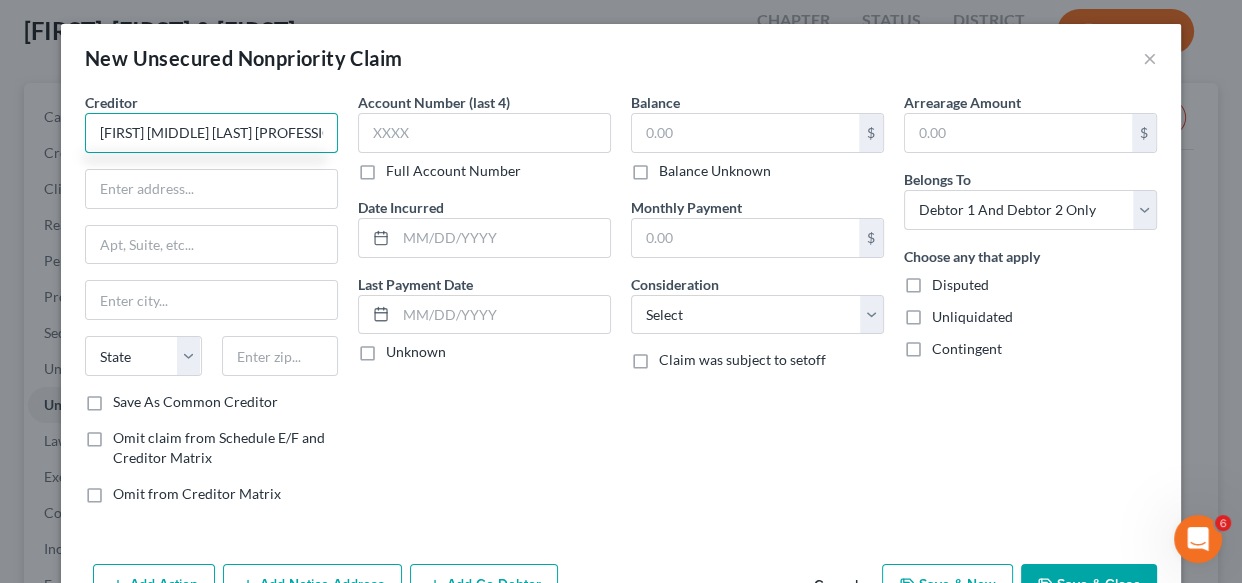 type on "[FIRST] [MIDDLE] [LAST] [PROFESSIONAL_DESIGNATION]" 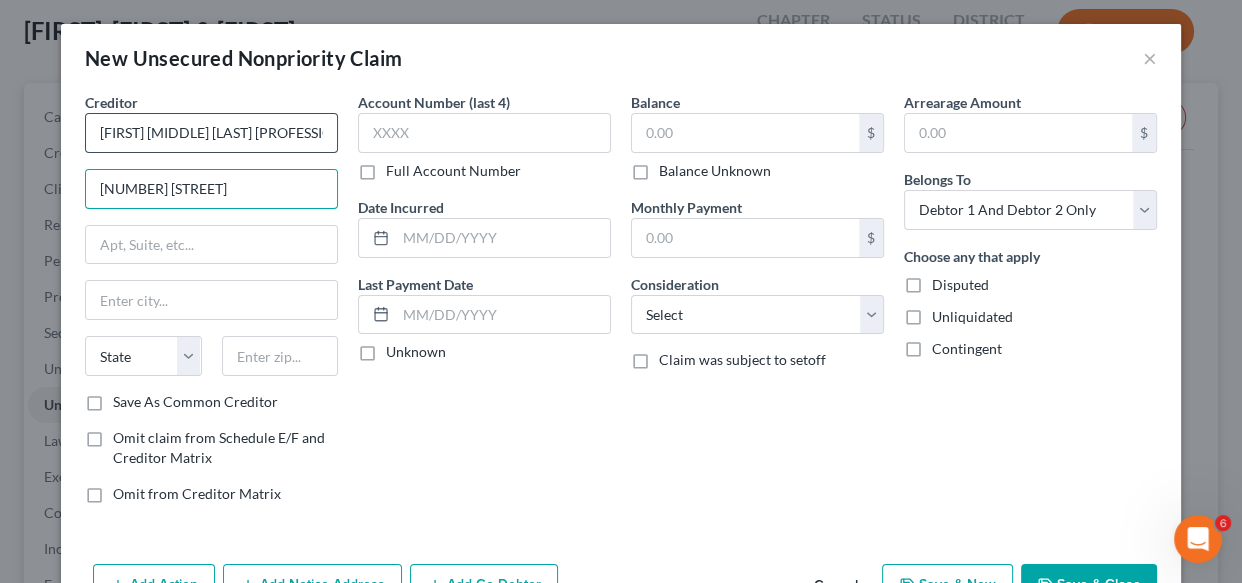 type on "[NUMBER] [STREET]" 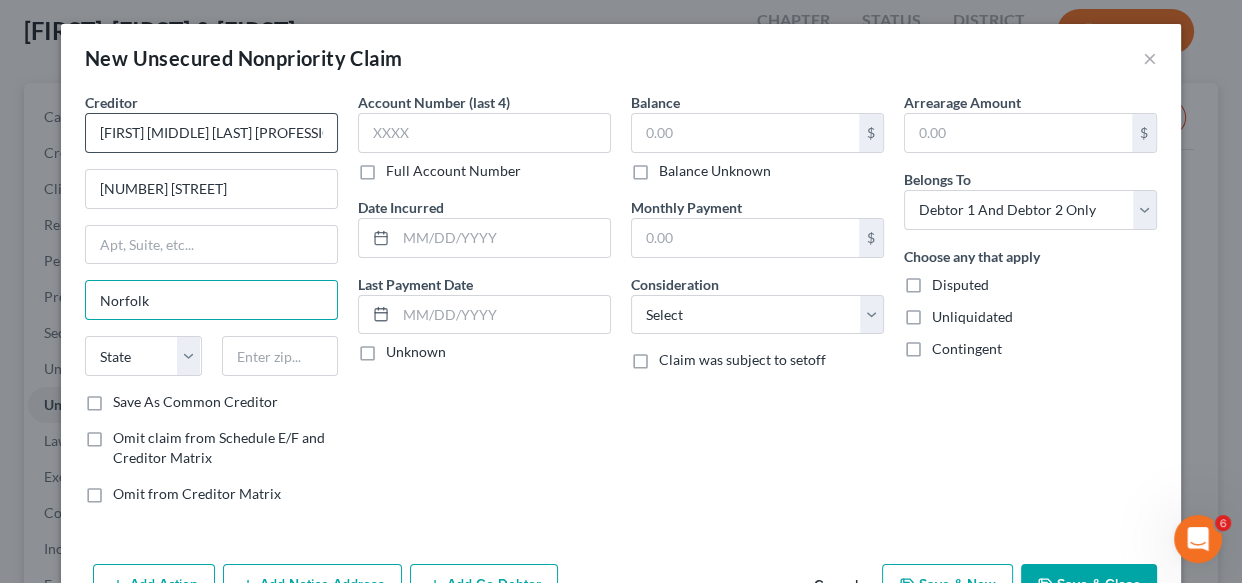 type on "Norfolk" 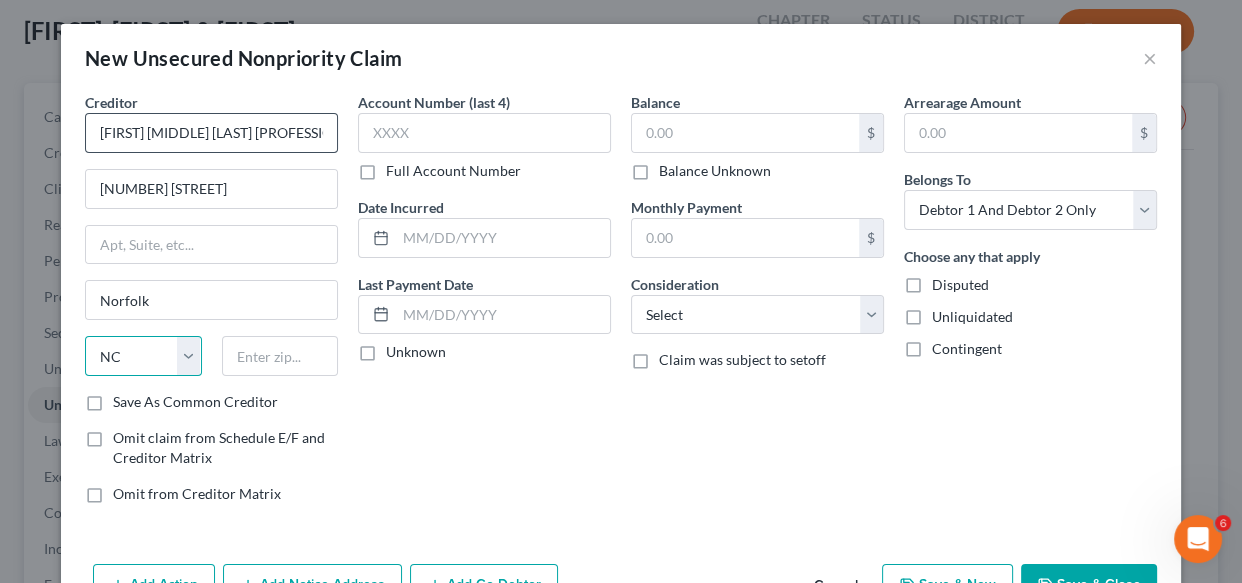 select on "30" 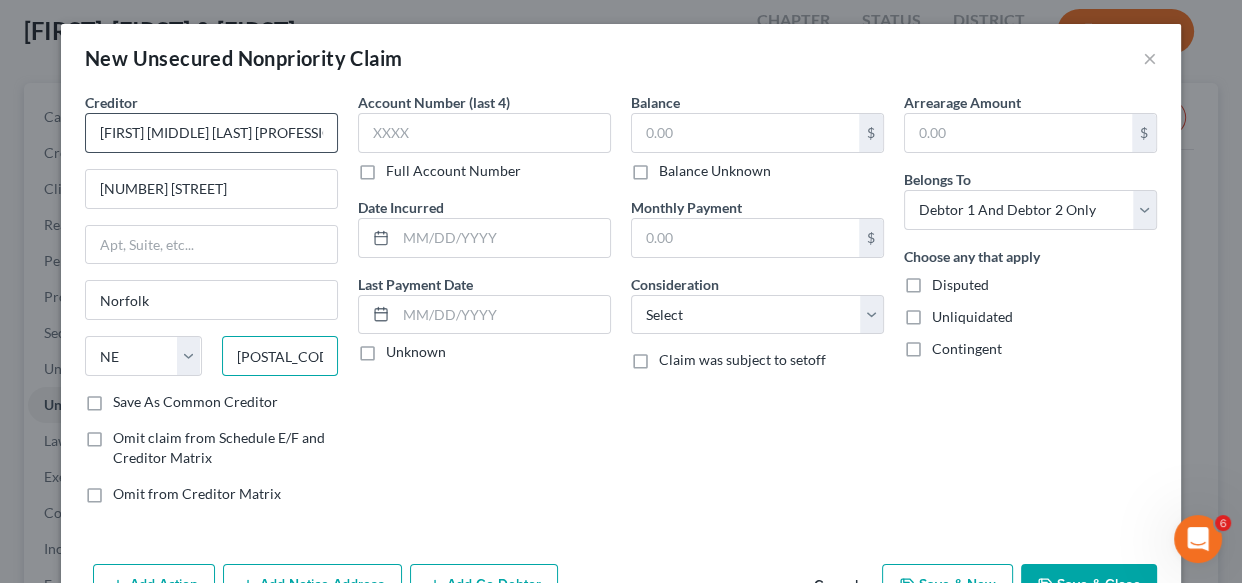 type on "[POSTAL_CODE]" 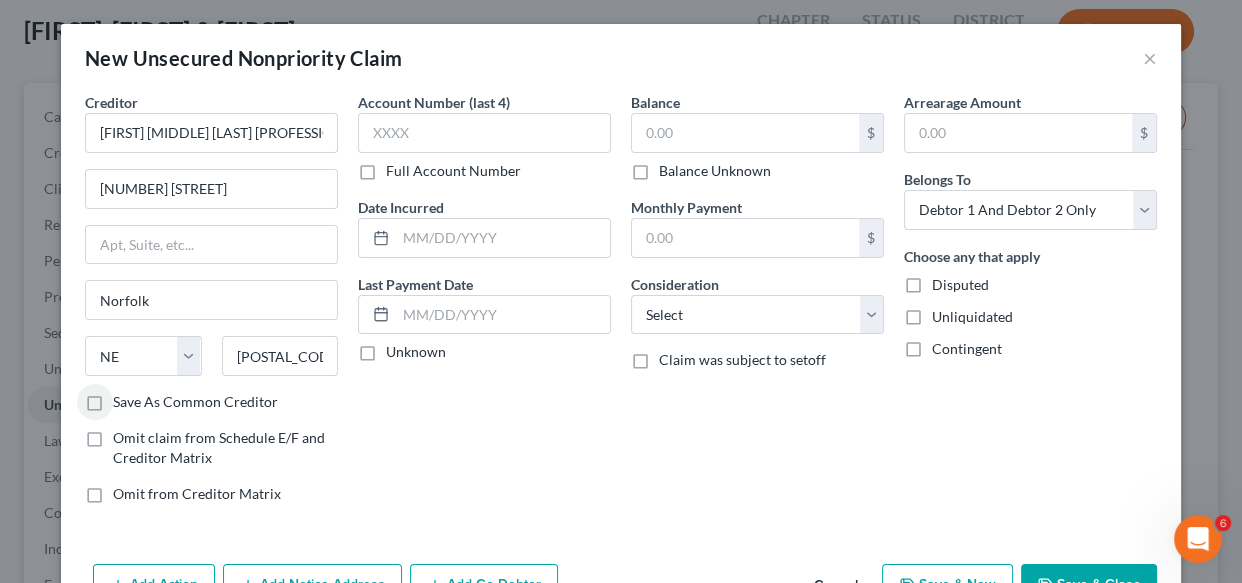 click on "Save As Common Creditor" at bounding box center (195, 402) 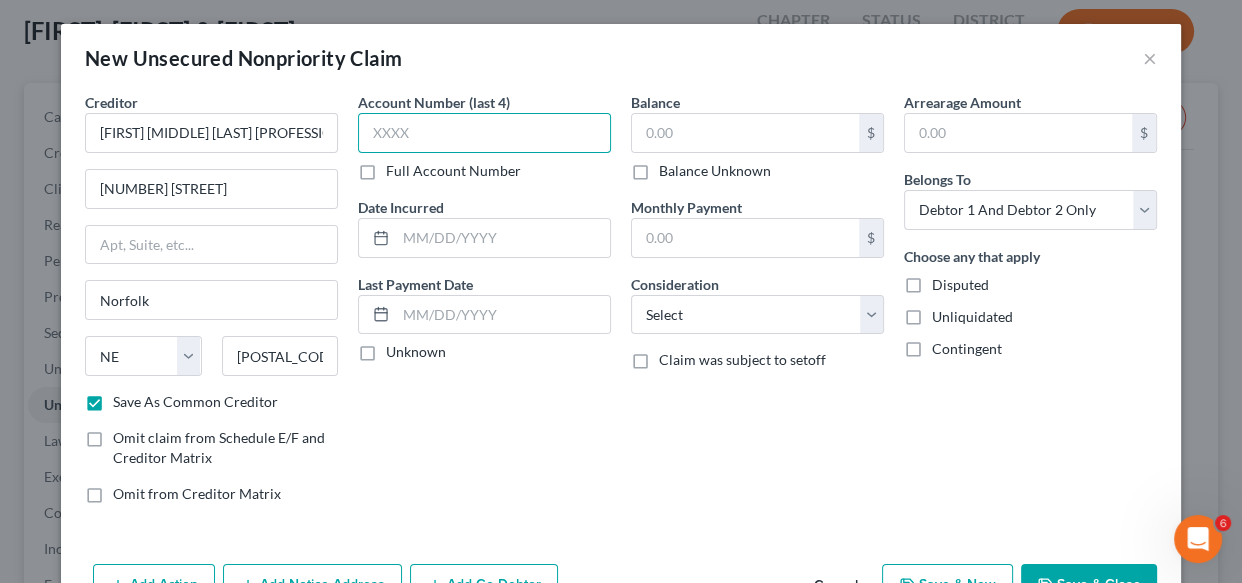 click at bounding box center (484, 133) 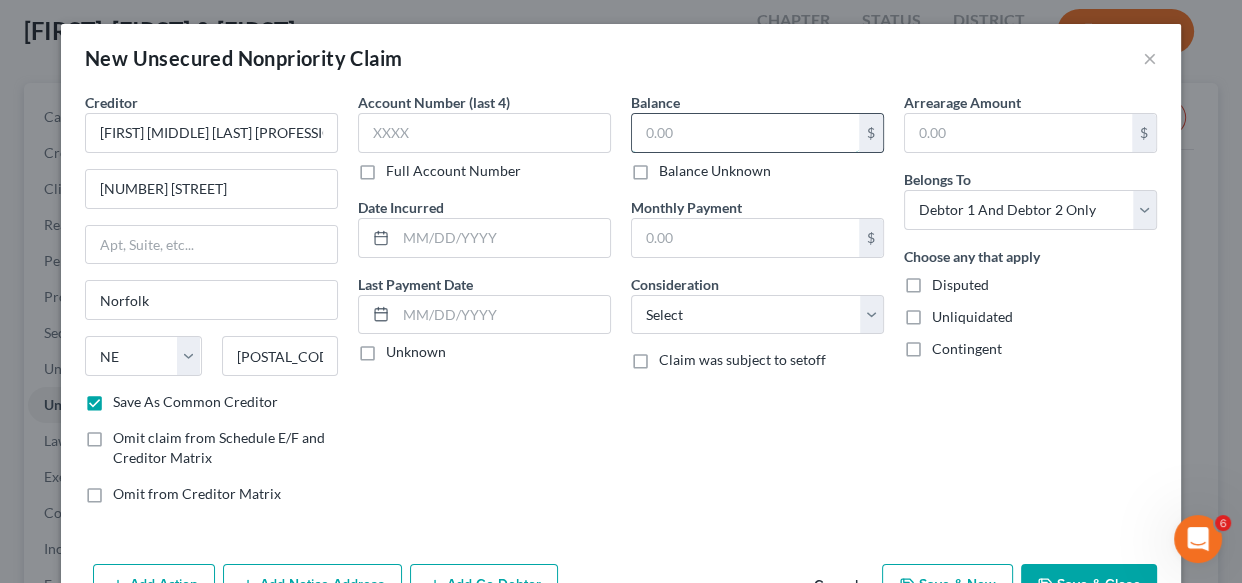 click at bounding box center [745, 133] 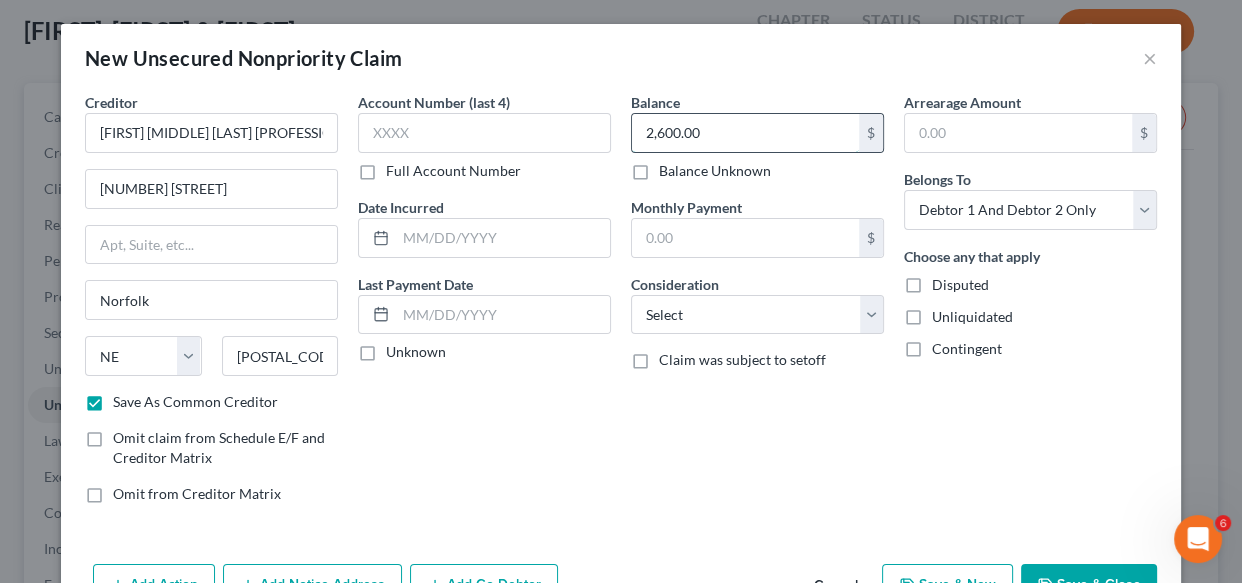 type on "2,600.00" 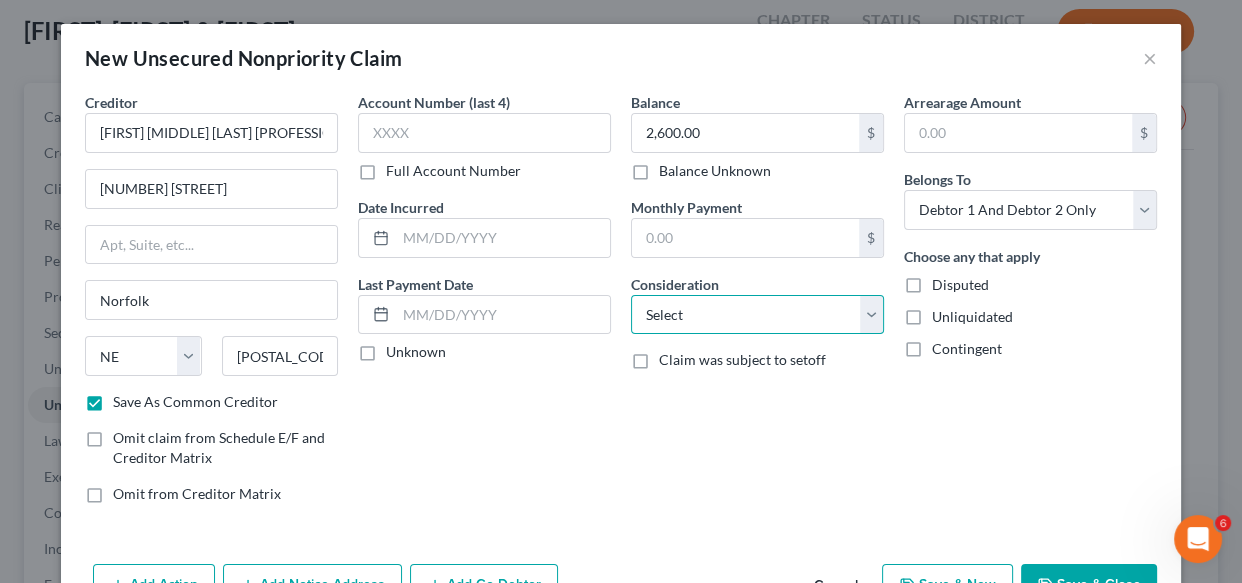 click on "Select Cable / Satellite Services Collection Agency Credit Card Debt Debt Counseling / Attorneys Deficiency Balance Domestic Support Obligations Home / Car Repairs Income Taxes Judgment Liens Medical Services Monies Loaned / Advanced Mortgage Obligation From Divorce Or Separation Obligation To Pensions Other Overdrawn Bank Account Promised To Help Pay Creditors Student Loans Suppliers And Vendors Telephone / Internet Services Utility Services" at bounding box center [757, 315] 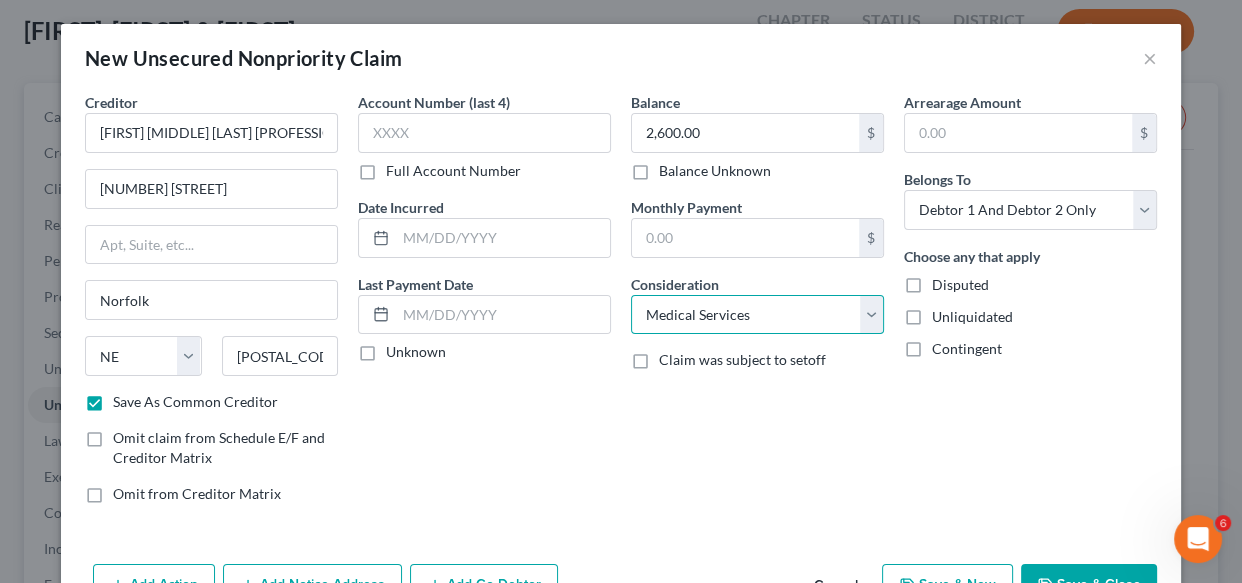 click on "Select Cable / Satellite Services Collection Agency Credit Card Debt Debt Counseling / Attorneys Deficiency Balance Domestic Support Obligations Home / Car Repairs Income Taxes Judgment Liens Medical Services Monies Loaned / Advanced Mortgage Obligation From Divorce Or Separation Obligation To Pensions Other Overdrawn Bank Account Promised To Help Pay Creditors Student Loans Suppliers And Vendors Telephone / Internet Services Utility Services" at bounding box center [757, 315] 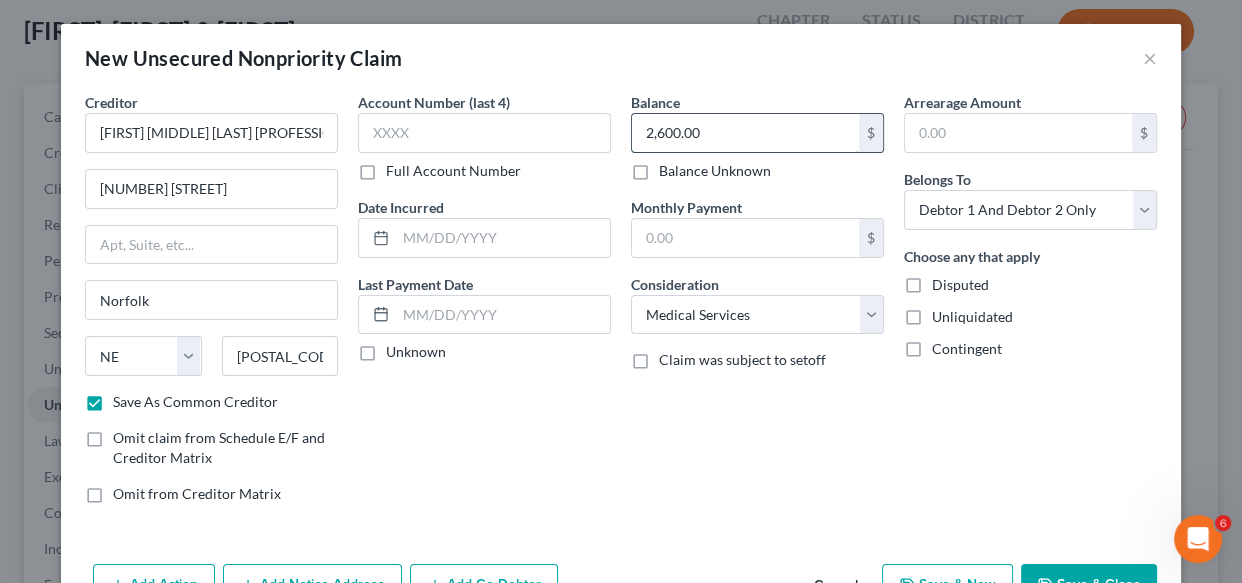 click on "2,600.00" at bounding box center [745, 133] 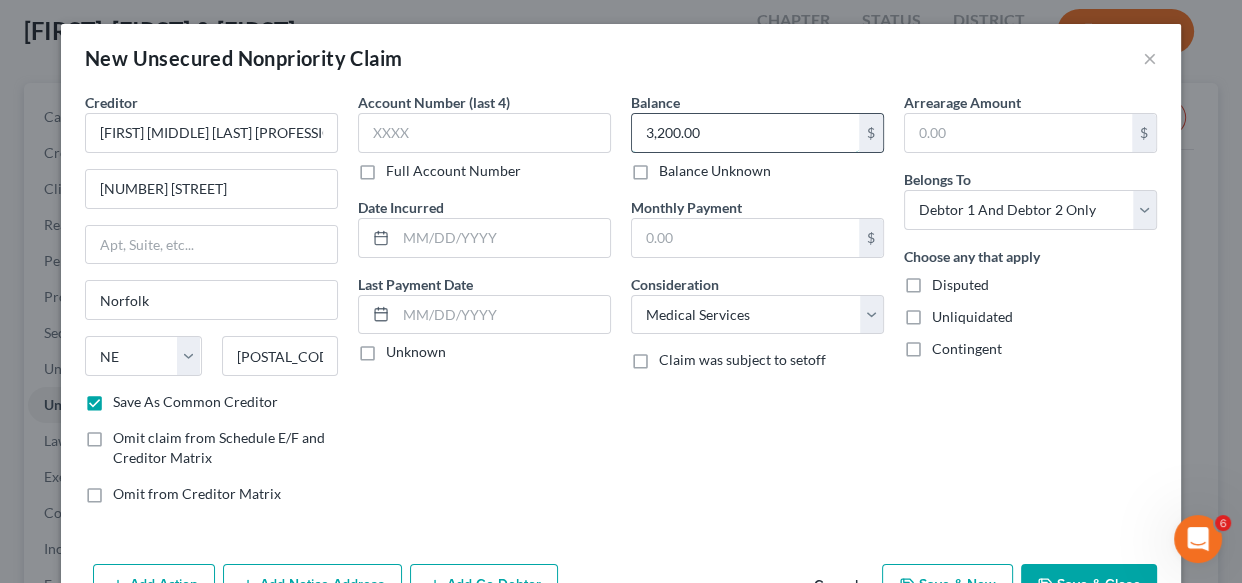 click on "3,200.00" at bounding box center [745, 133] 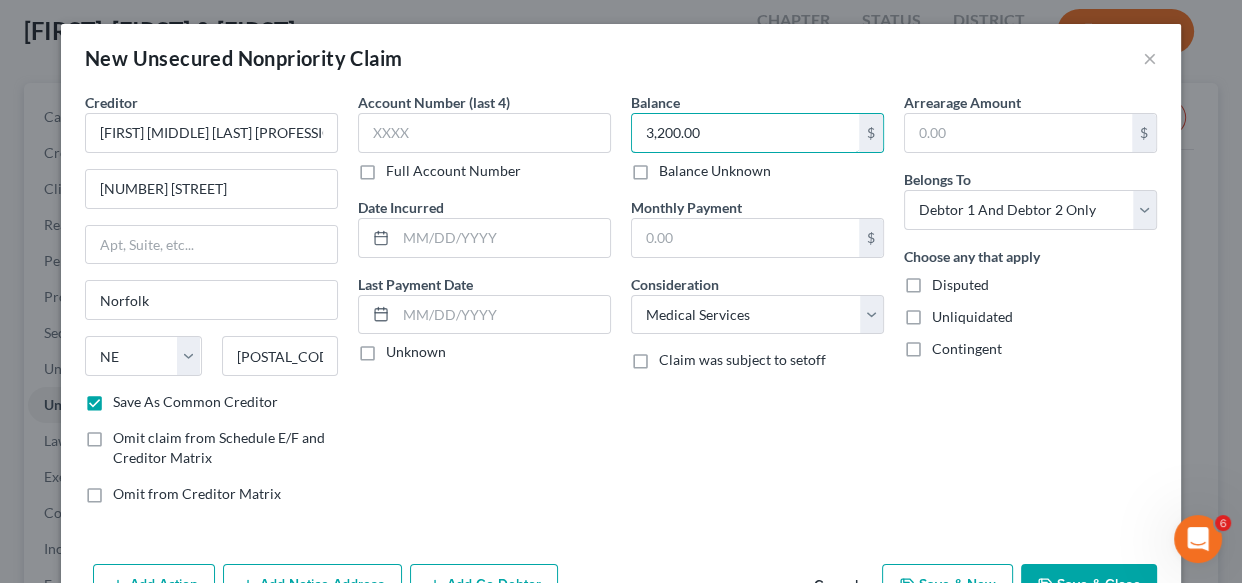 type on "3,200.00" 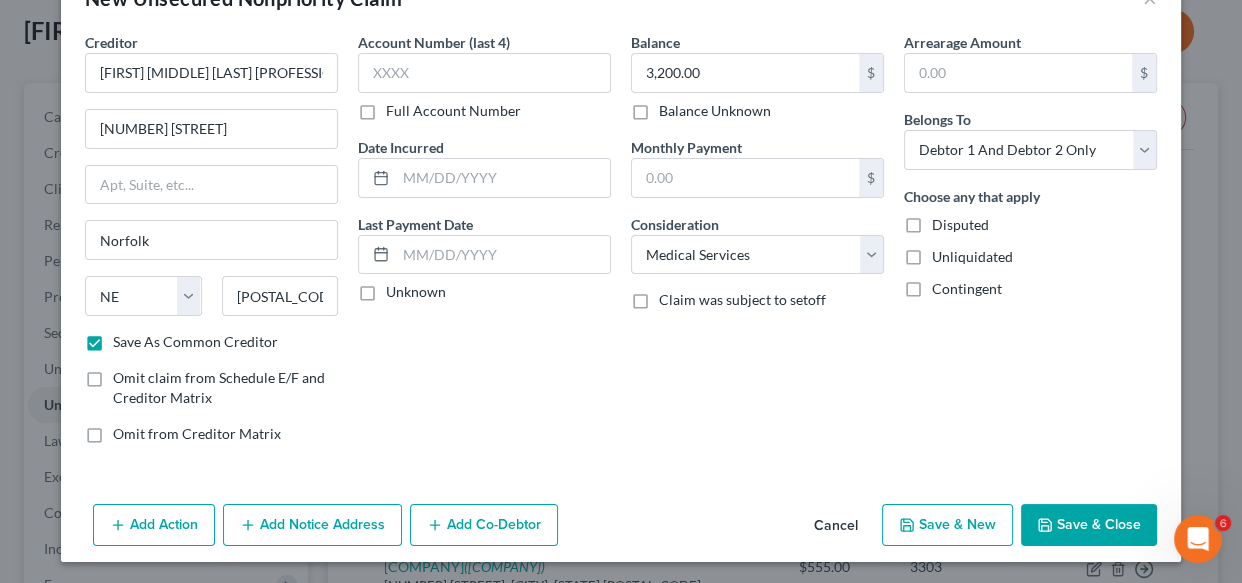 scroll, scrollTop: 61, scrollLeft: 0, axis: vertical 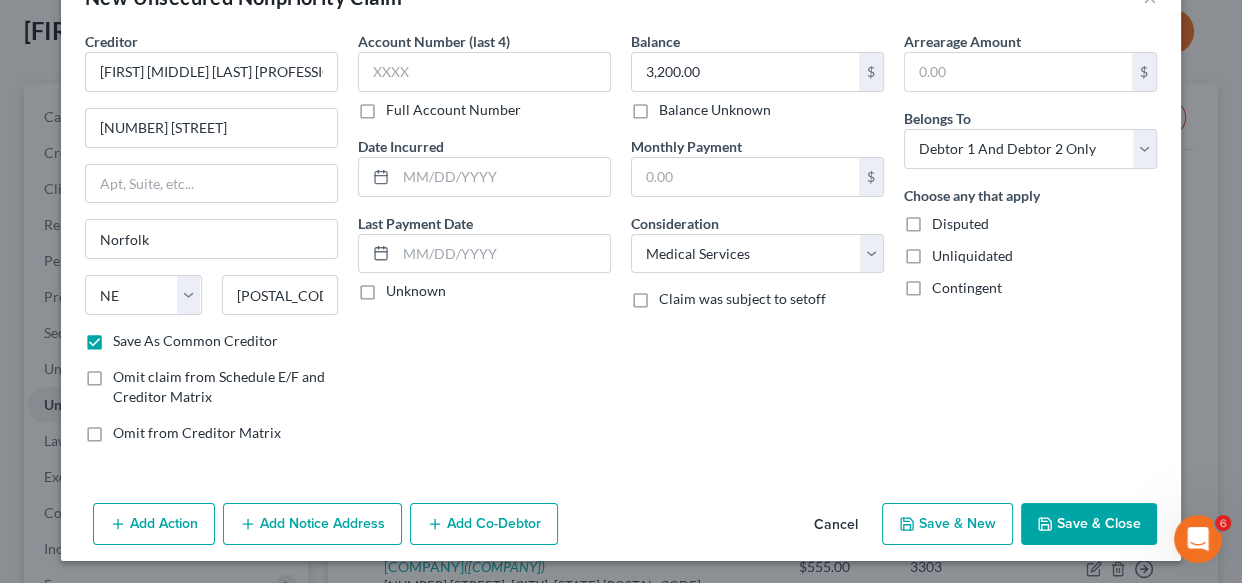 click on "Save & New" at bounding box center [947, 524] 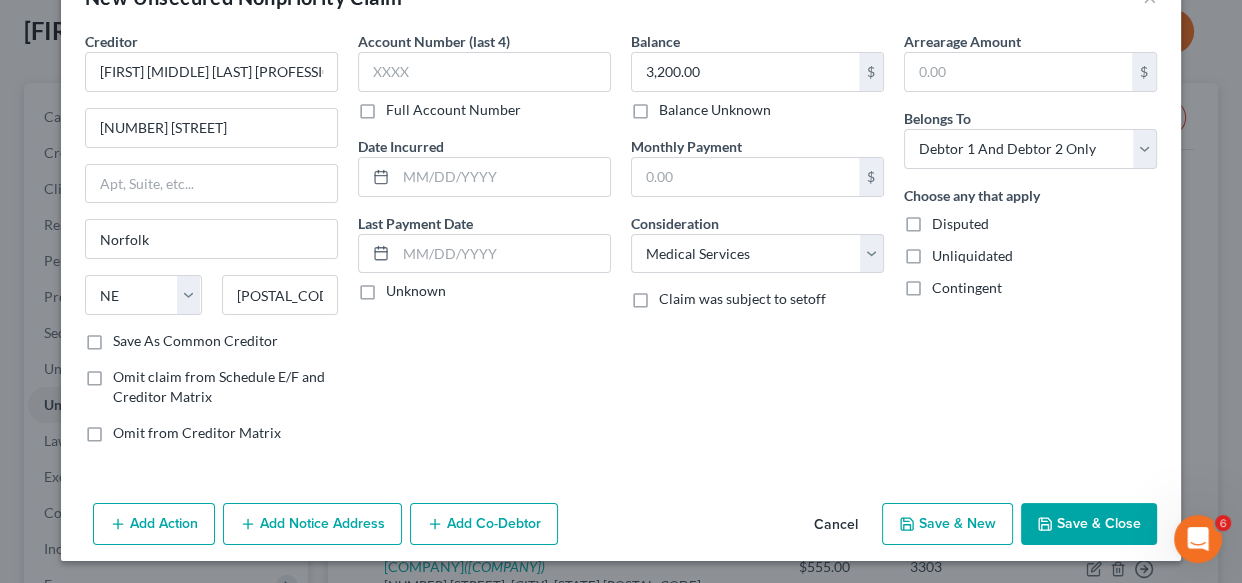 select on "2" 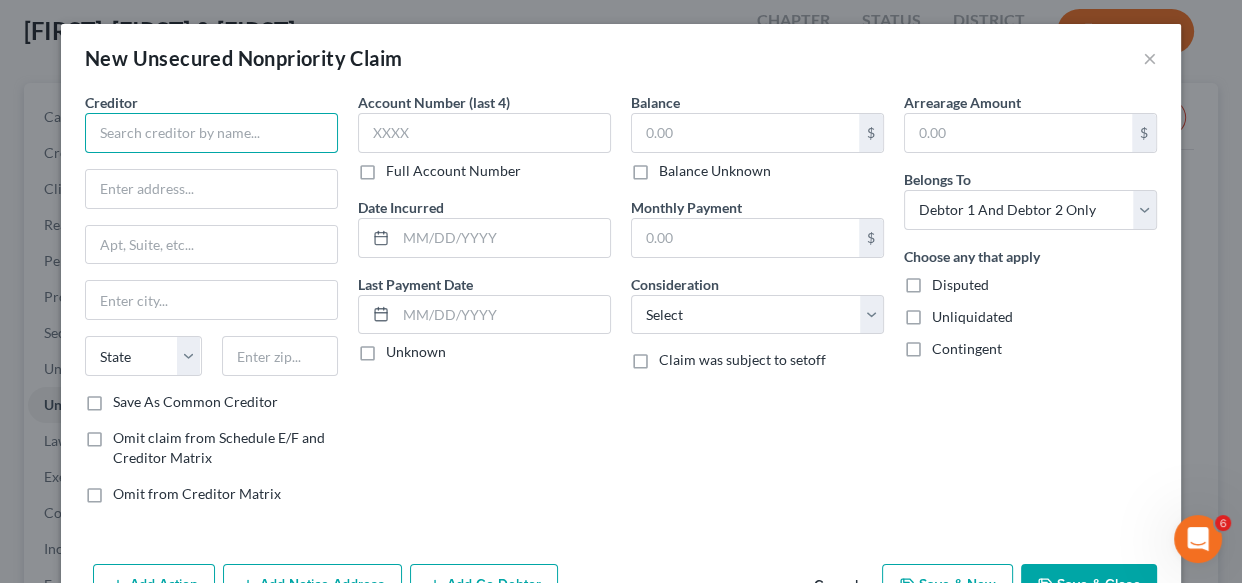 click at bounding box center [211, 133] 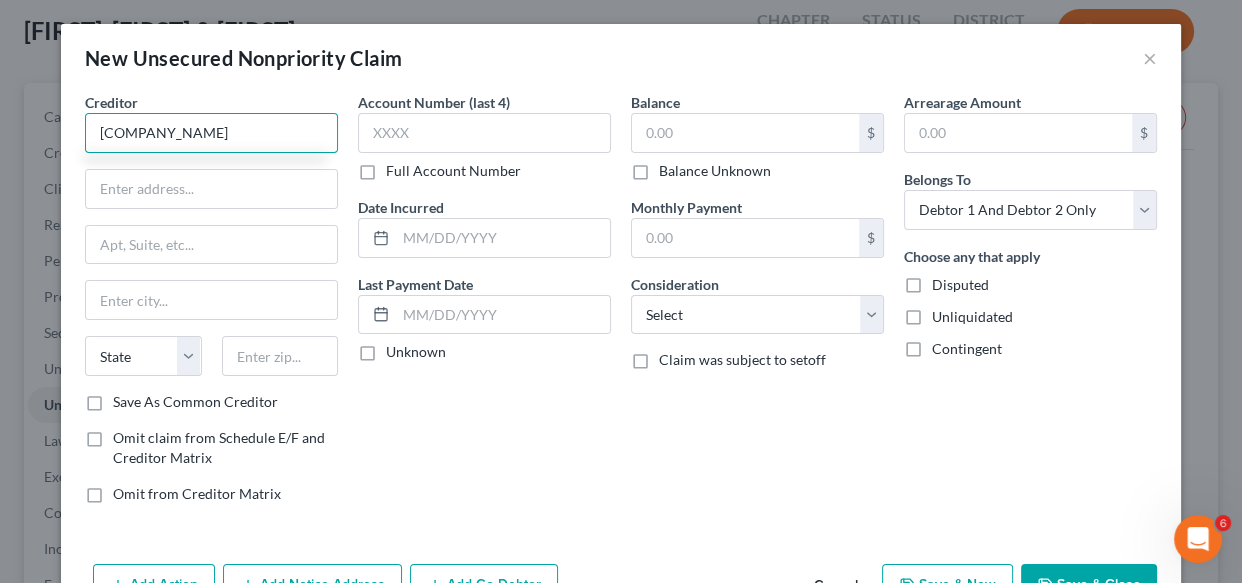 type on "[COMPANY_NAME]" 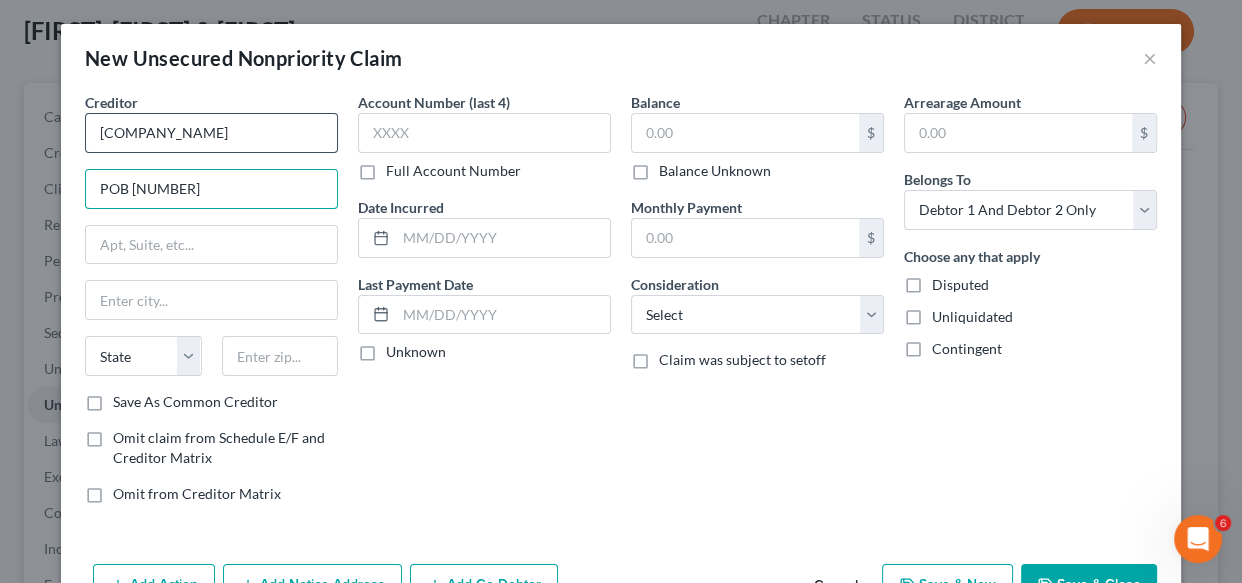 type on "POB [NUMBER]" 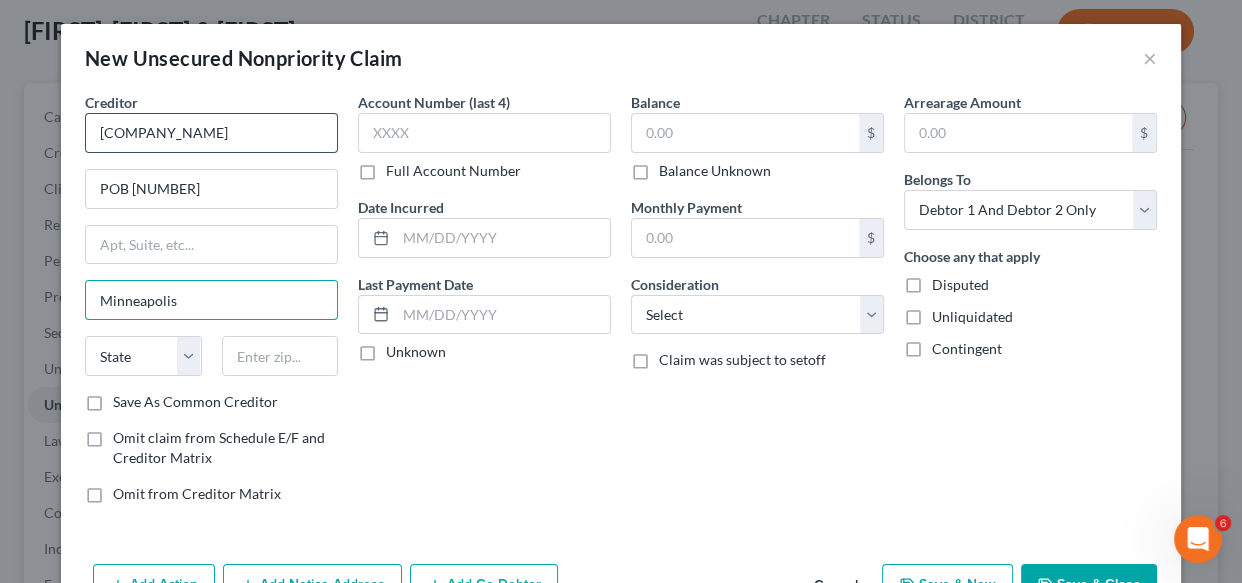 type on "Minneapolis" 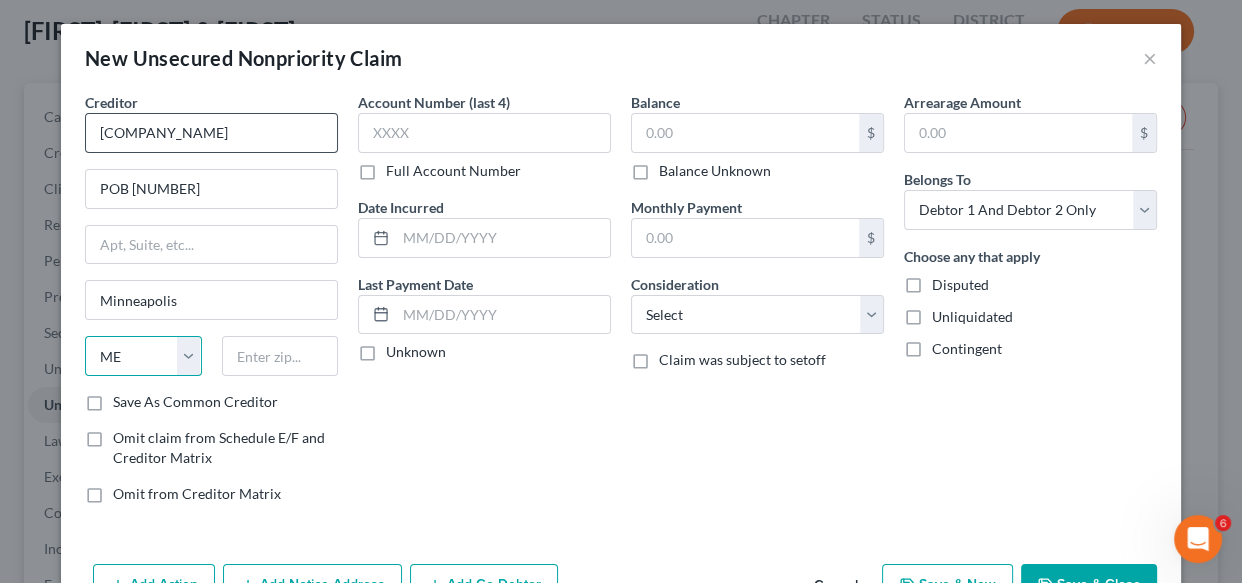 select on "24" 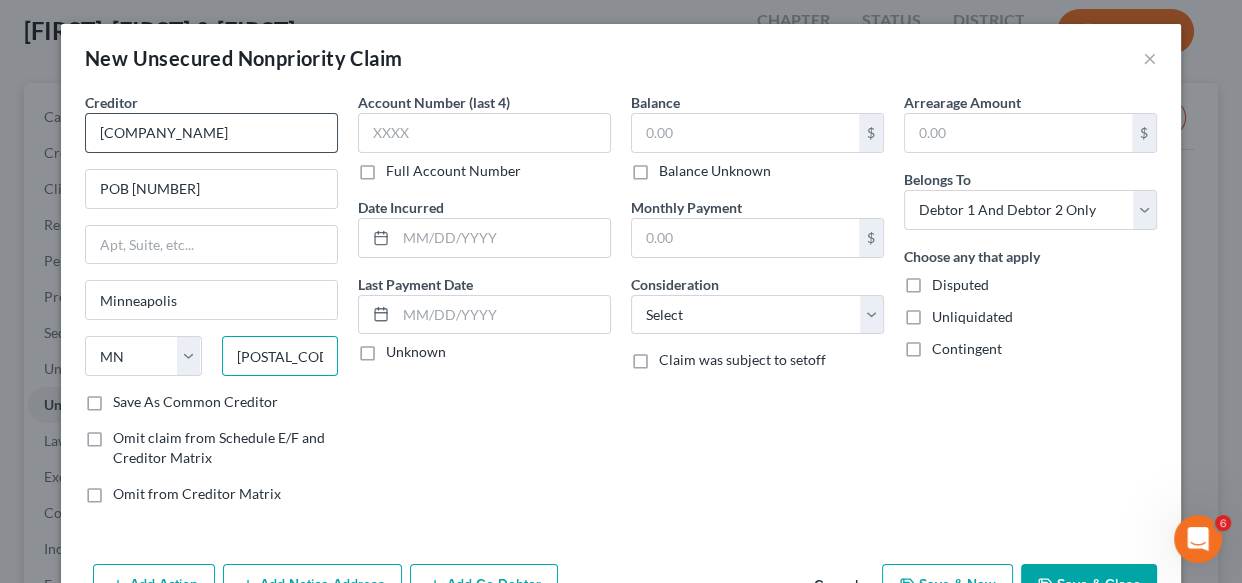 type on "[POSTAL_CODE]" 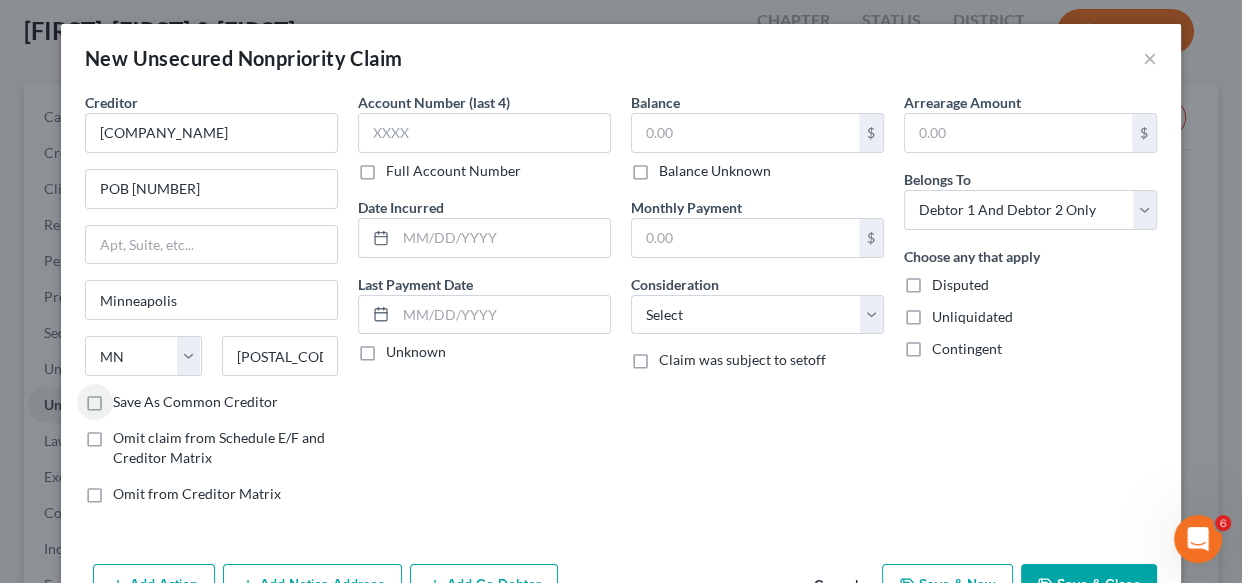 click on "Save As Common Creditor" at bounding box center [195, 402] 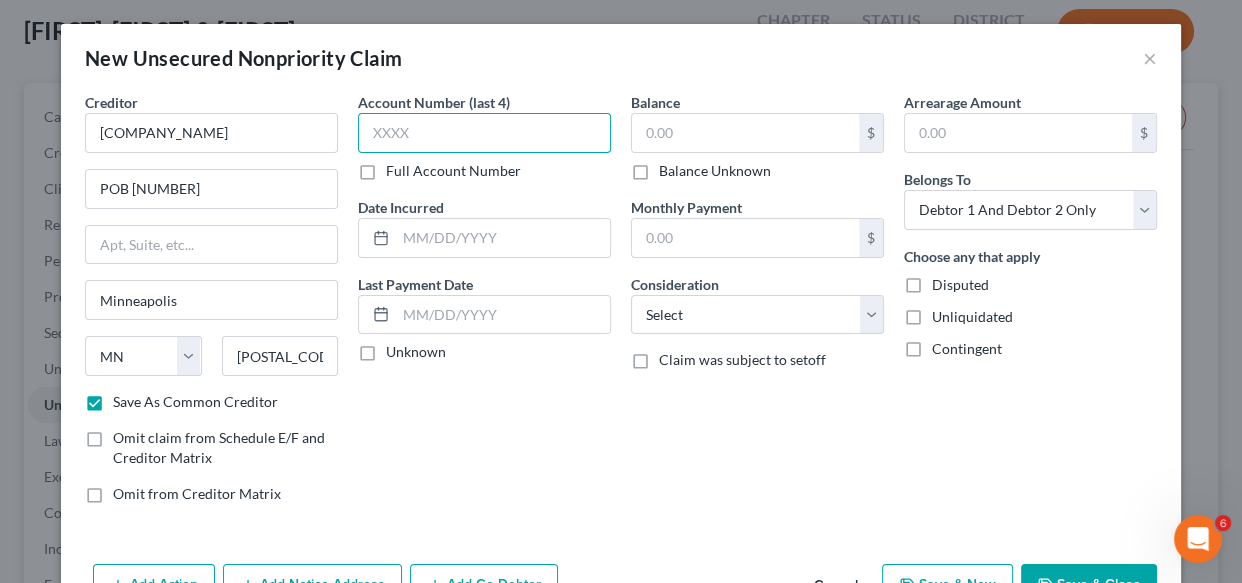 click at bounding box center (484, 133) 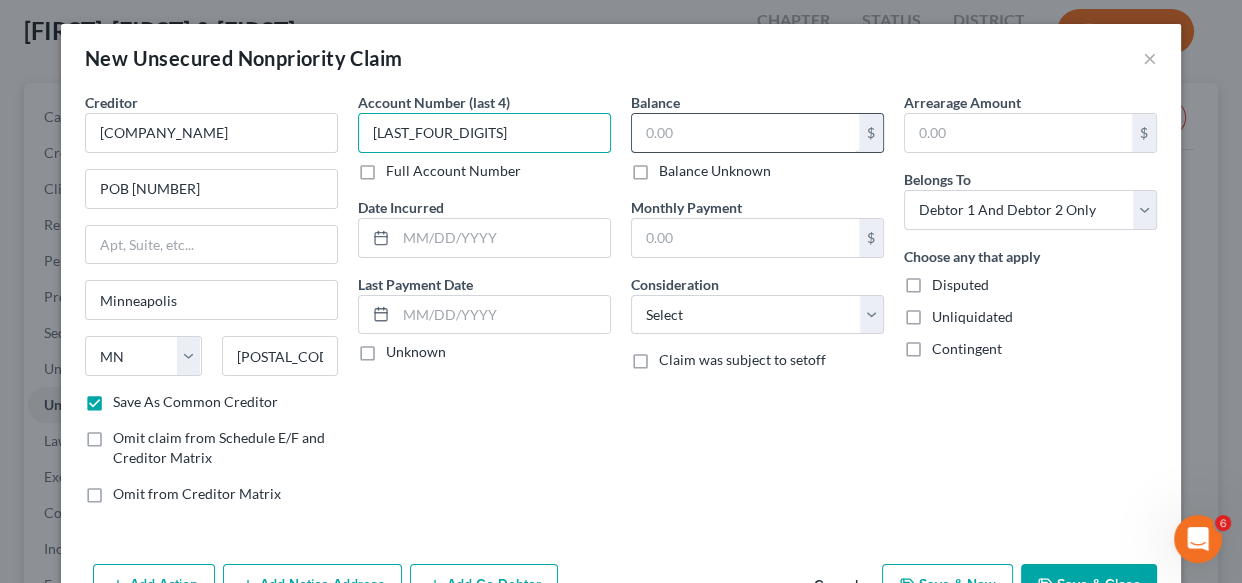 type on "[LAST_FOUR_DIGITS]" 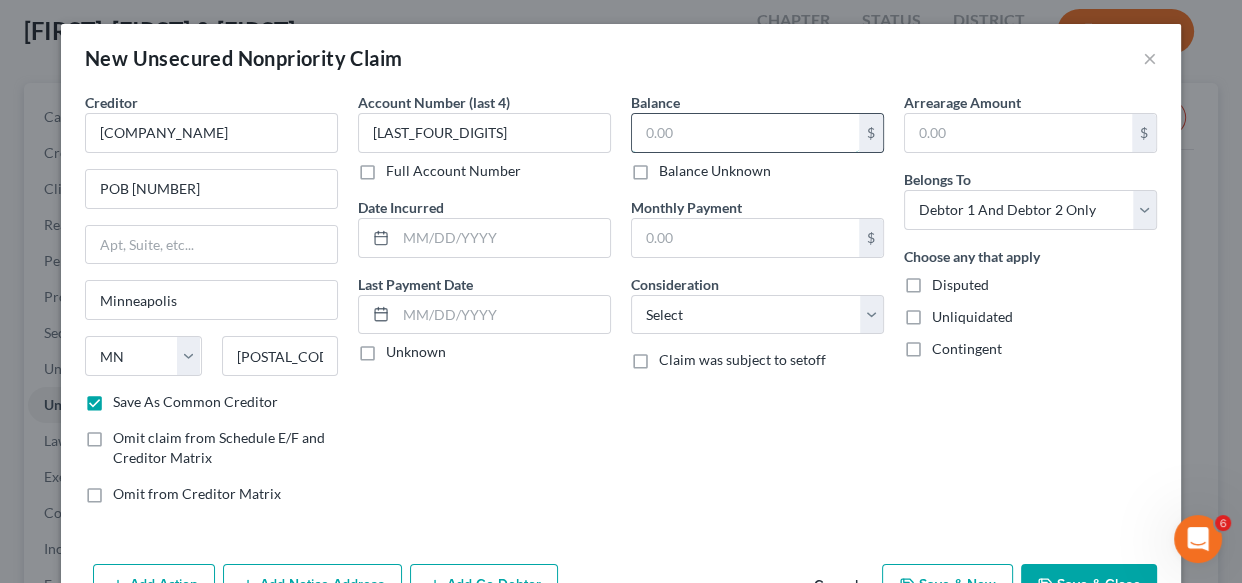click at bounding box center (745, 133) 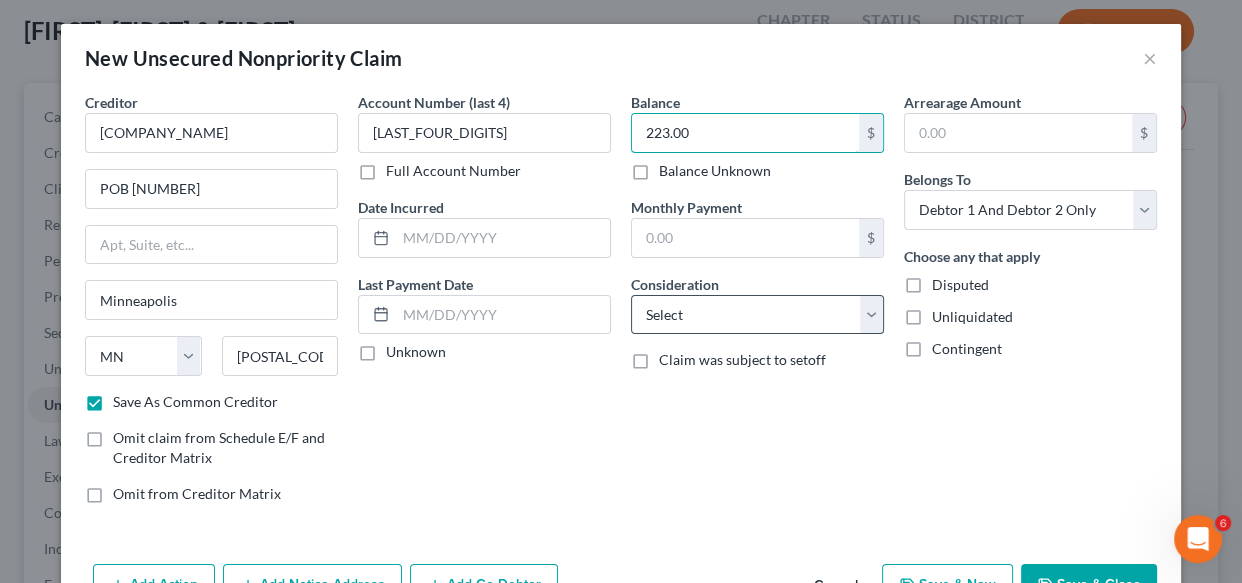 type on "223.00" 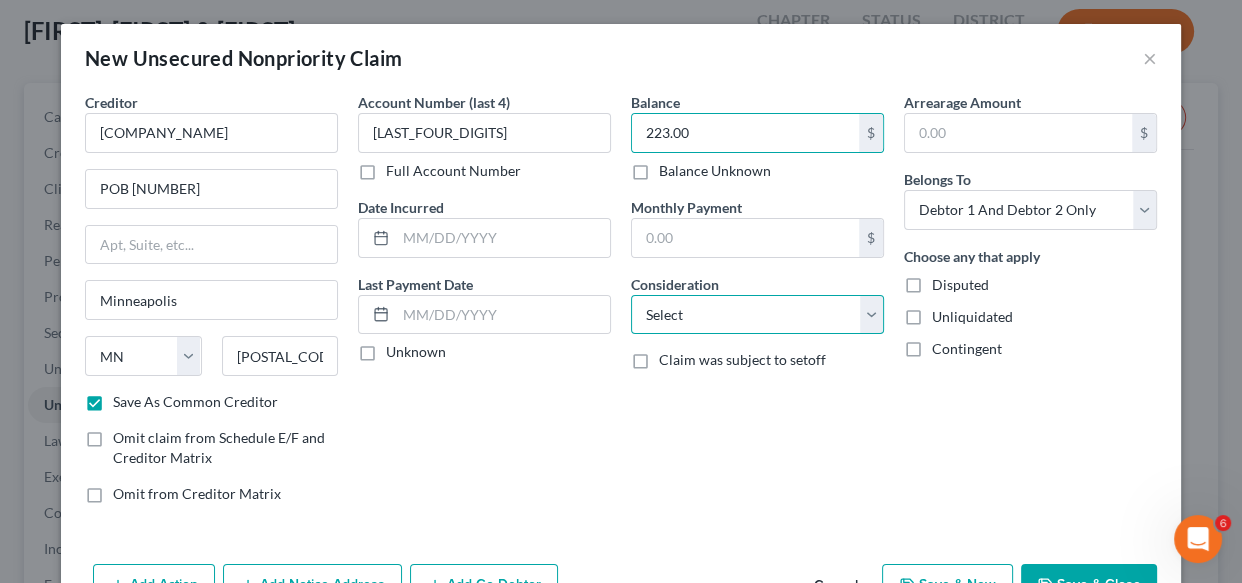 click on "Select Cable / Satellite Services Collection Agency Credit Card Debt Debt Counseling / Attorneys Deficiency Balance Domestic Support Obligations Home / Car Repairs Income Taxes Judgment Liens Medical Services Monies Loaned / Advanced Mortgage Obligation From Divorce Or Separation Obligation To Pensions Other Overdrawn Bank Account Promised To Help Pay Creditors Student Loans Suppliers And Vendors Telephone / Internet Services Utility Services" at bounding box center (757, 315) 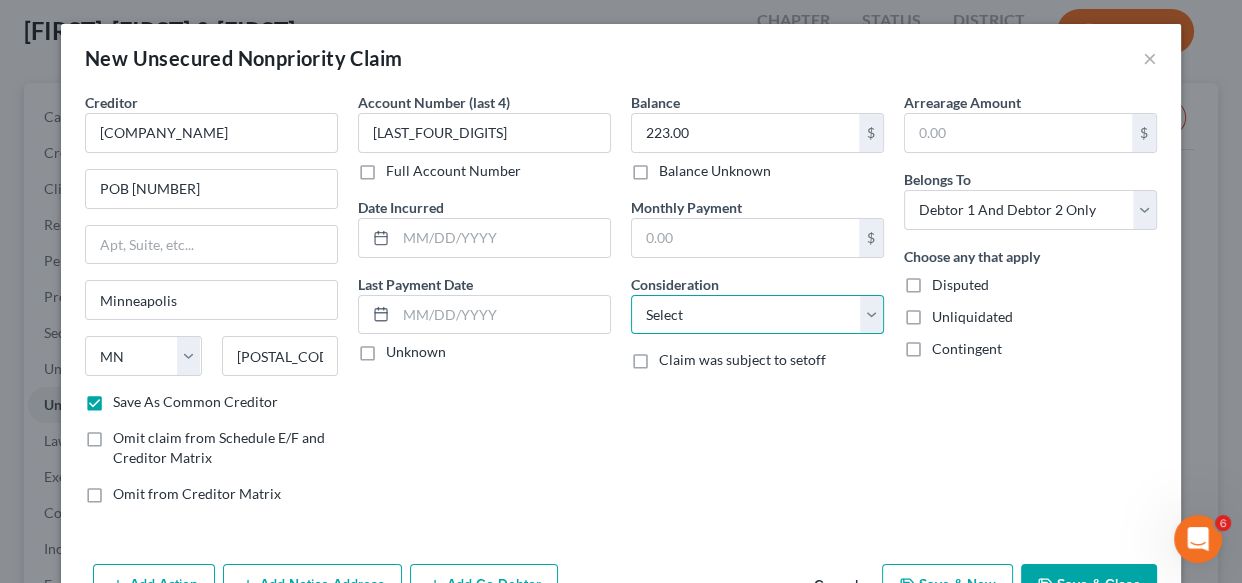 select on "9" 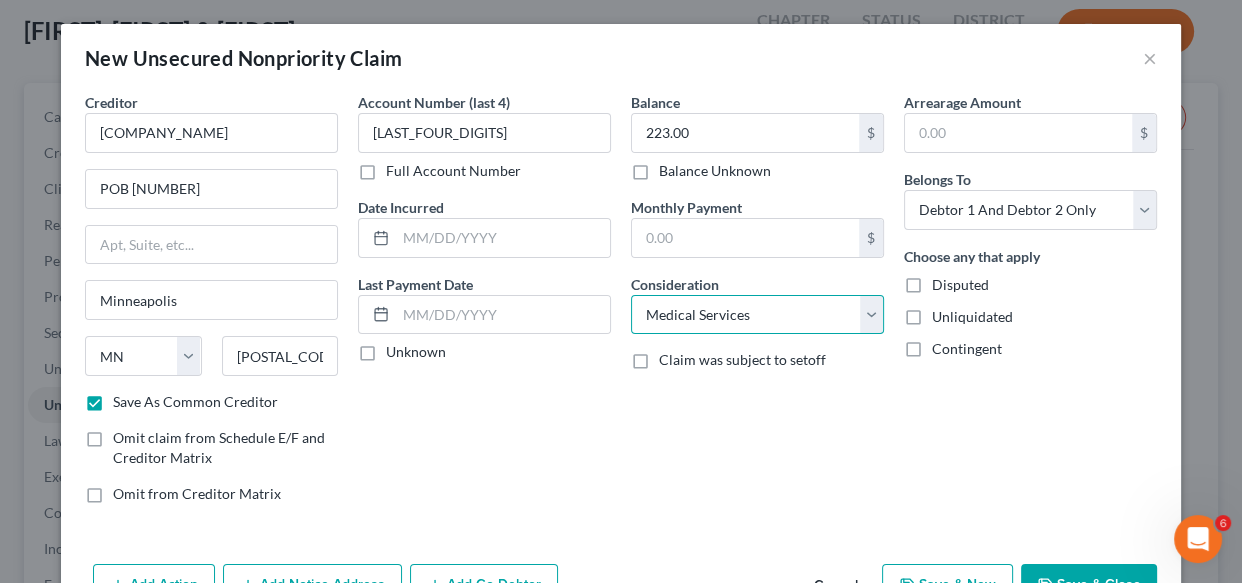 click on "Select Cable / Satellite Services Collection Agency Credit Card Debt Debt Counseling / Attorneys Deficiency Balance Domestic Support Obligations Home / Car Repairs Income Taxes Judgment Liens Medical Services Monies Loaned / Advanced Mortgage Obligation From Divorce Or Separation Obligation To Pensions Other Overdrawn Bank Account Promised To Help Pay Creditors Student Loans Suppliers And Vendors Telephone / Internet Services Utility Services" at bounding box center (757, 315) 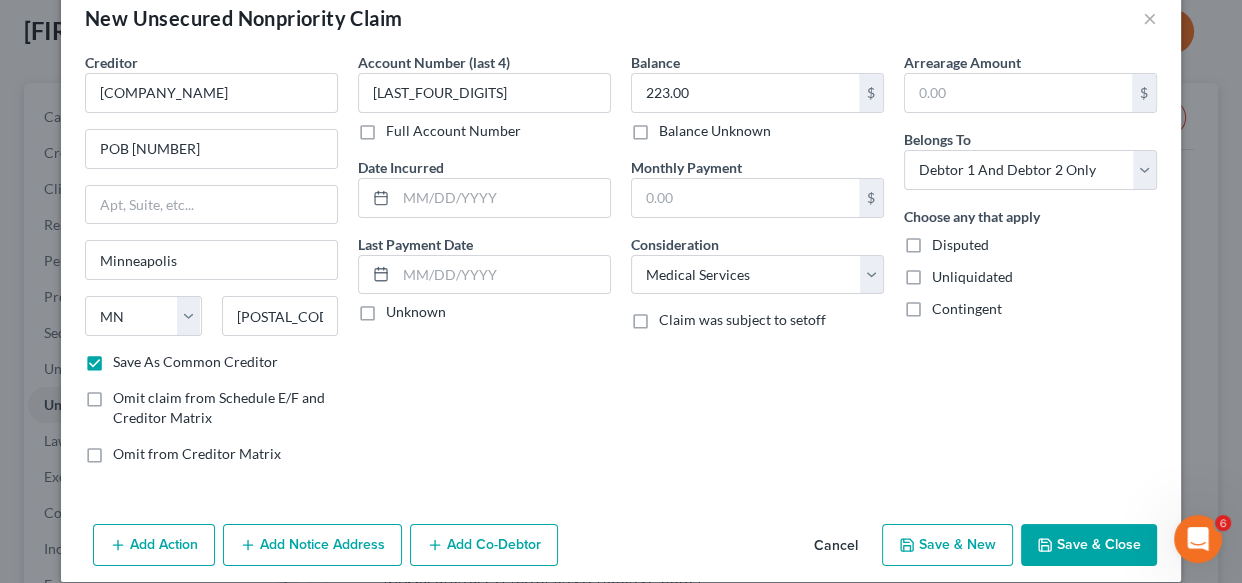 scroll, scrollTop: 61, scrollLeft: 0, axis: vertical 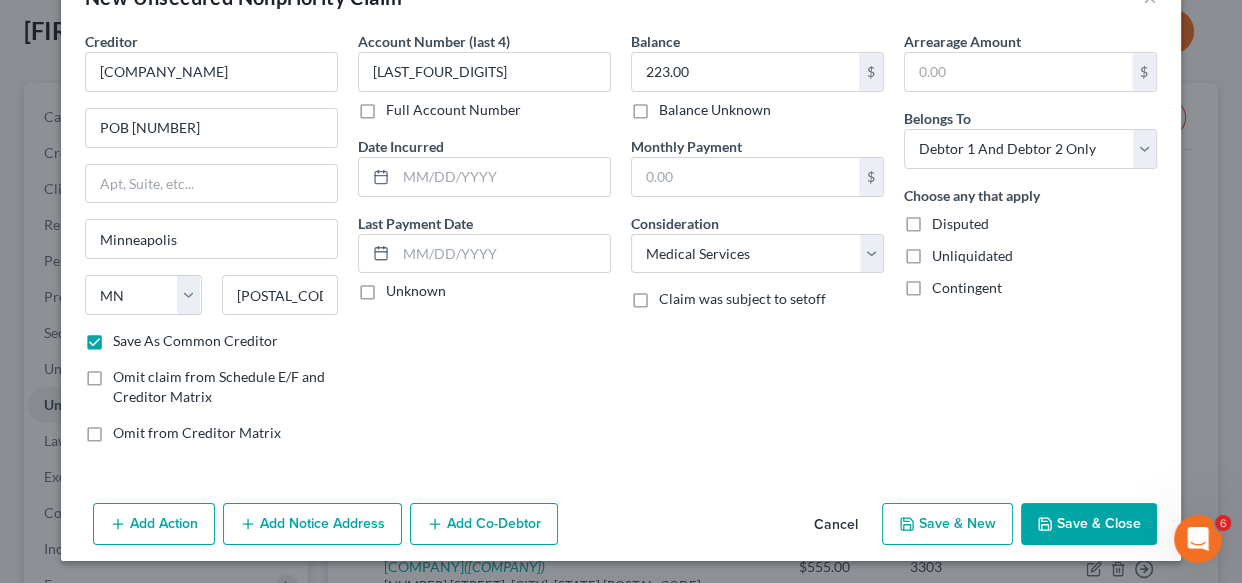 click on "Save & New" at bounding box center (947, 524) 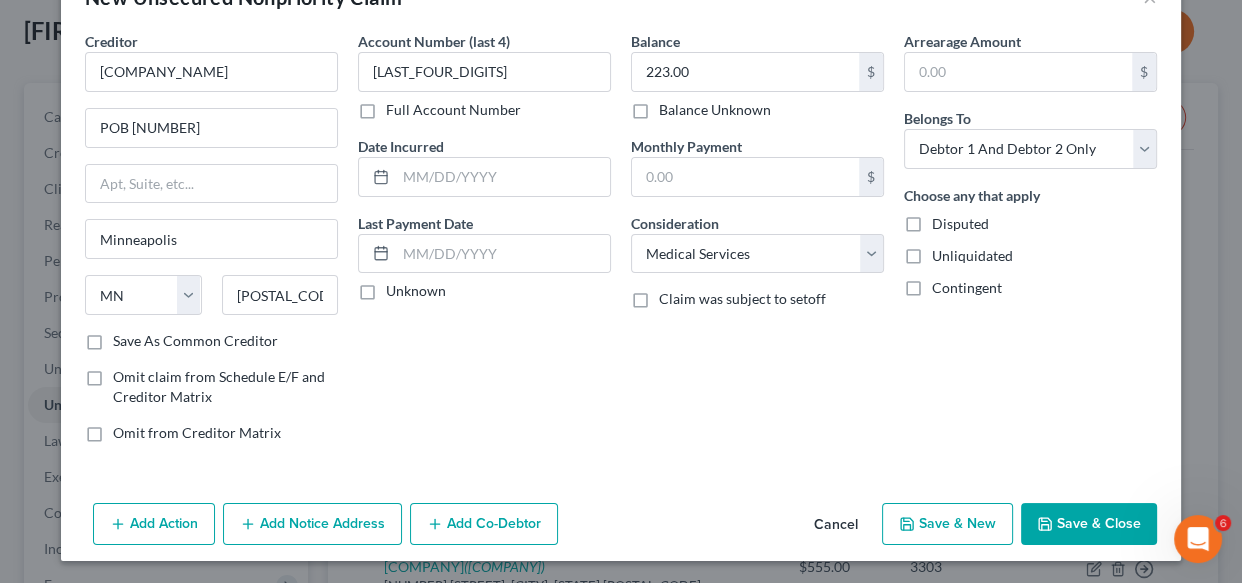select on "2" 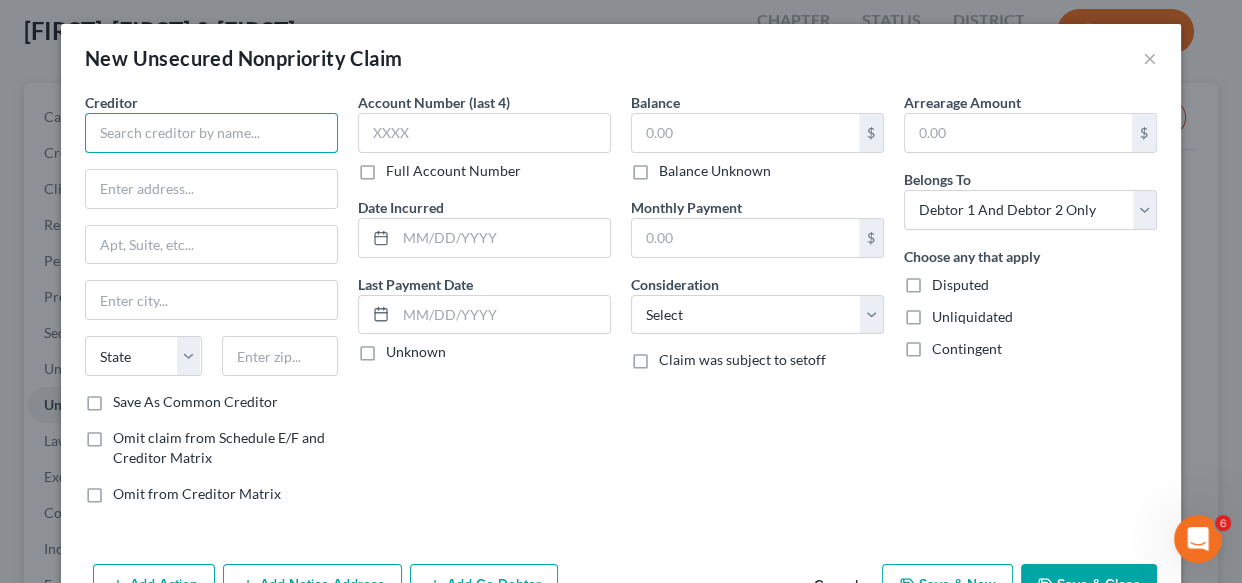 click at bounding box center [211, 133] 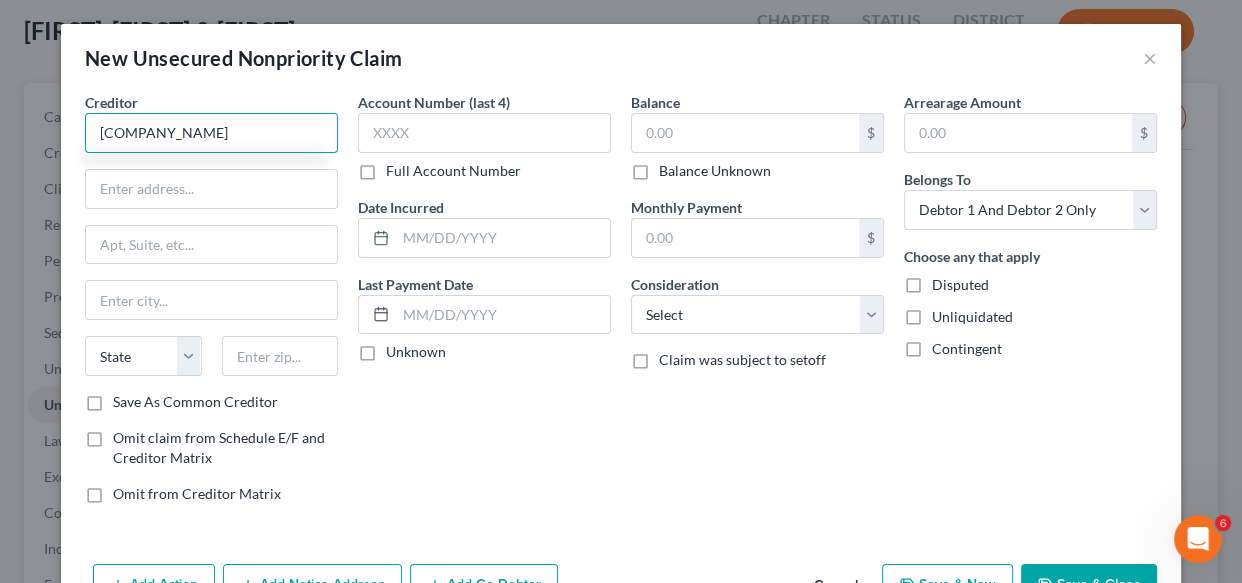 scroll, scrollTop: 0, scrollLeft: 19, axis: horizontal 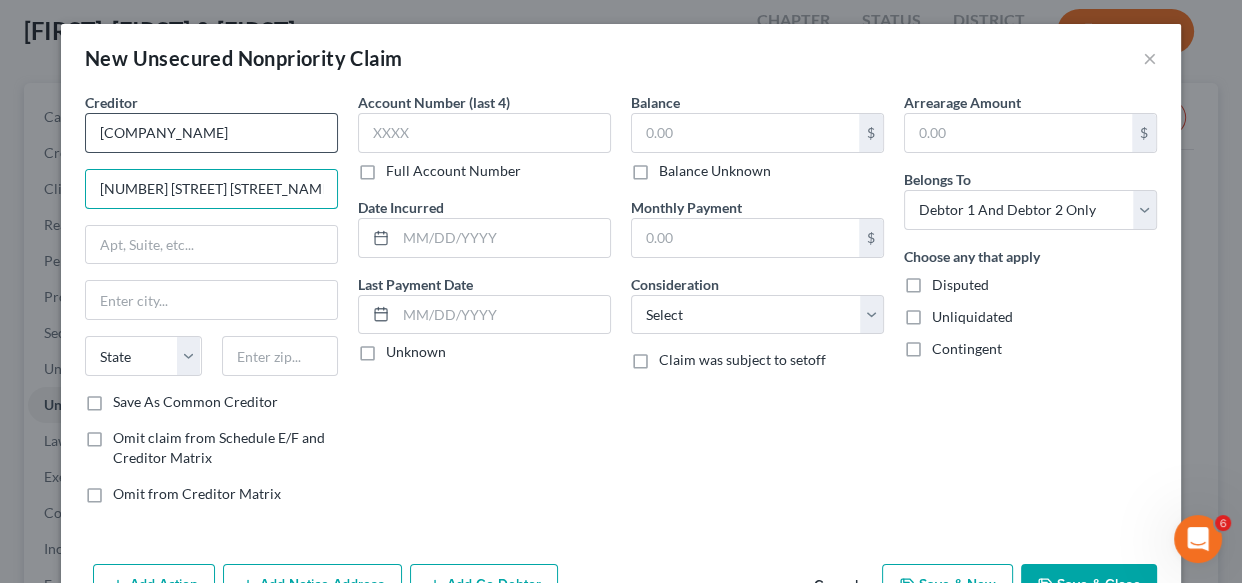 type on "[NUMBER] [STREET] [STREET_NAME]" 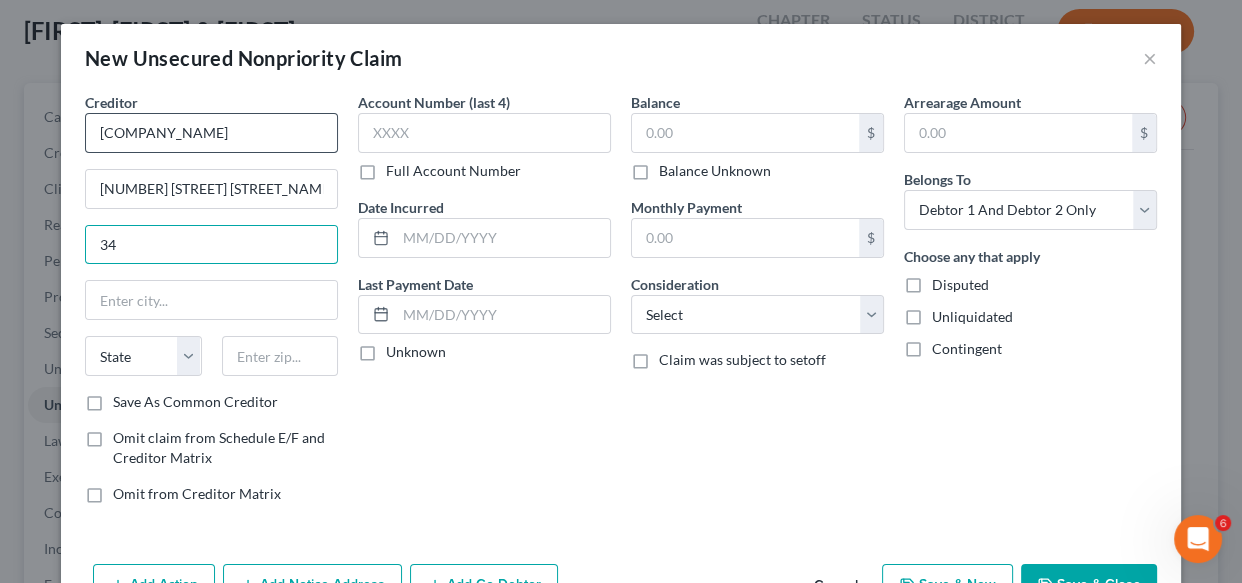 type on "3" 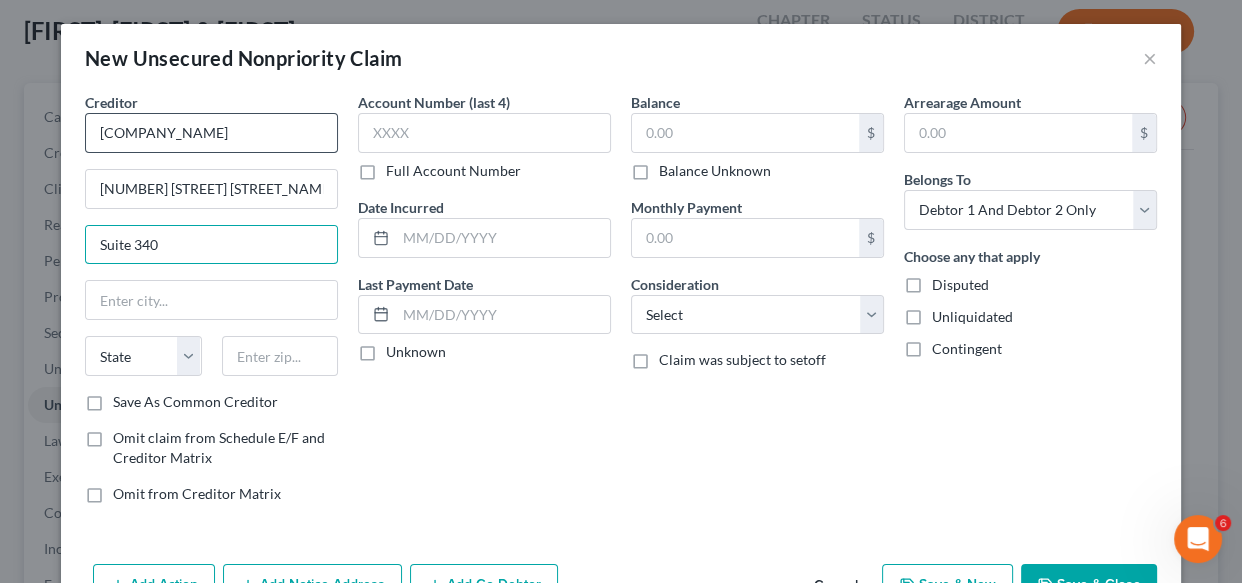 type on "Suite 340" 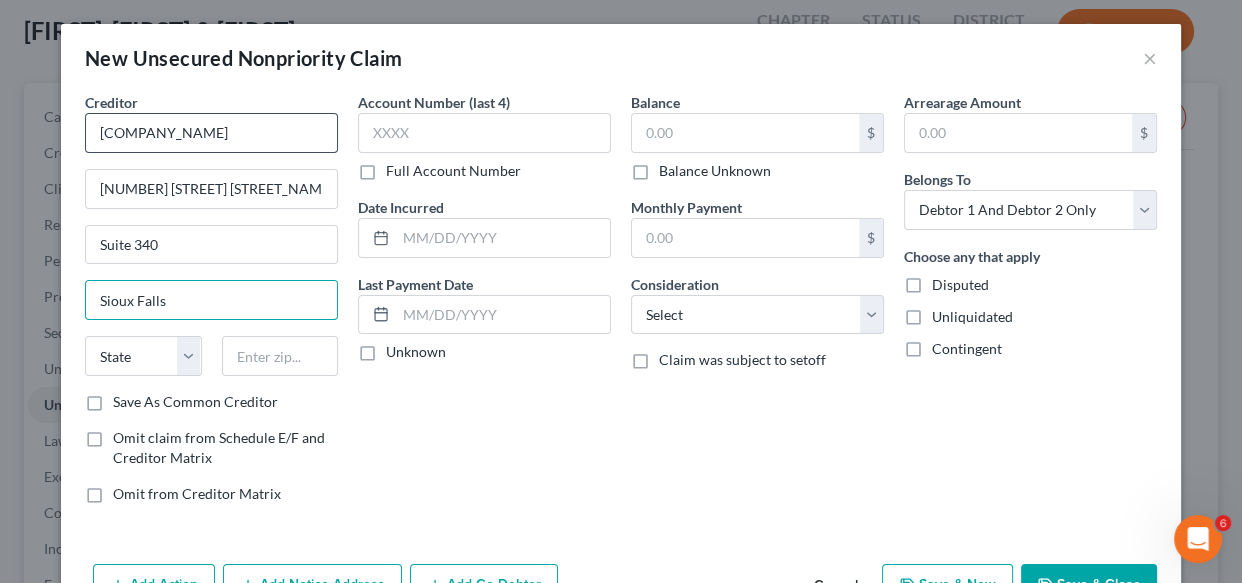type on "Sioux Falls" 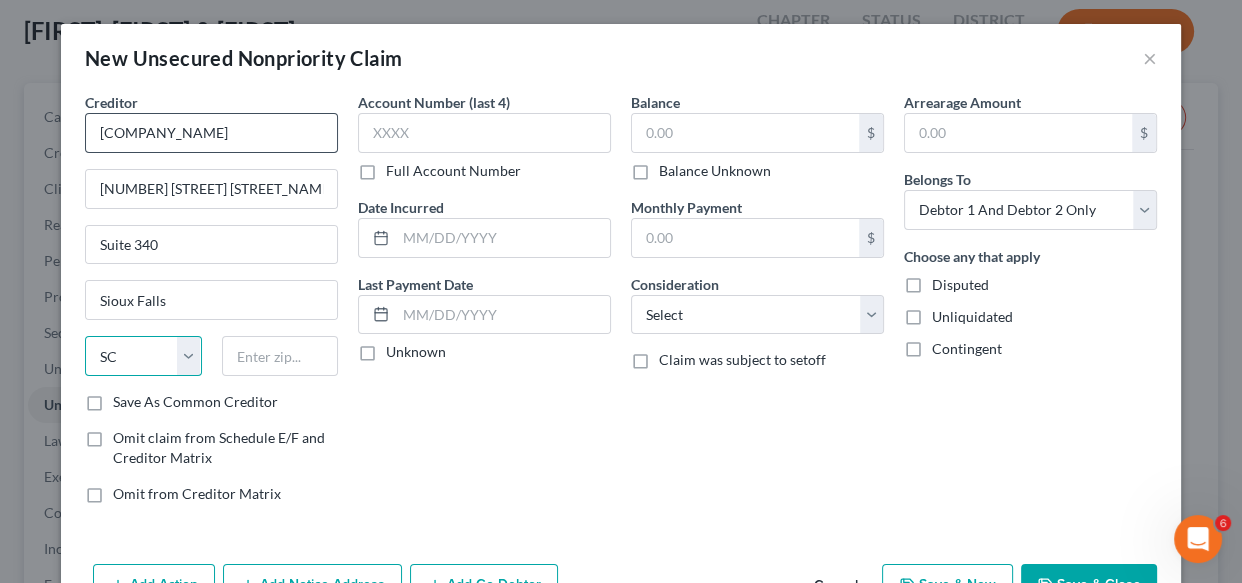 select on "43" 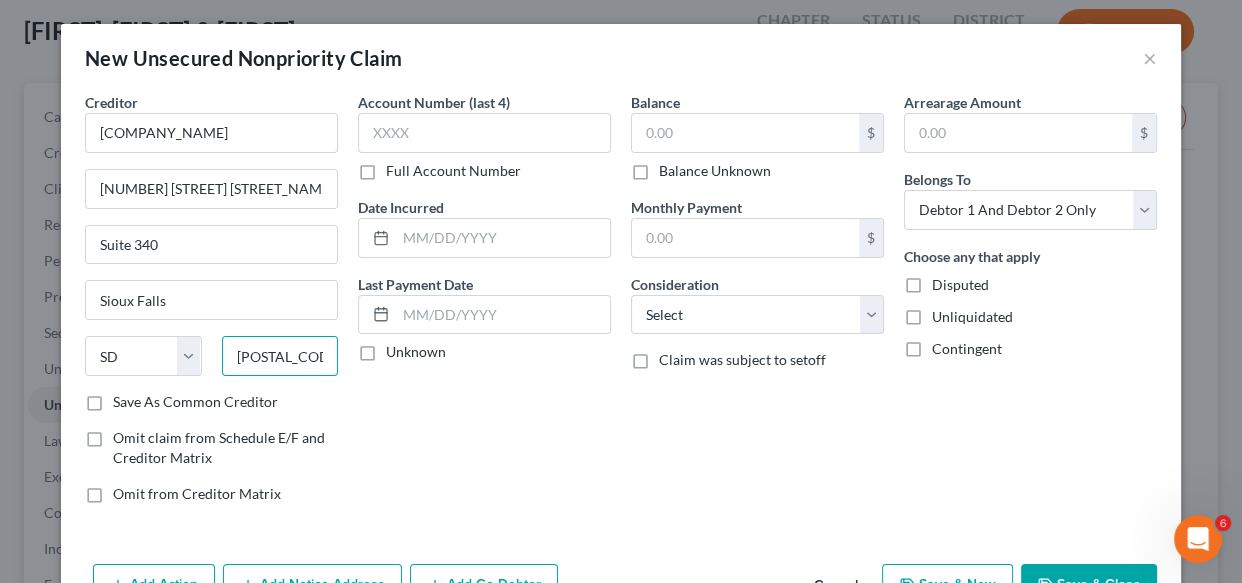 type on "[POSTAL_CODE]" 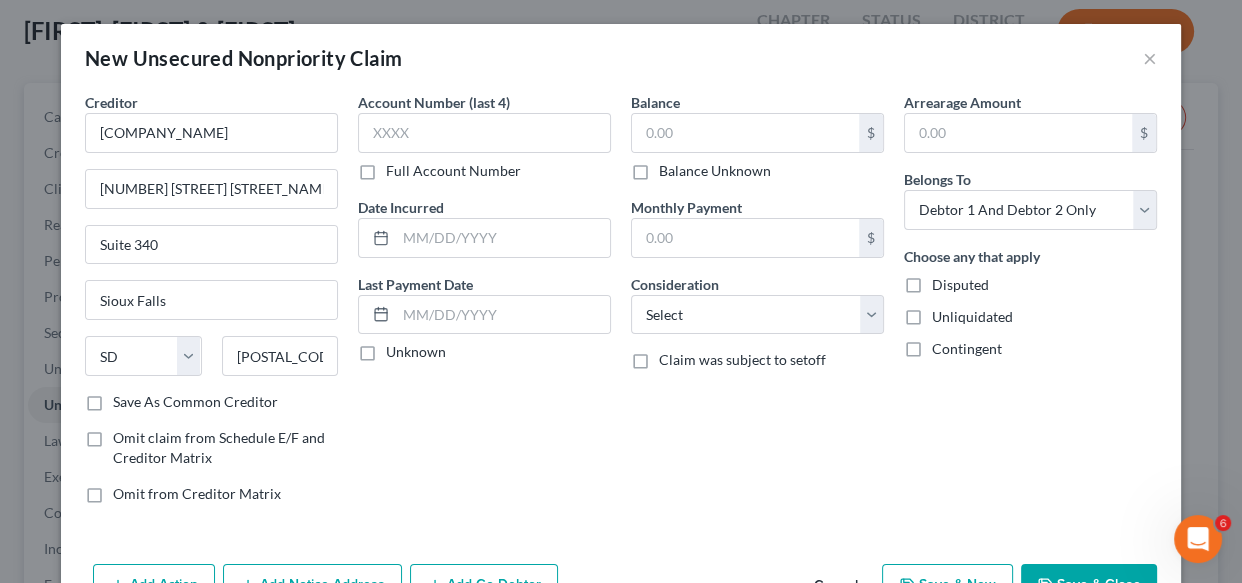 click on "Save As Common Creditor" at bounding box center [195, 402] 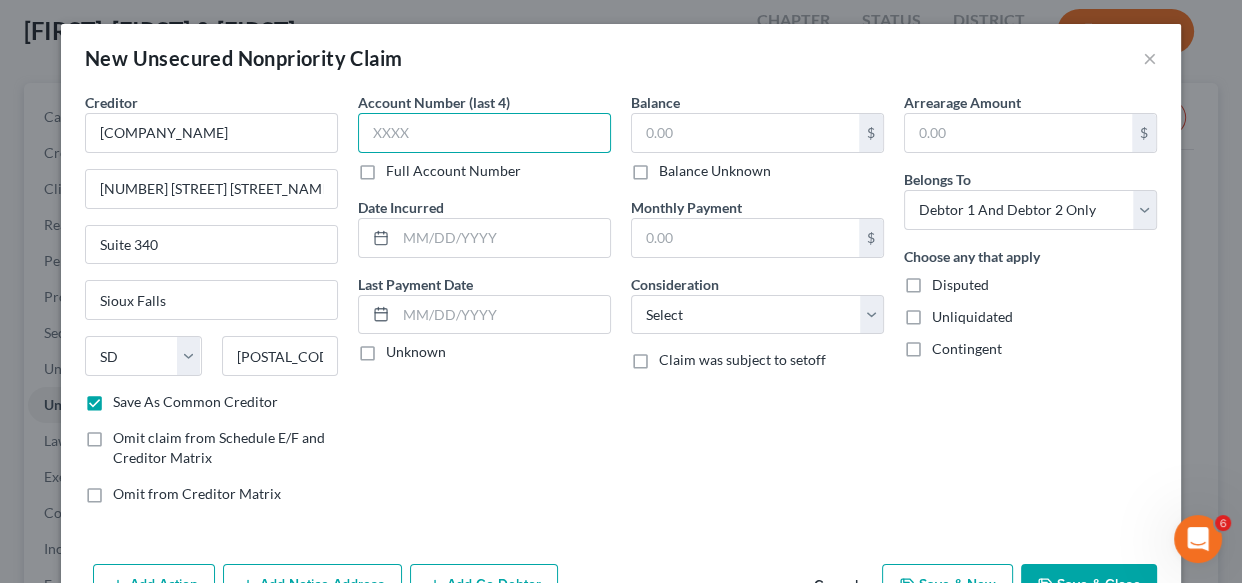 click at bounding box center [484, 133] 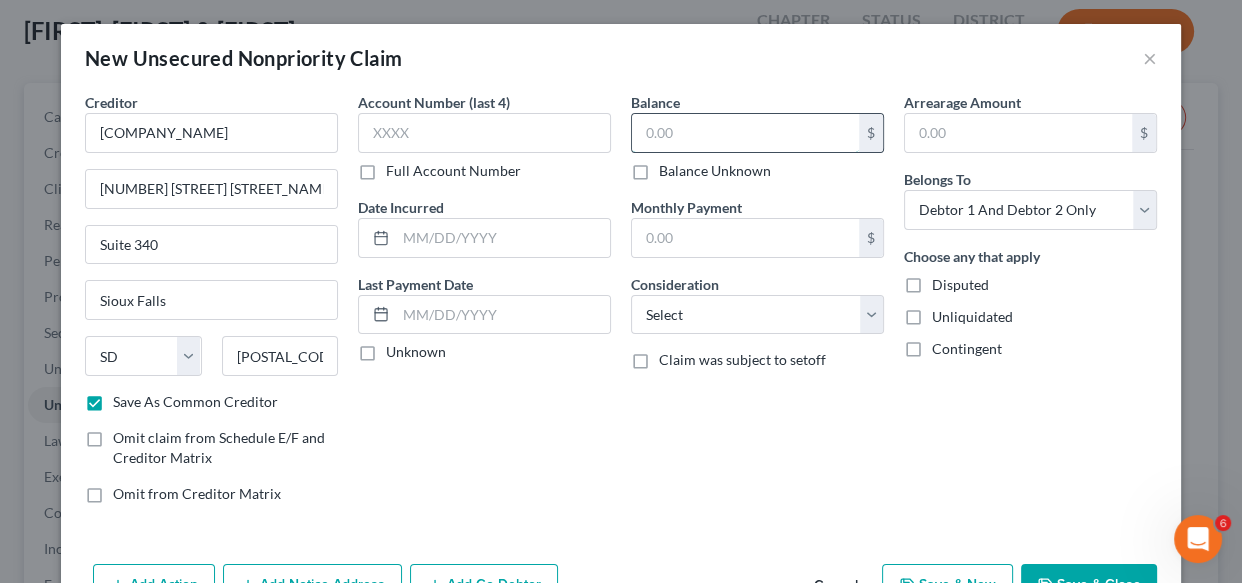 click at bounding box center [745, 133] 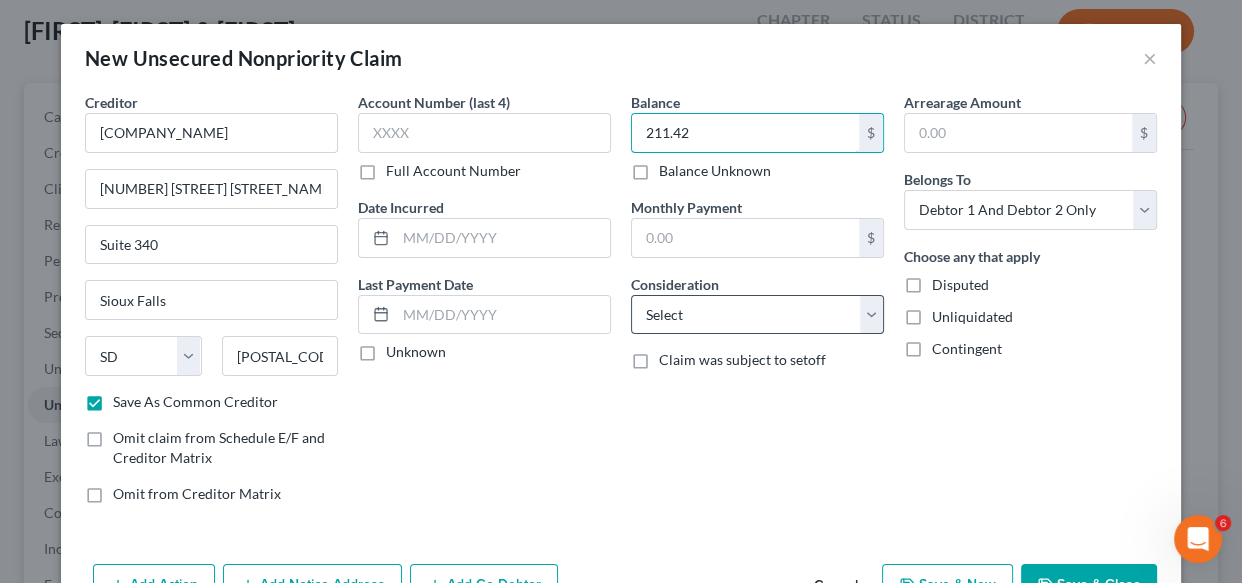 type on "211.42" 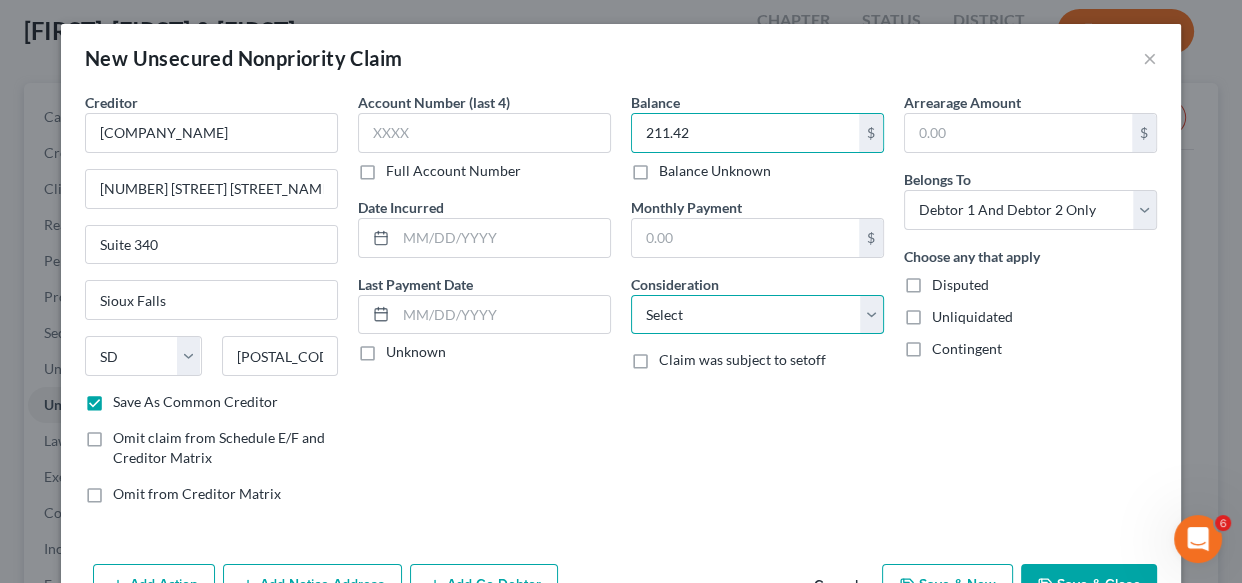 click on "Select Cable / Satellite Services Collection Agency Credit Card Debt Debt Counseling / Attorneys Deficiency Balance Domestic Support Obligations Home / Car Repairs Income Taxes Judgment Liens Medical Services Monies Loaned / Advanced Mortgage Obligation From Divorce Or Separation Obligation To Pensions Other Overdrawn Bank Account Promised To Help Pay Creditors Student Loans Suppliers And Vendors Telephone / Internet Services Utility Services" at bounding box center [757, 315] 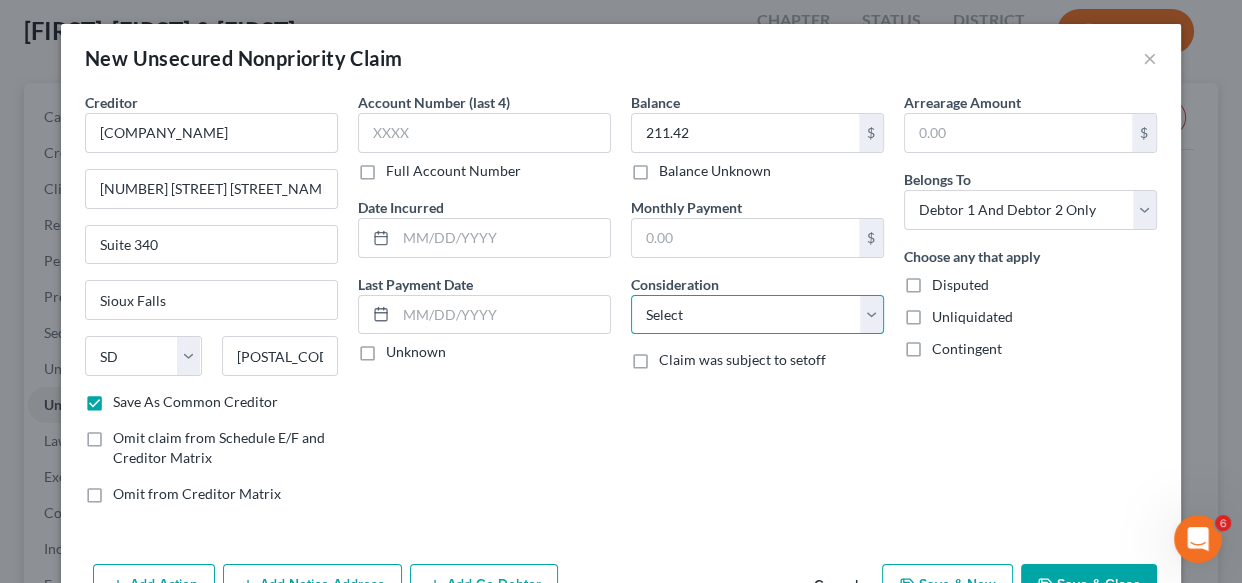 select on "9" 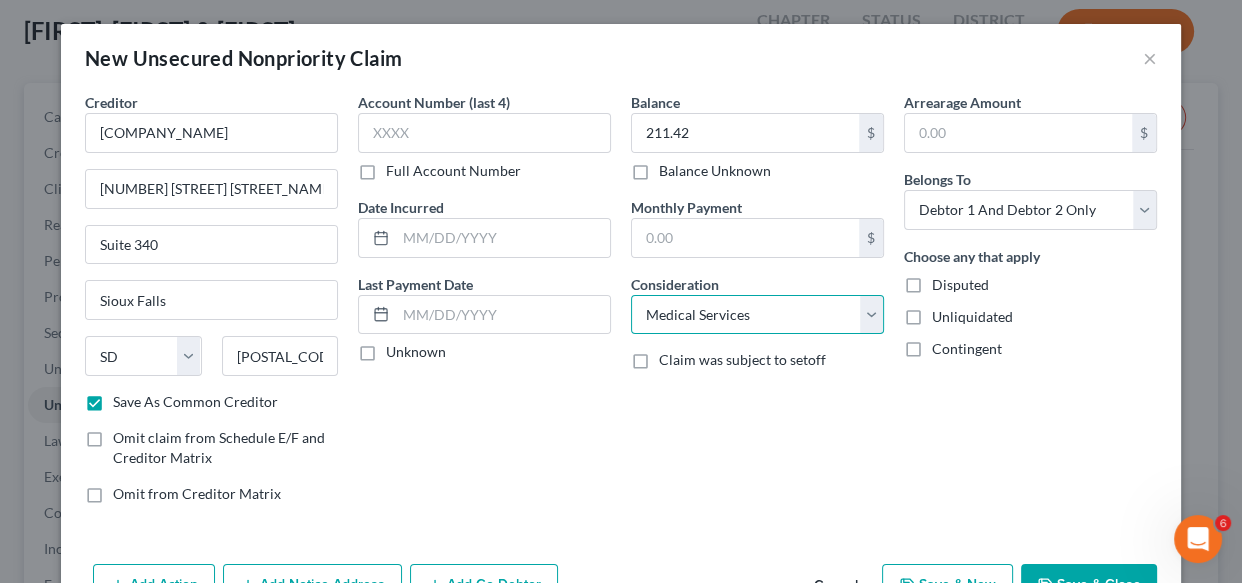 click on "Select Cable / Satellite Services Collection Agency Credit Card Debt Debt Counseling / Attorneys Deficiency Balance Domestic Support Obligations Home / Car Repairs Income Taxes Judgment Liens Medical Services Monies Loaned / Advanced Mortgage Obligation From Divorce Or Separation Obligation To Pensions Other Overdrawn Bank Account Promised To Help Pay Creditors Student Loans Suppliers And Vendors Telephone / Internet Services Utility Services" at bounding box center (757, 315) 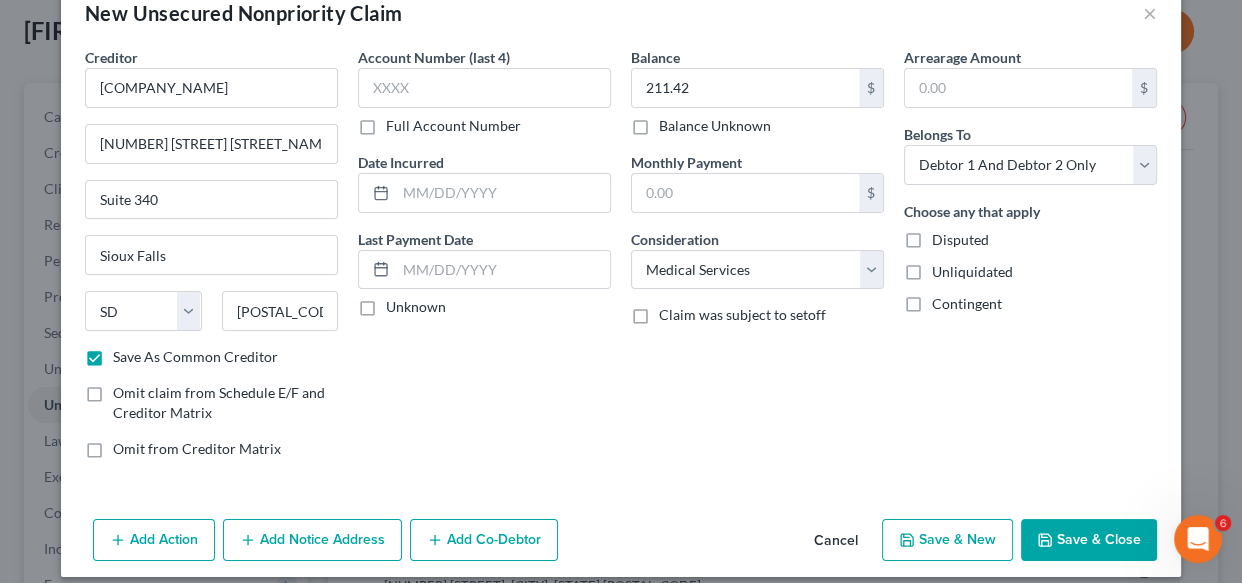 scroll, scrollTop: 61, scrollLeft: 0, axis: vertical 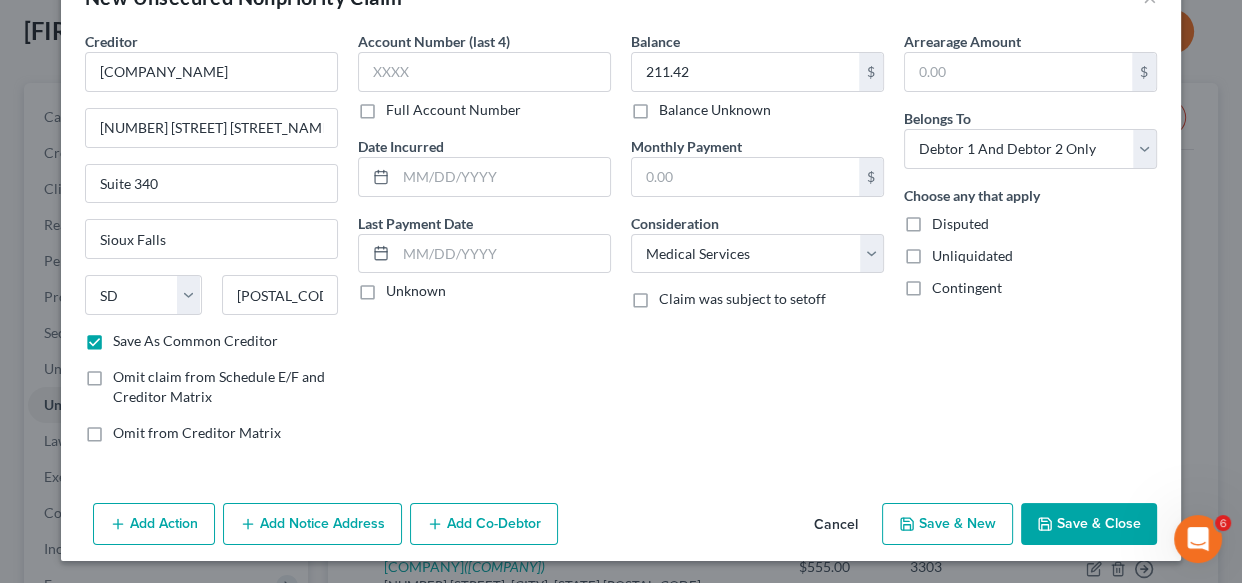 click on "Add Action" at bounding box center [154, 524] 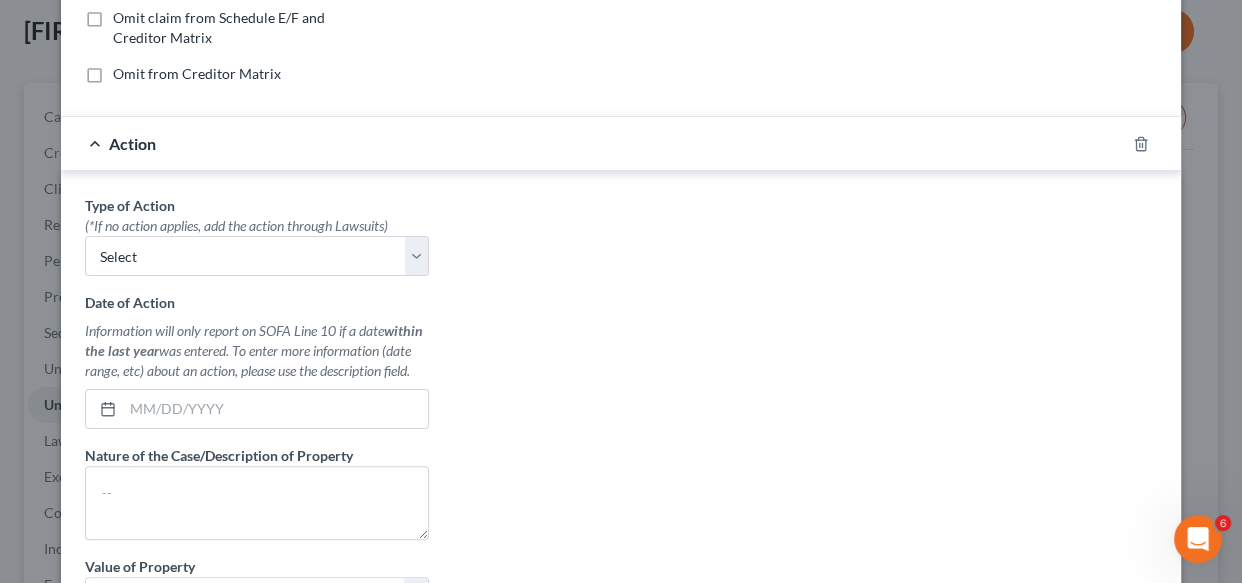 scroll, scrollTop: 425, scrollLeft: 0, axis: vertical 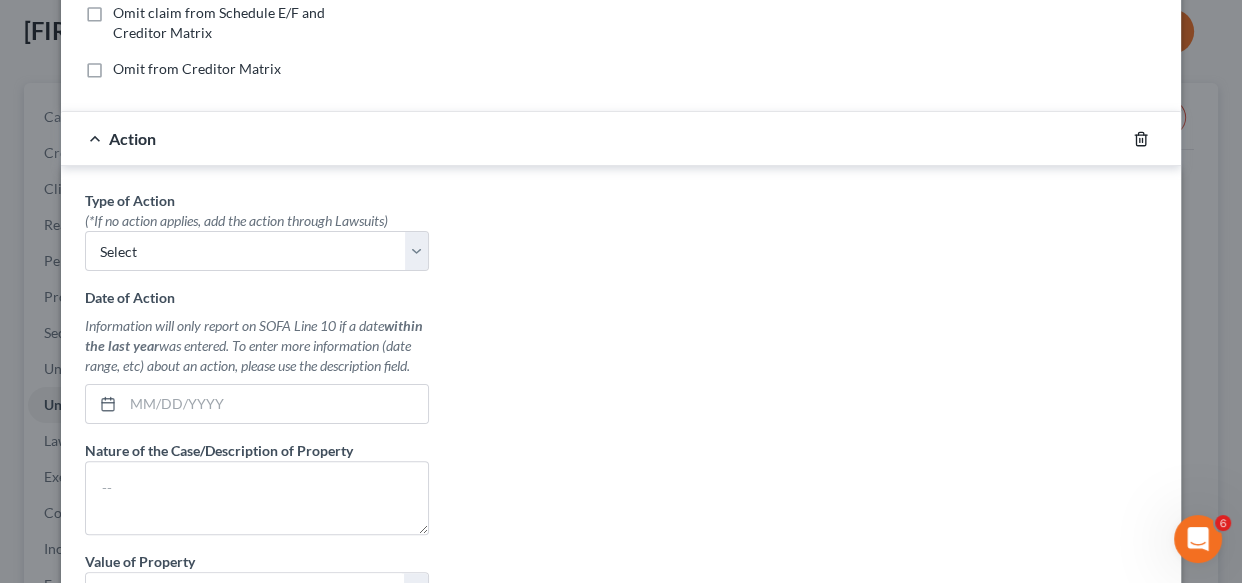click 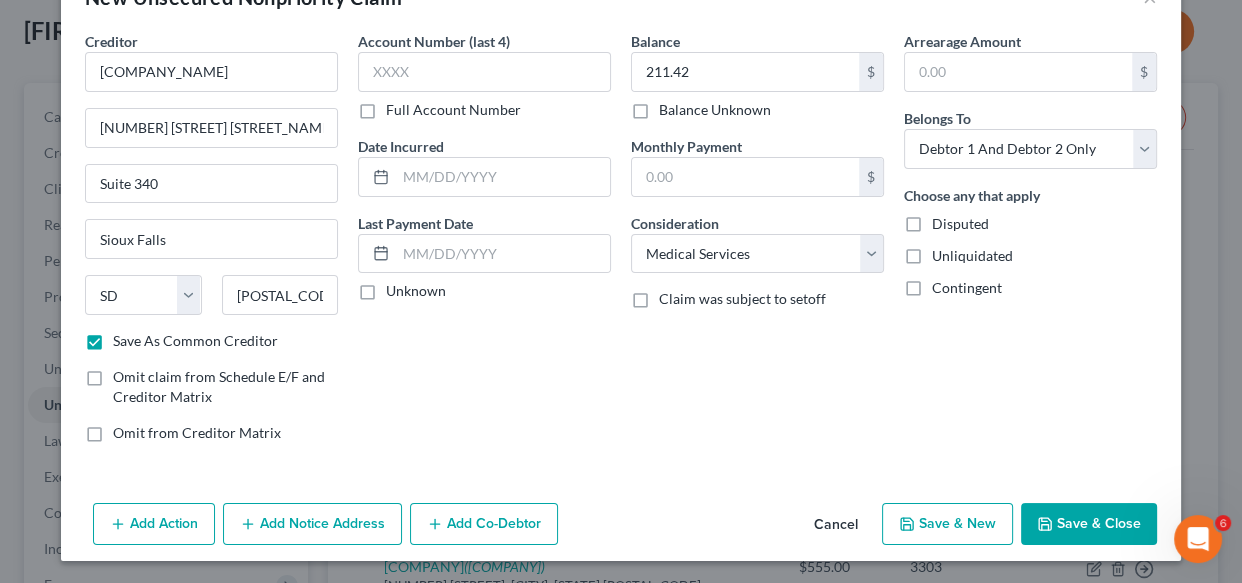 click on "Add Notice Address" at bounding box center (312, 524) 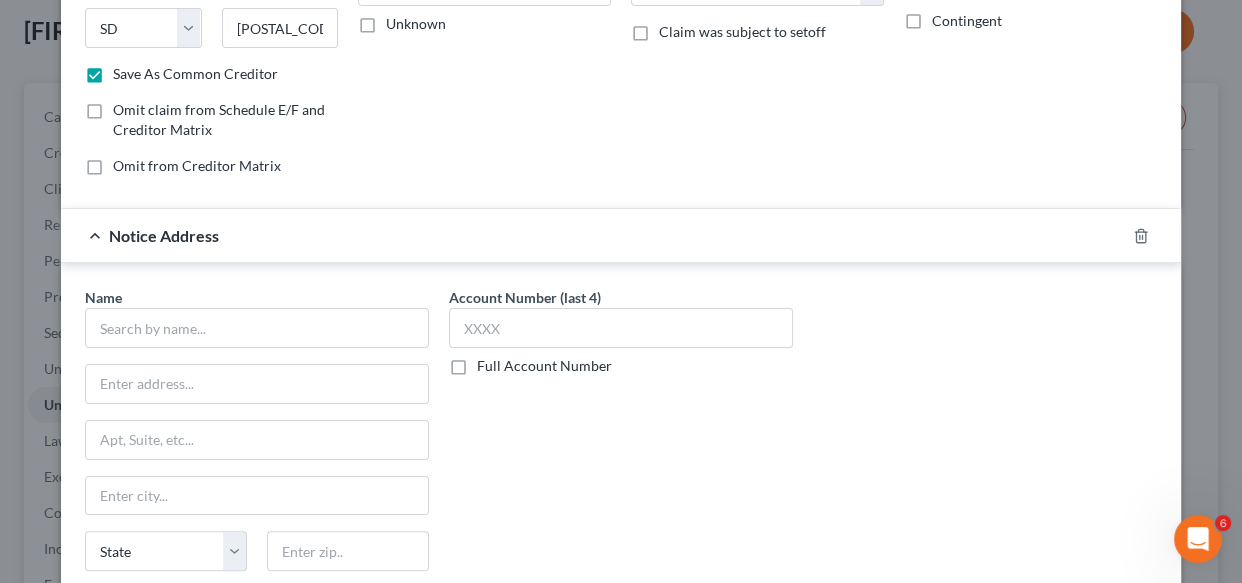 scroll, scrollTop: 352, scrollLeft: 0, axis: vertical 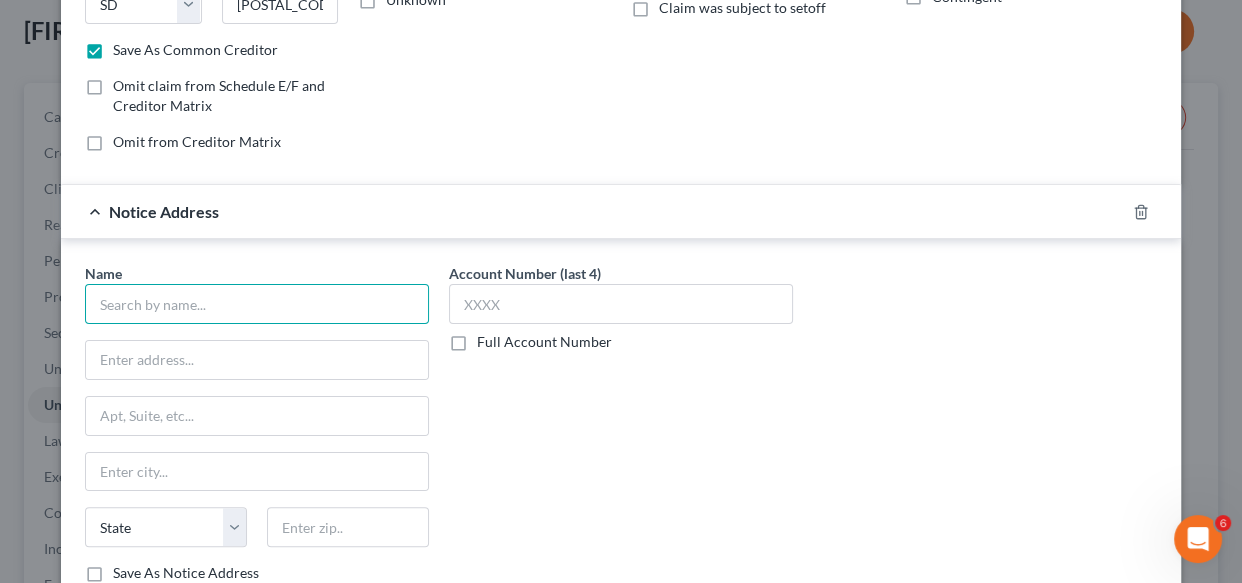 click at bounding box center [257, 304] 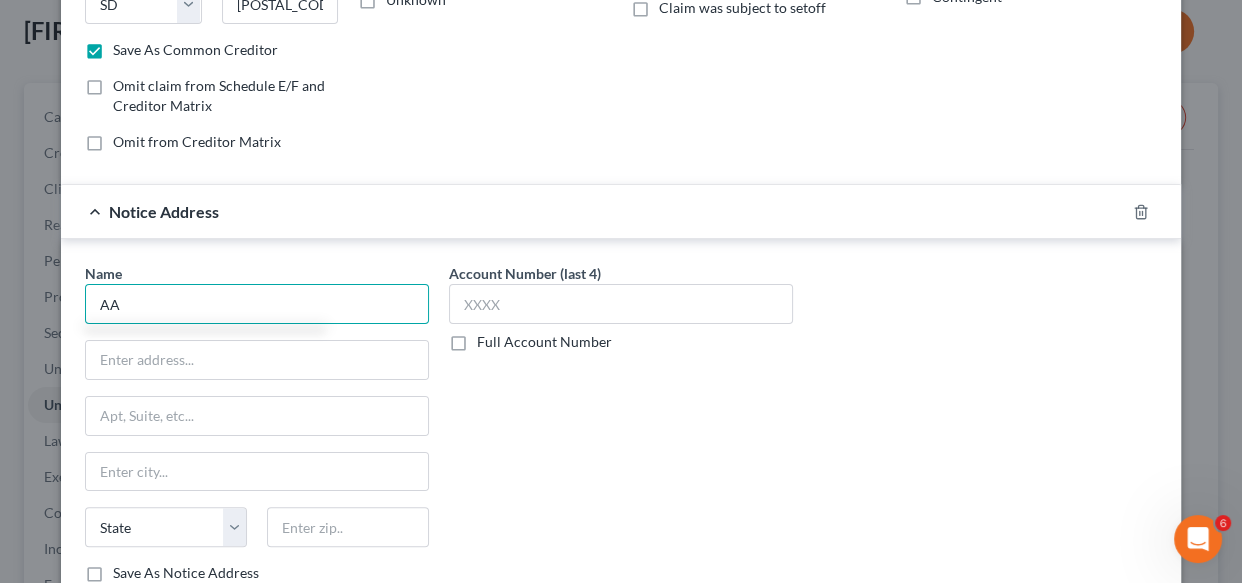 type on "A" 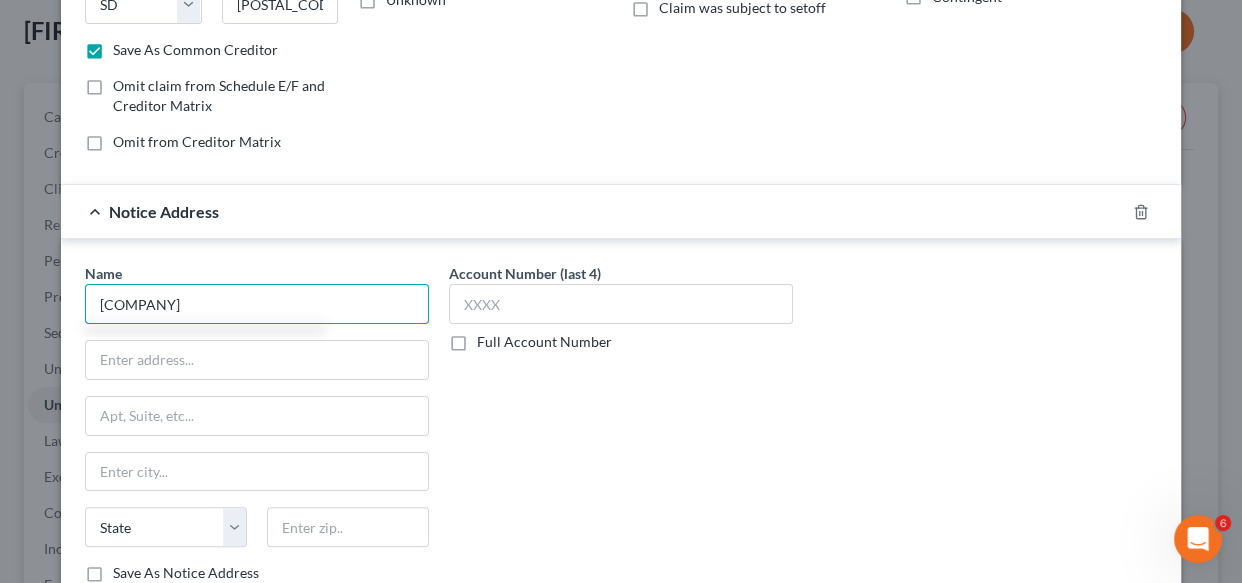 type on "[COMPANY]" 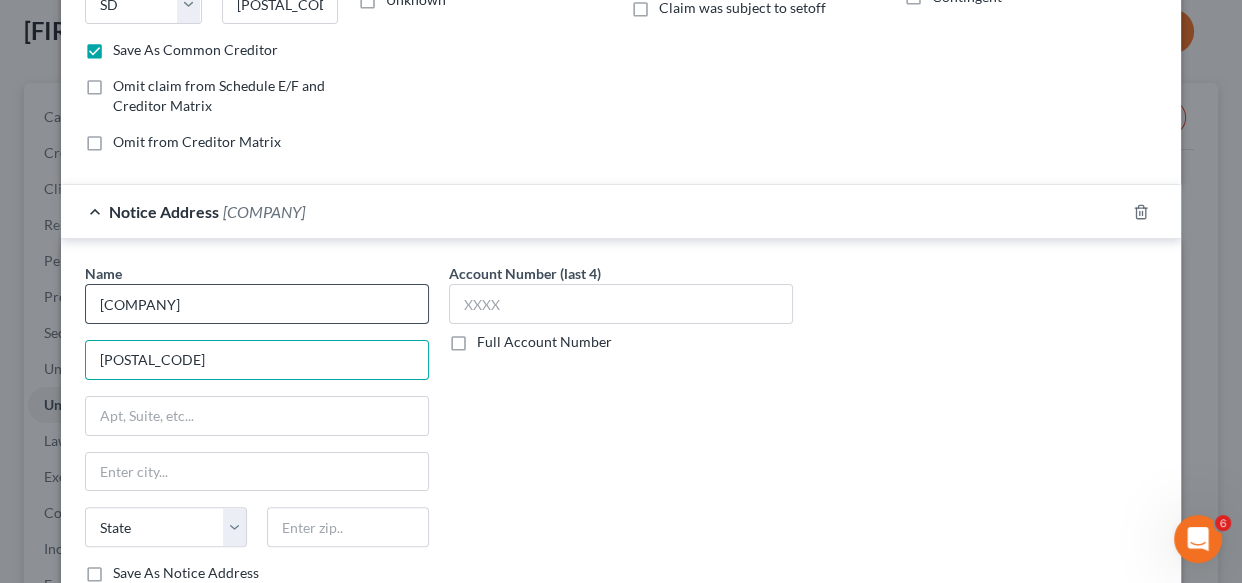 type on "[POSTAL_CODE]" 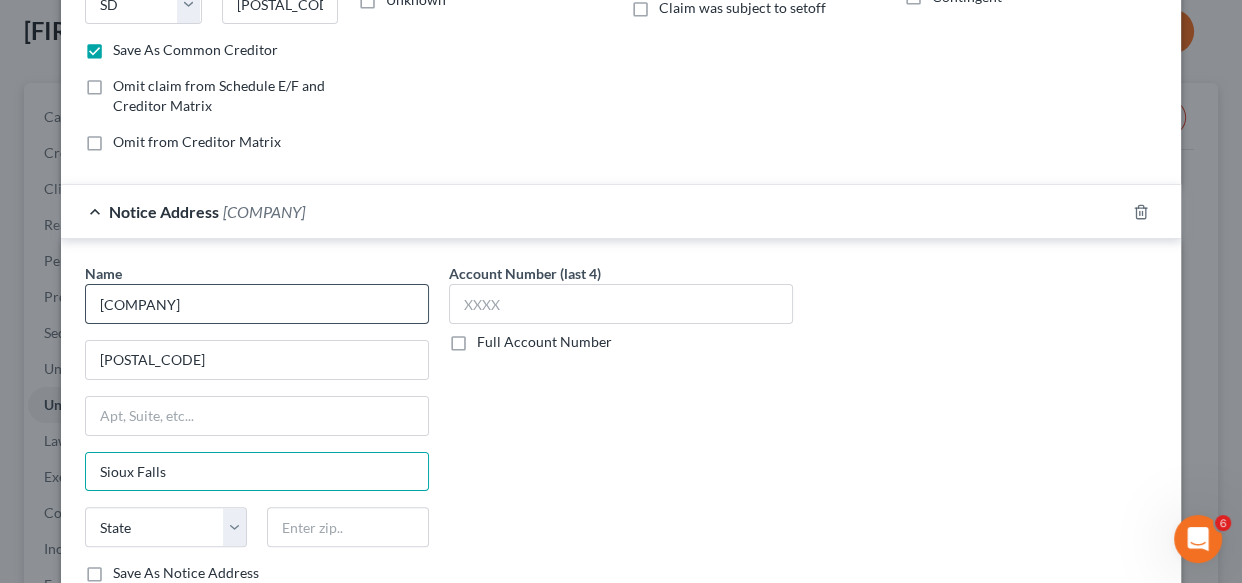 type on "Sioux Falls" 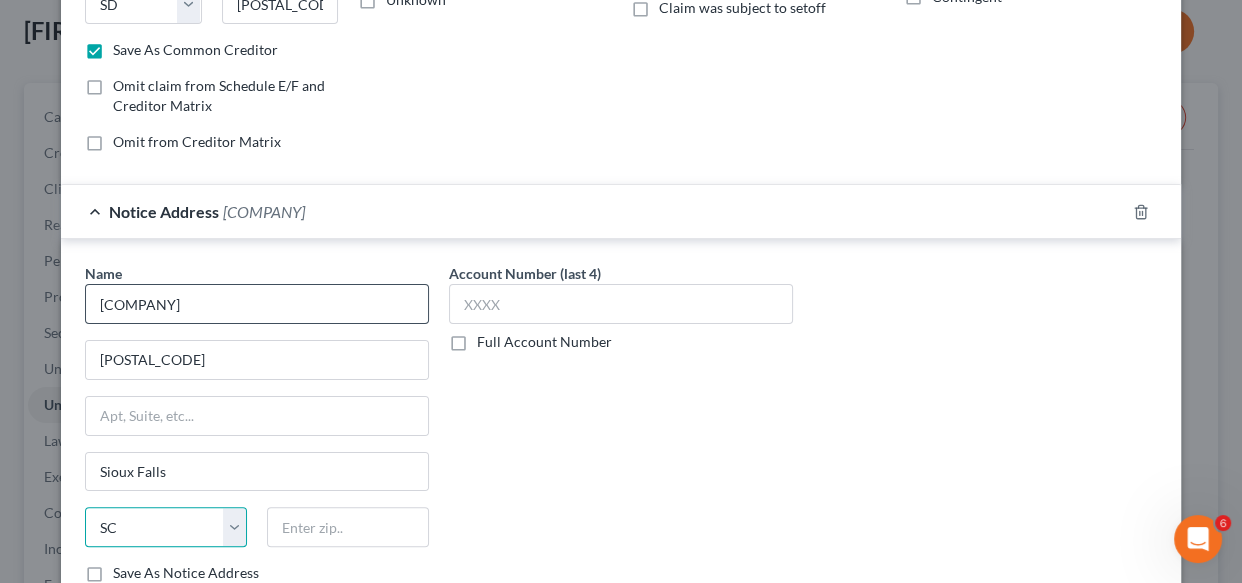 select on "43" 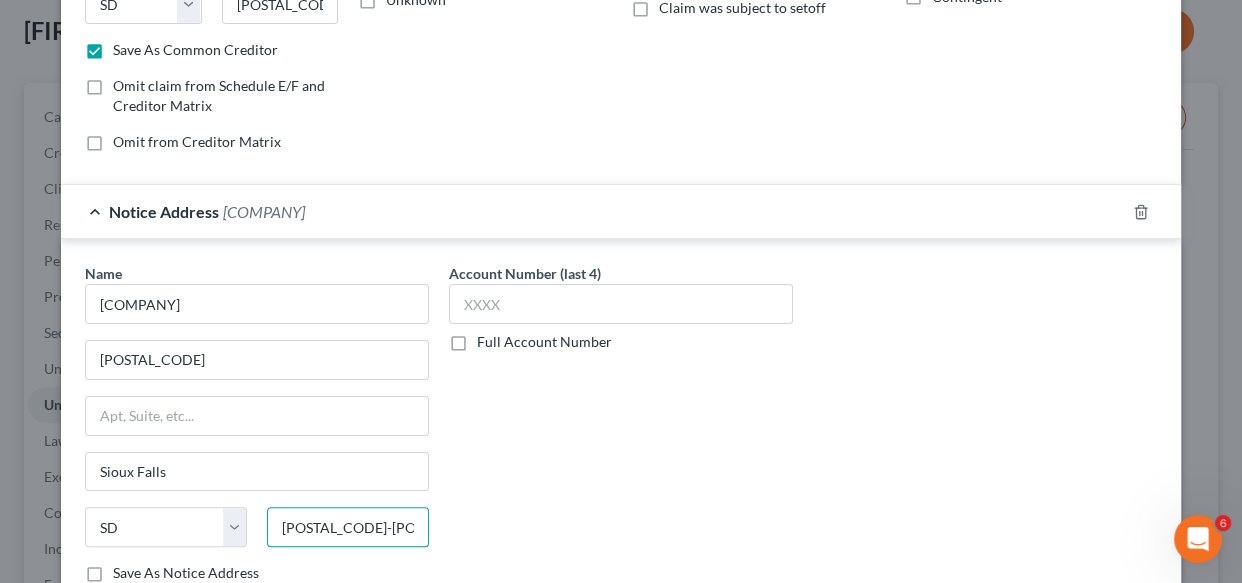 type on "[POSTAL_CODE]-[POSTAL_CODE]" 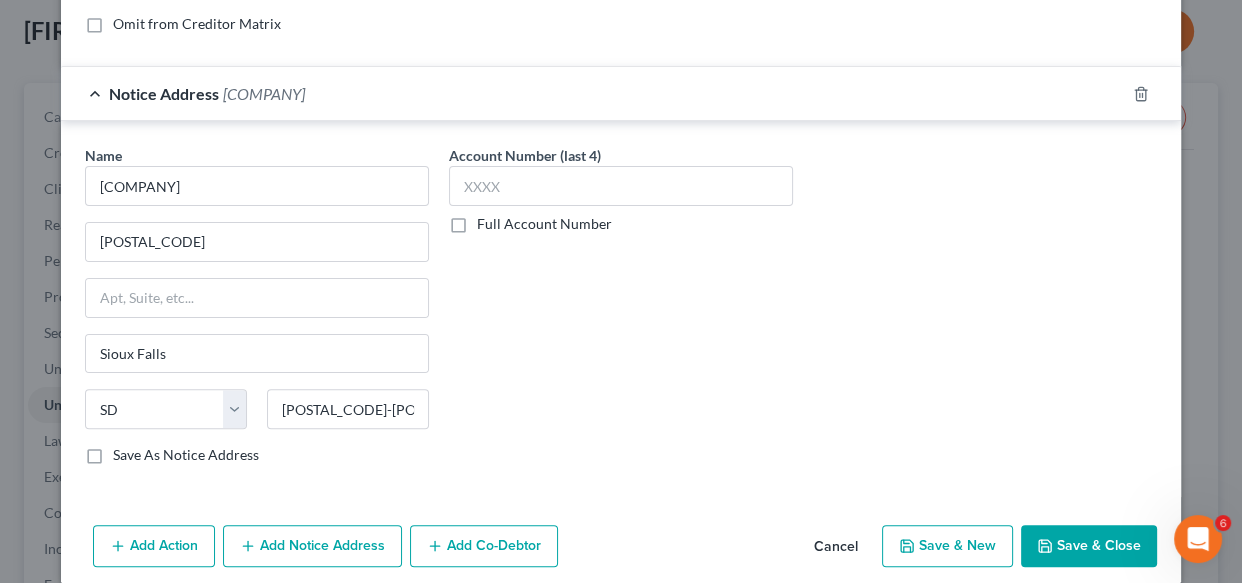 scroll, scrollTop: 491, scrollLeft: 0, axis: vertical 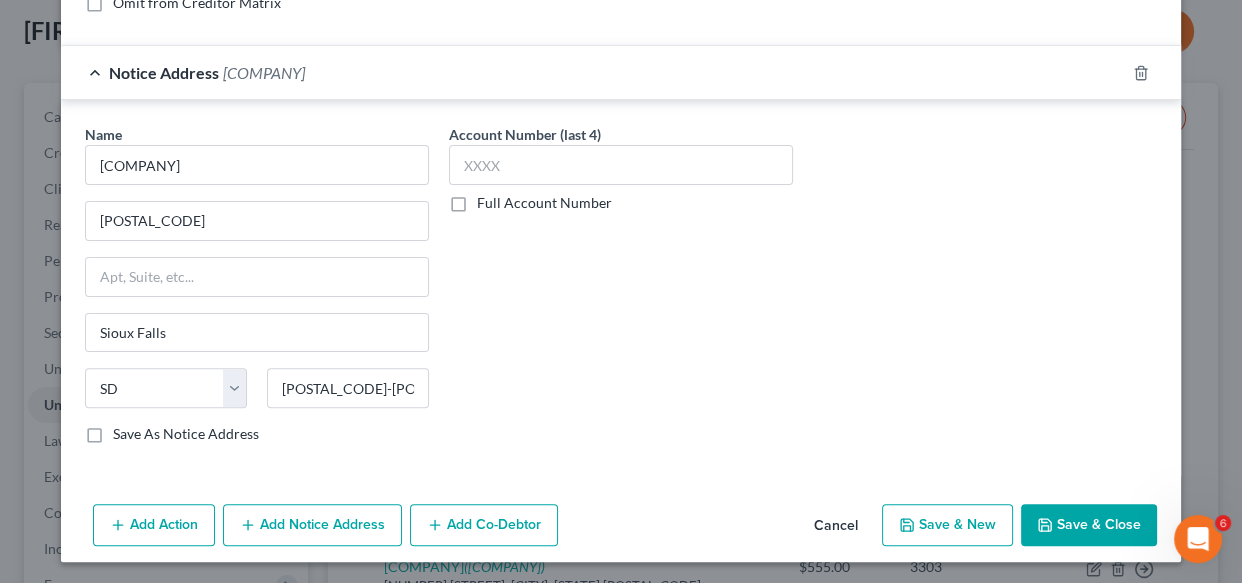 click on "Save As Notice Address" at bounding box center (186, 434) 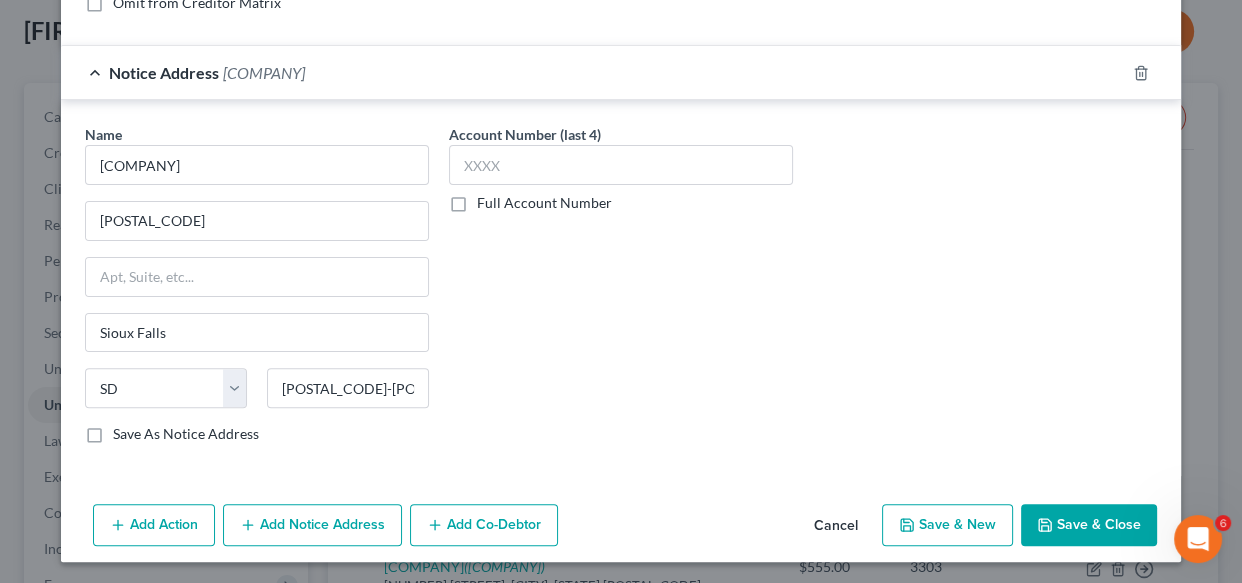 click on "Save As Notice Address" at bounding box center [127, 430] 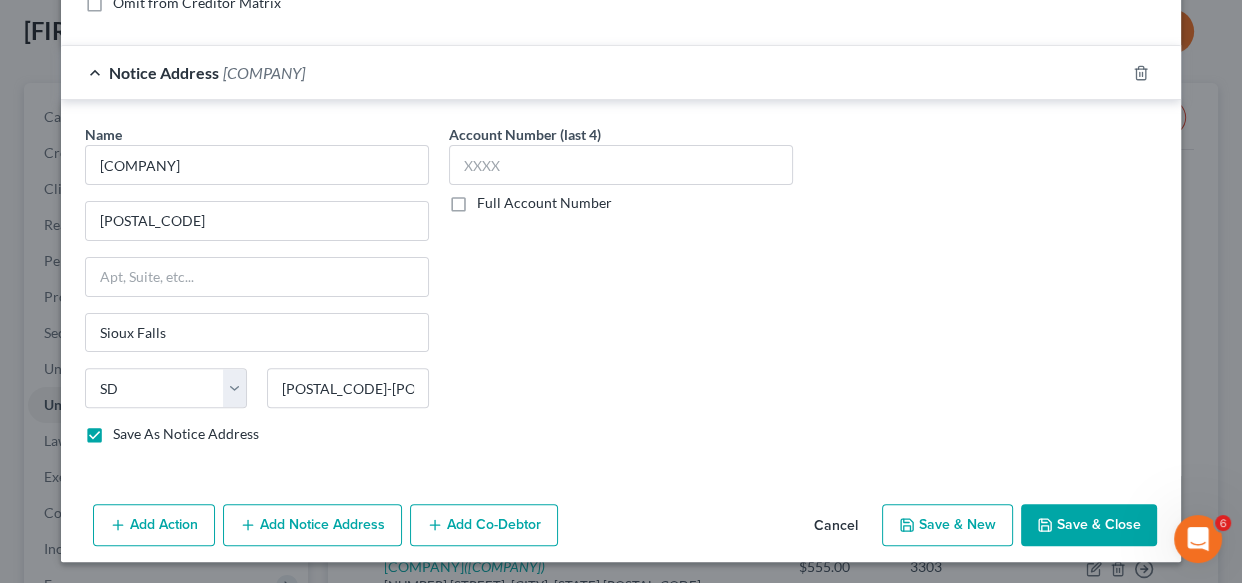 click on "Save & New" at bounding box center (947, 525) 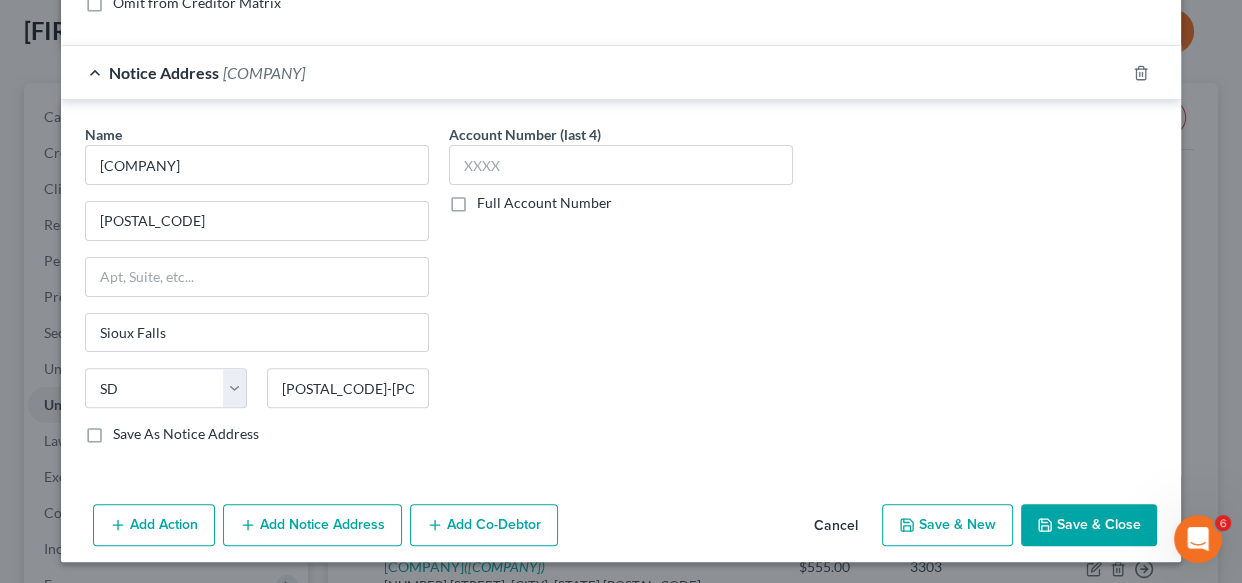 select on "2" 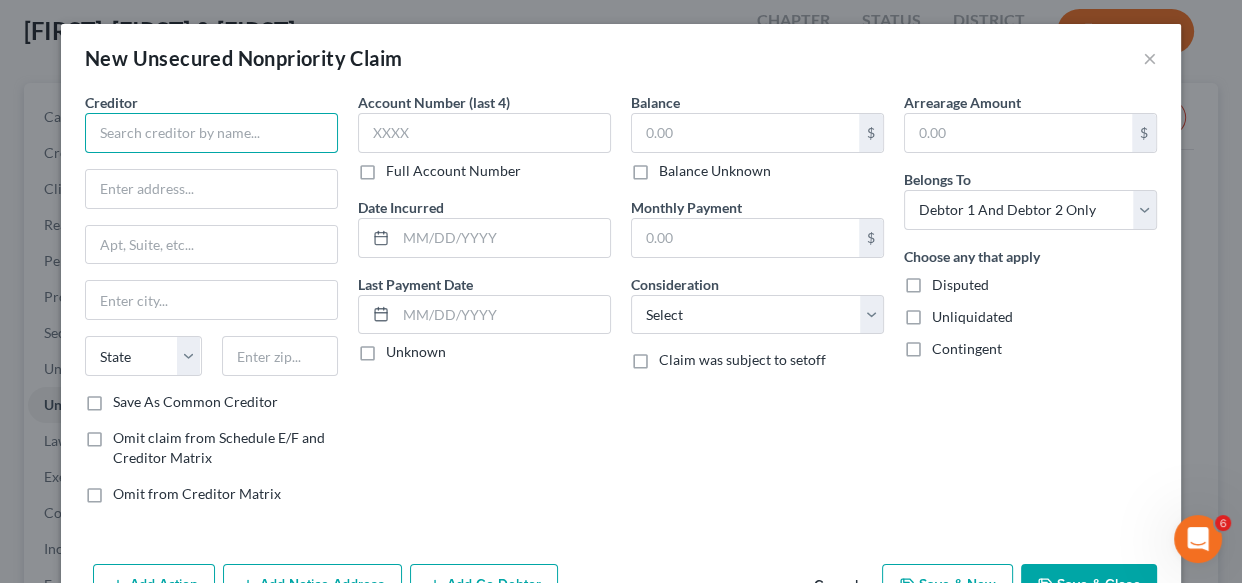 click at bounding box center (211, 133) 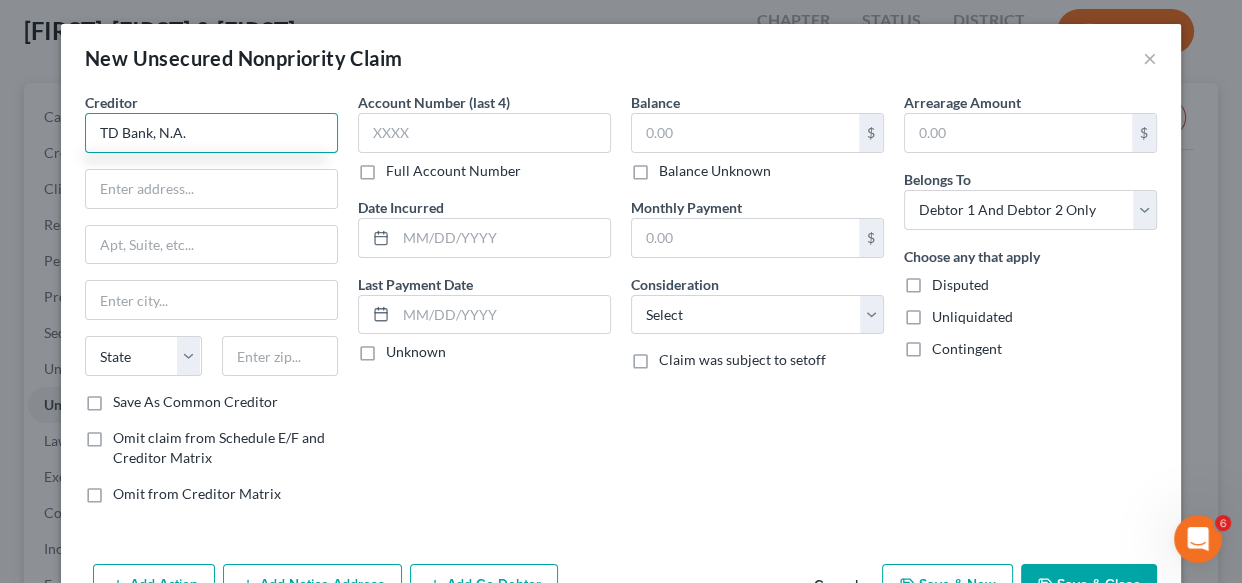 type on "TD Bank, N.A." 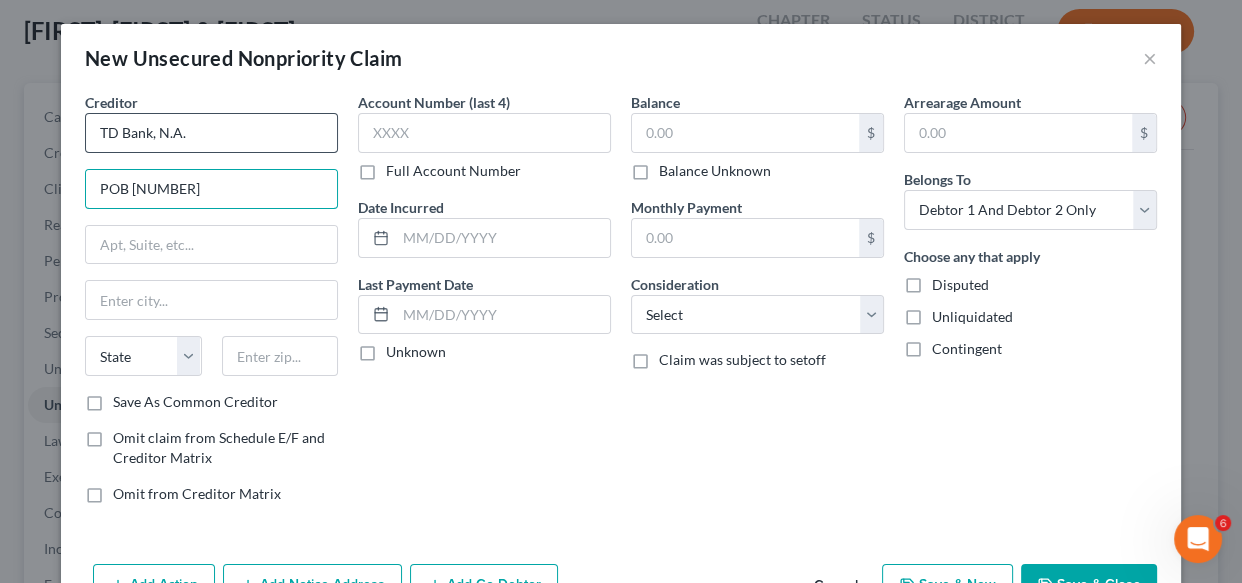 type on "POB [NUMBER]" 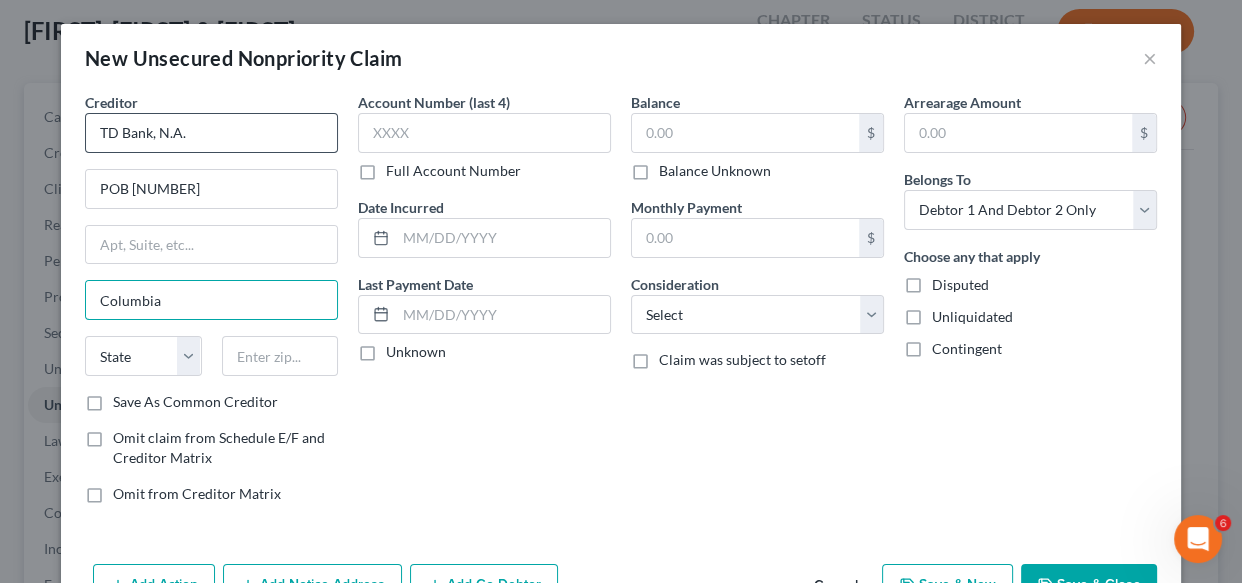 type on "Columbia" 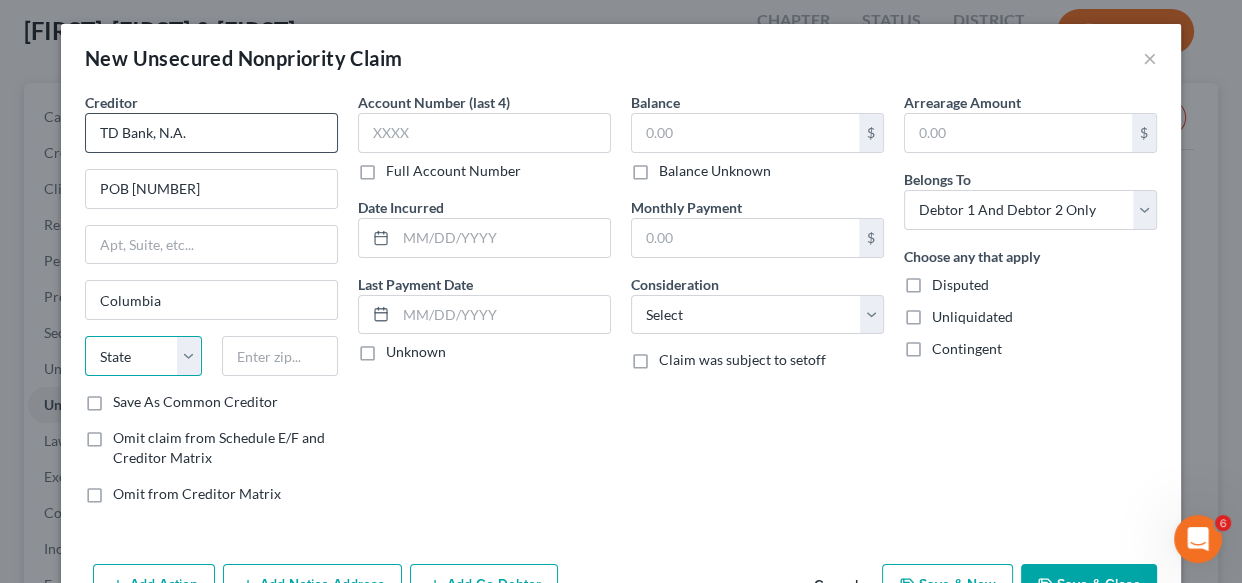 select on "42" 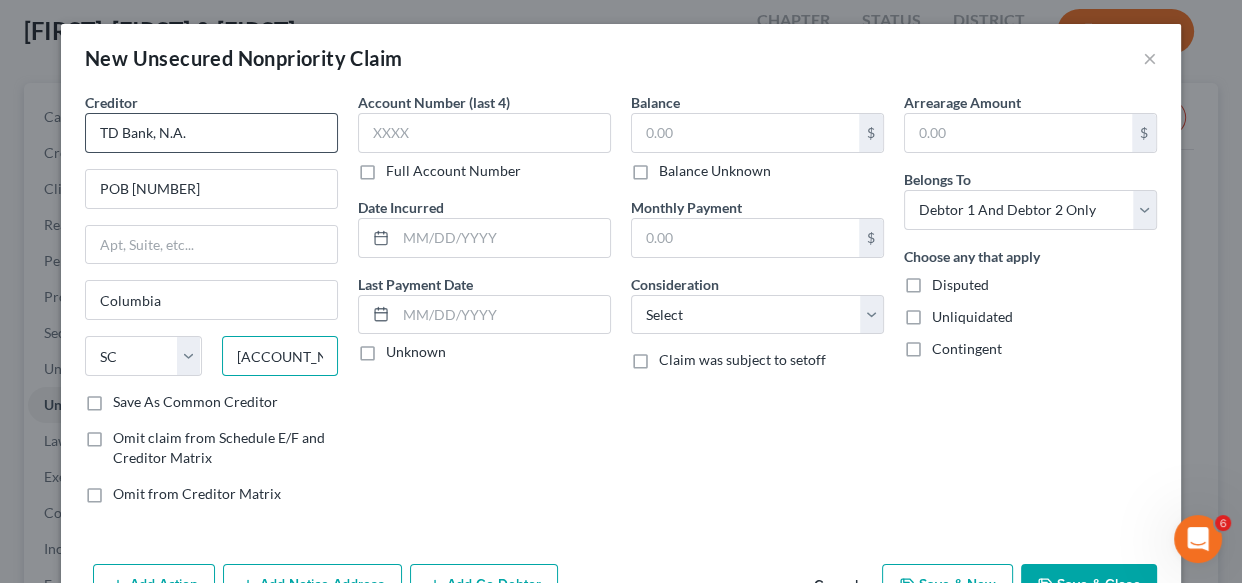 type on "[ACCOUNT_NUMBER]" 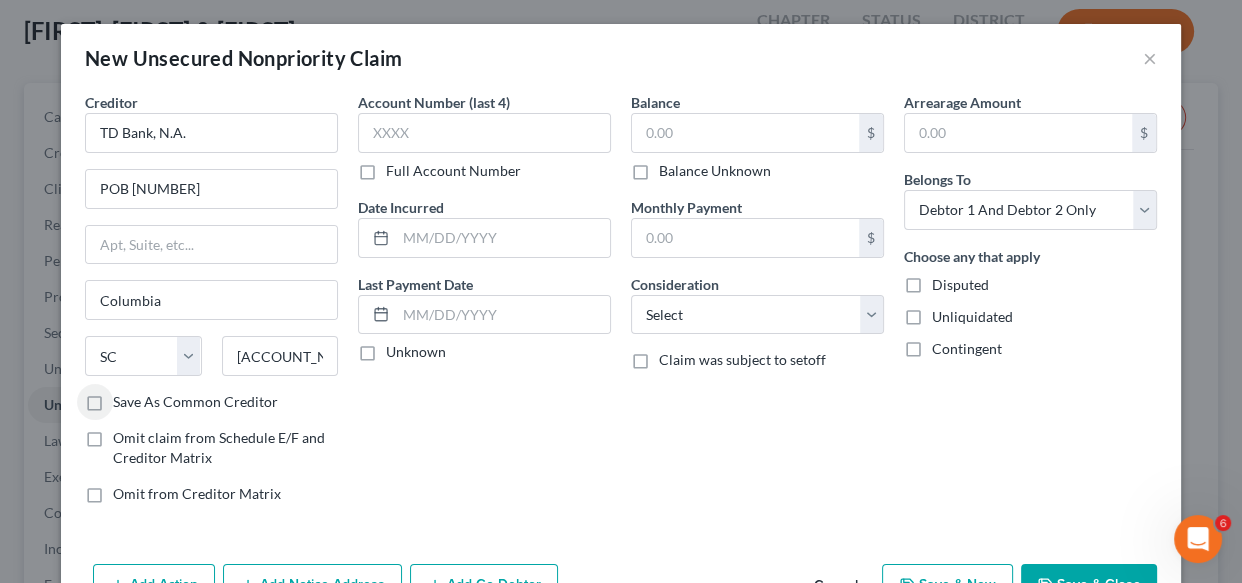 click on "Save As Common Creditor" at bounding box center (195, 402) 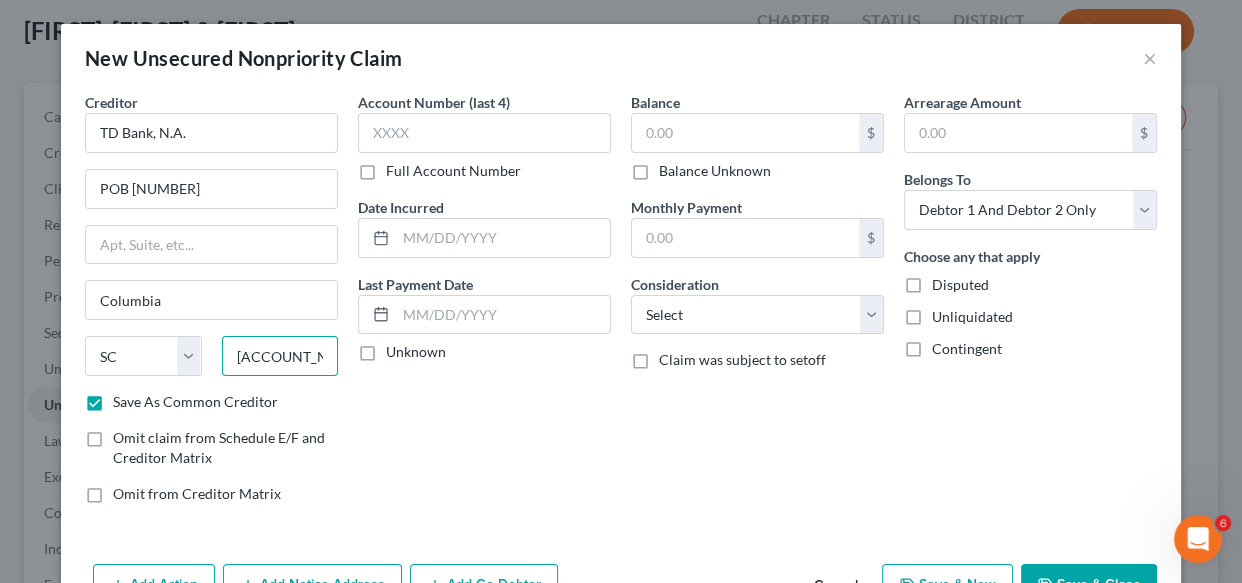 click on "[ACCOUNT_NUMBER]" at bounding box center (280, 356) 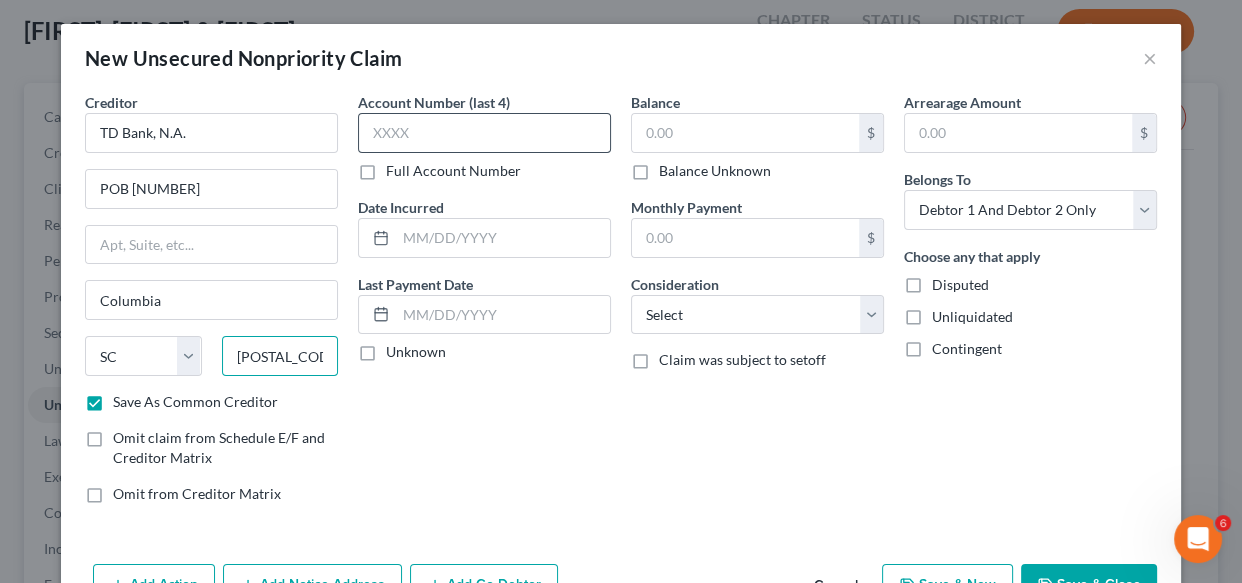type on "[POSTAL_CODE]" 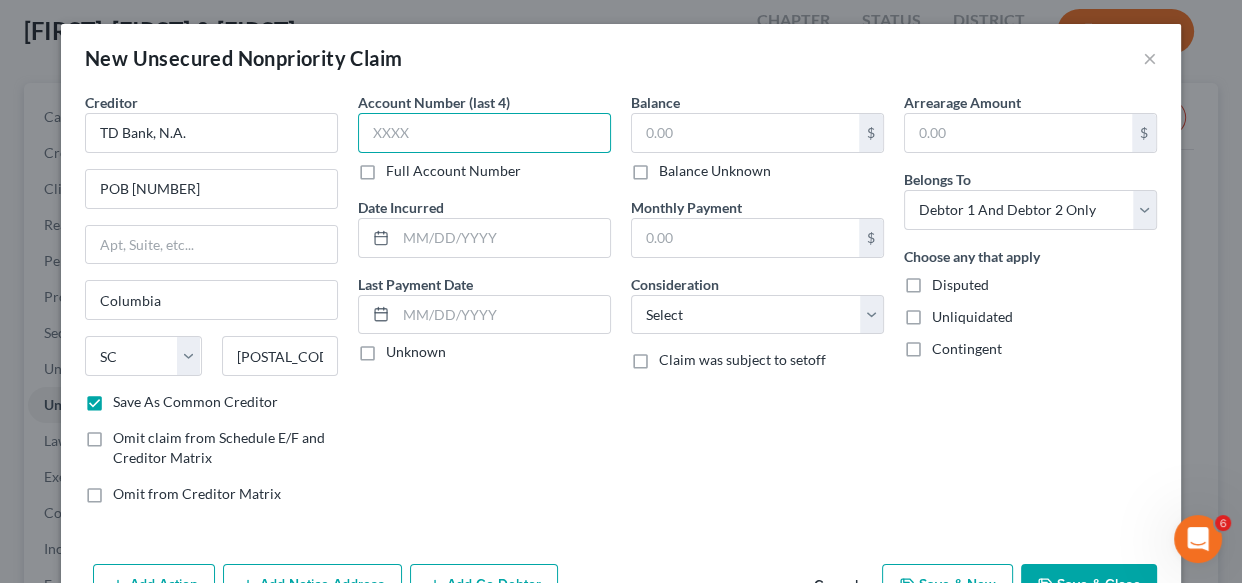 click at bounding box center (484, 133) 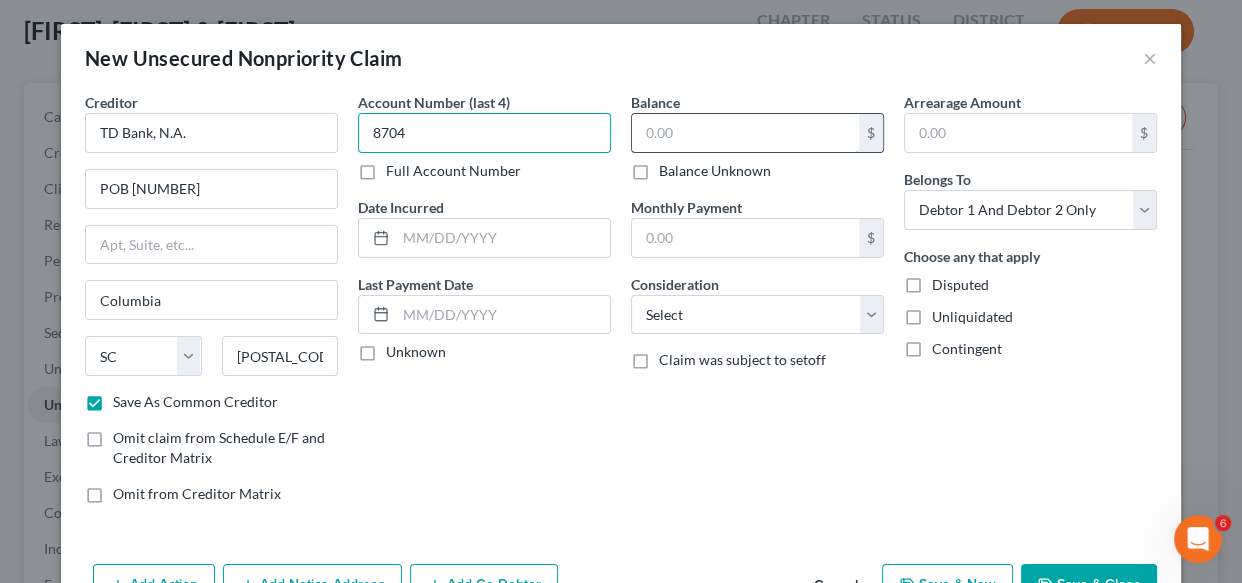 type on "8704" 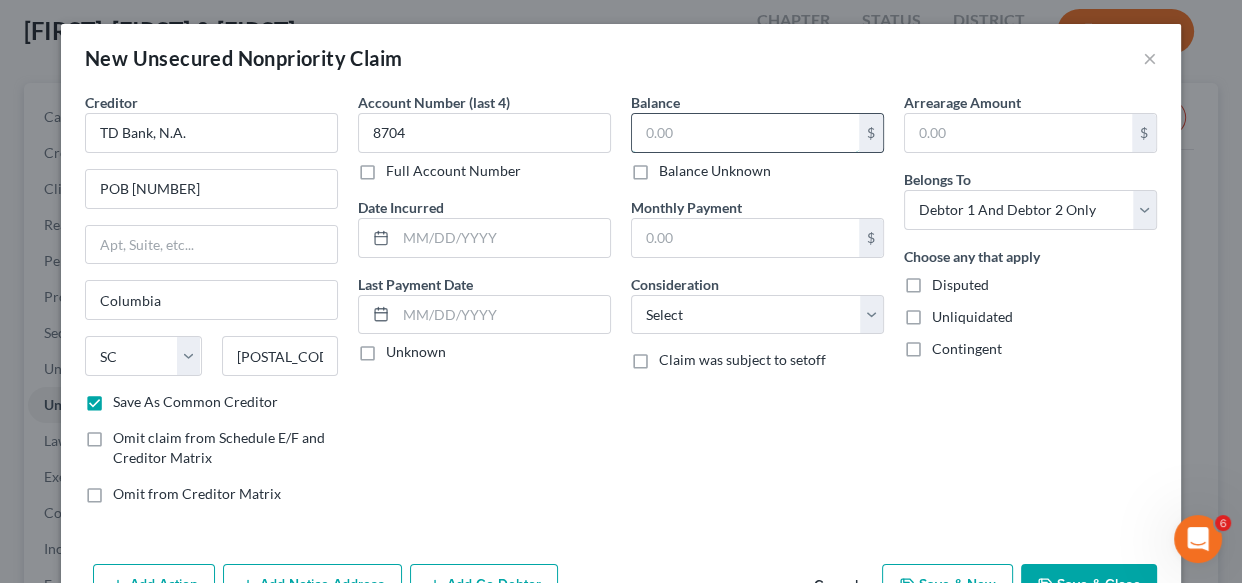 click at bounding box center [745, 133] 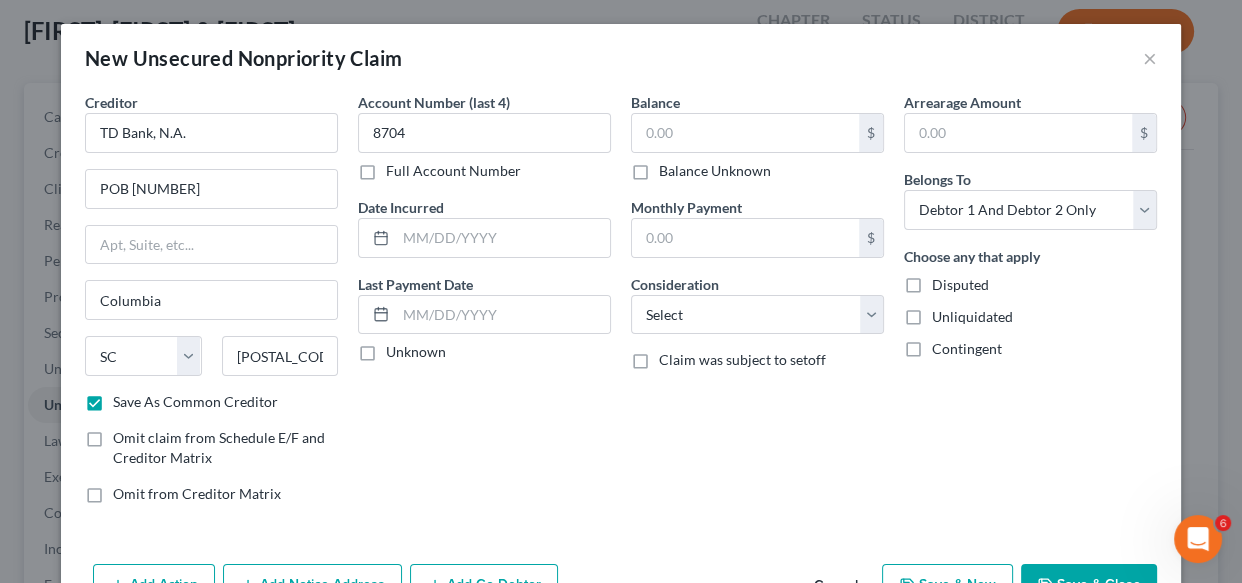 click on "Balance Unknown" at bounding box center [715, 171] 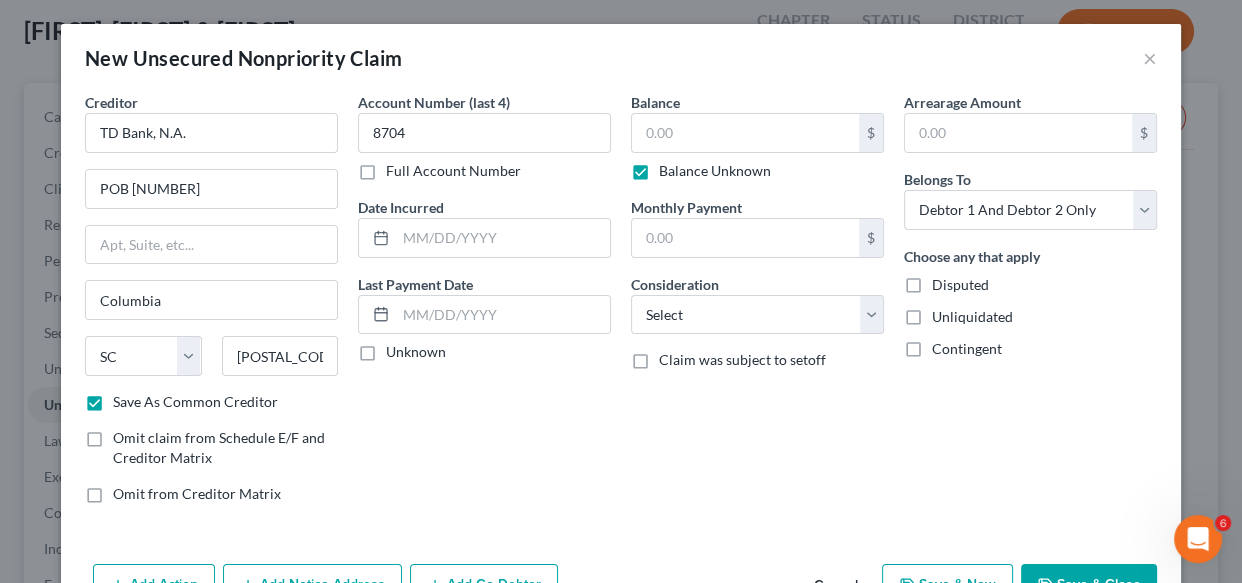 type on "0.00" 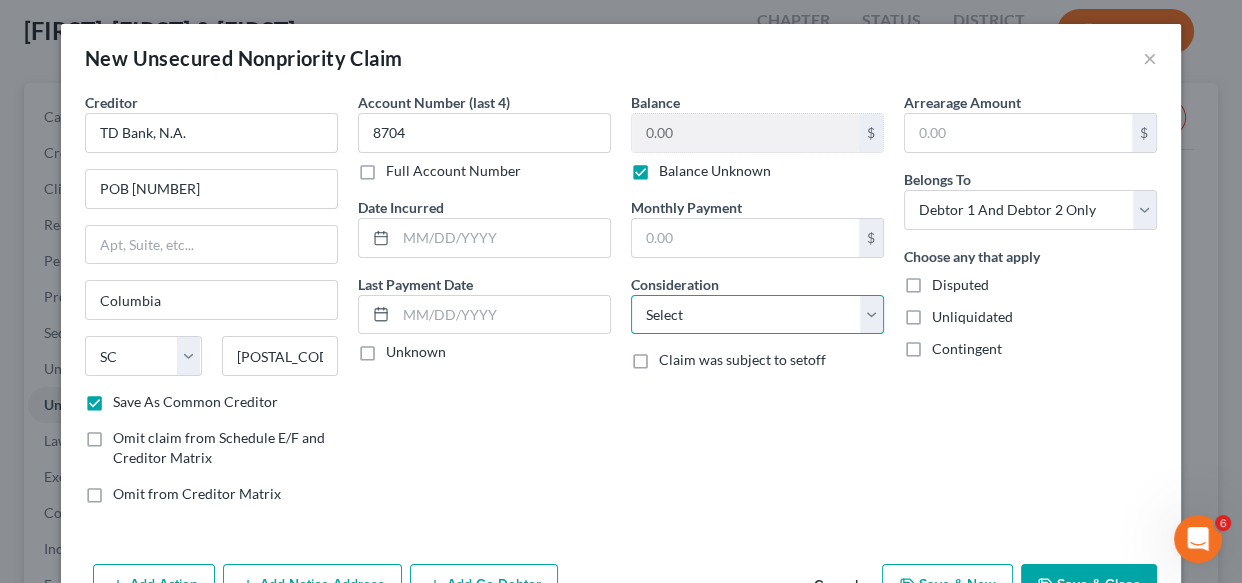 click on "Select Cable / Satellite Services Collection Agency Credit Card Debt Debt Counseling / Attorneys Deficiency Balance Domestic Support Obligations Home / Car Repairs Income Taxes Judgment Liens Medical Services Monies Loaned / Advanced Mortgage Obligation From Divorce Or Separation Obligation To Pensions Other Overdrawn Bank Account Promised To Help Pay Creditors Student Loans Suppliers And Vendors Telephone / Internet Services Utility Services" at bounding box center [757, 315] 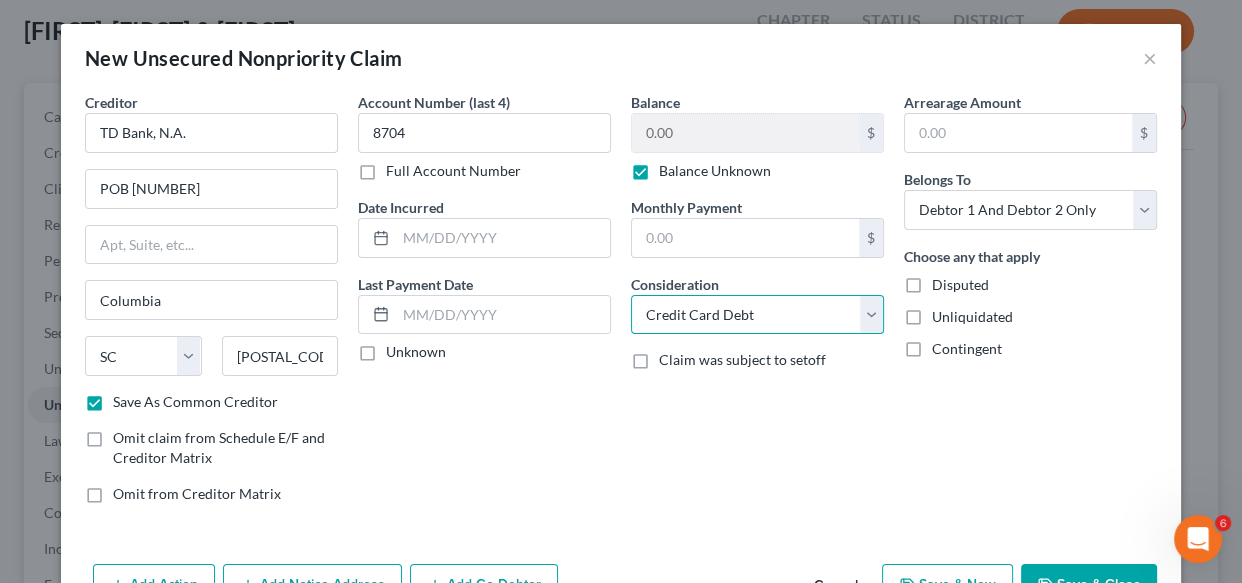 click on "Select Cable / Satellite Services Collection Agency Credit Card Debt Debt Counseling / Attorneys Deficiency Balance Domestic Support Obligations Home / Car Repairs Income Taxes Judgment Liens Medical Services Monies Loaned / Advanced Mortgage Obligation From Divorce Or Separation Obligation To Pensions Other Overdrawn Bank Account Promised To Help Pay Creditors Student Loans Suppliers And Vendors Telephone / Internet Services Utility Services" at bounding box center (757, 315) 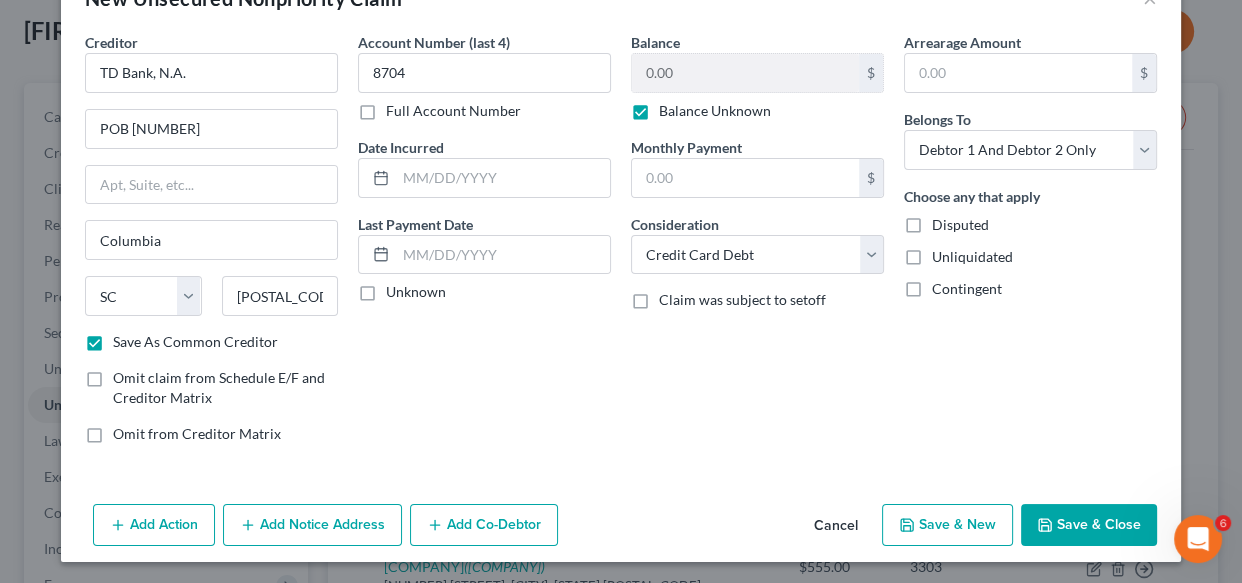 scroll, scrollTop: 61, scrollLeft: 0, axis: vertical 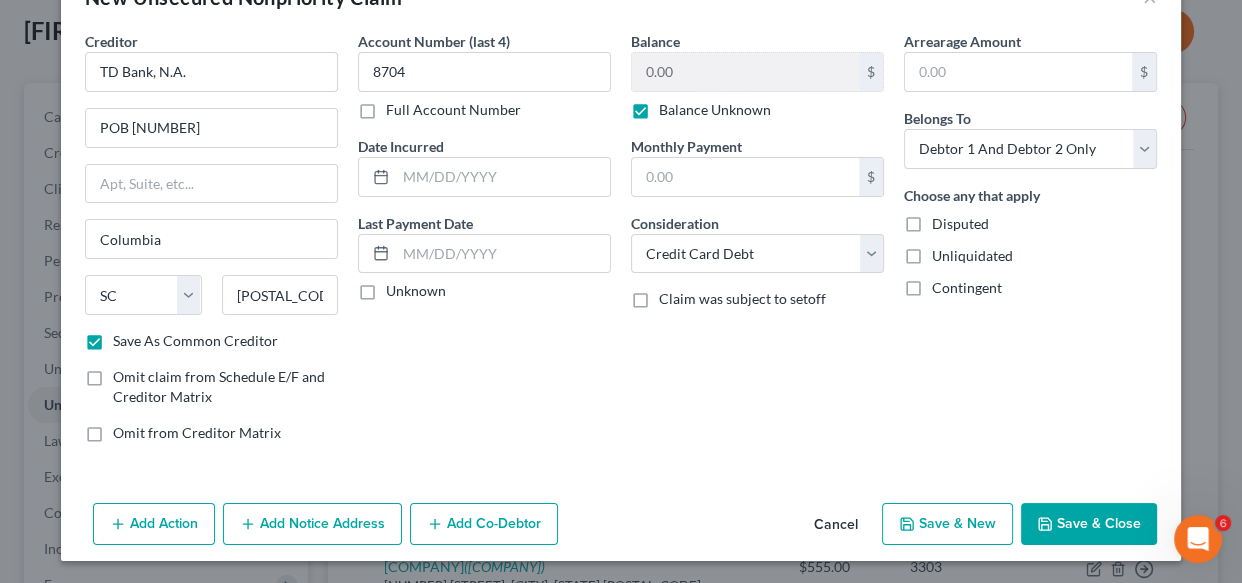 click on "Save & New" at bounding box center (947, 524) 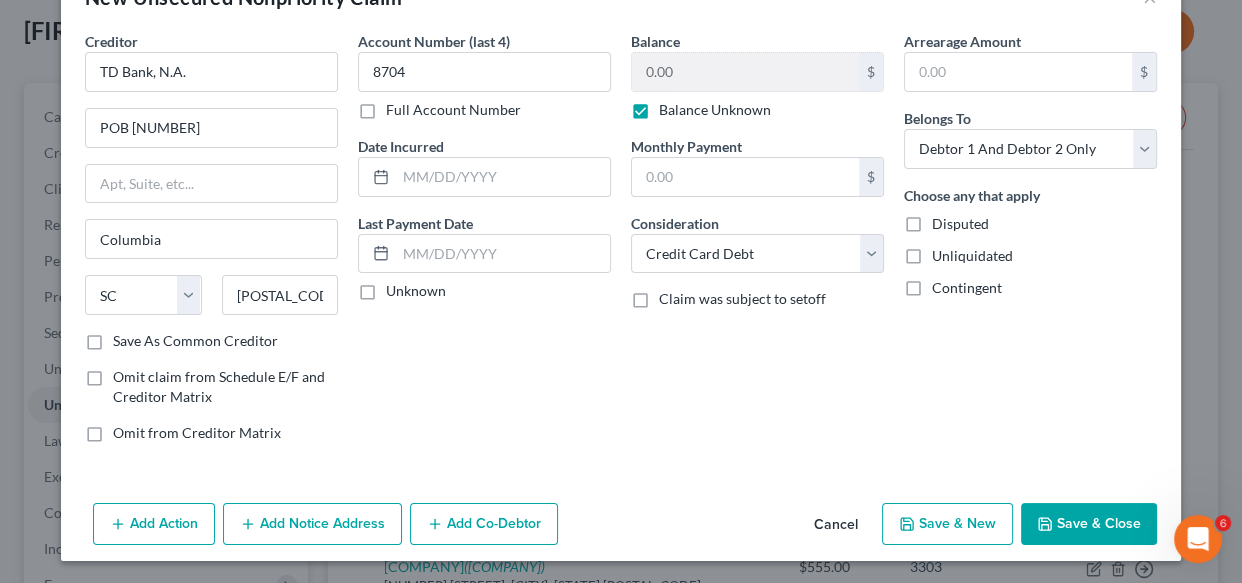 checkbox on "false" 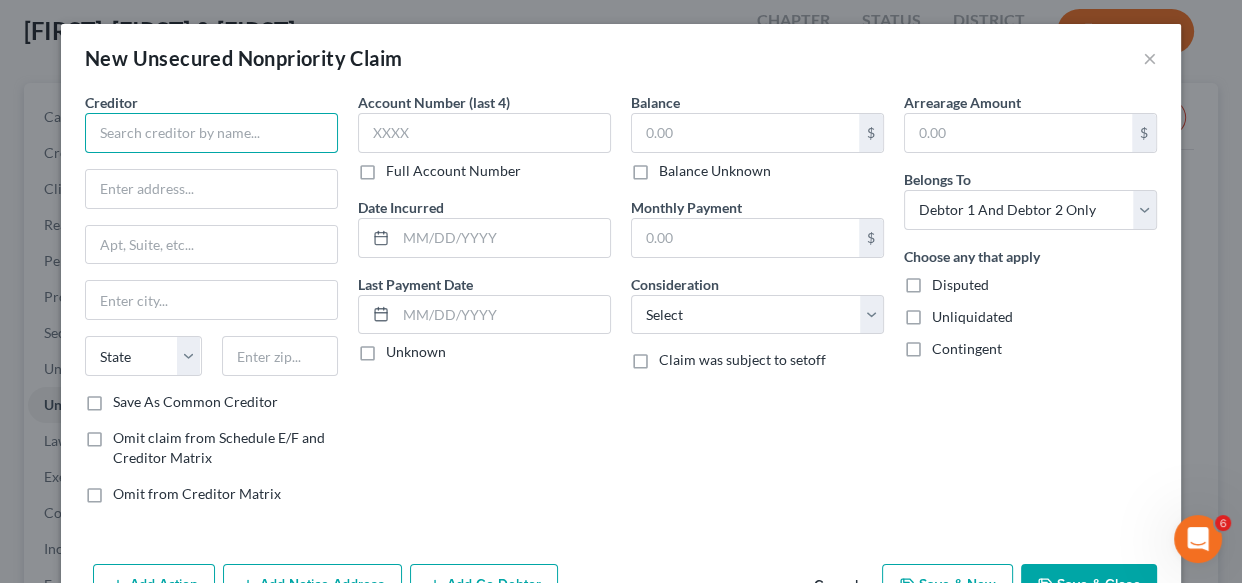 click at bounding box center (211, 133) 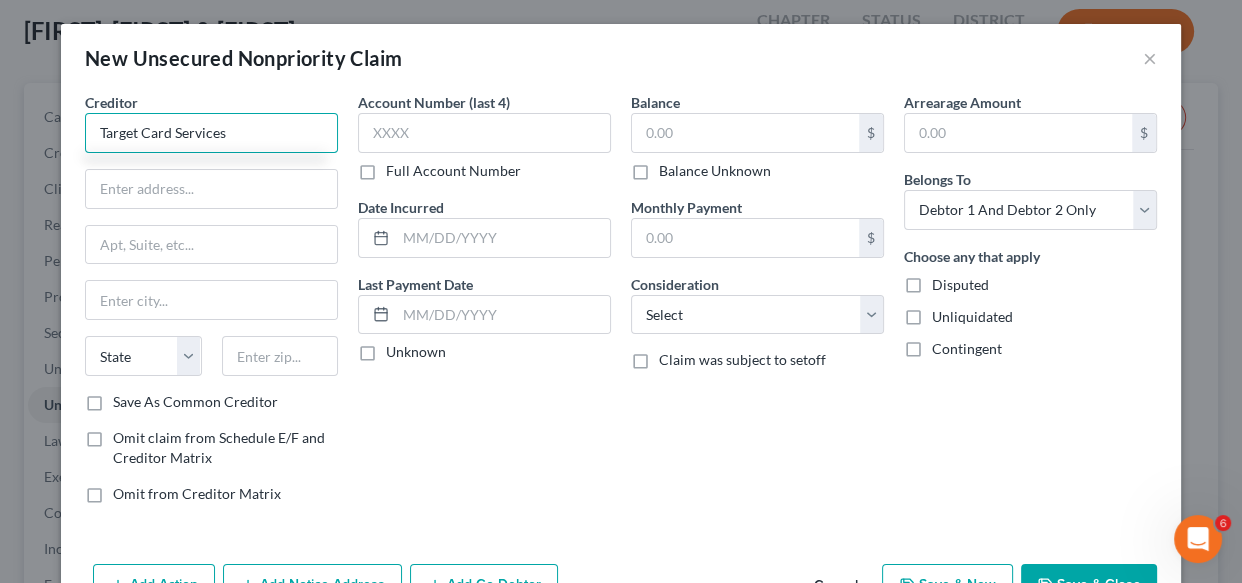 type on "Target Card Services" 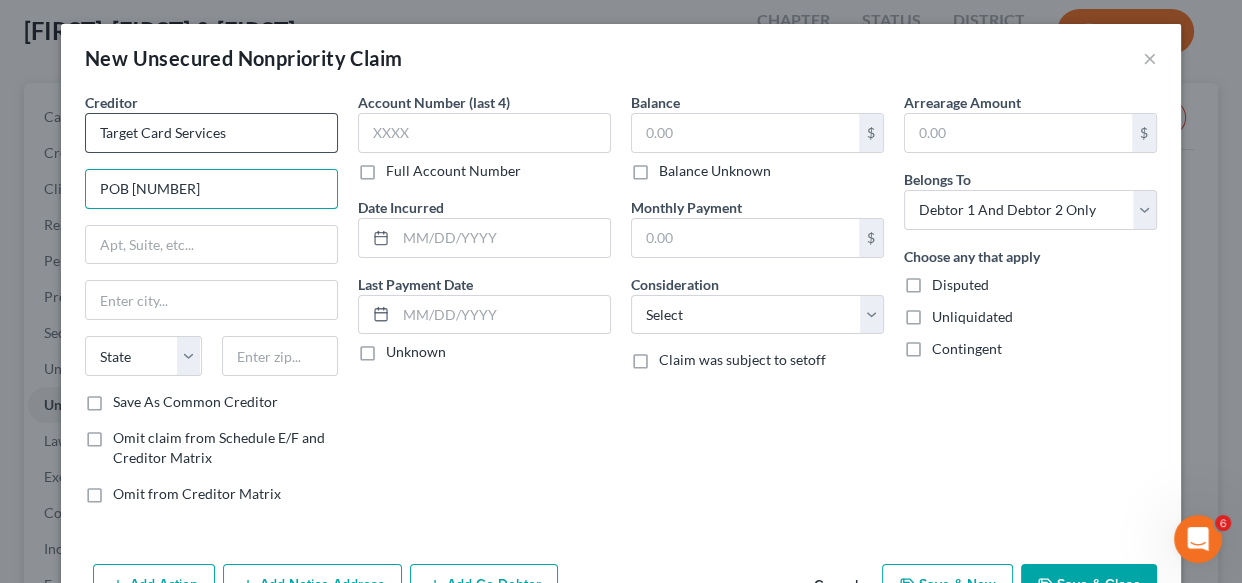type on "POB [NUMBER]" 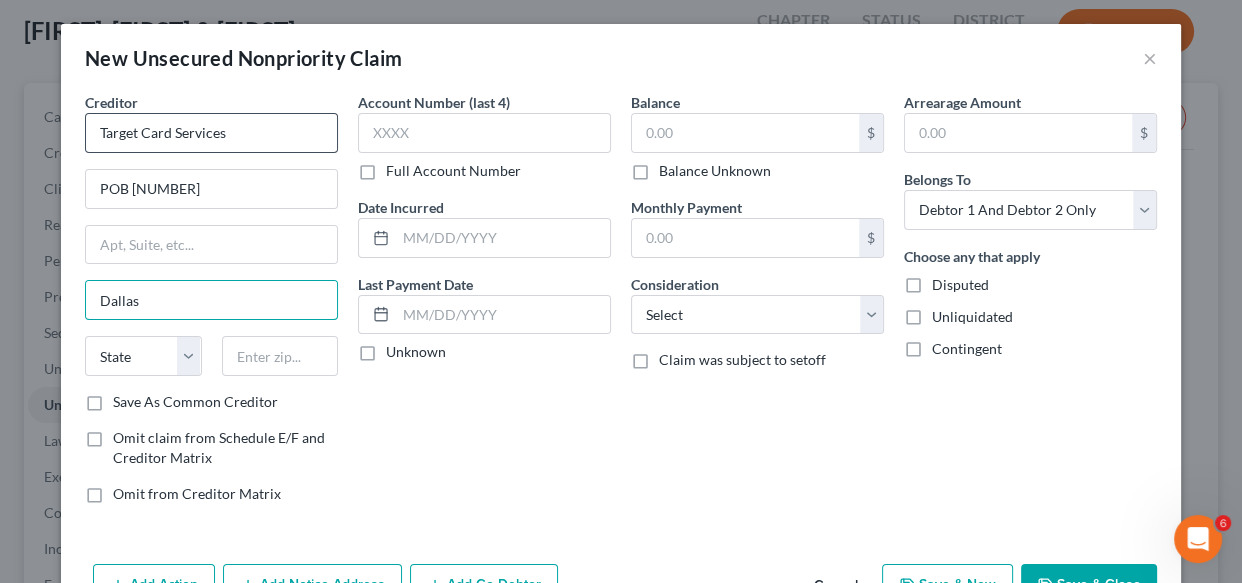 type on "Dallas" 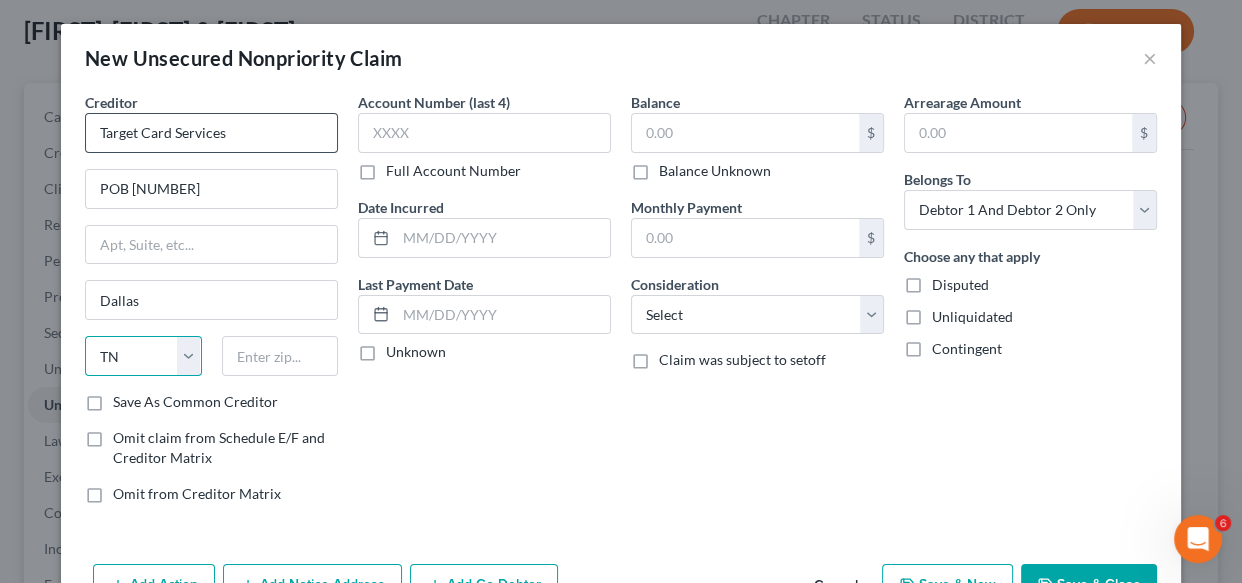 select on "45" 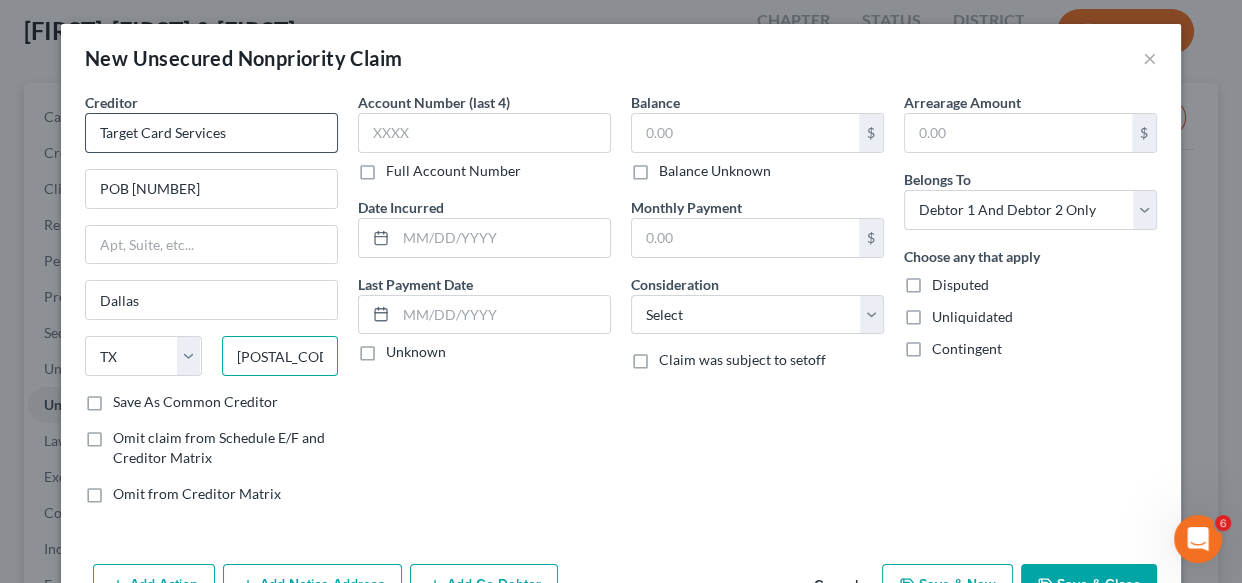 type on "[POSTAL_CODE]-[POSTAL_CODE]" 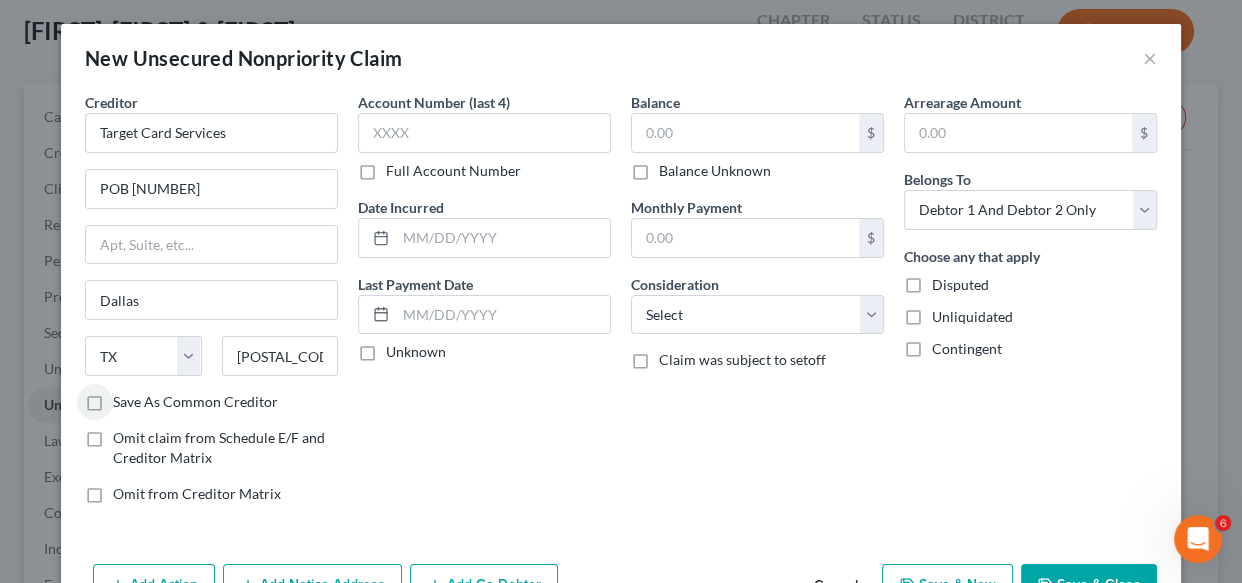 click on "Save As Common Creditor" at bounding box center (195, 402) 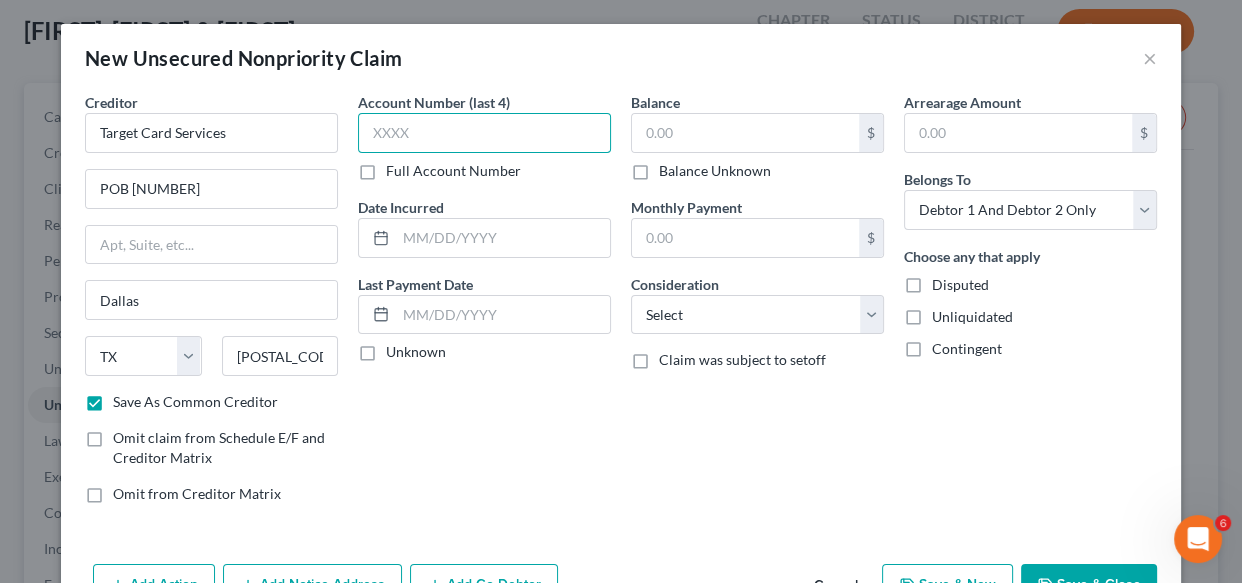 click at bounding box center (484, 133) 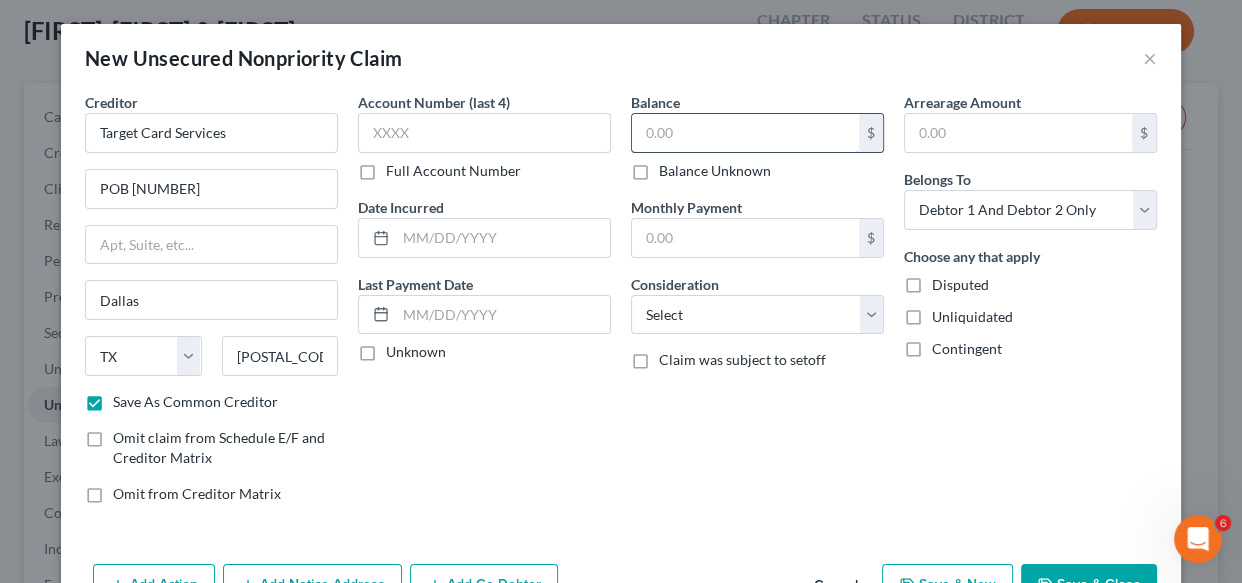 click at bounding box center (745, 133) 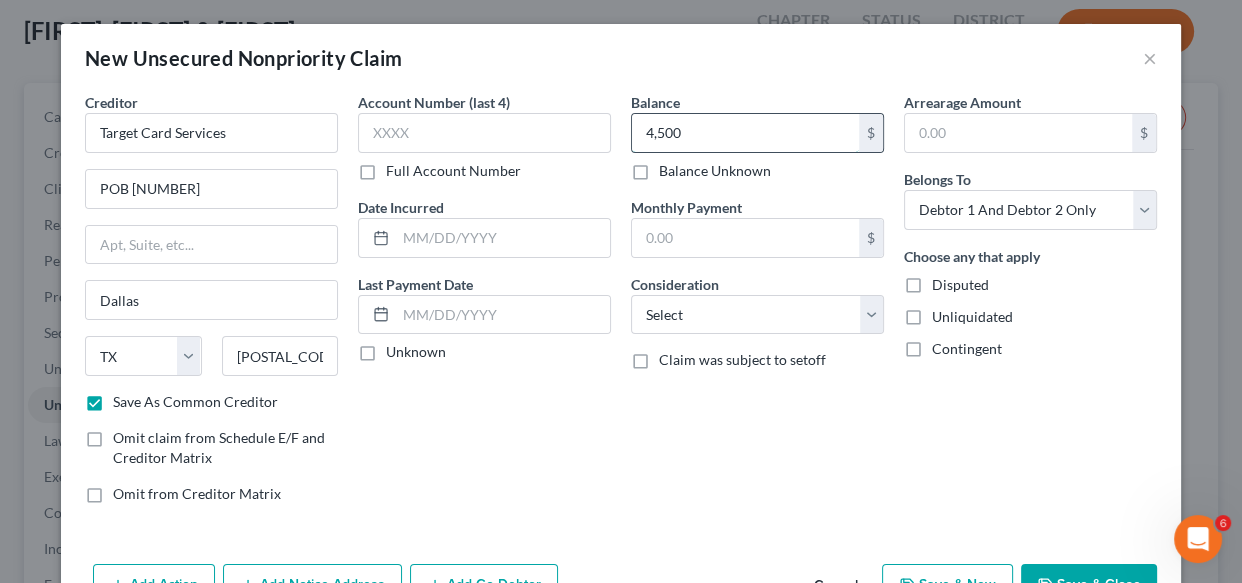 click on "4,500" at bounding box center (745, 133) 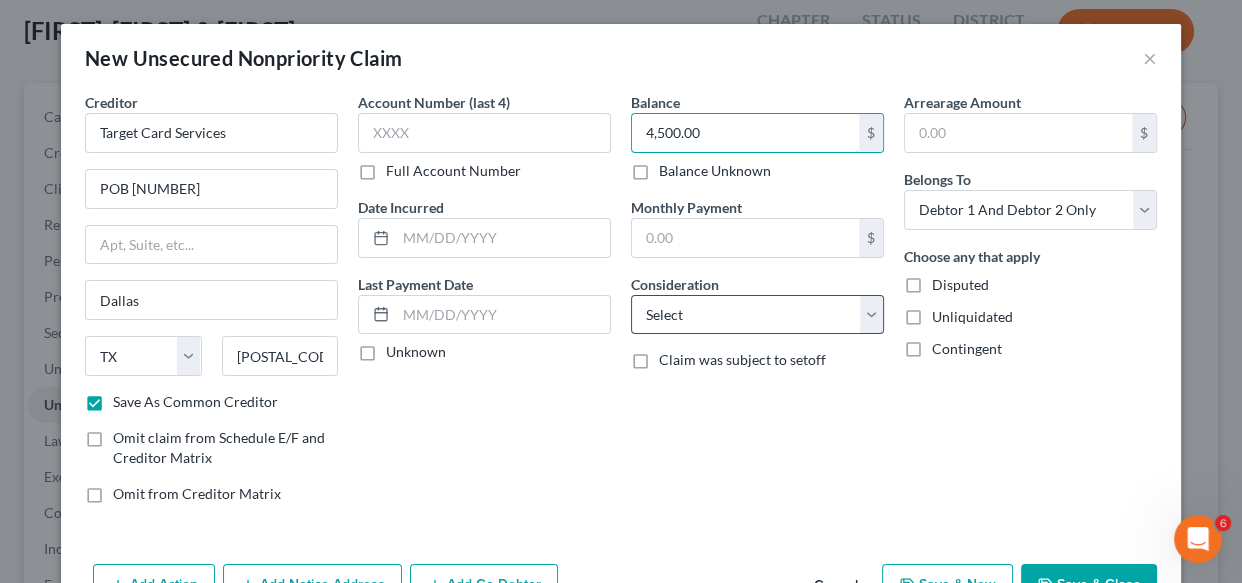 type on "4,500.00" 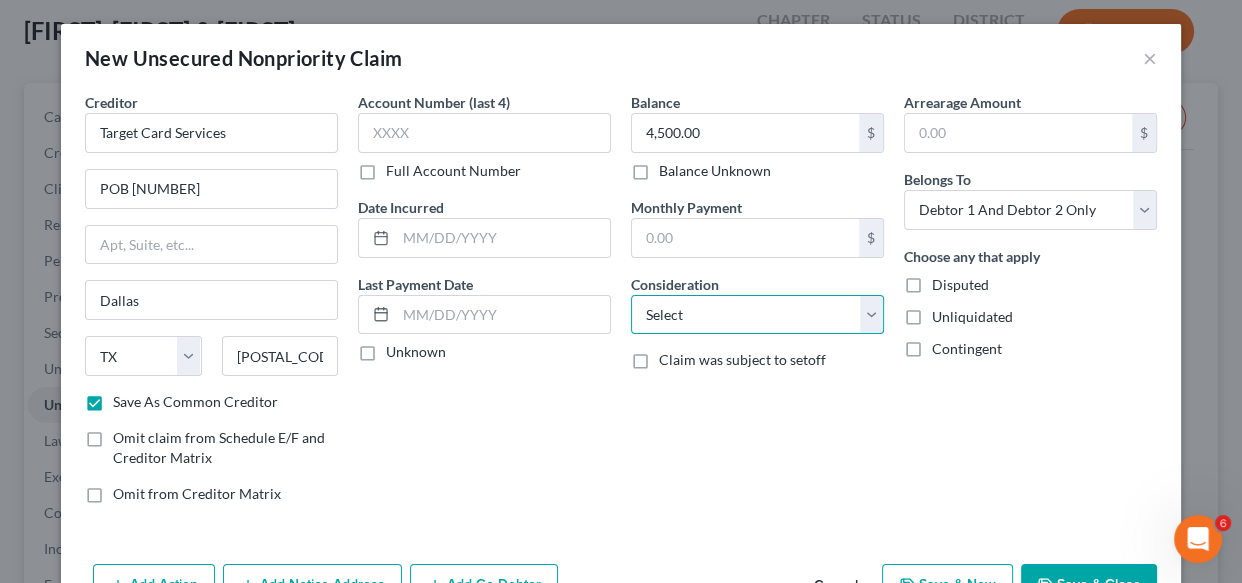 click on "Select Cable / Satellite Services Collection Agency Credit Card Debt Debt Counseling / Attorneys Deficiency Balance Domestic Support Obligations Home / Car Repairs Income Taxes Judgment Liens Medical Services Monies Loaned / Advanced Mortgage Obligation From Divorce Or Separation Obligation To Pensions Other Overdrawn Bank Account Promised To Help Pay Creditors Student Loans Suppliers And Vendors Telephone / Internet Services Utility Services" at bounding box center [757, 315] 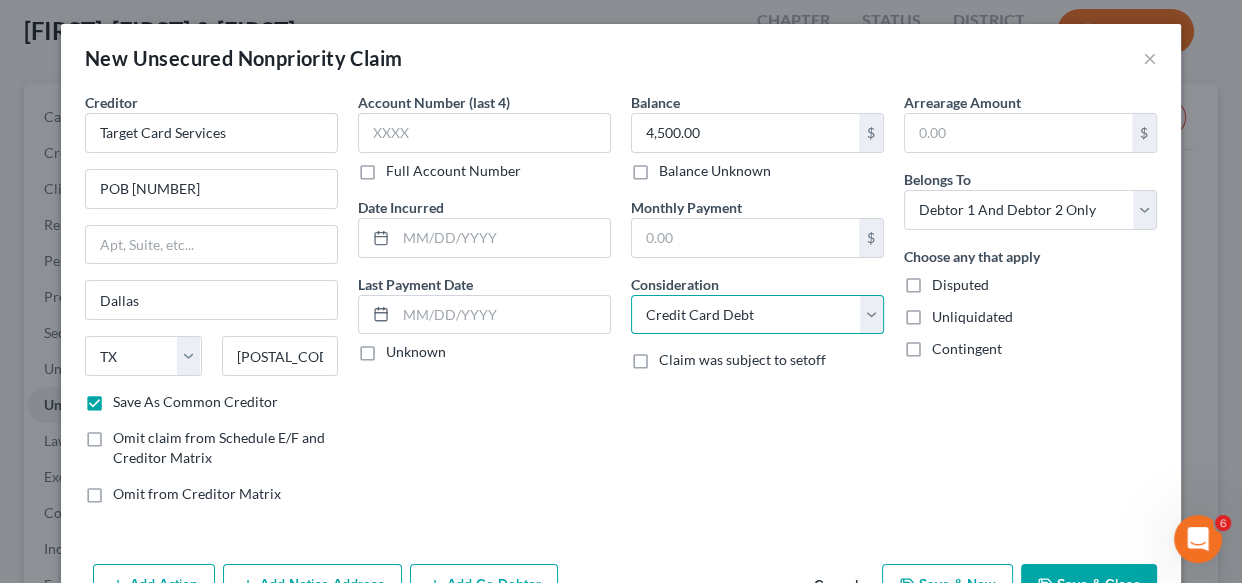 click on "Select Cable / Satellite Services Collection Agency Credit Card Debt Debt Counseling / Attorneys Deficiency Balance Domestic Support Obligations Home / Car Repairs Income Taxes Judgment Liens Medical Services Monies Loaned / Advanced Mortgage Obligation From Divorce Or Separation Obligation To Pensions Other Overdrawn Bank Account Promised To Help Pay Creditors Student Loans Suppliers And Vendors Telephone / Internet Services Utility Services" at bounding box center (757, 315) 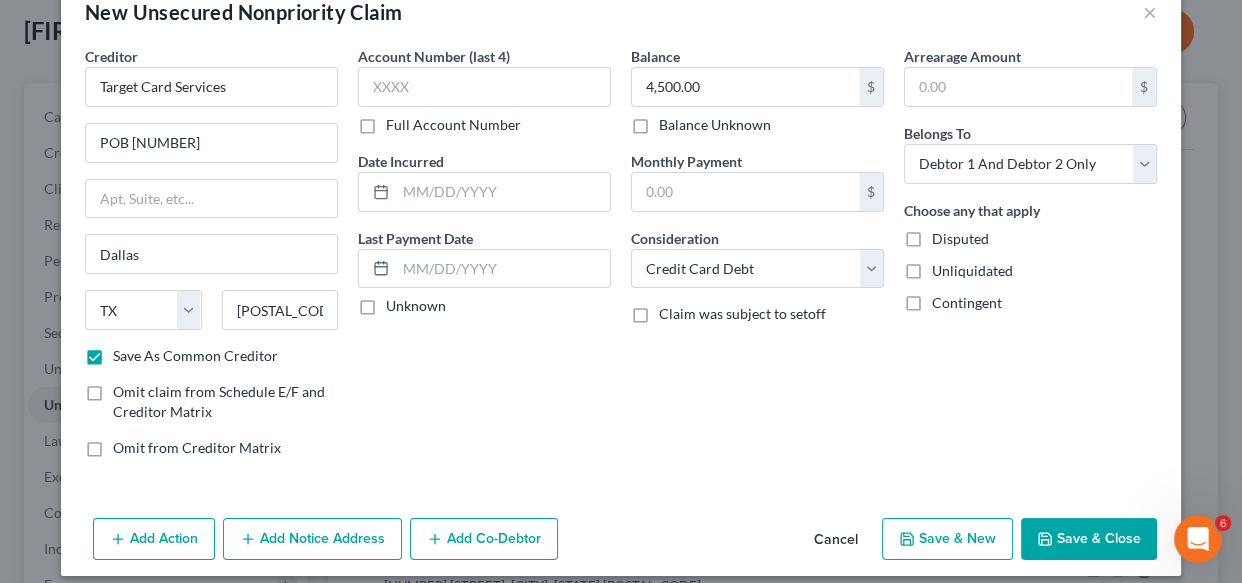 scroll, scrollTop: 61, scrollLeft: 0, axis: vertical 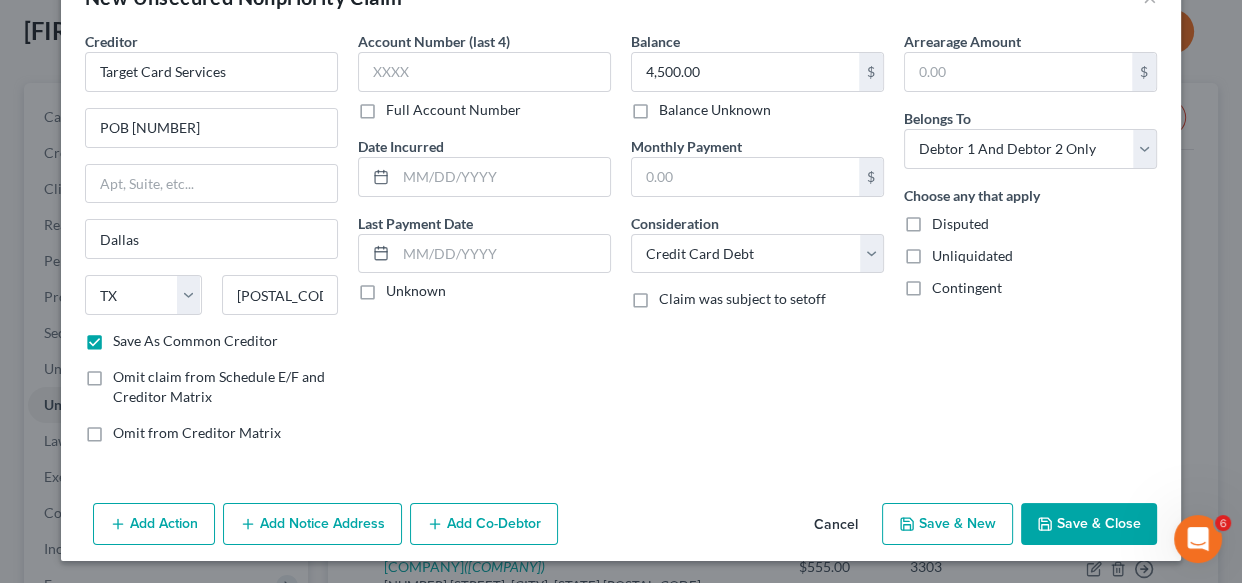 click on "Add Notice Address" at bounding box center (312, 524) 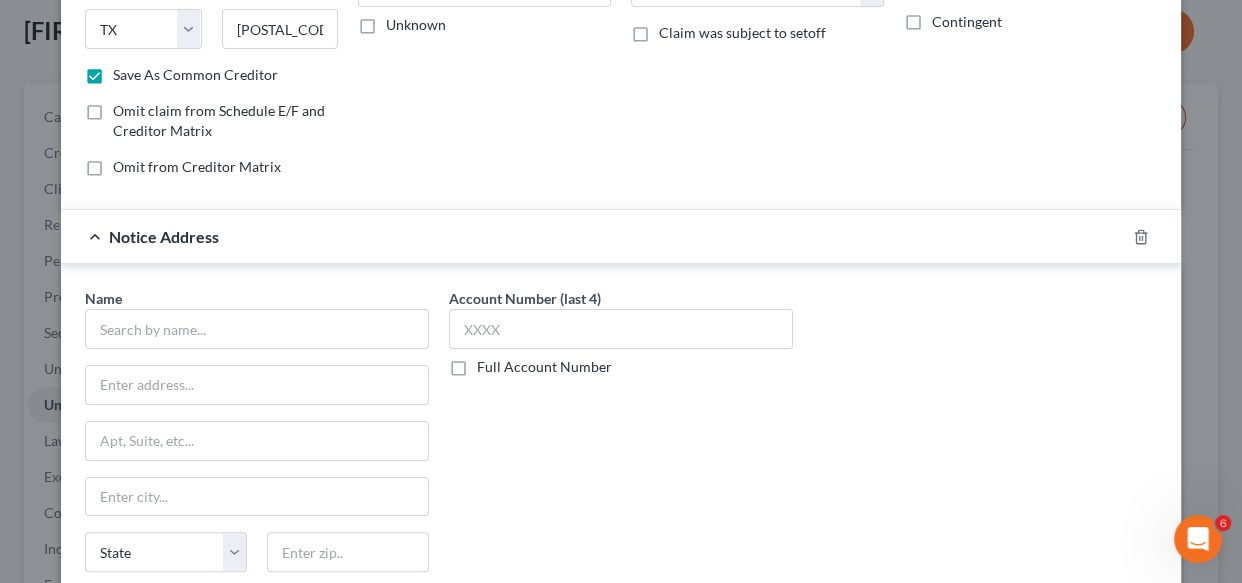 scroll, scrollTop: 352, scrollLeft: 0, axis: vertical 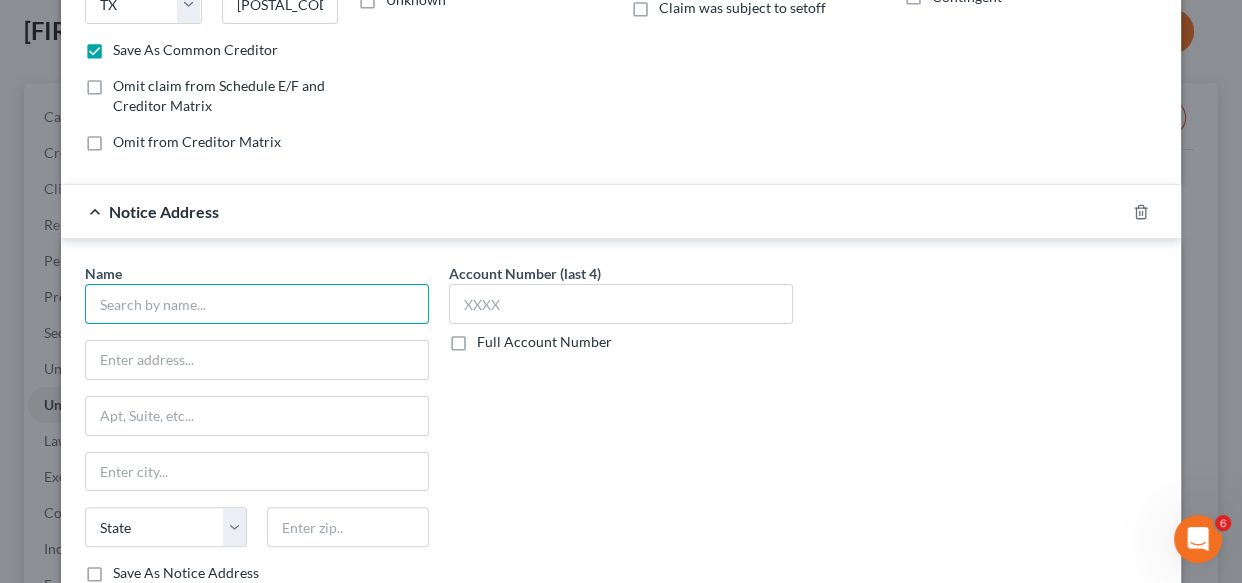 click at bounding box center [257, 304] 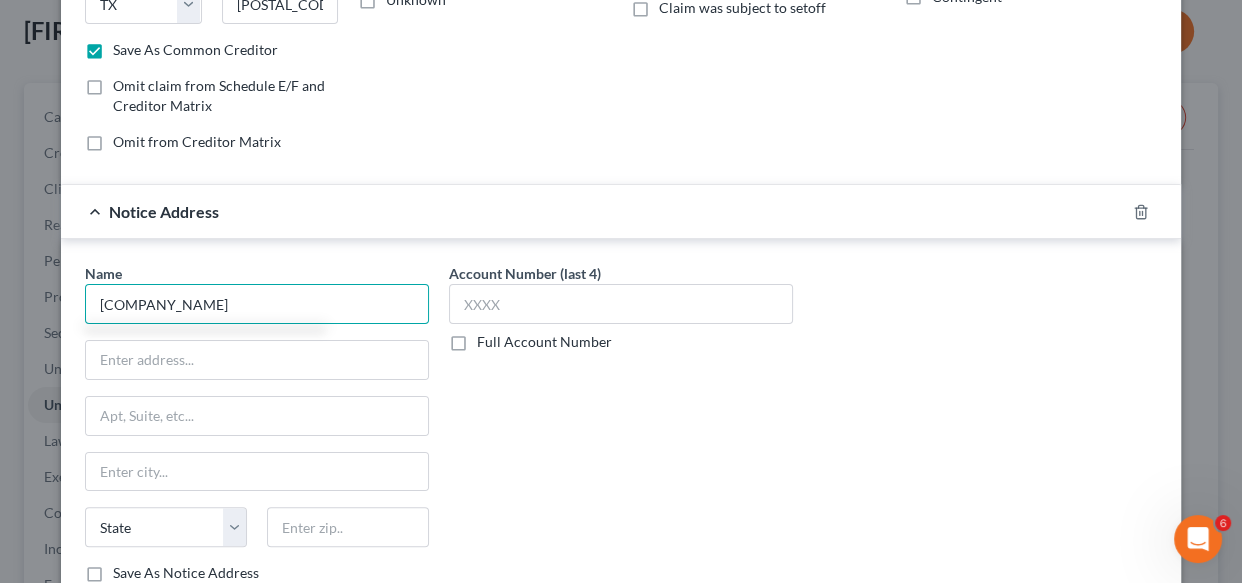 type on "[COMPANY_NAME]" 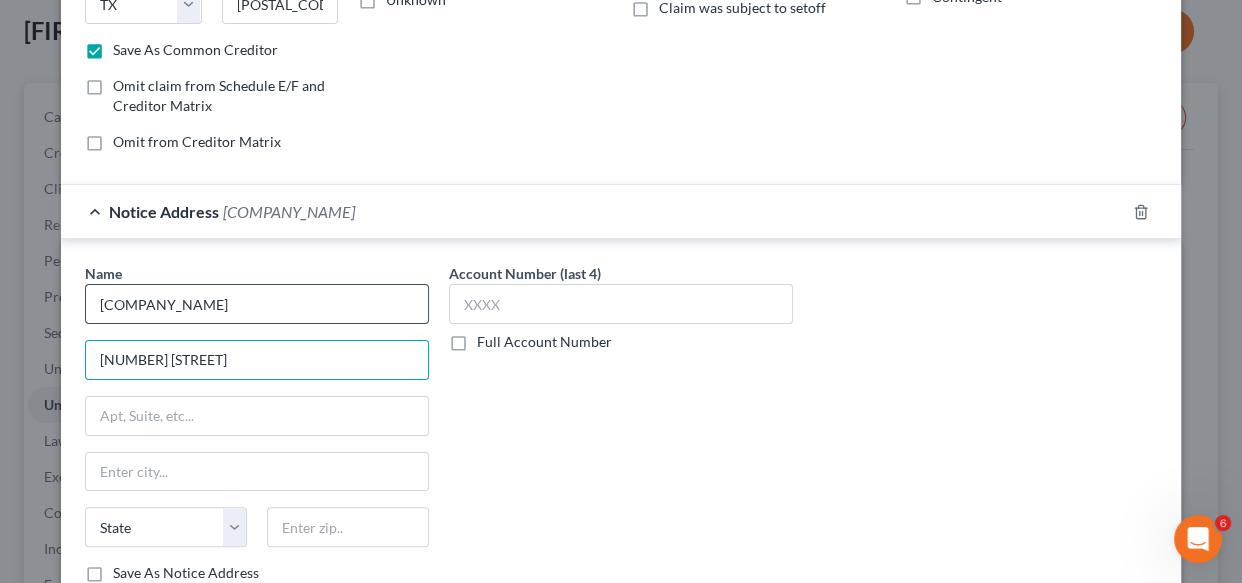 type on "[NUMBER] [STREET]" 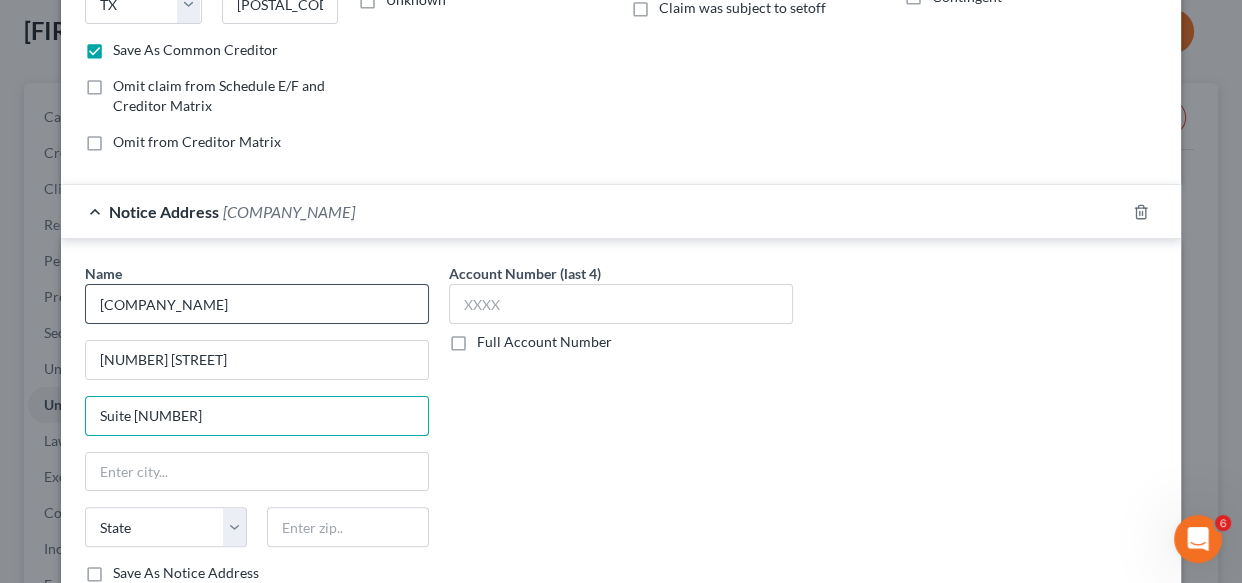 type on "Suite [NUMBER]" 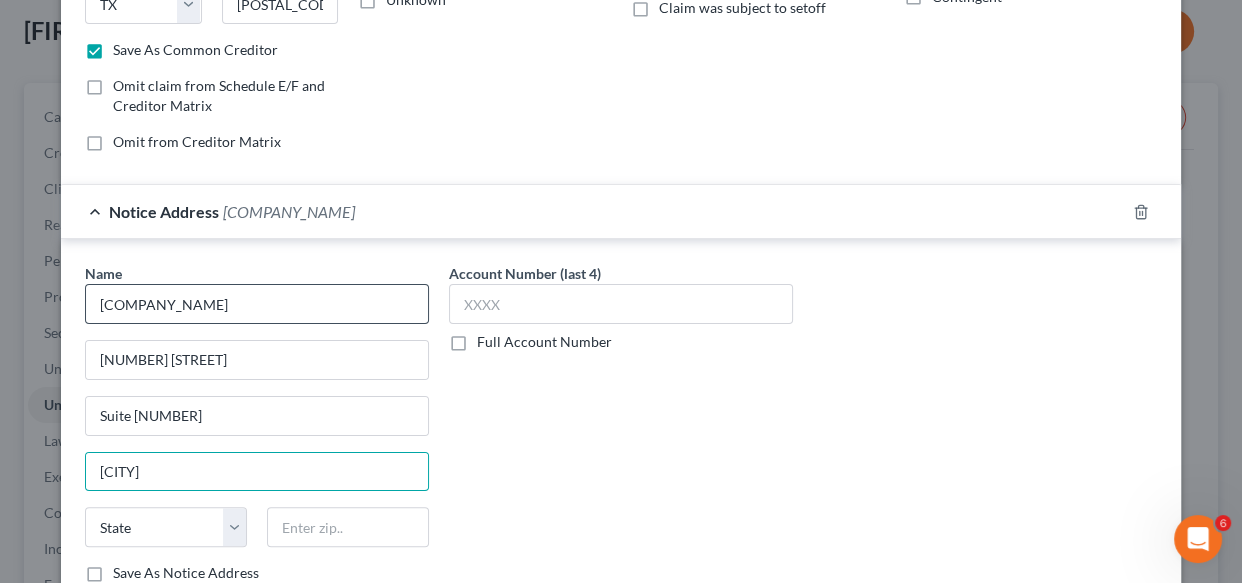 type on "[CITY]" 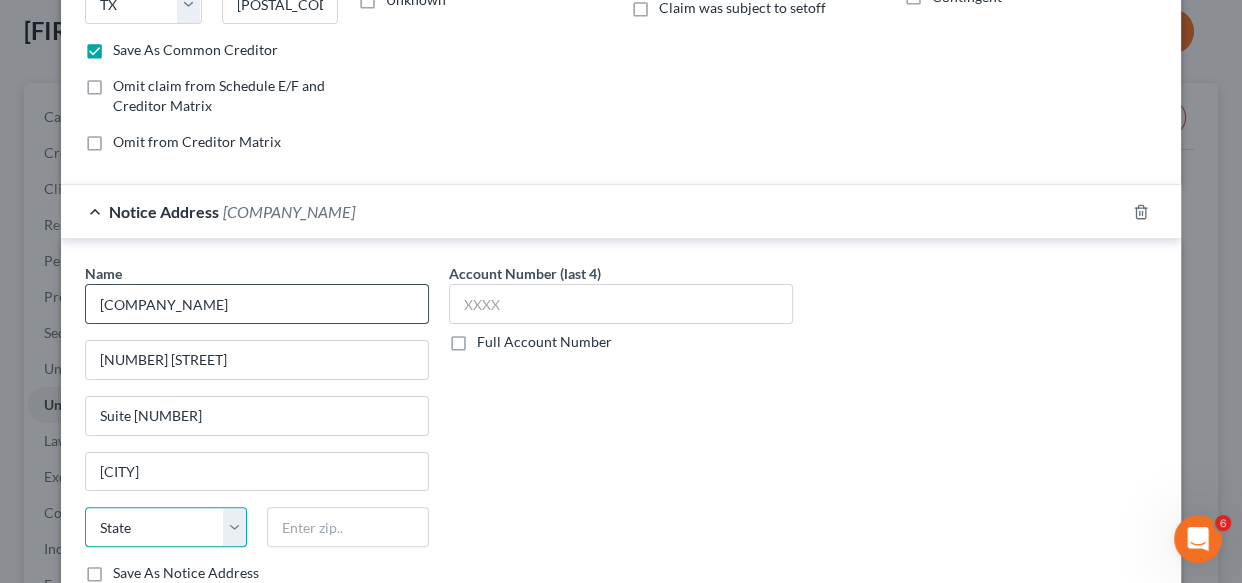 select on "39" 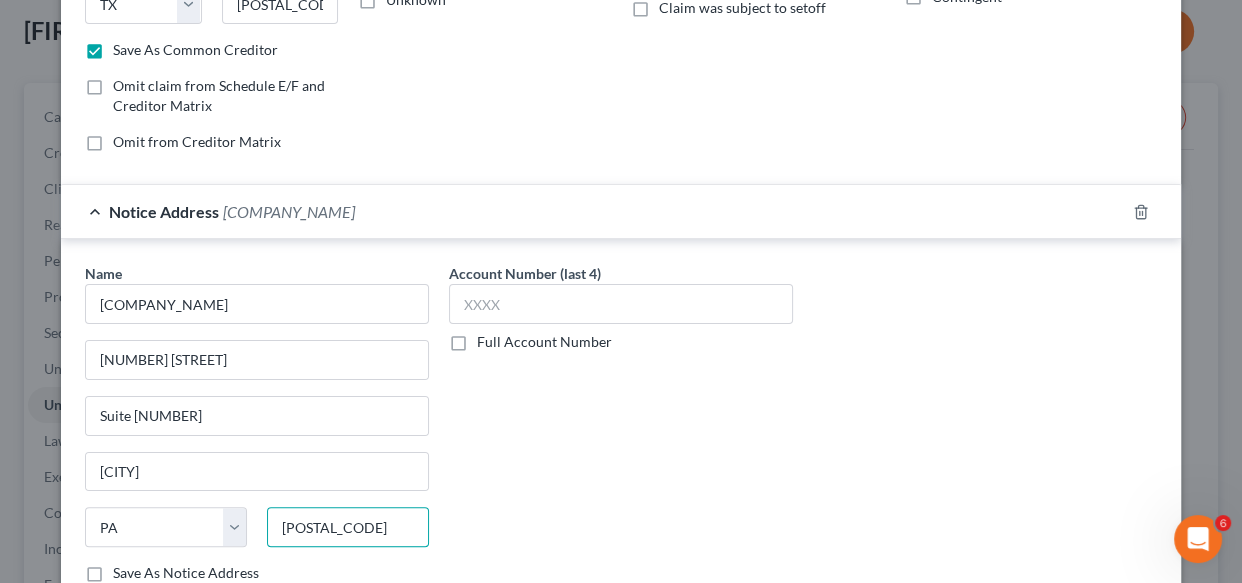 type on "[POSTAL_CODE]" 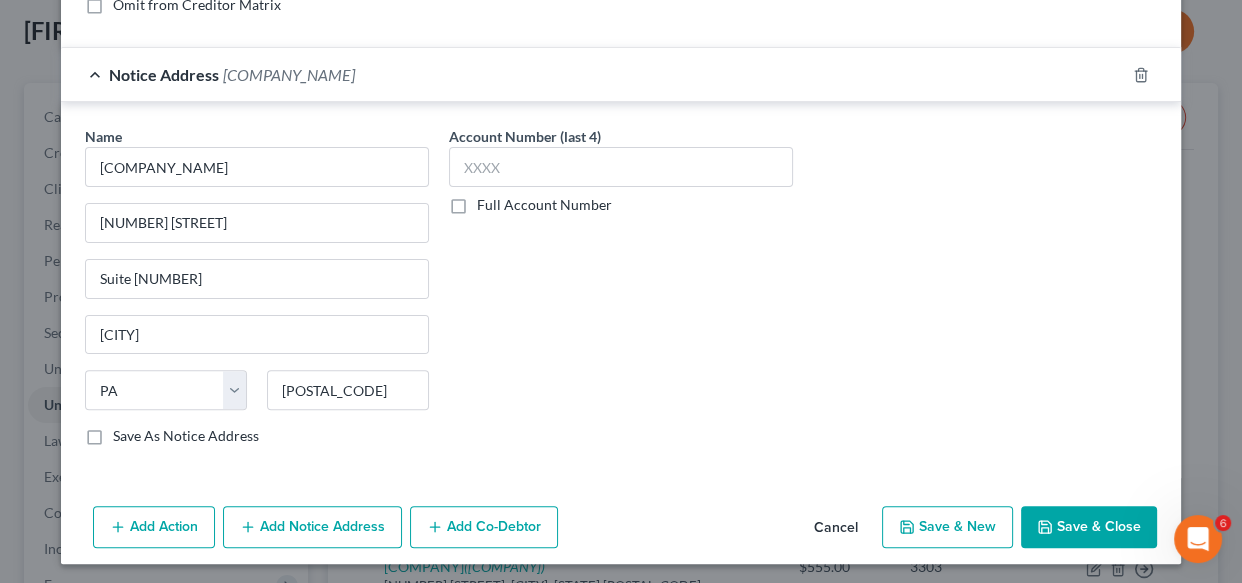 scroll, scrollTop: 491, scrollLeft: 0, axis: vertical 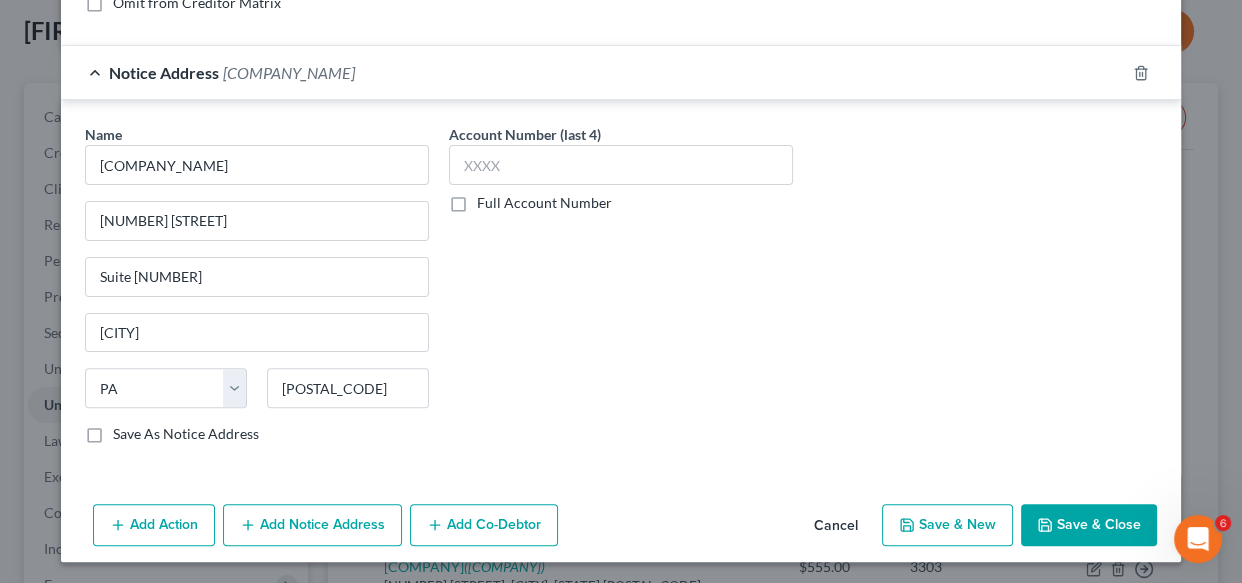 click on "Save As Notice Address" at bounding box center (186, 434) 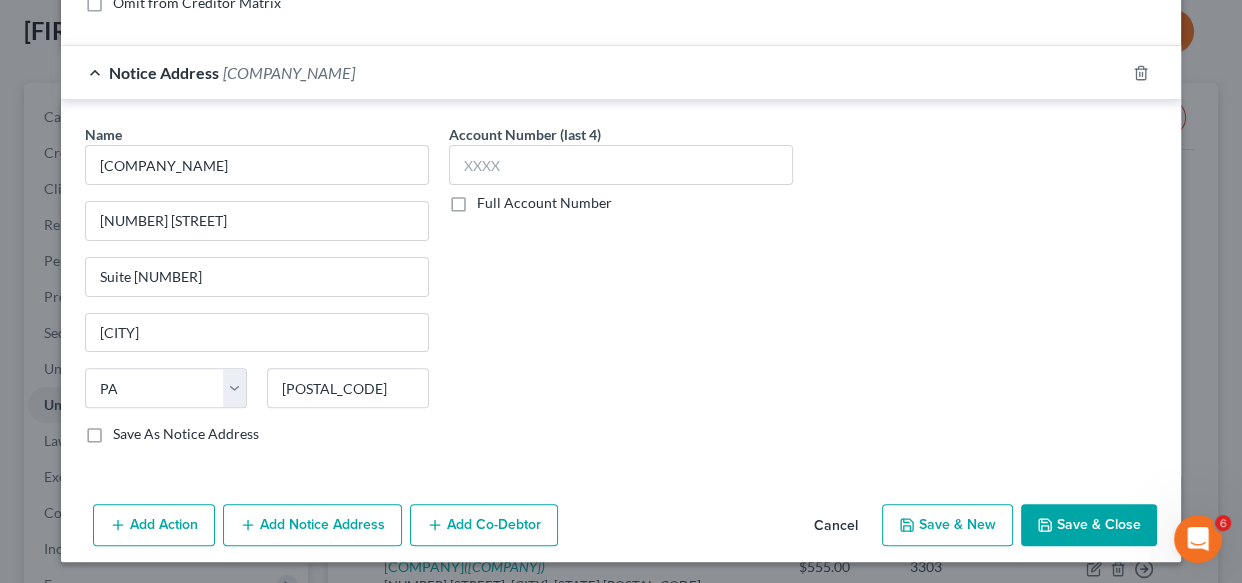checkbox on "true" 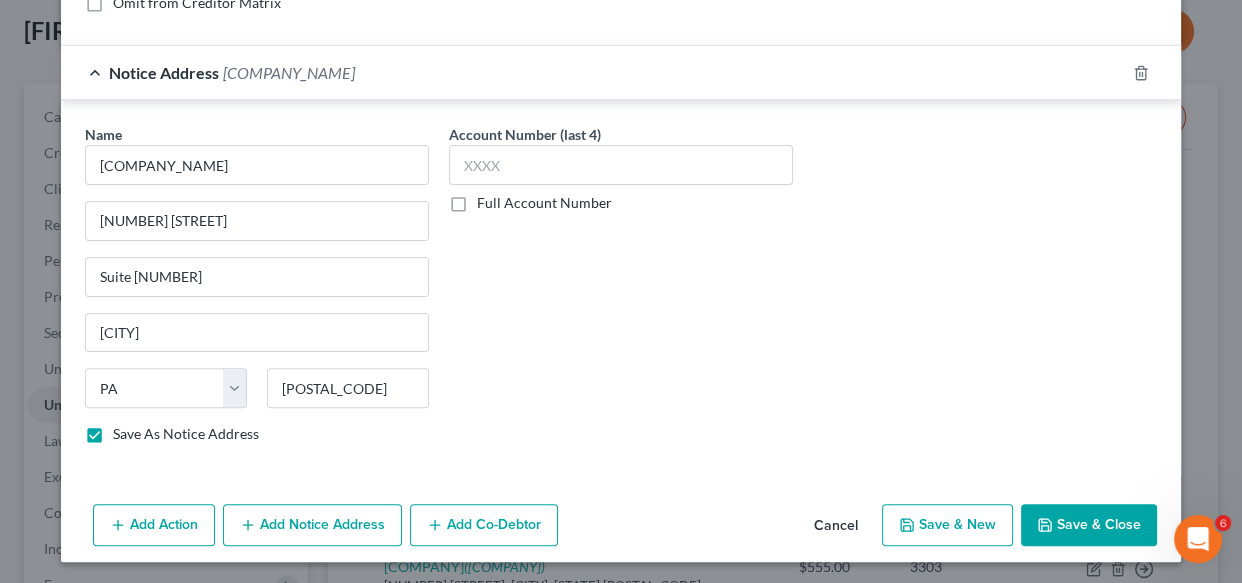 click on "Save & New" at bounding box center [947, 525] 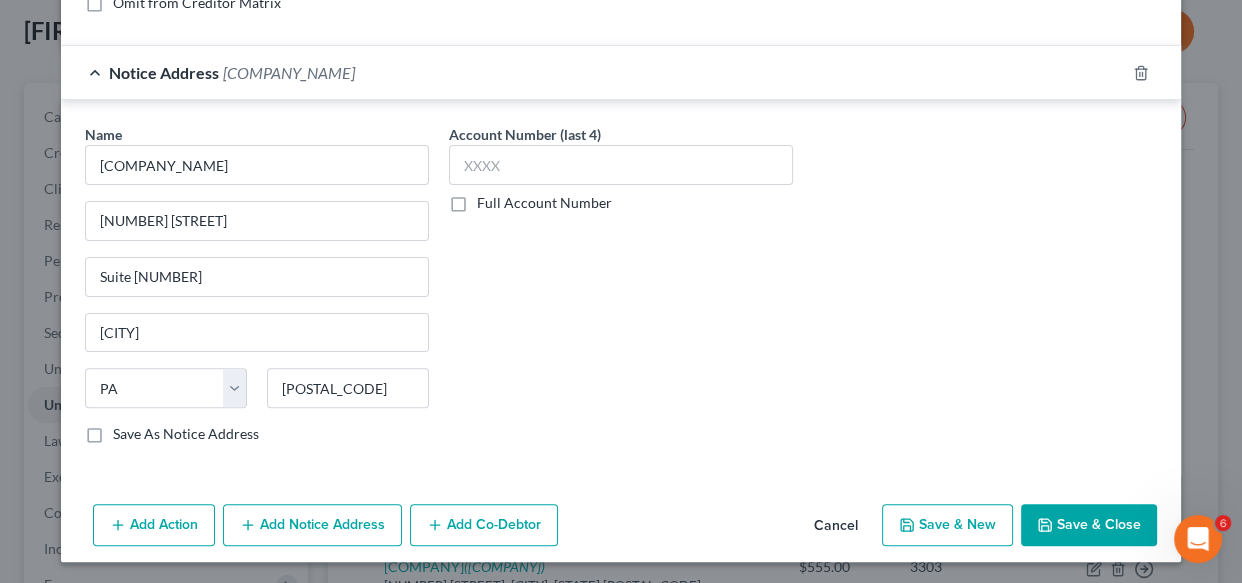 select on "2" 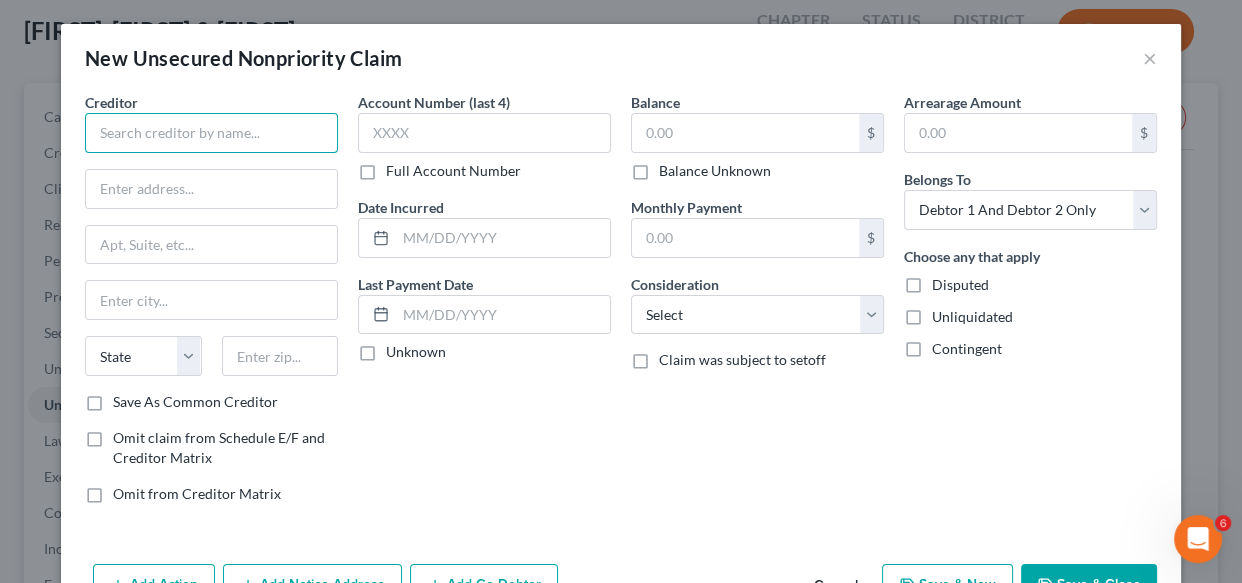 click at bounding box center (211, 133) 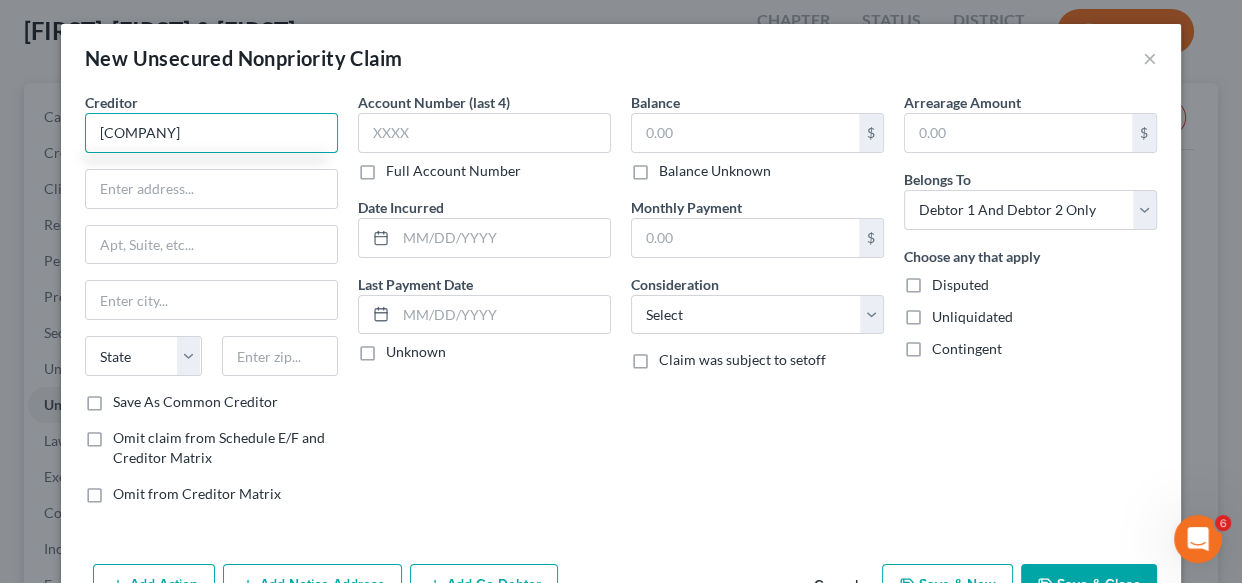 type on "[COMPANY]" 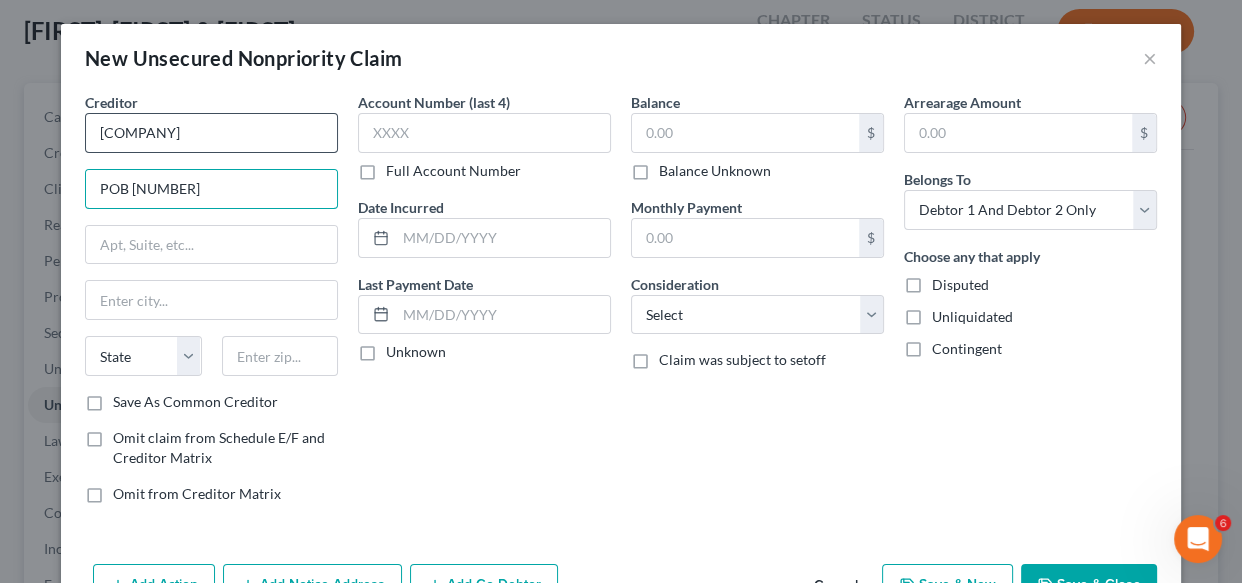 type on "POB [NUMBER]" 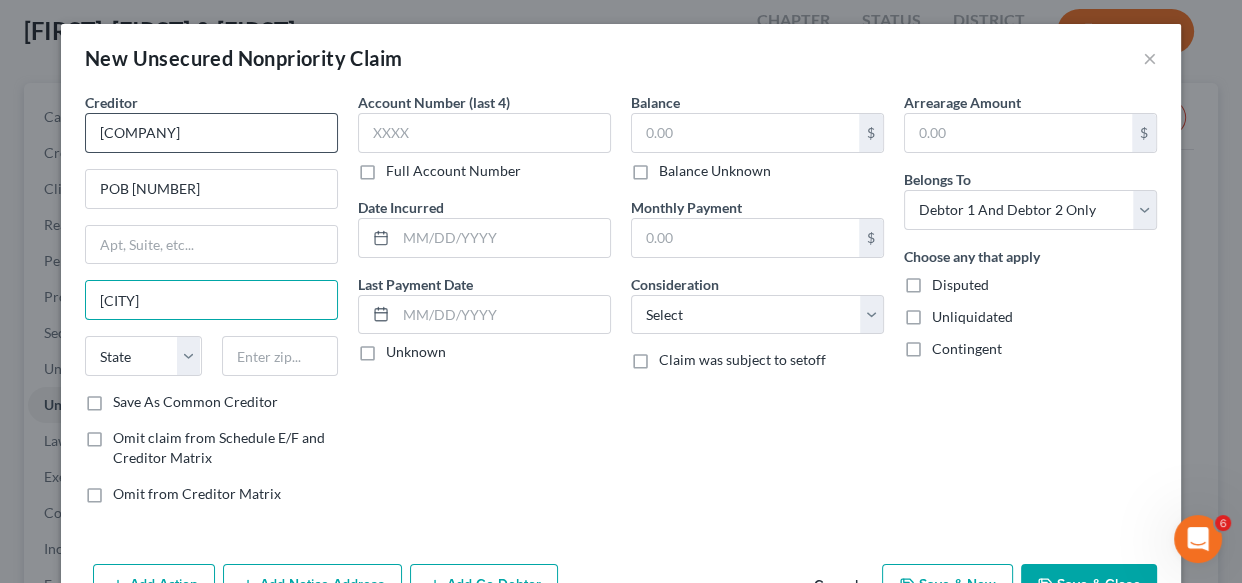 type on "[CITY]" 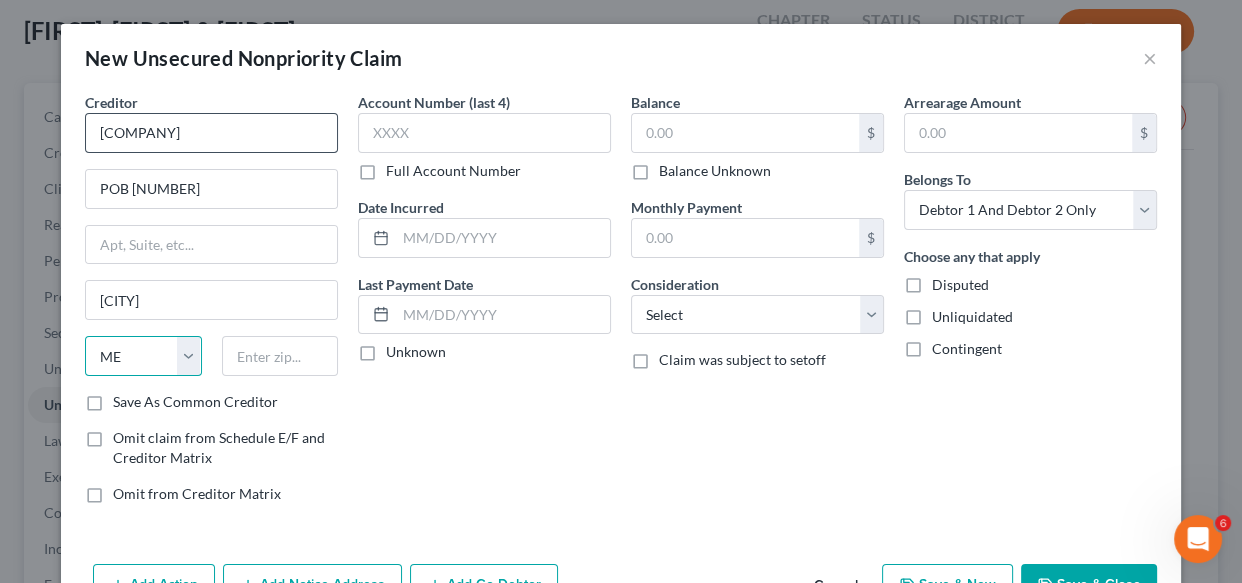 select on "26" 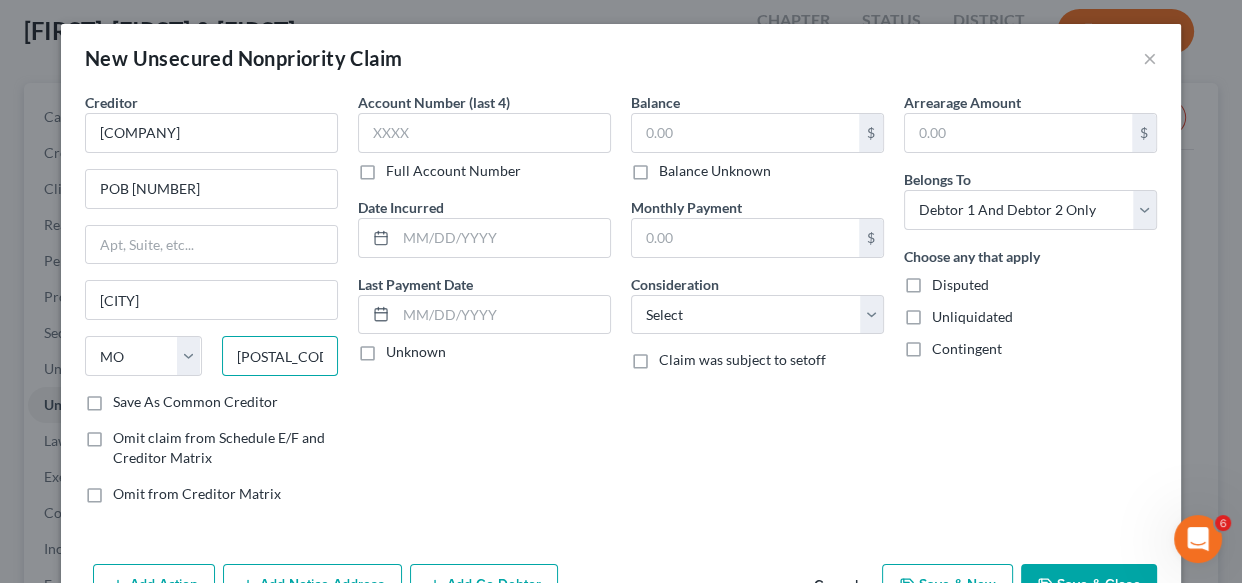 type on "[POSTAL_CODE]" 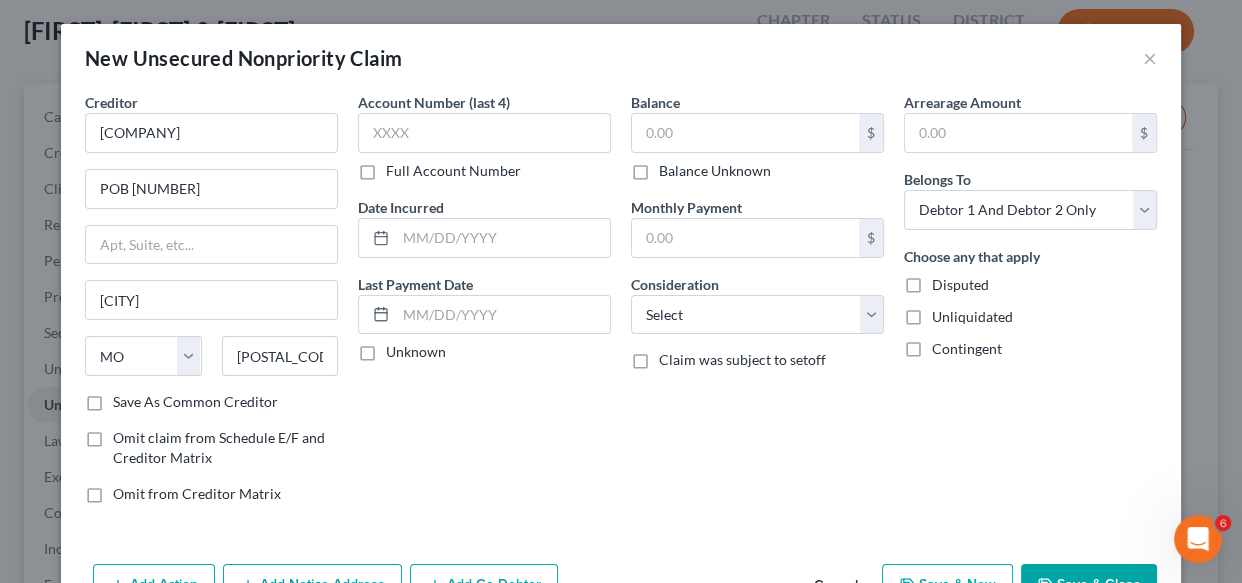click on "Save As Common Creditor" at bounding box center [195, 402] 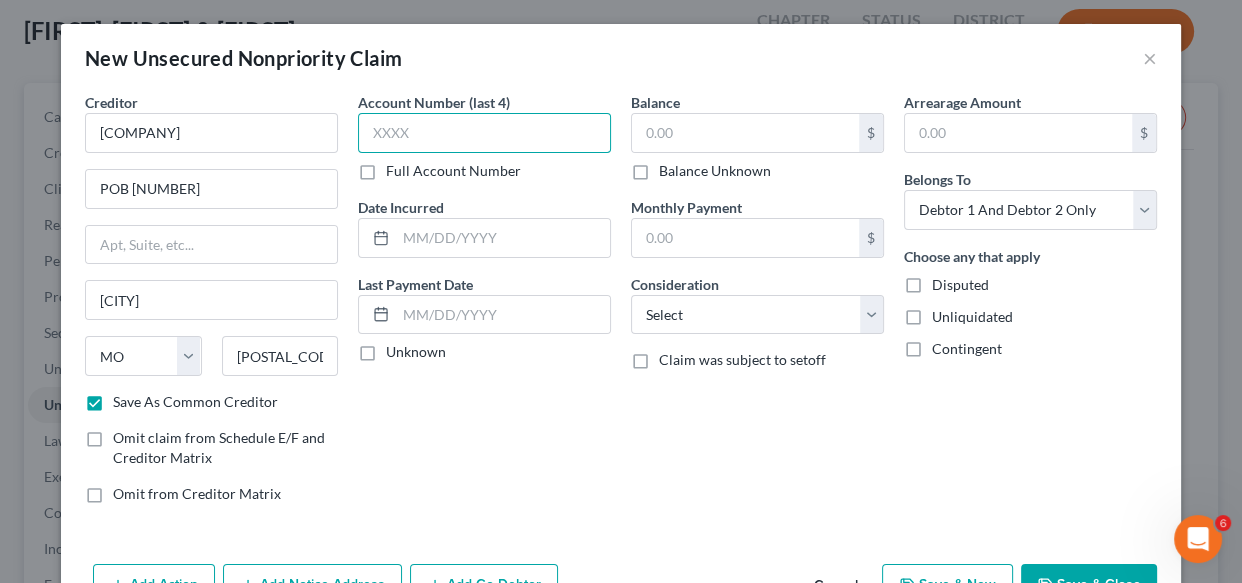 click at bounding box center (484, 133) 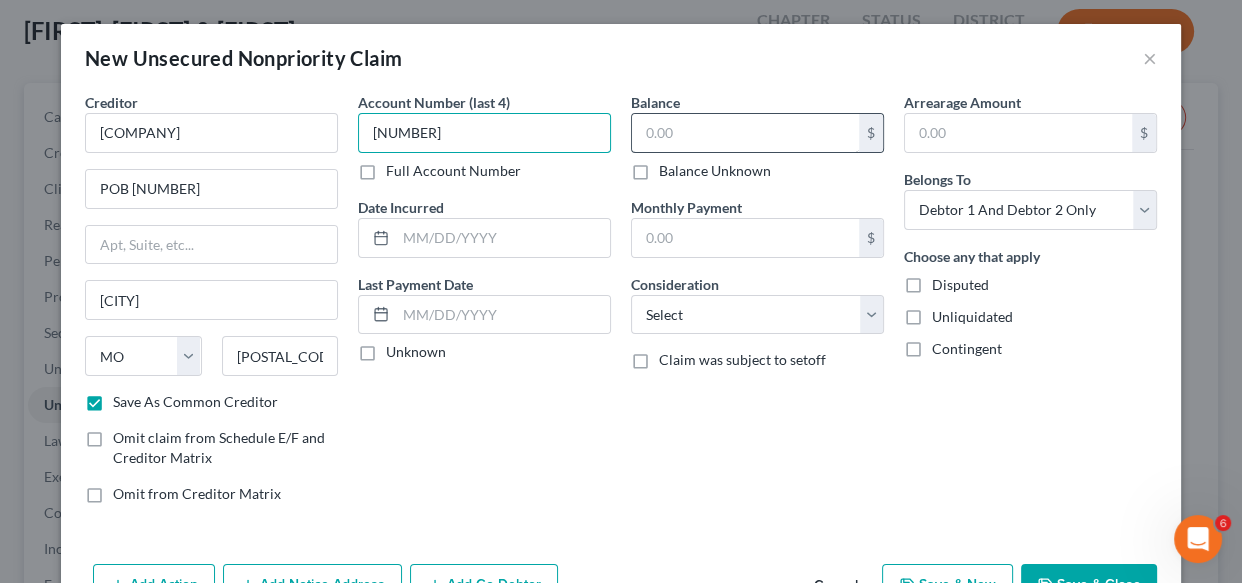type on "[NUMBER]" 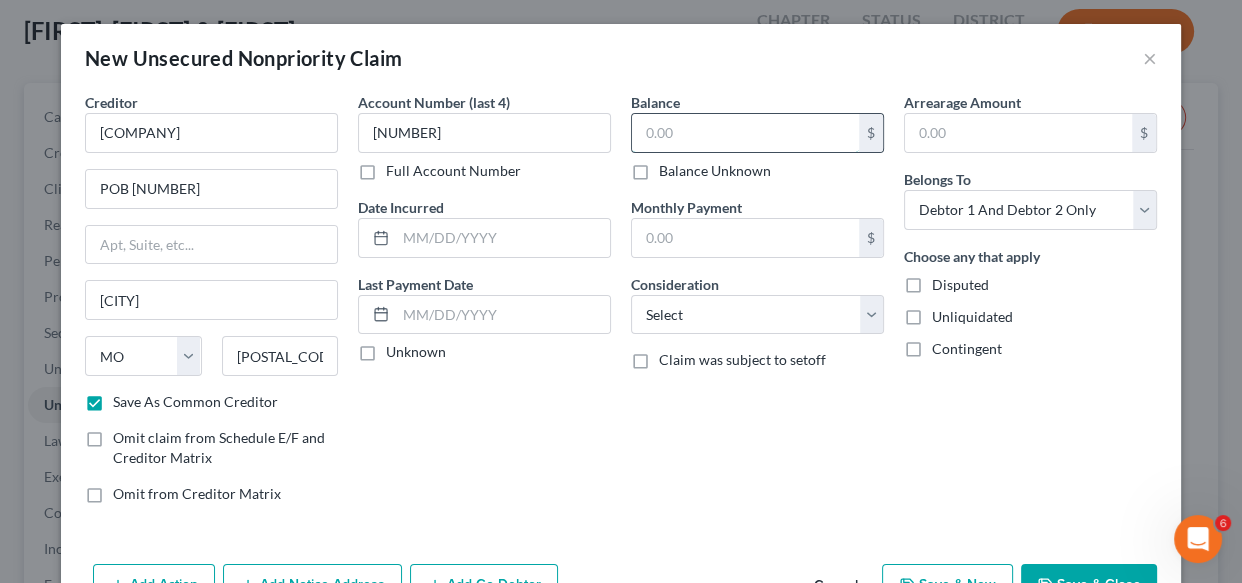 click at bounding box center (745, 133) 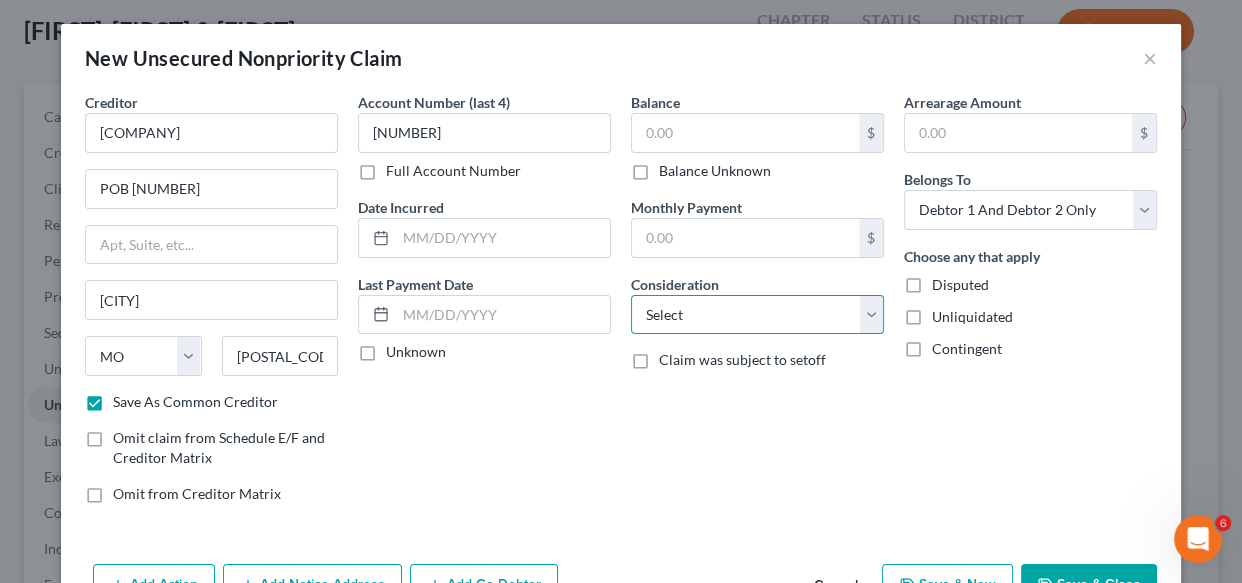click on "Select Cable / Satellite Services Collection Agency Credit Card Debt Debt Counseling / Attorneys Deficiency Balance Domestic Support Obligations Home / Car Repairs Income Taxes Judgment Liens Medical Services Monies Loaned / Advanced Mortgage Obligation From Divorce Or Separation Obligation To Pensions Other Overdrawn Bank Account Promised To Help Pay Creditors Student Loans Suppliers And Vendors Telephone / Internet Services Utility Services" at bounding box center (757, 315) 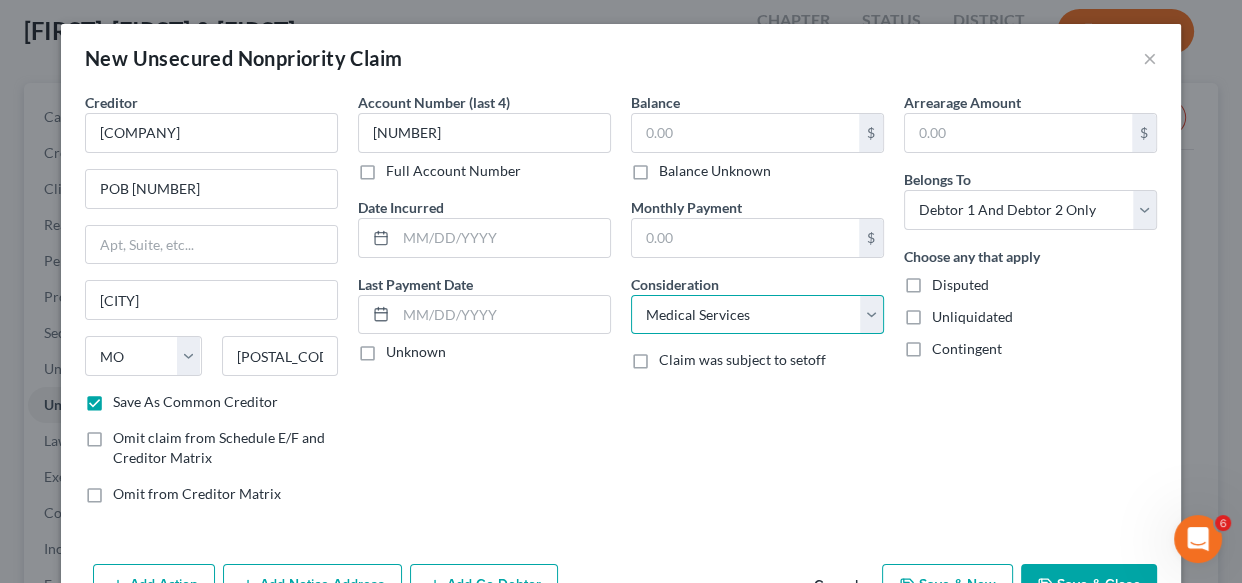 click on "Select Cable / Satellite Services Collection Agency Credit Card Debt Debt Counseling / Attorneys Deficiency Balance Domestic Support Obligations Home / Car Repairs Income Taxes Judgment Liens Medical Services Monies Loaned / Advanced Mortgage Obligation From Divorce Or Separation Obligation To Pensions Other Overdrawn Bank Account Promised To Help Pay Creditors Student Loans Suppliers And Vendors Telephone / Internet Services Utility Services" at bounding box center (757, 315) 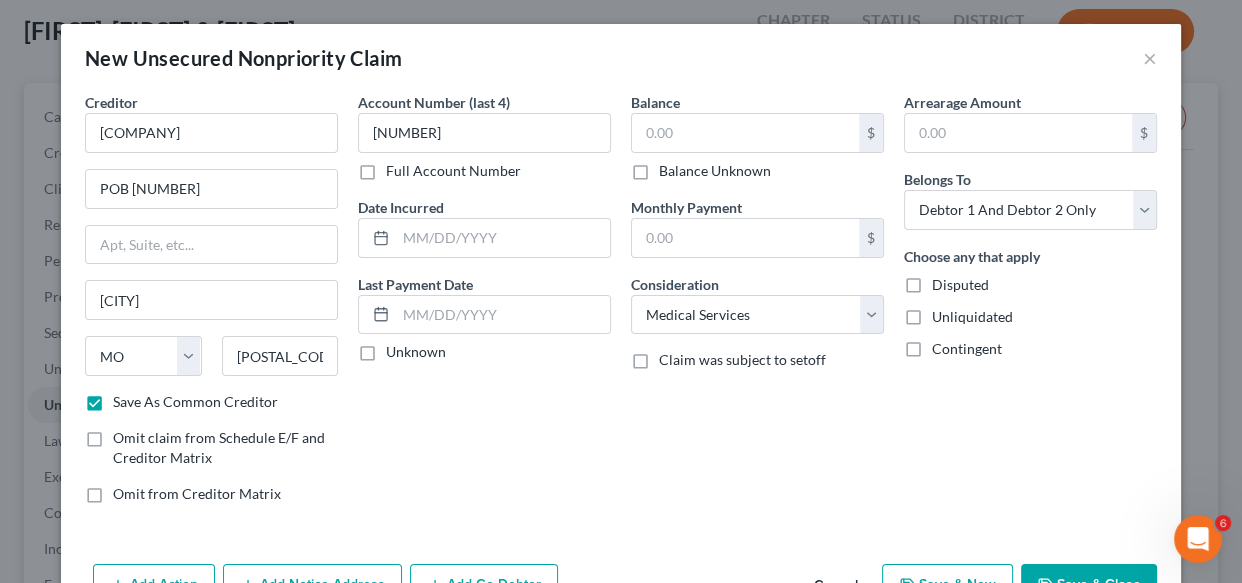 click on "Balance Unknown" at bounding box center (715, 171) 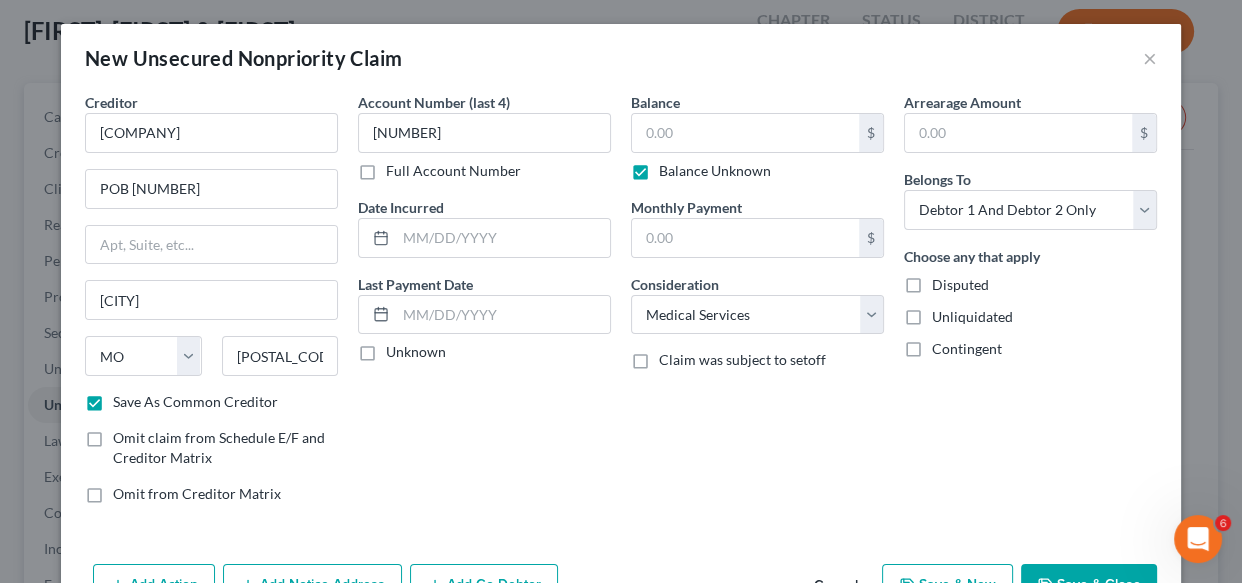 type on "0.00" 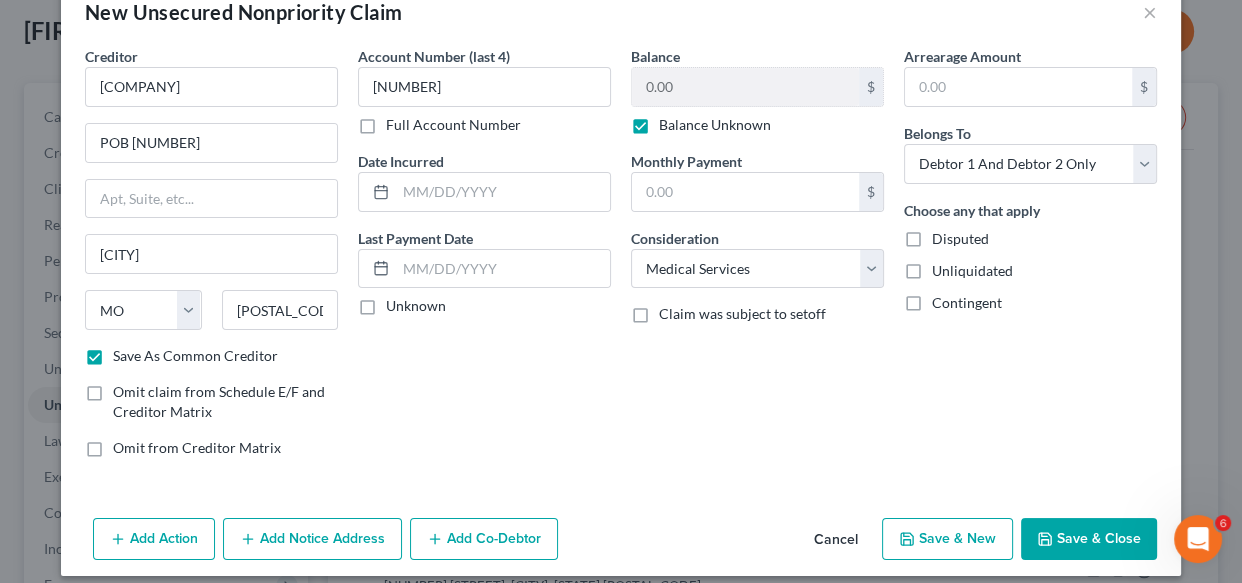 scroll, scrollTop: 61, scrollLeft: 0, axis: vertical 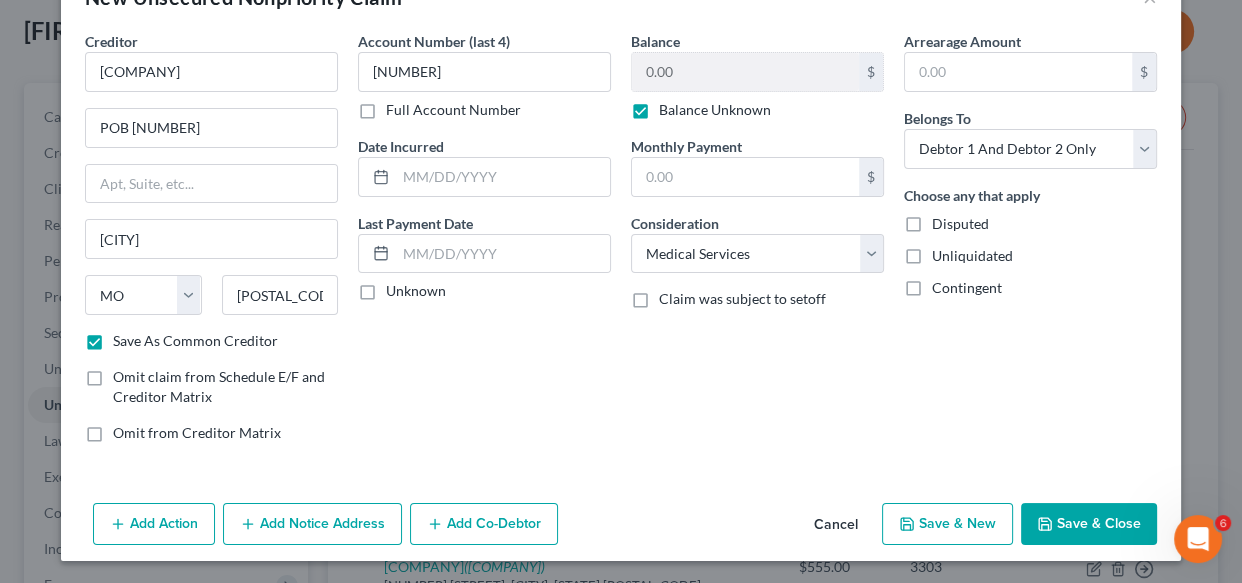click on "Save & New" at bounding box center [947, 524] 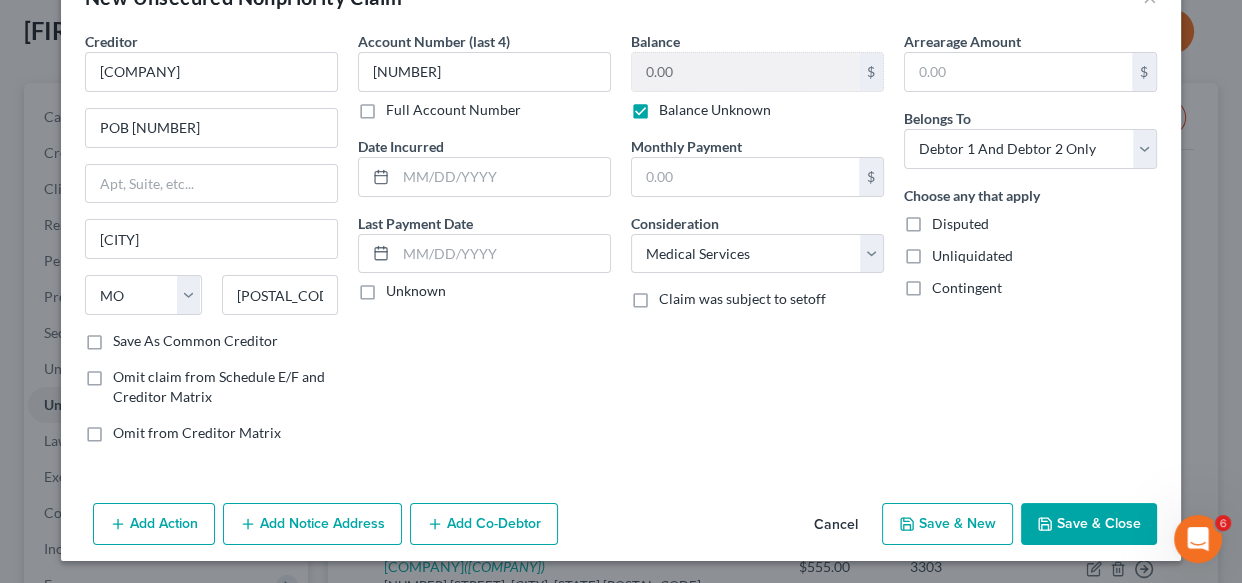 select on "2" 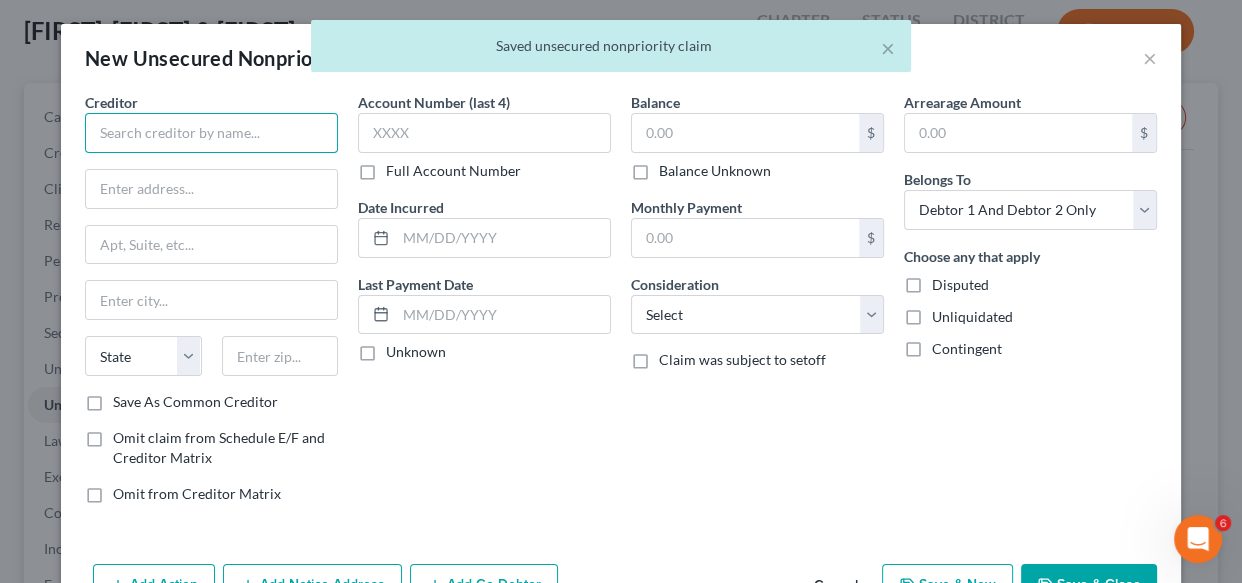 click at bounding box center (211, 133) 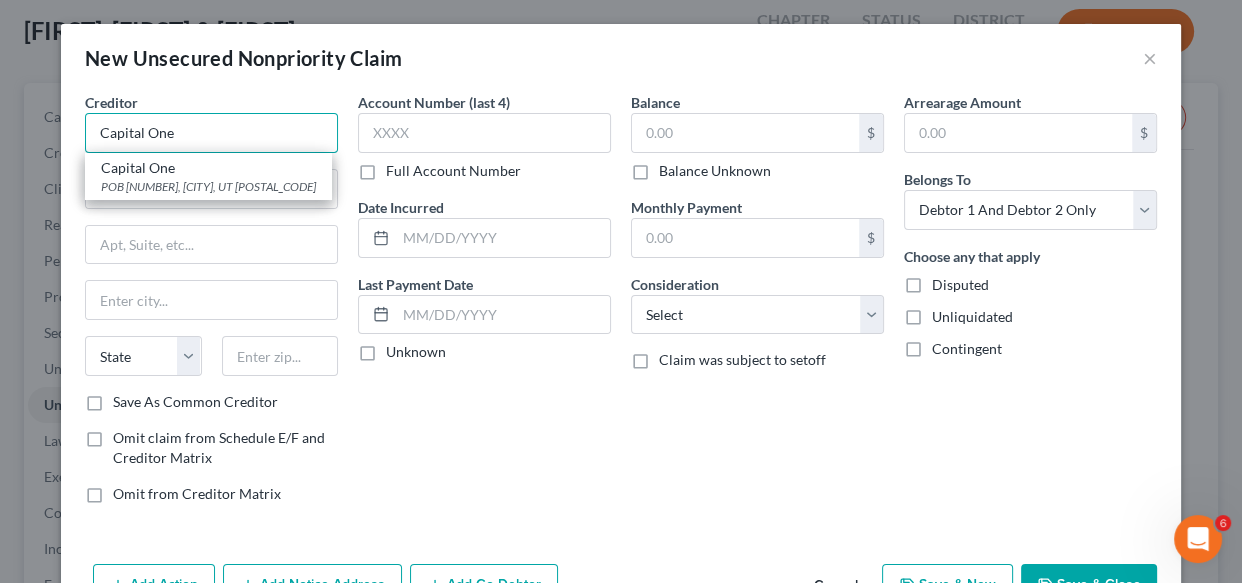 type on "Capital One" 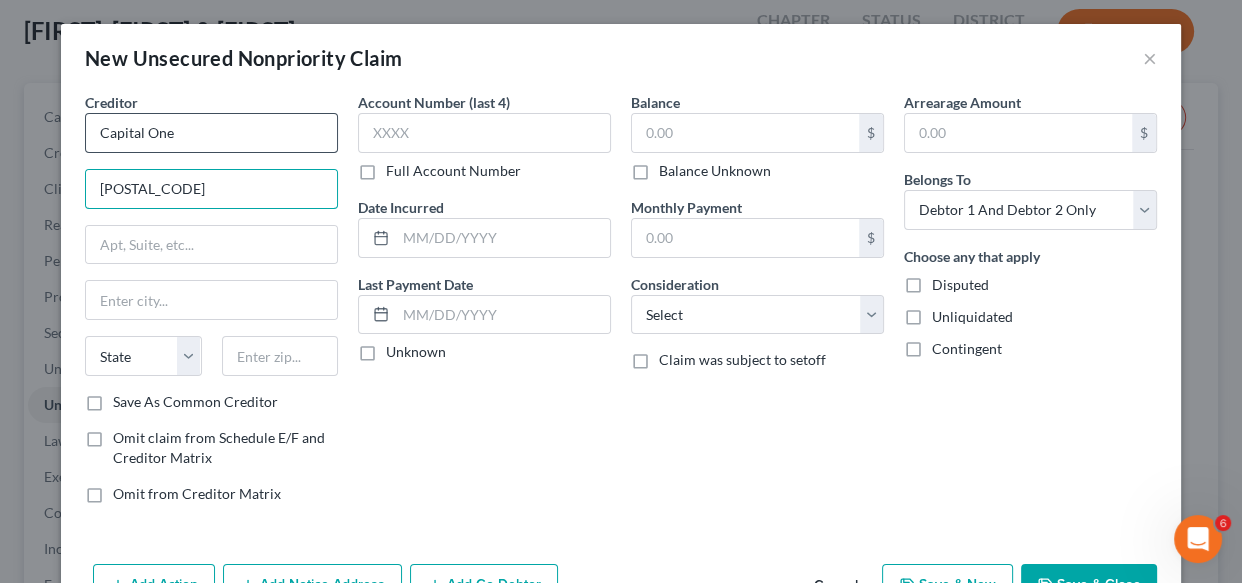 type on "[POSTAL_CODE]" 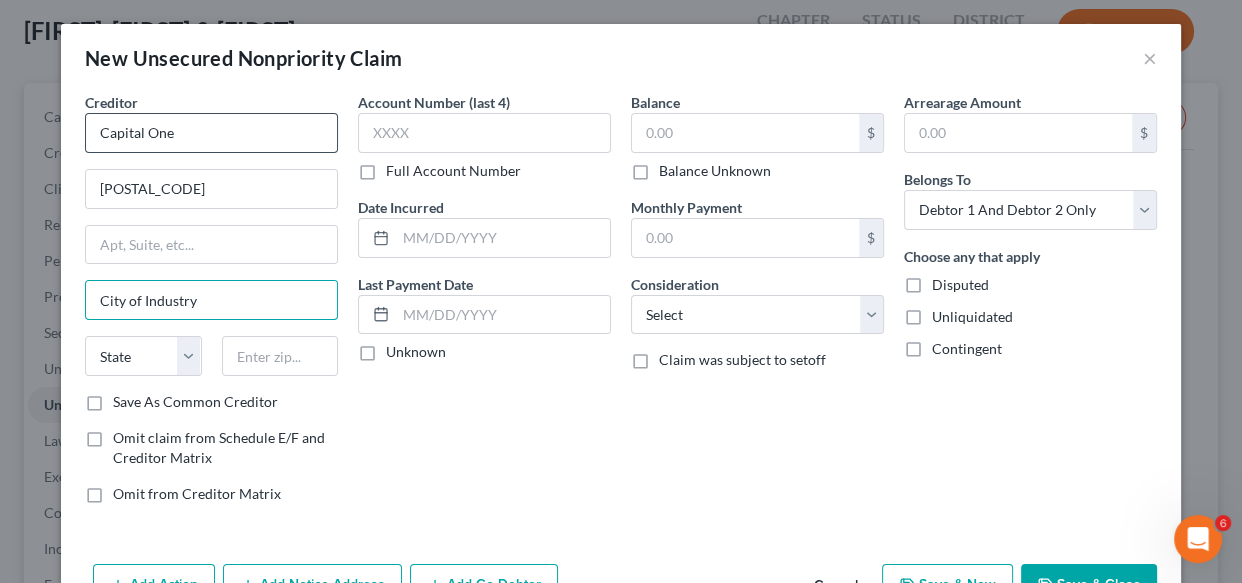 type on "City of Industry" 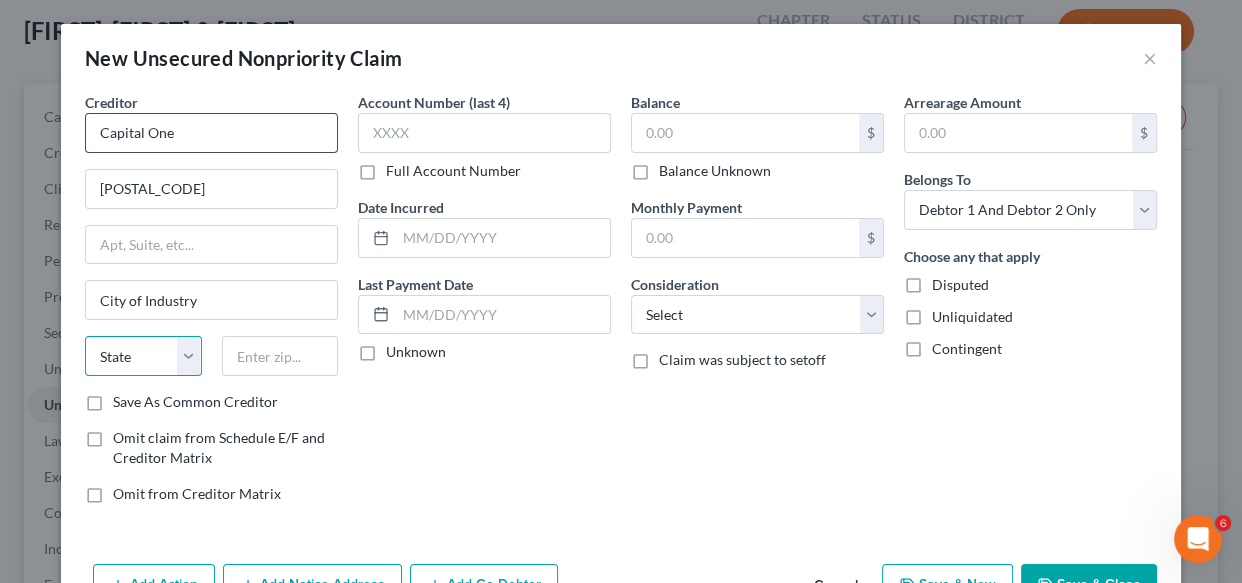 select on "4" 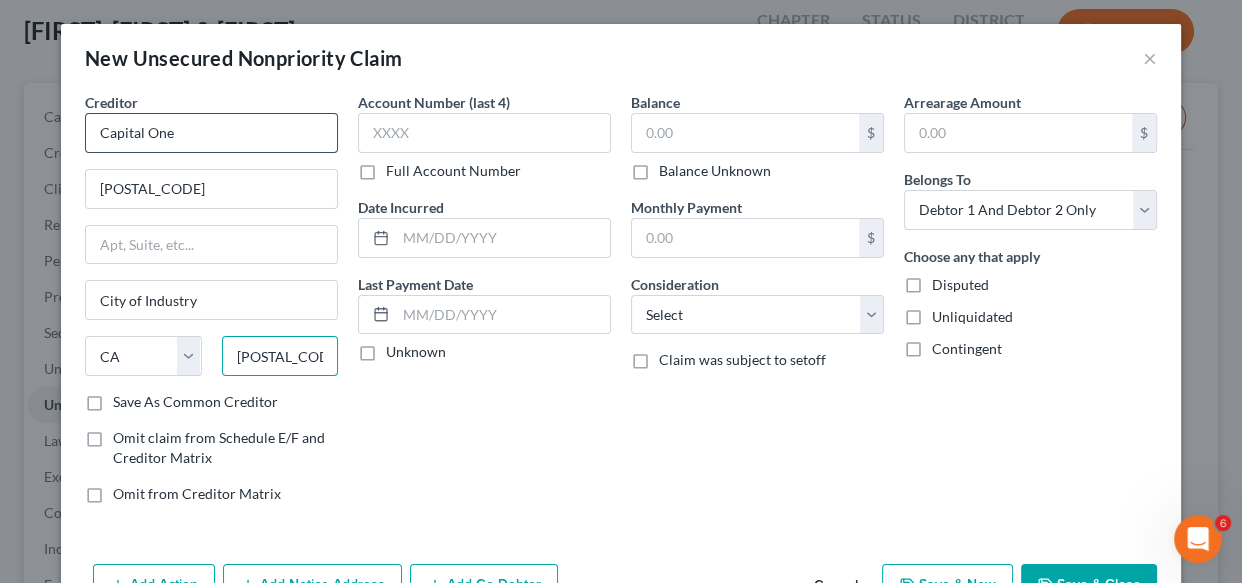 type on "[POSTAL_CODE]-[POSTAL_CODE]" 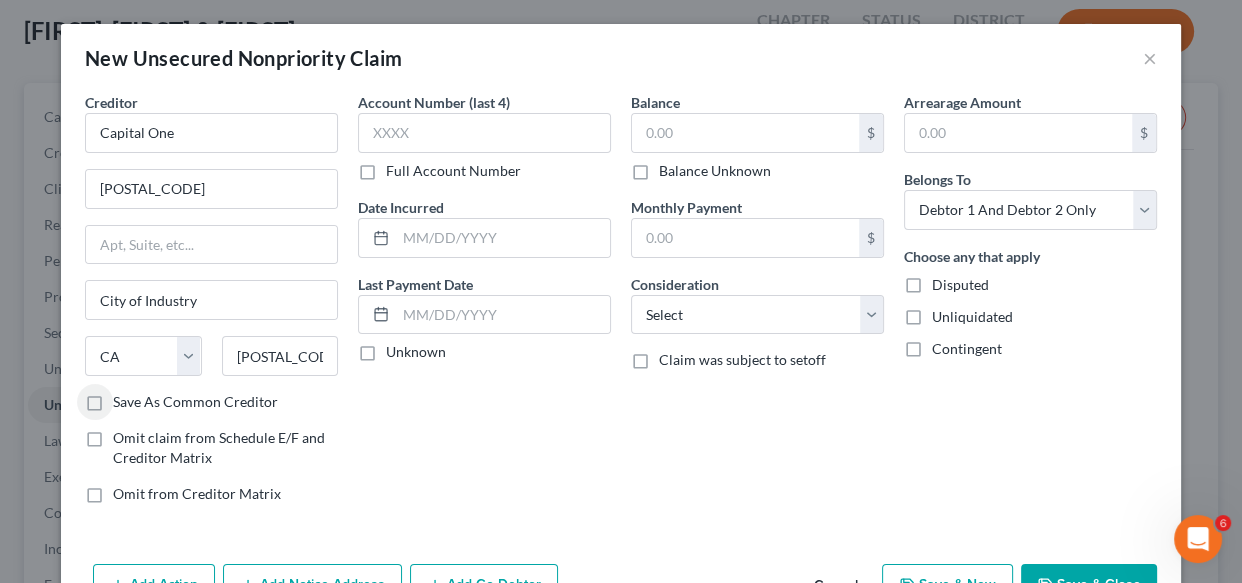 click on "Save As Common Creditor" at bounding box center (195, 402) 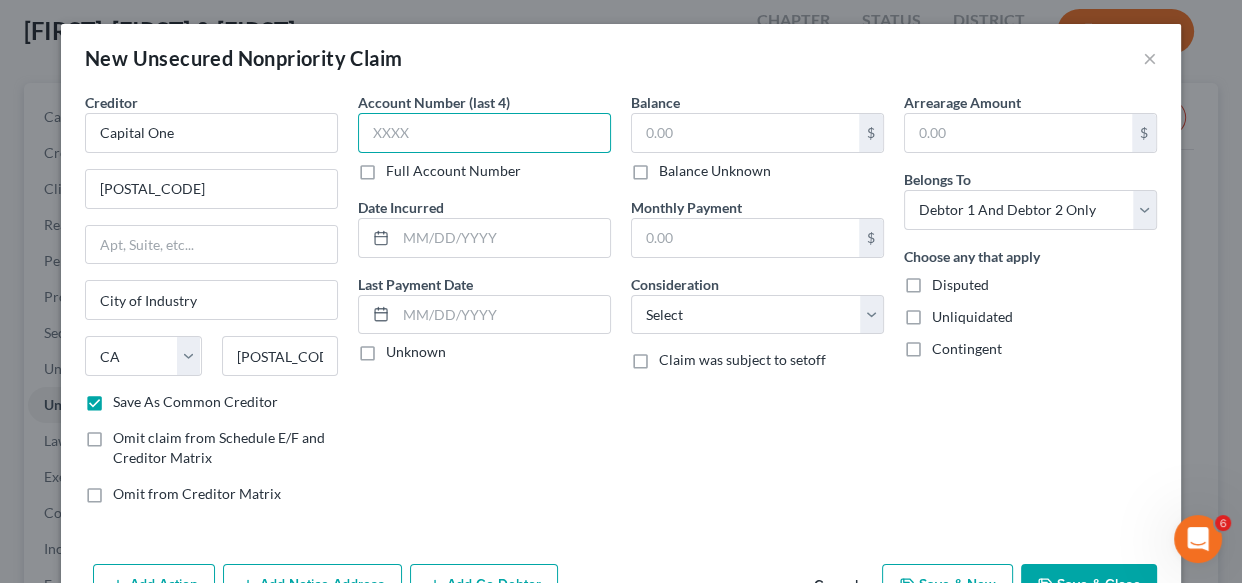 click at bounding box center [484, 133] 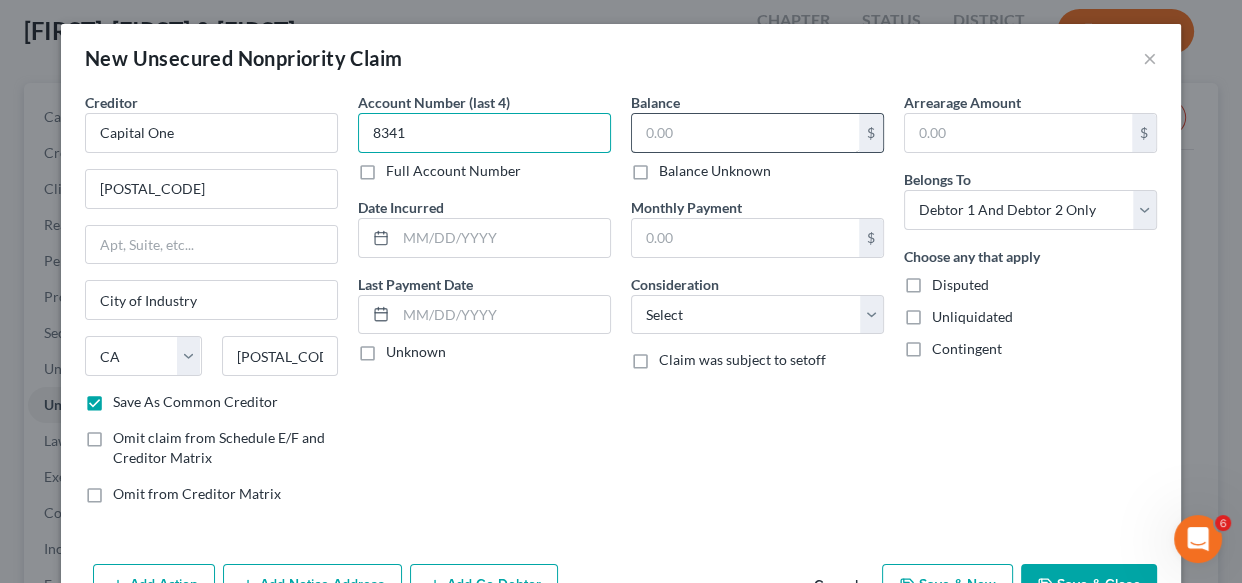 type on "8341" 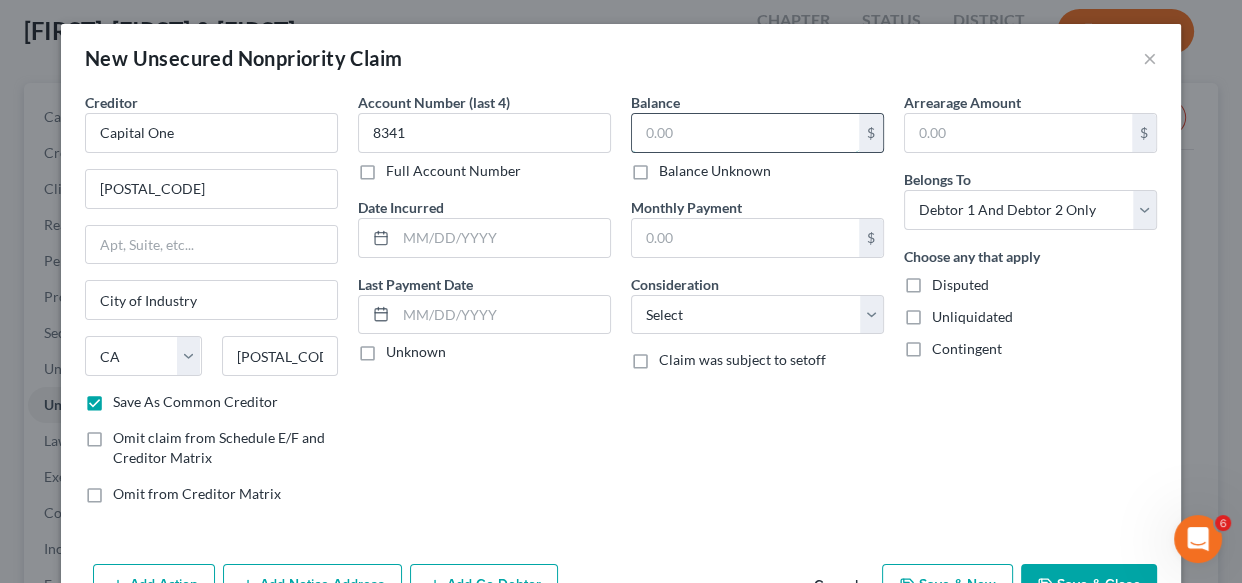 click at bounding box center [745, 133] 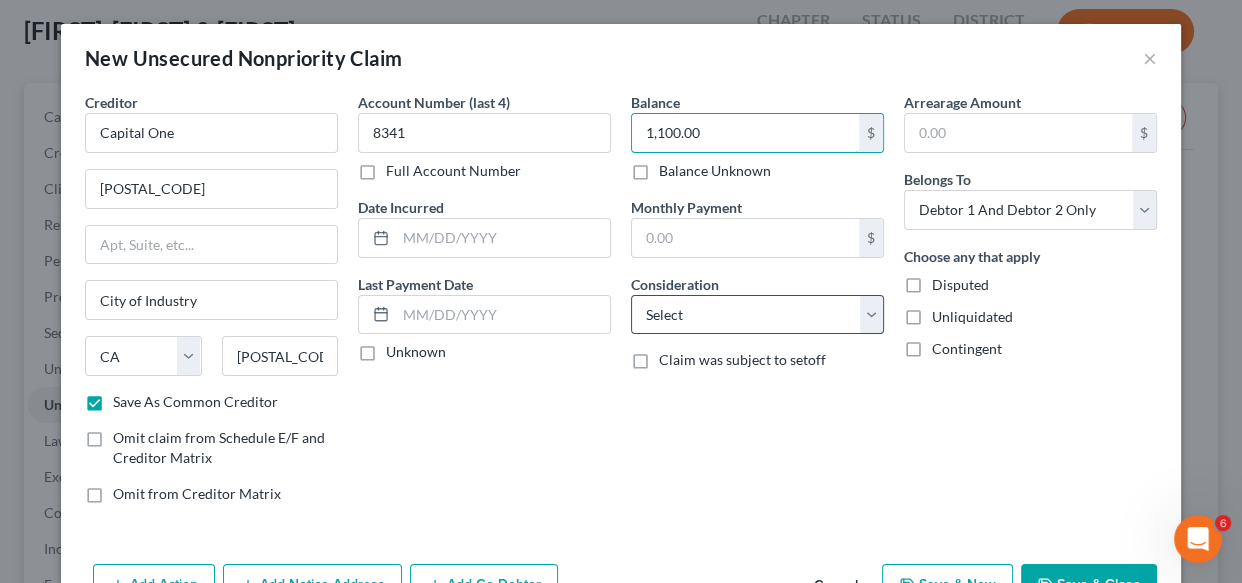 type on "1,100.00" 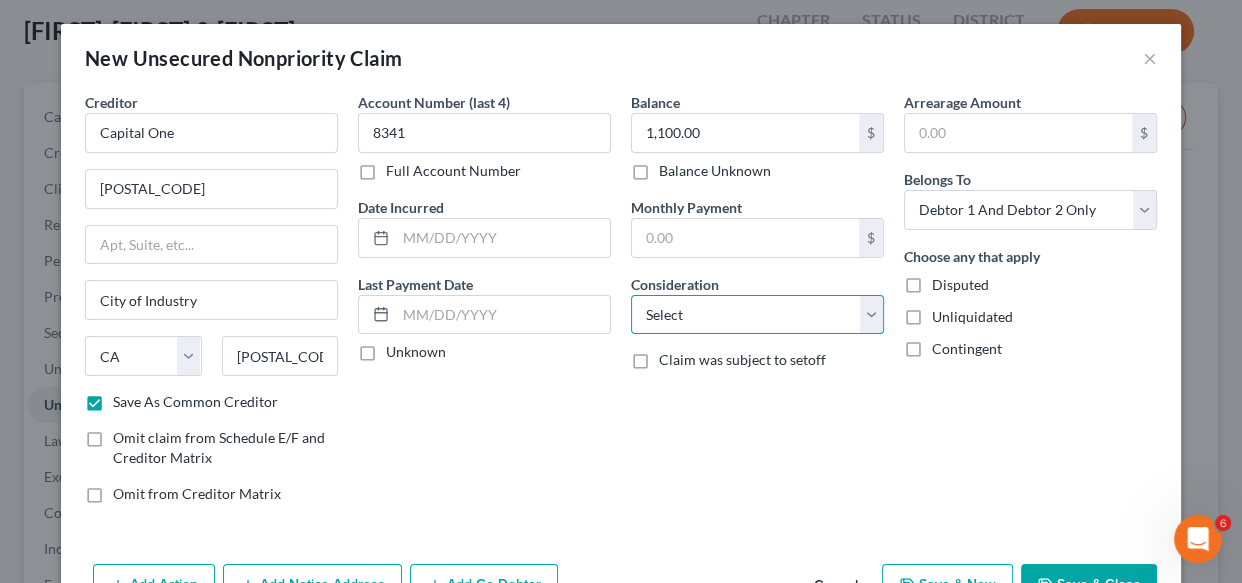 click on "Select Cable / Satellite Services Collection Agency Credit Card Debt Debt Counseling / Attorneys Deficiency Balance Domestic Support Obligations Home / Car Repairs Income Taxes Judgment Liens Medical Services Monies Loaned / Advanced Mortgage Obligation From Divorce Or Separation Obligation To Pensions Other Overdrawn Bank Account Promised To Help Pay Creditors Student Loans Suppliers And Vendors Telephone / Internet Services Utility Services" at bounding box center [757, 315] 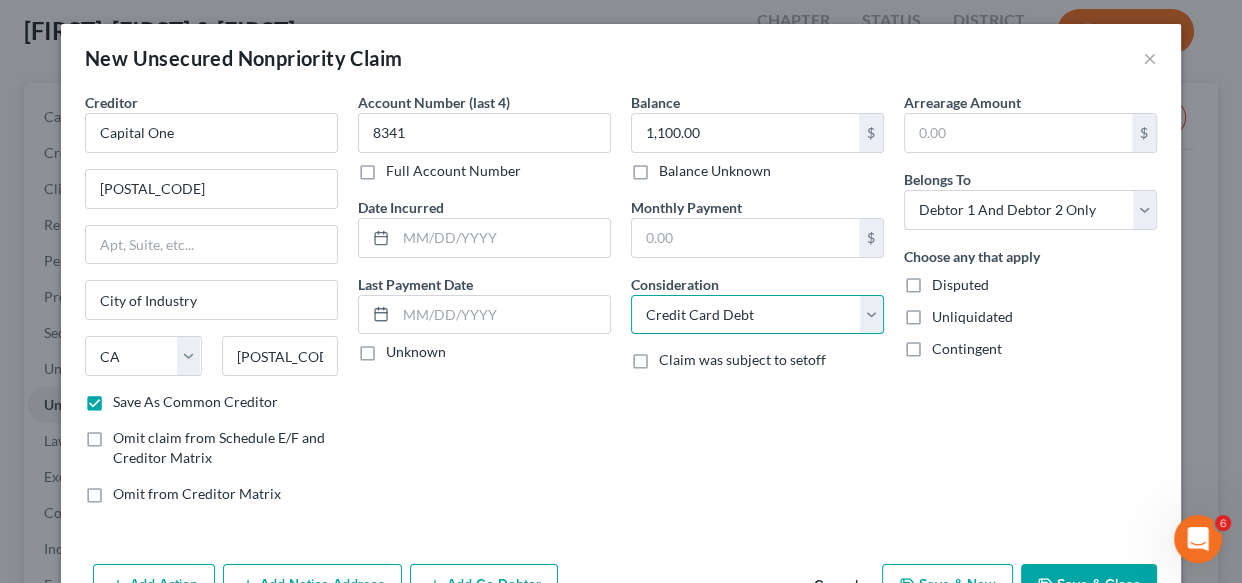 click on "Select Cable / Satellite Services Collection Agency Credit Card Debt Debt Counseling / Attorneys Deficiency Balance Domestic Support Obligations Home / Car Repairs Income Taxes Judgment Liens Medical Services Monies Loaned / Advanced Mortgage Obligation From Divorce Or Separation Obligation To Pensions Other Overdrawn Bank Account Promised To Help Pay Creditors Student Loans Suppliers And Vendors Telephone / Internet Services Utility Services" at bounding box center (757, 315) 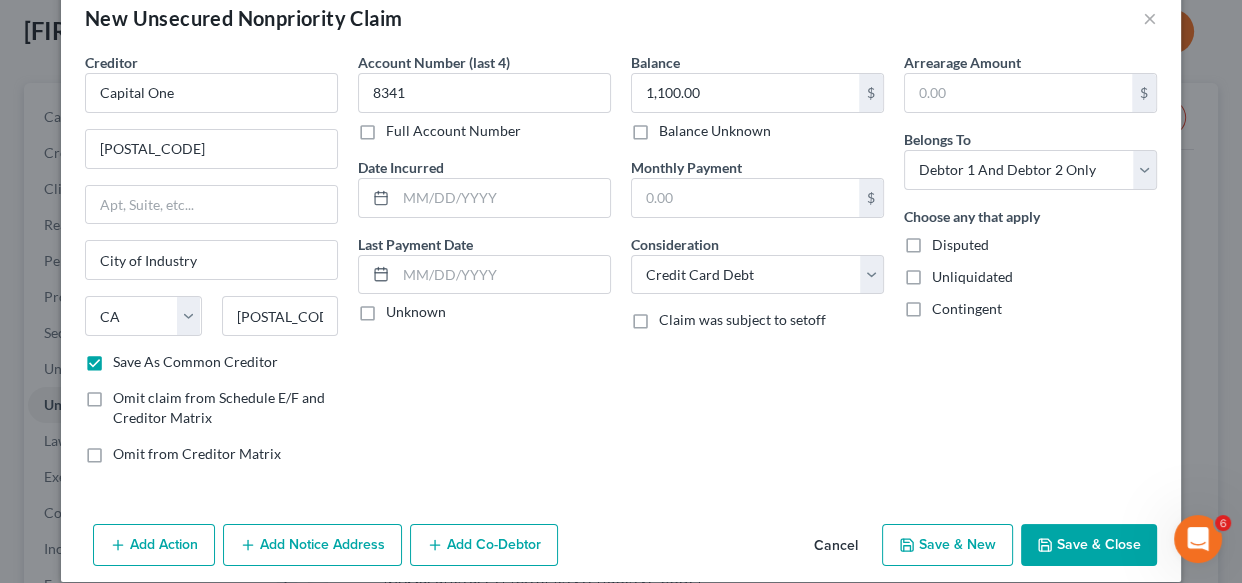 scroll, scrollTop: 61, scrollLeft: 0, axis: vertical 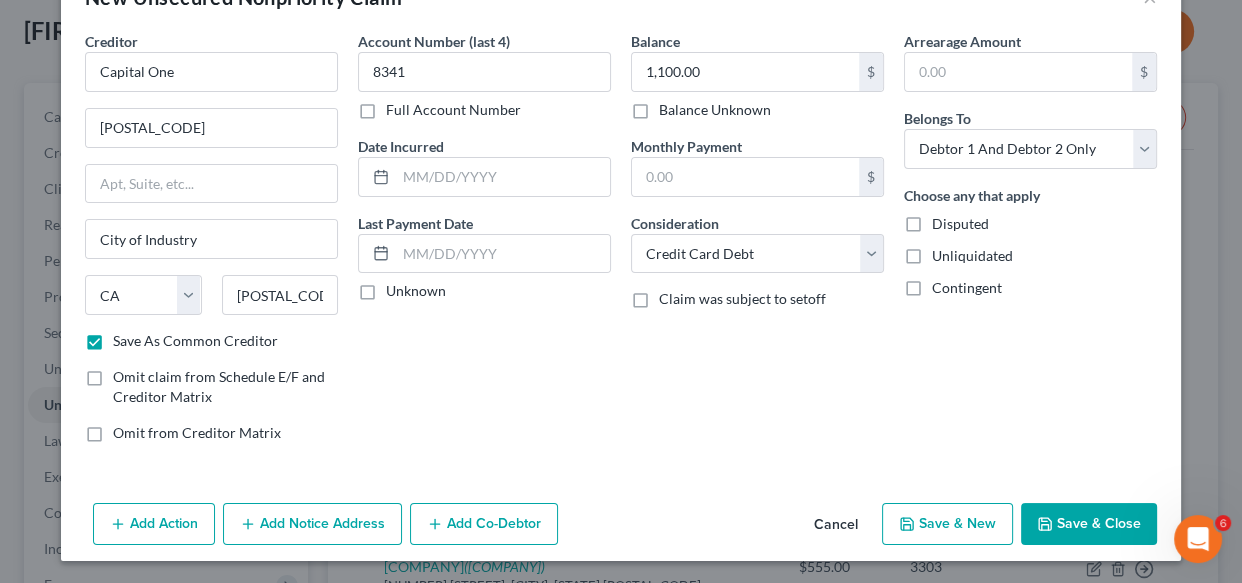 click on "Save & New" at bounding box center [947, 524] 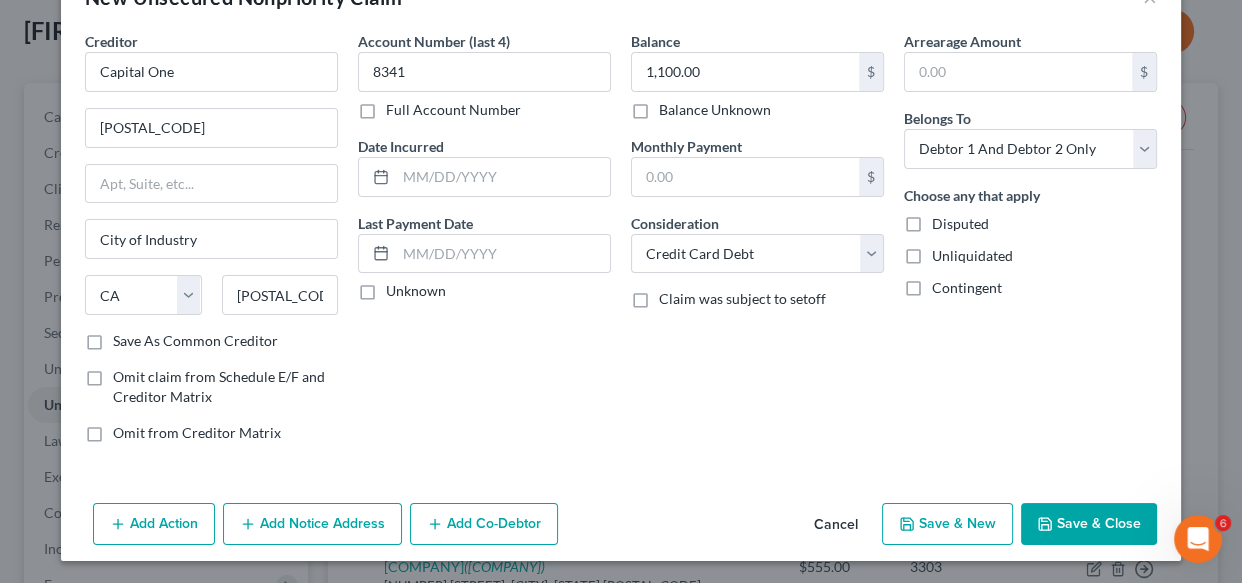 checkbox on "false" 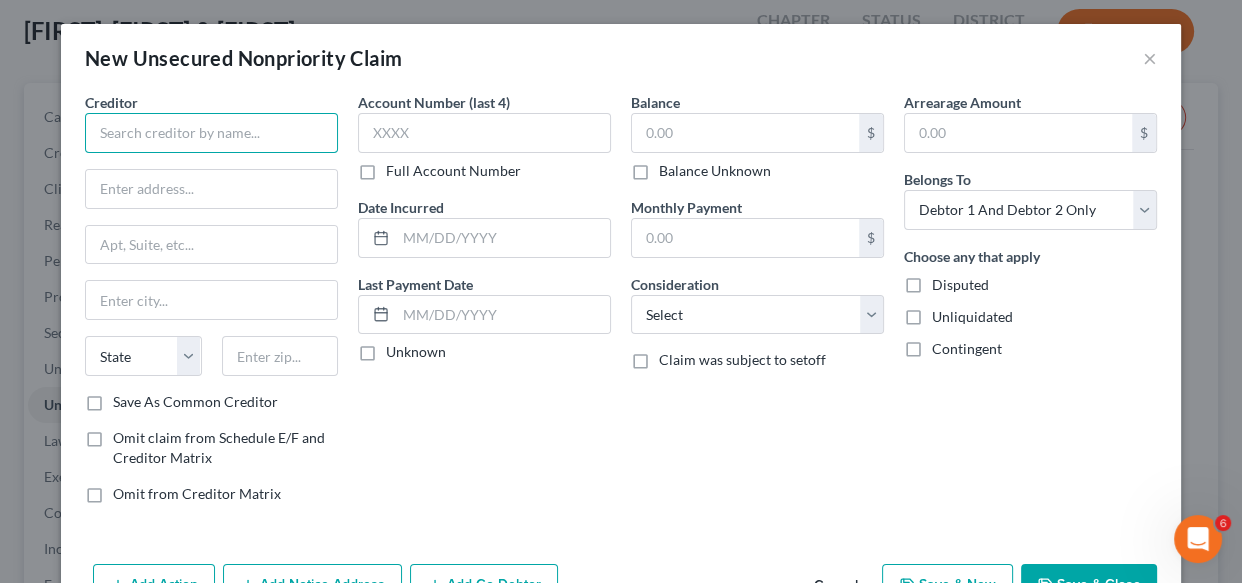 click at bounding box center (211, 133) 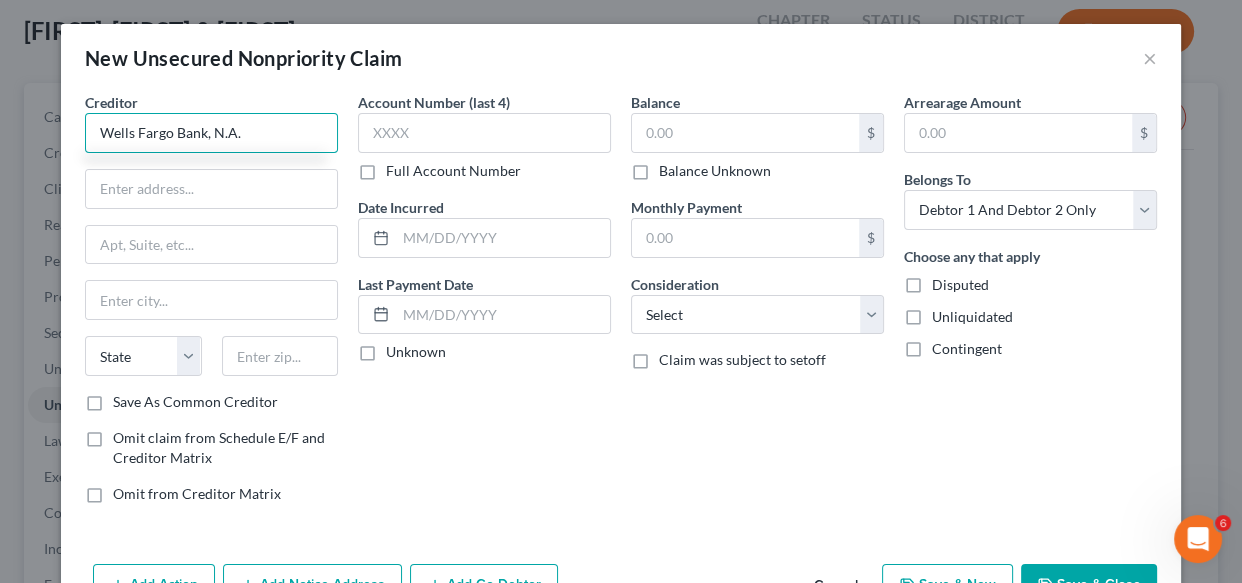 type on "Wells Fargo Bank, N.A." 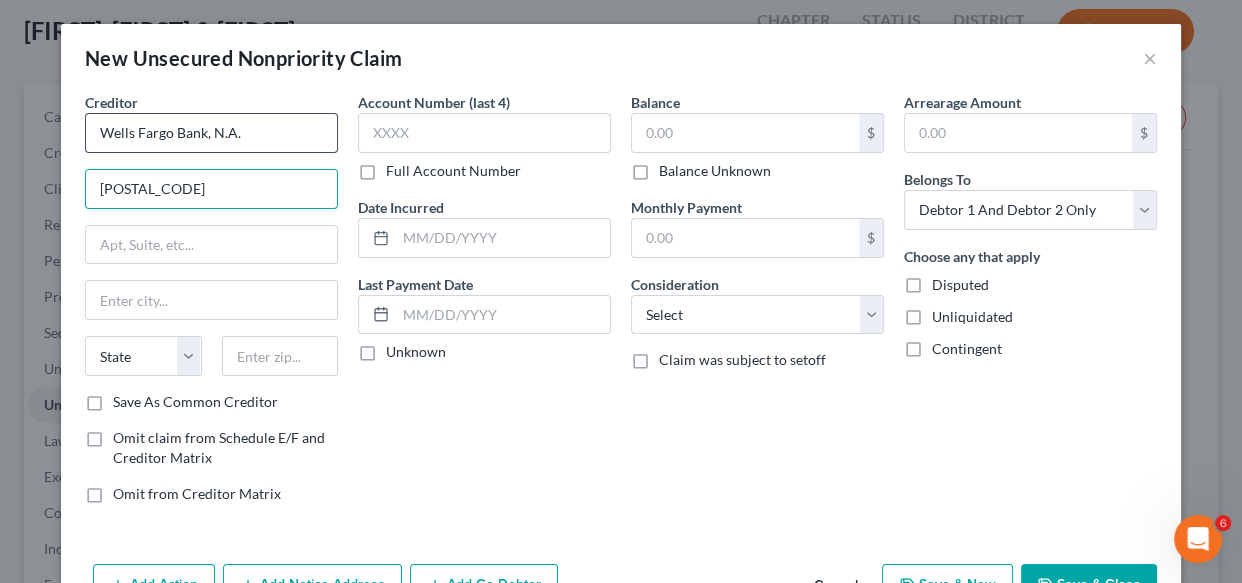 type on "[POSTAL_CODE]" 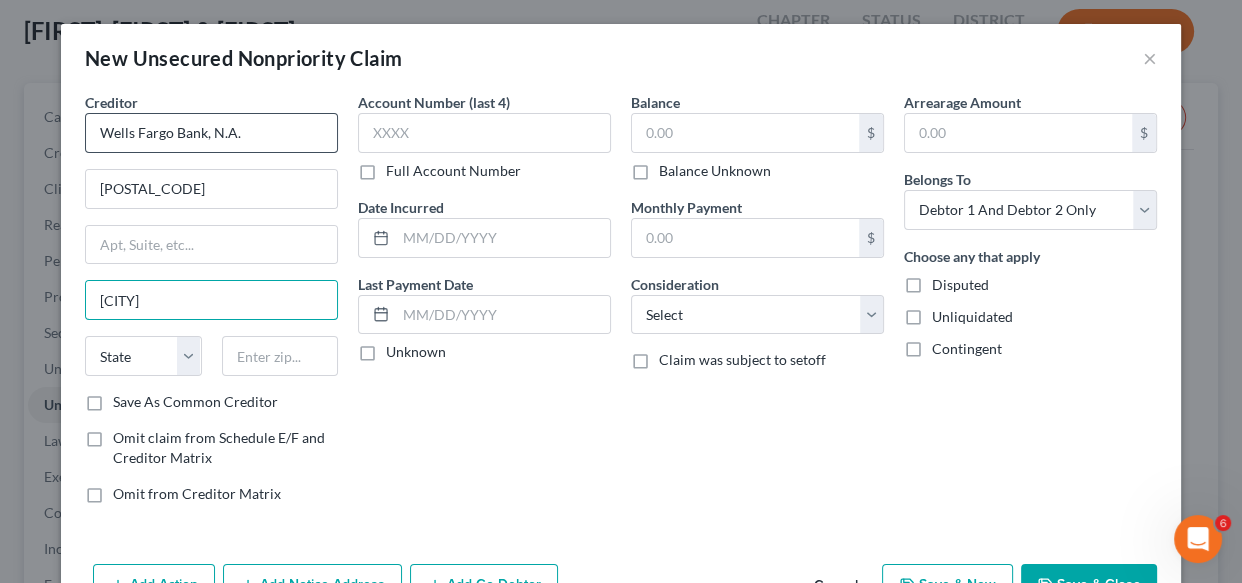 type on "[CITY]" 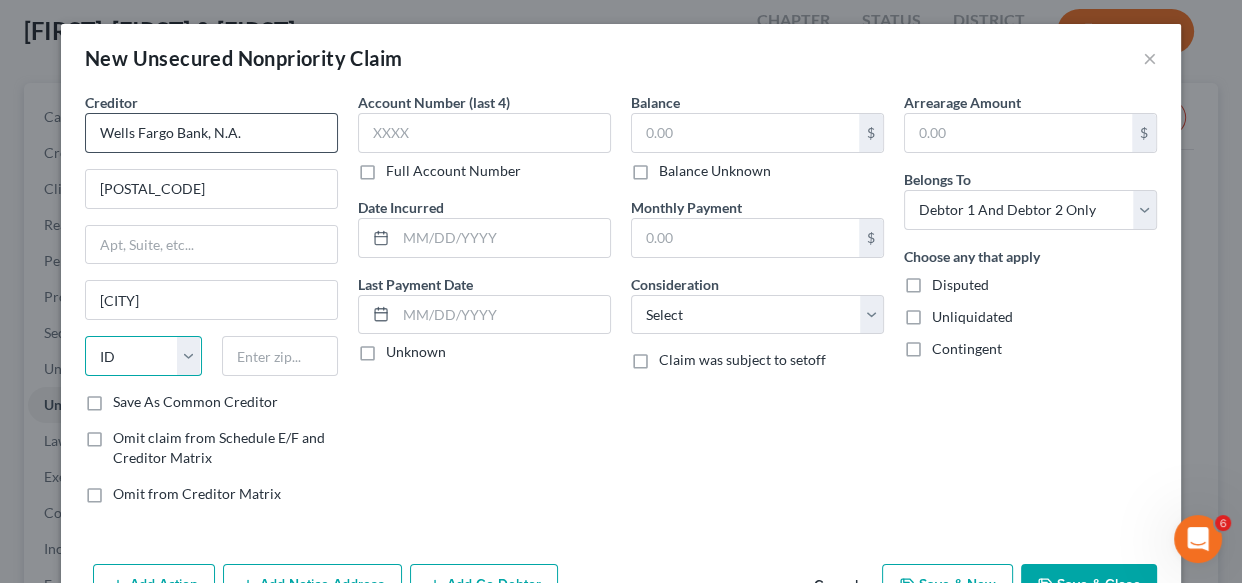 type 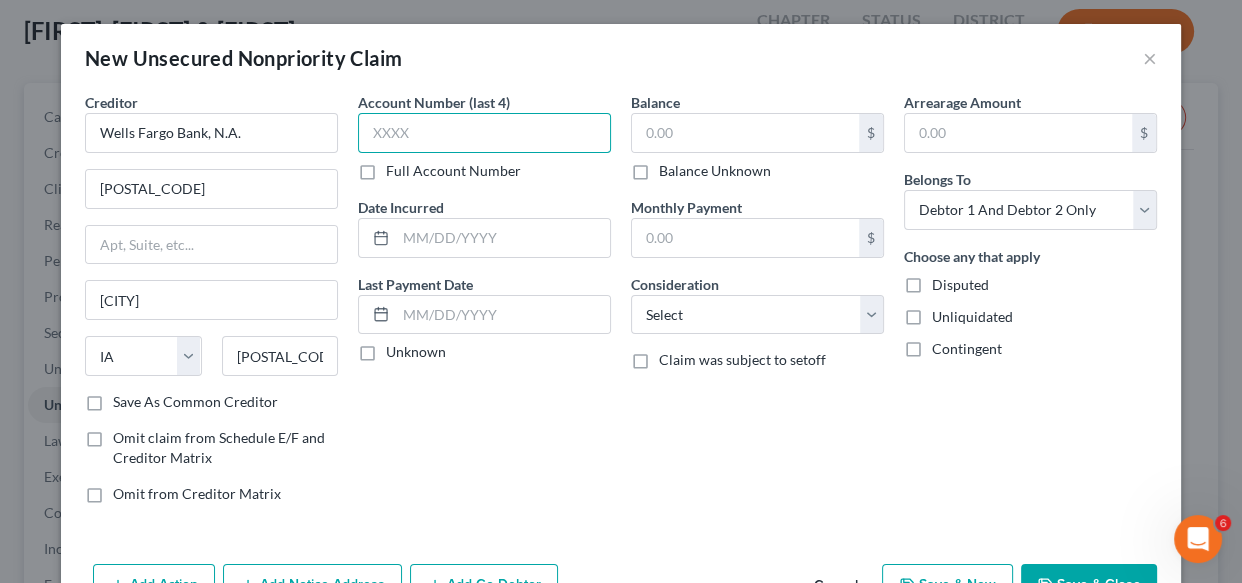 click at bounding box center [484, 133] 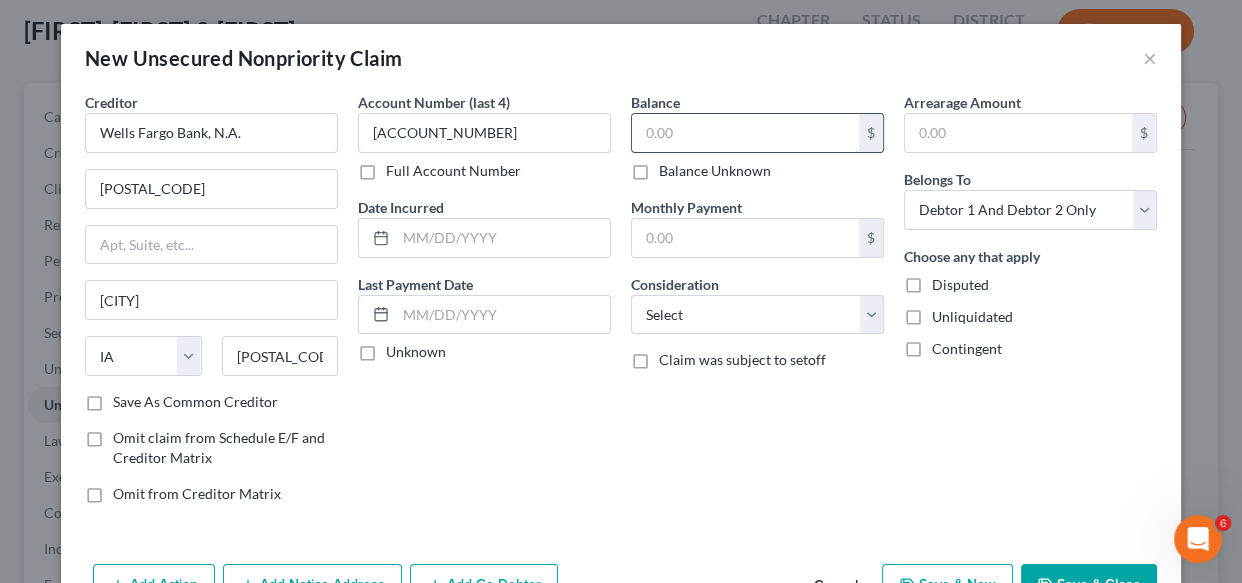 click at bounding box center [745, 133] 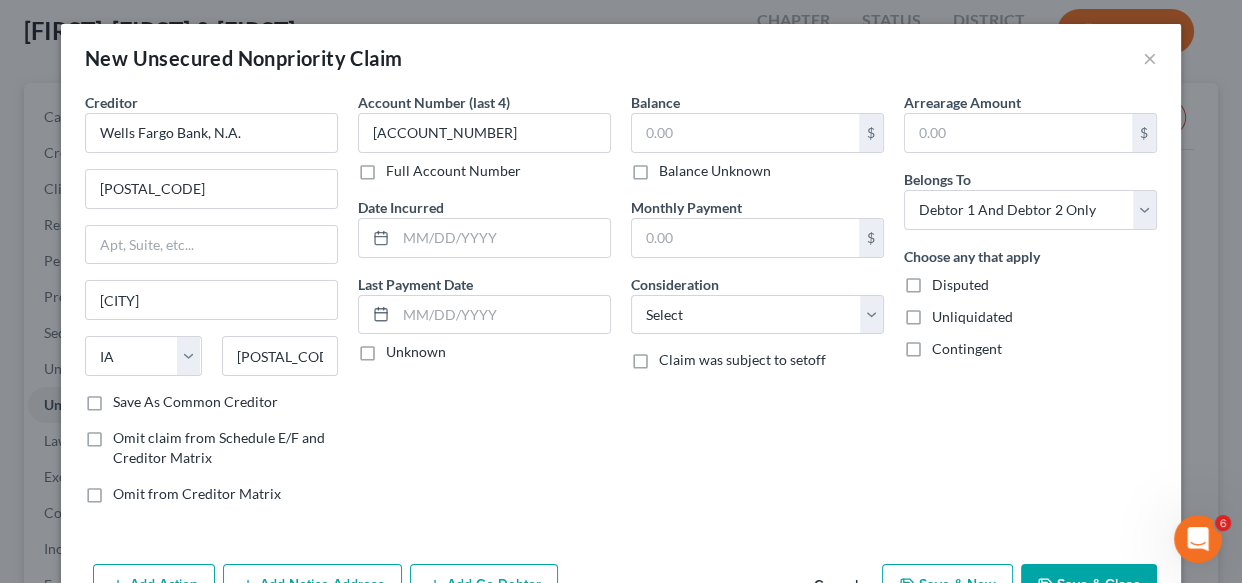 click on "Balance Unknown" at bounding box center (715, 171) 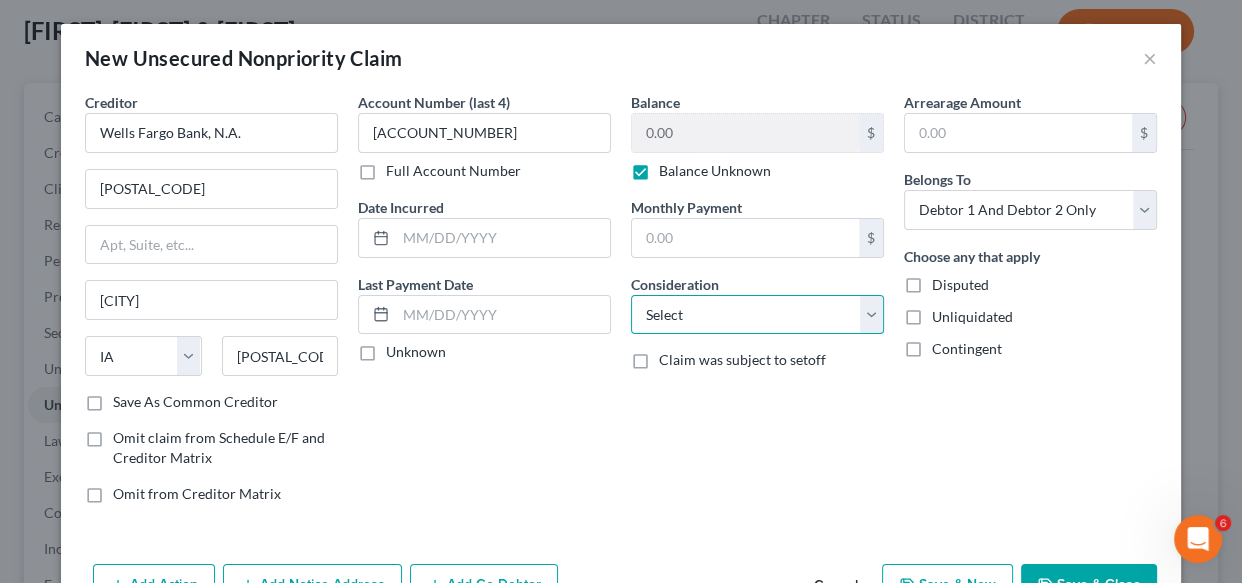 click on "Select Cable / Satellite Services Collection Agency Credit Card Debt Debt Counseling / Attorneys Deficiency Balance Domestic Support Obligations Home / Car Repairs Income Taxes Judgment Liens Medical Services Monies Loaned / Advanced Mortgage Obligation From Divorce Or Separation Obligation To Pensions Other Overdrawn Bank Account Promised To Help Pay Creditors Student Loans Suppliers And Vendors Telephone / Internet Services Utility Services" at bounding box center (757, 315) 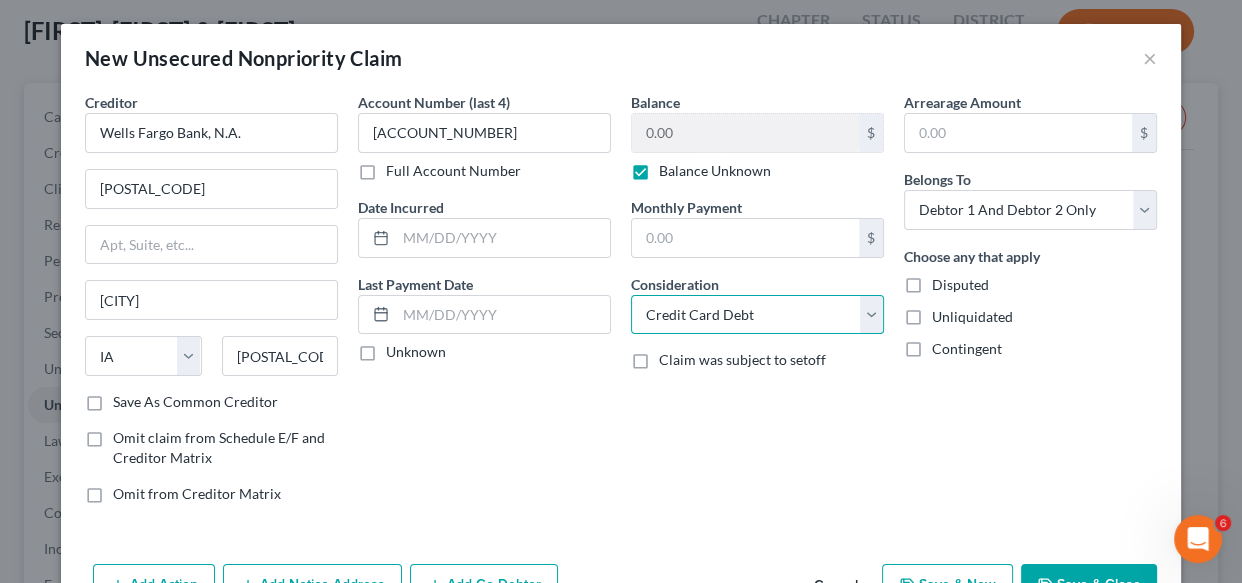 click on "Select Cable / Satellite Services Collection Agency Credit Card Debt Debt Counseling / Attorneys Deficiency Balance Domestic Support Obligations Home / Car Repairs Income Taxes Judgment Liens Medical Services Monies Loaned / Advanced Mortgage Obligation From Divorce Or Separation Obligation To Pensions Other Overdrawn Bank Account Promised To Help Pay Creditors Student Loans Suppliers And Vendors Telephone / Internet Services Utility Services" at bounding box center (757, 315) 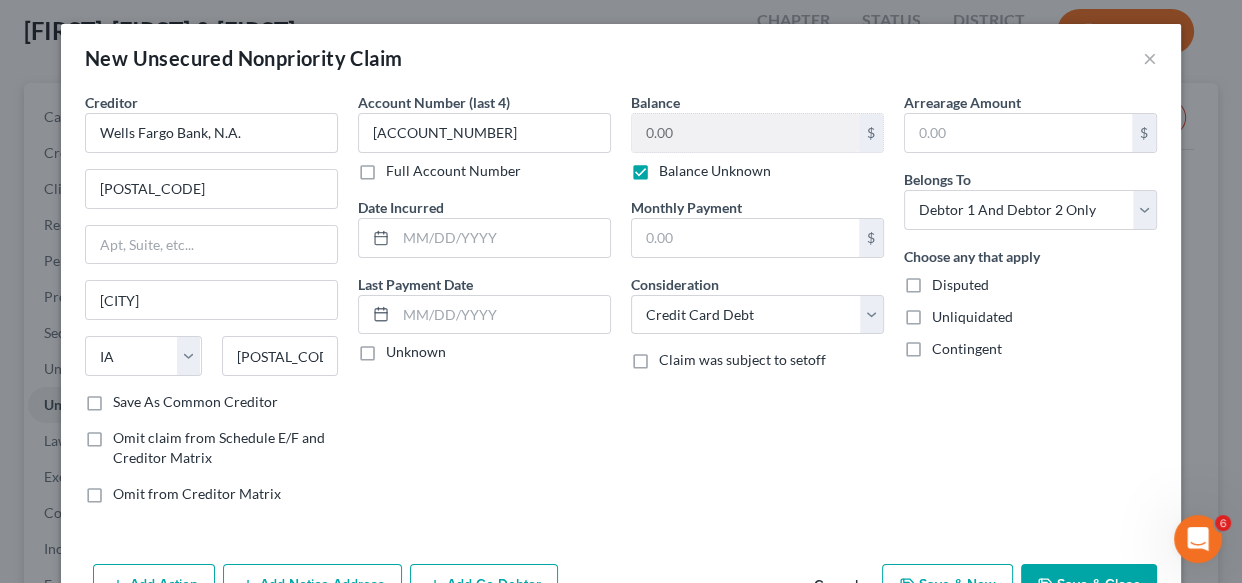 click on "Save As Common Creditor" at bounding box center (195, 402) 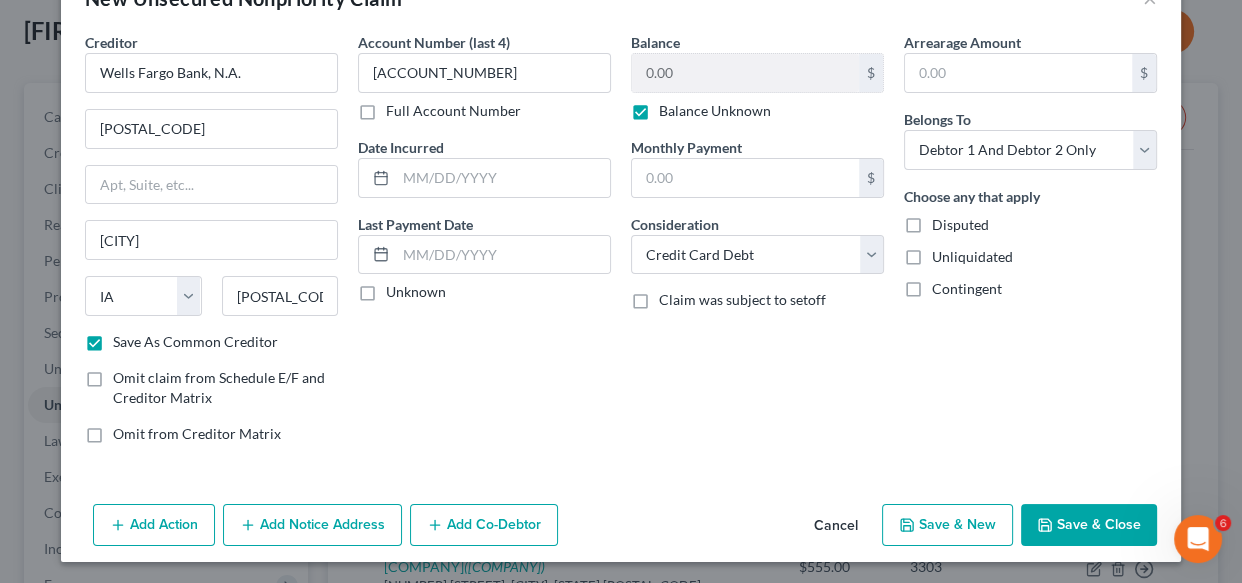 scroll, scrollTop: 61, scrollLeft: 0, axis: vertical 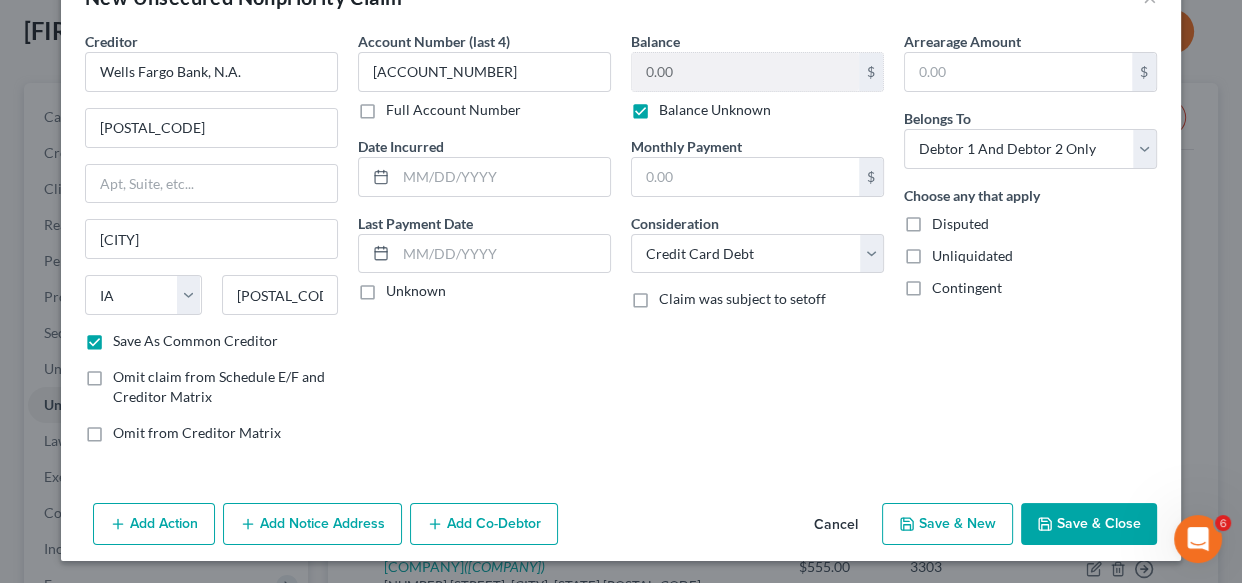 click on "Save & New" at bounding box center (947, 524) 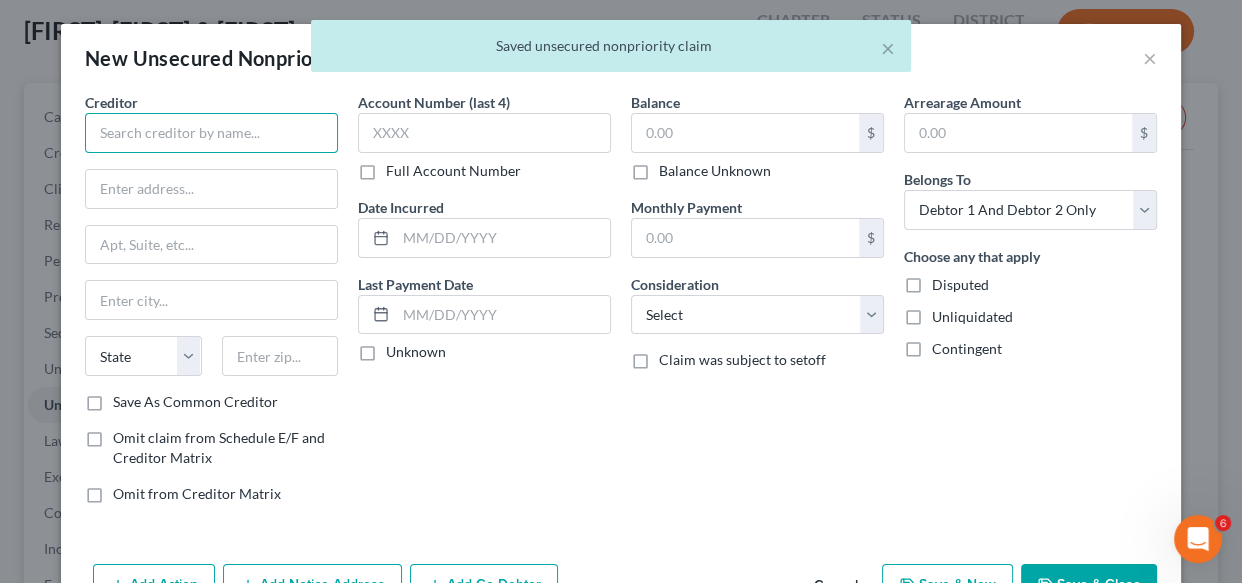 click at bounding box center [211, 133] 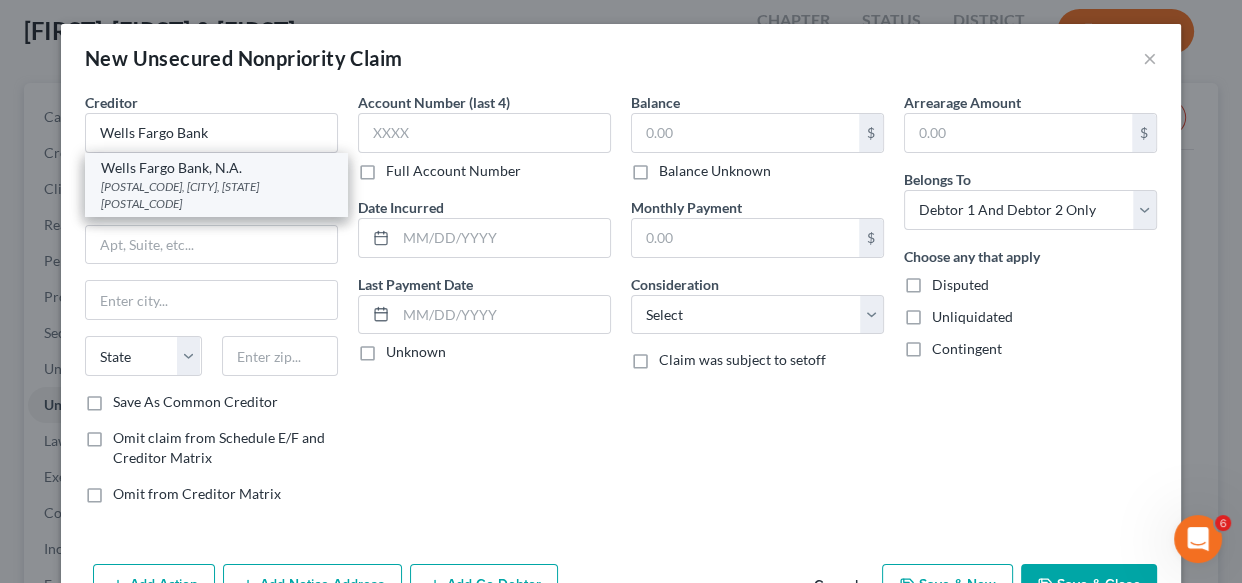 click on "[POSTAL_CODE], [CITY], [STATE] [POSTAL_CODE]" at bounding box center (216, 195) 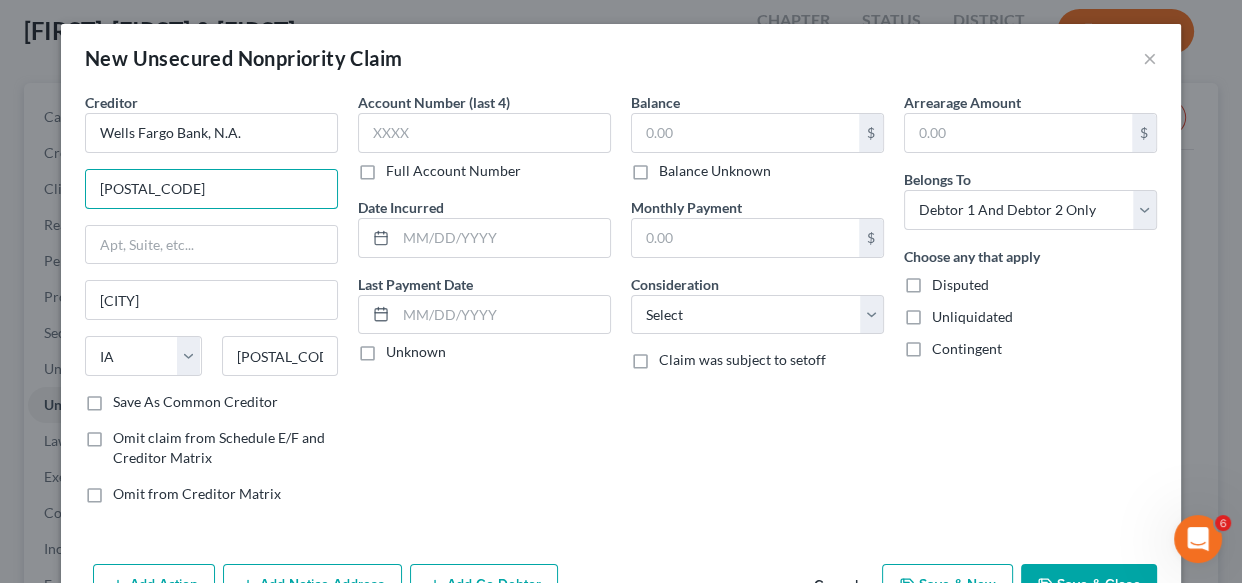click on "[POSTAL_CODE]" at bounding box center [211, 189] 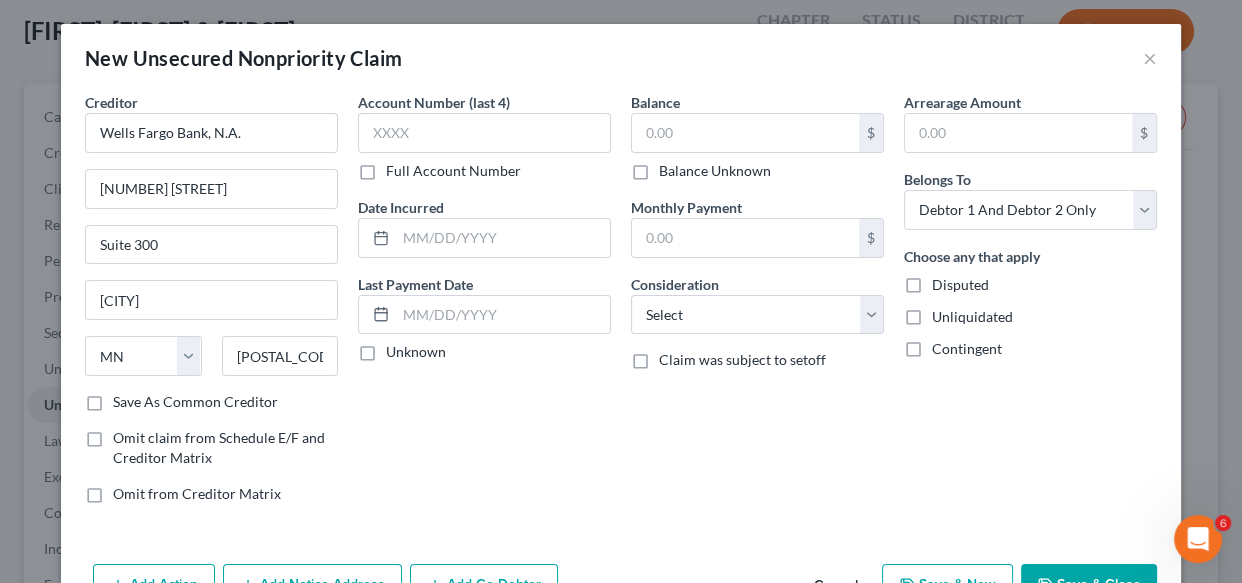 click on "Save As Common Creditor" at bounding box center (195, 402) 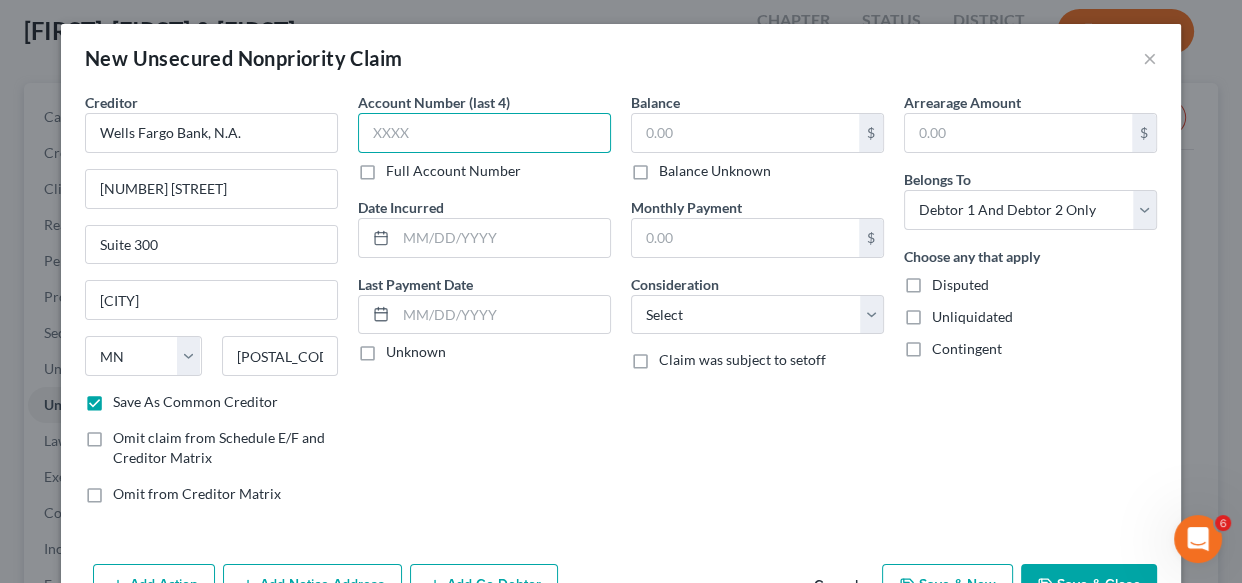 click at bounding box center [484, 133] 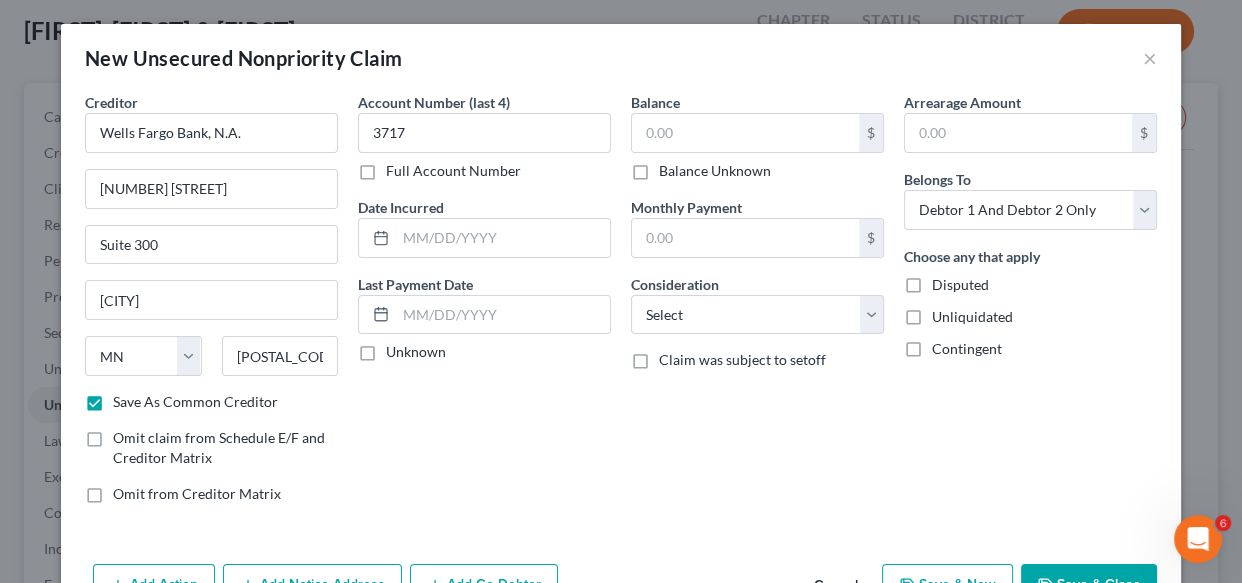 click on "Balance Unknown" at bounding box center [715, 171] 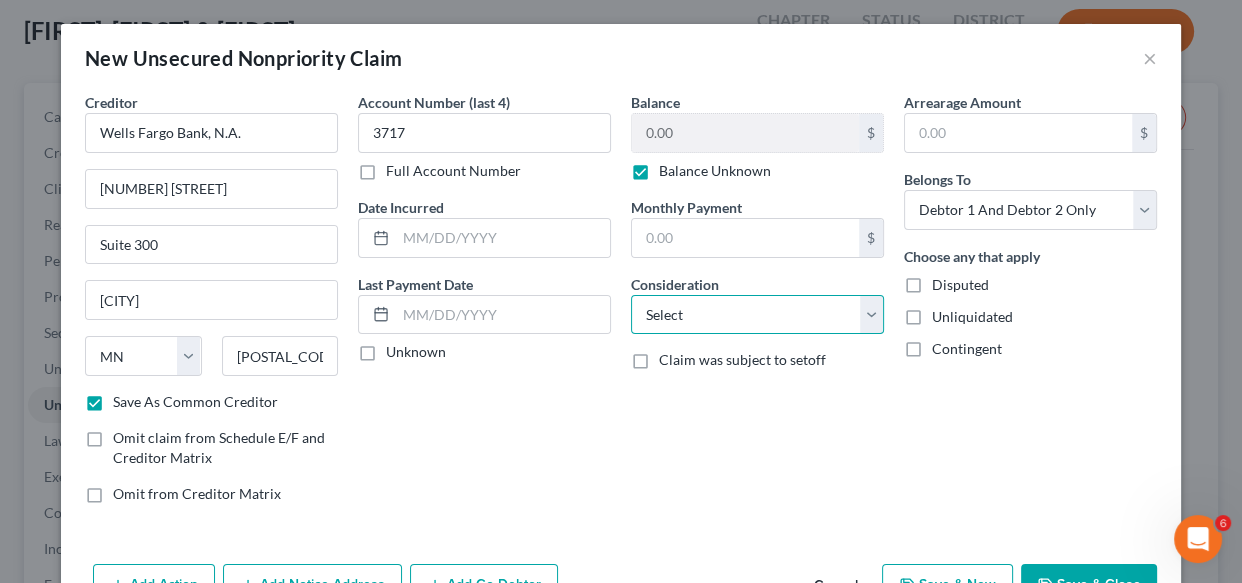 click on "Select Cable / Satellite Services Collection Agency Credit Card Debt Debt Counseling / Attorneys Deficiency Balance Domestic Support Obligations Home / Car Repairs Income Taxes Judgment Liens Medical Services Monies Loaned / Advanced Mortgage Obligation From Divorce Or Separation Obligation To Pensions Other Overdrawn Bank Account Promised To Help Pay Creditors Student Loans Suppliers And Vendors Telephone / Internet Services Utility Services" at bounding box center (757, 315) 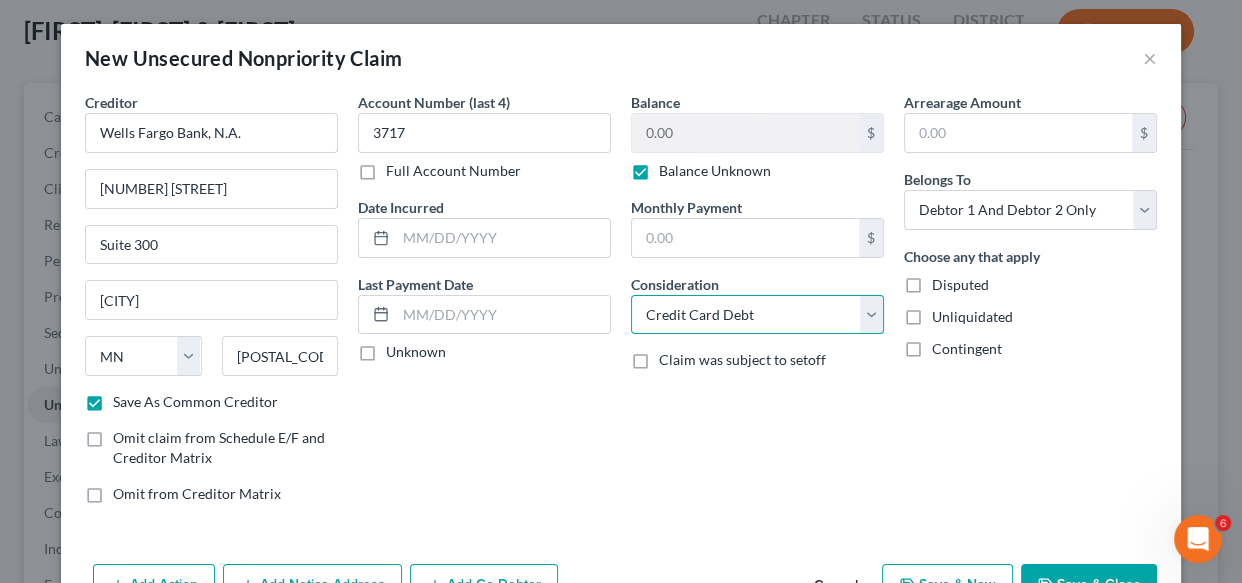 click on "Select Cable / Satellite Services Collection Agency Credit Card Debt Debt Counseling / Attorneys Deficiency Balance Domestic Support Obligations Home / Car Repairs Income Taxes Judgment Liens Medical Services Monies Loaned / Advanced Mortgage Obligation From Divorce Or Separation Obligation To Pensions Other Overdrawn Bank Account Promised To Help Pay Creditors Student Loans Suppliers And Vendors Telephone / Internet Services Utility Services" at bounding box center (757, 315) 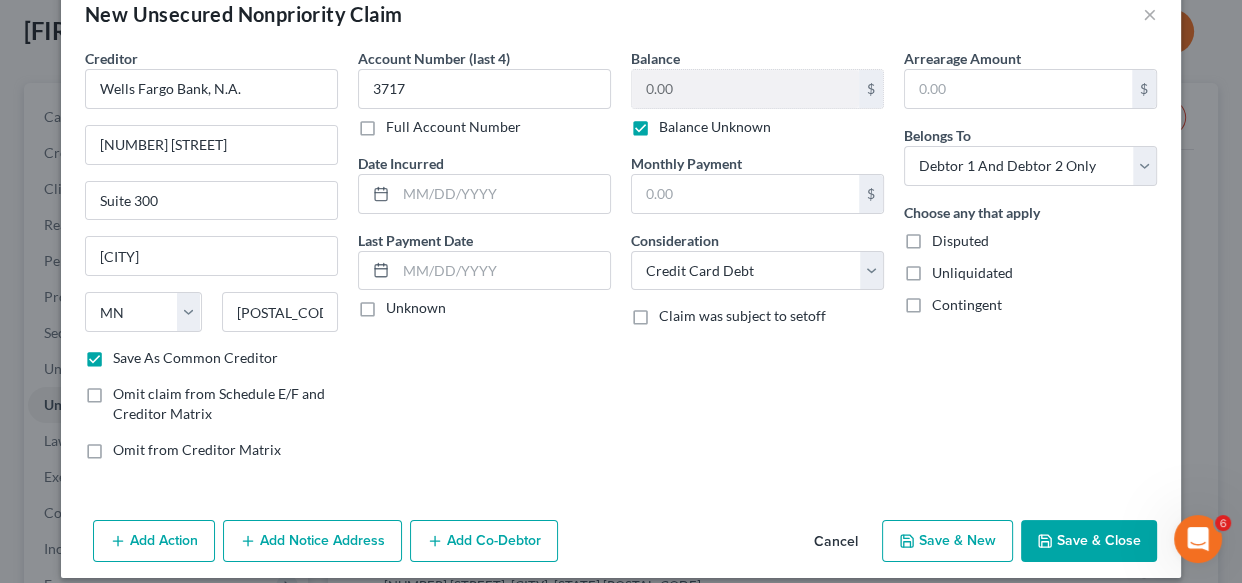 scroll, scrollTop: 61, scrollLeft: 0, axis: vertical 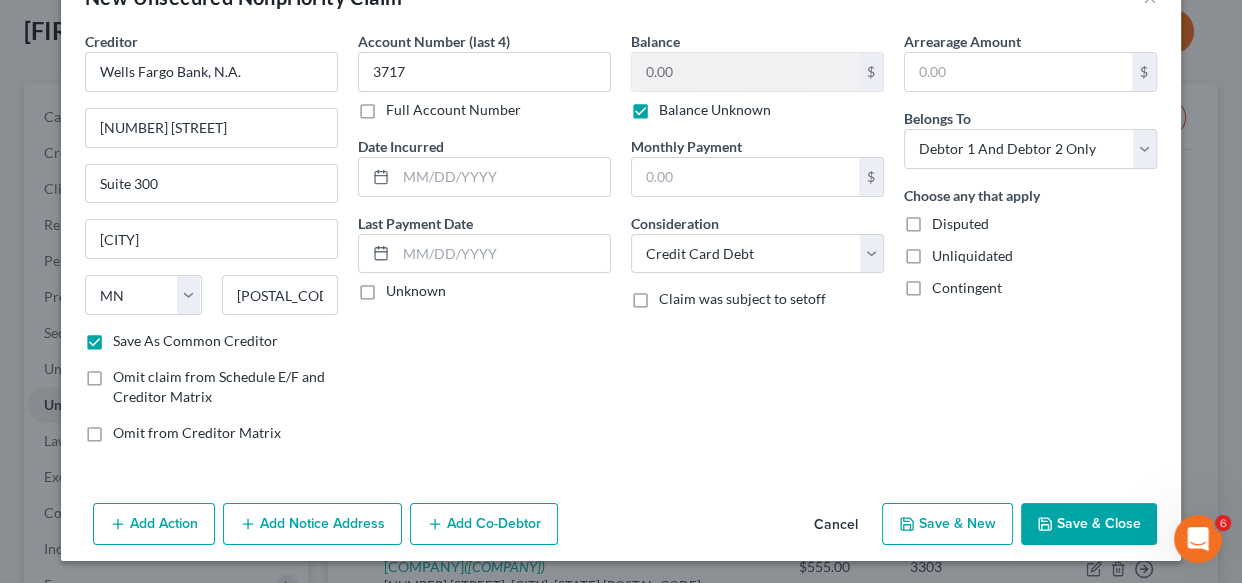 click on "Save & New" at bounding box center [947, 524] 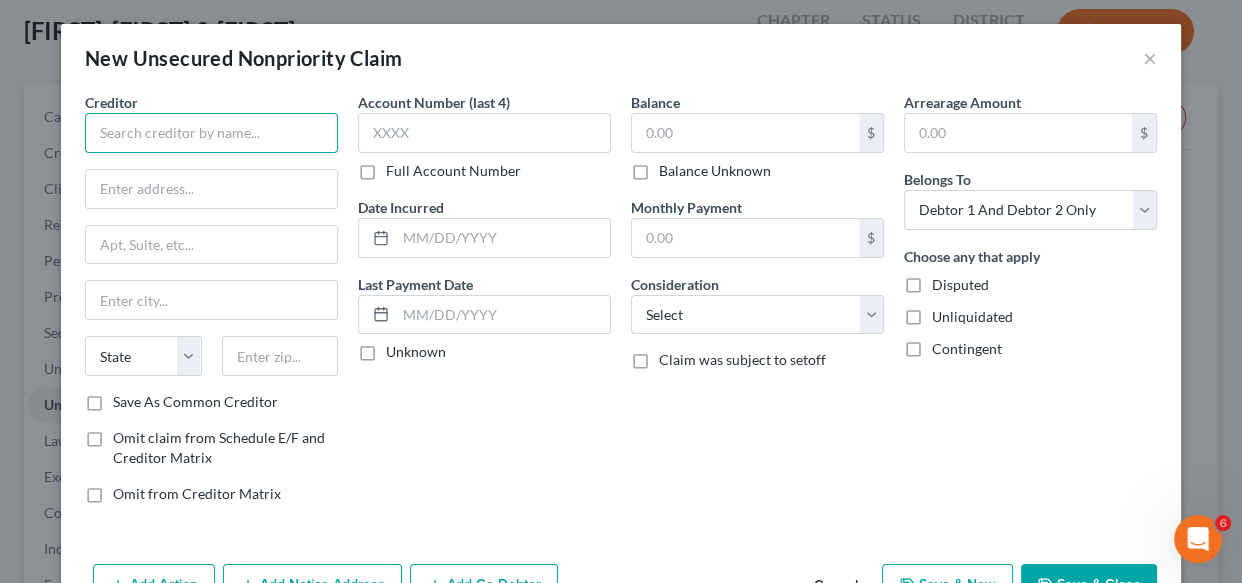 click at bounding box center [211, 133] 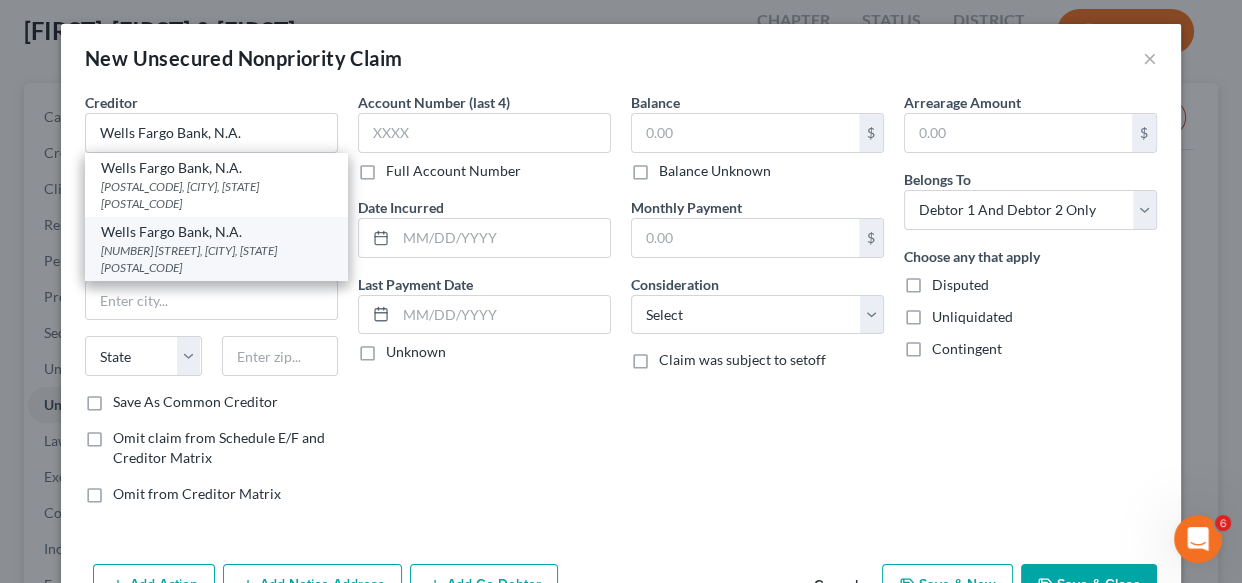 click on "[NUMBER] [STREET], [CITY], [STATE] [POSTAL_CODE]" at bounding box center (216, 259) 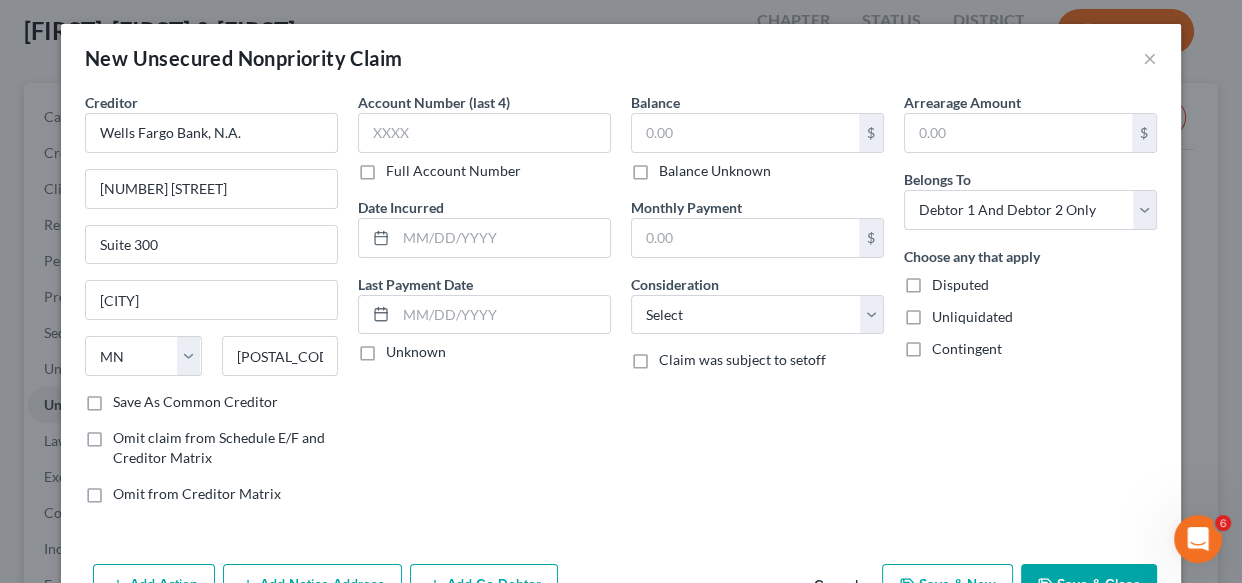 click on "Save As Common Creditor" at bounding box center [195, 402] 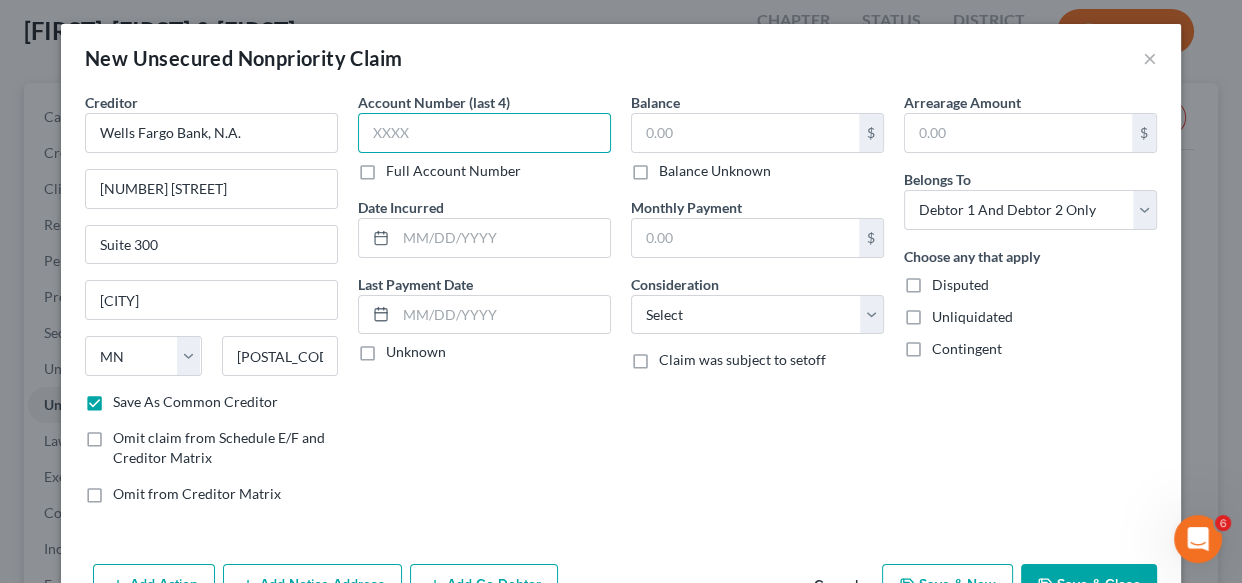 click at bounding box center [484, 133] 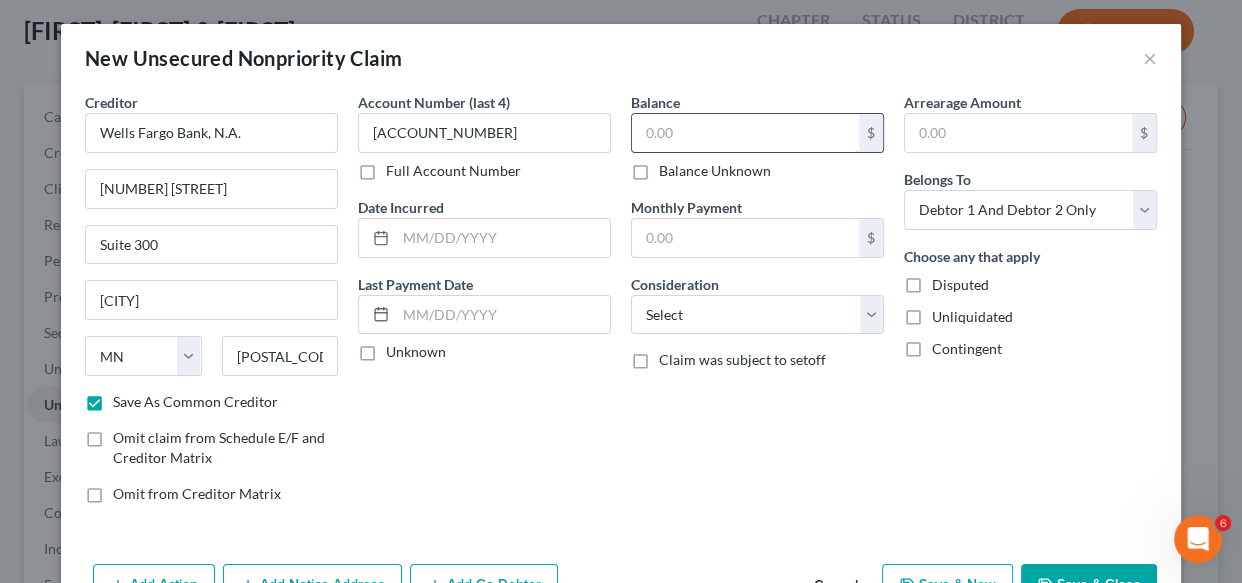 click at bounding box center (745, 133) 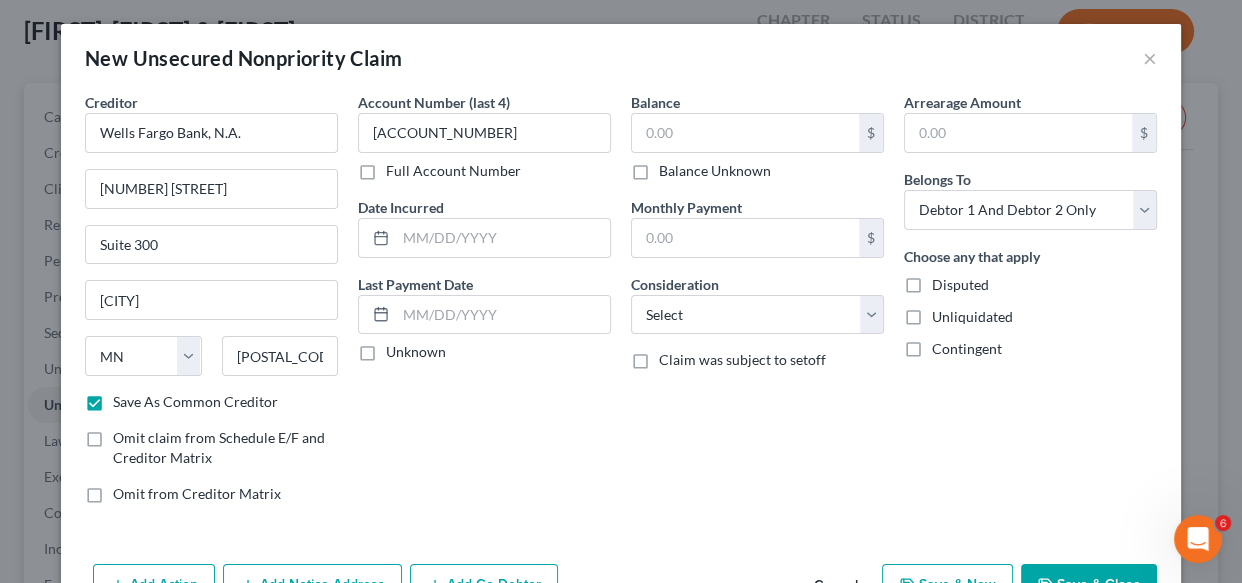 click on "Balance Unknown" at bounding box center [715, 171] 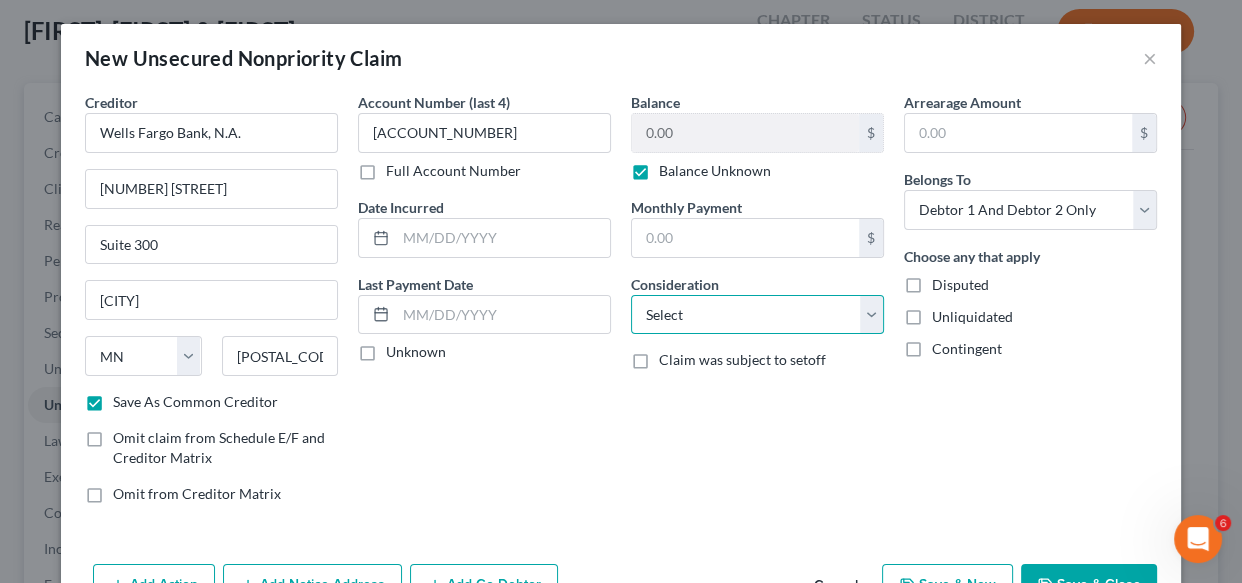 click on "Select Cable / Satellite Services Collection Agency Credit Card Debt Debt Counseling / Attorneys Deficiency Balance Domestic Support Obligations Home / Car Repairs Income Taxes Judgment Liens Medical Services Monies Loaned / Advanced Mortgage Obligation From Divorce Or Separation Obligation To Pensions Other Overdrawn Bank Account Promised To Help Pay Creditors Student Loans Suppliers And Vendors Telephone / Internet Services Utility Services" at bounding box center [757, 315] 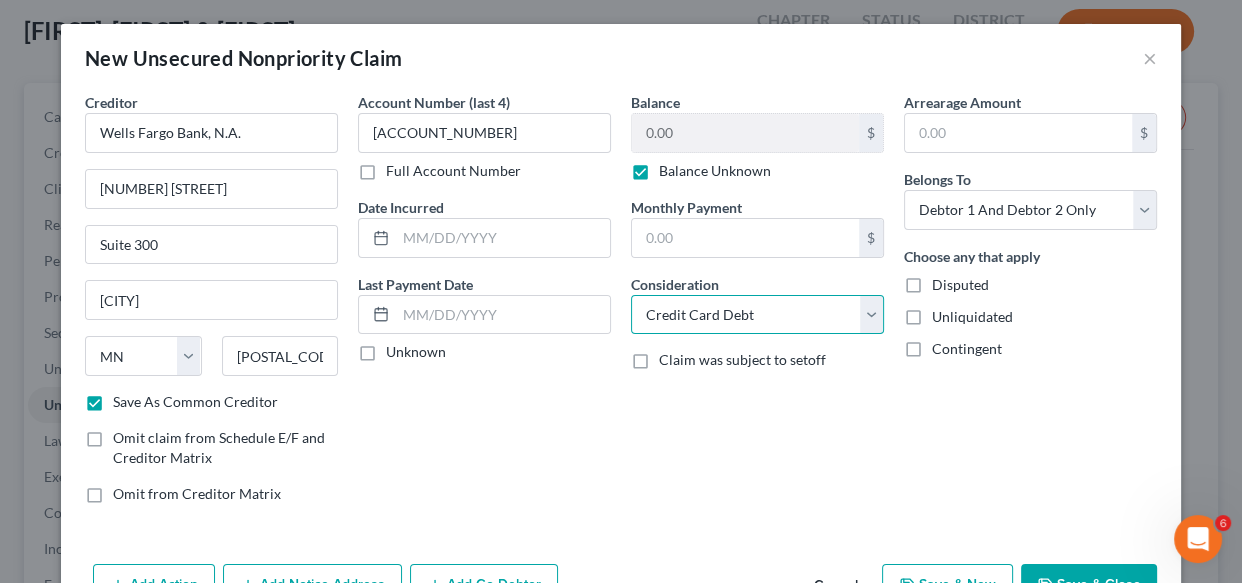 click on "Select Cable / Satellite Services Collection Agency Credit Card Debt Debt Counseling / Attorneys Deficiency Balance Domestic Support Obligations Home / Car Repairs Income Taxes Judgment Liens Medical Services Monies Loaned / Advanced Mortgage Obligation From Divorce Or Separation Obligation To Pensions Other Overdrawn Bank Account Promised To Help Pay Creditors Student Loans Suppliers And Vendors Telephone / Internet Services Utility Services" at bounding box center (757, 315) 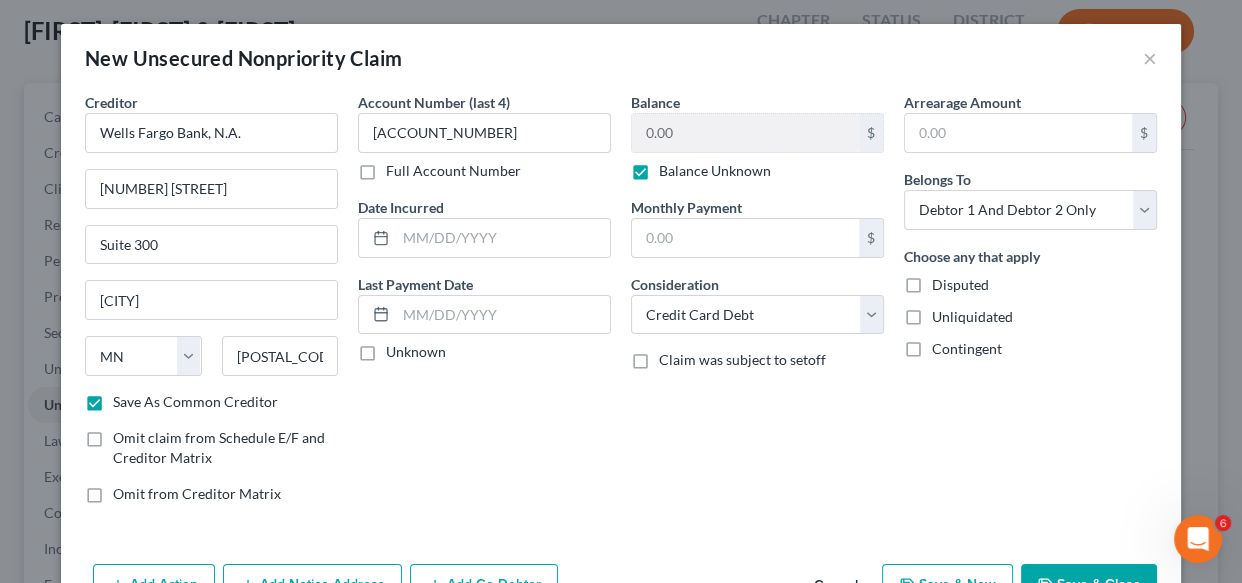 click on "Balance
0.00 $
Balance Unknown
Balance Undetermined
0.00 $
Balance Unknown
Monthly Payment $ Consideration Select Cable / Satellite Services Collection Agency Credit Card Debt Debt Counseling / Attorneys Deficiency Balance Domestic Support Obligations Home / Car Repairs Income Taxes Judgment Liens Medical Services Monies Loaned / Advanced Mortgage Obligation To Pensions Other Overdrawn Bank Account $" at bounding box center (757, 306) 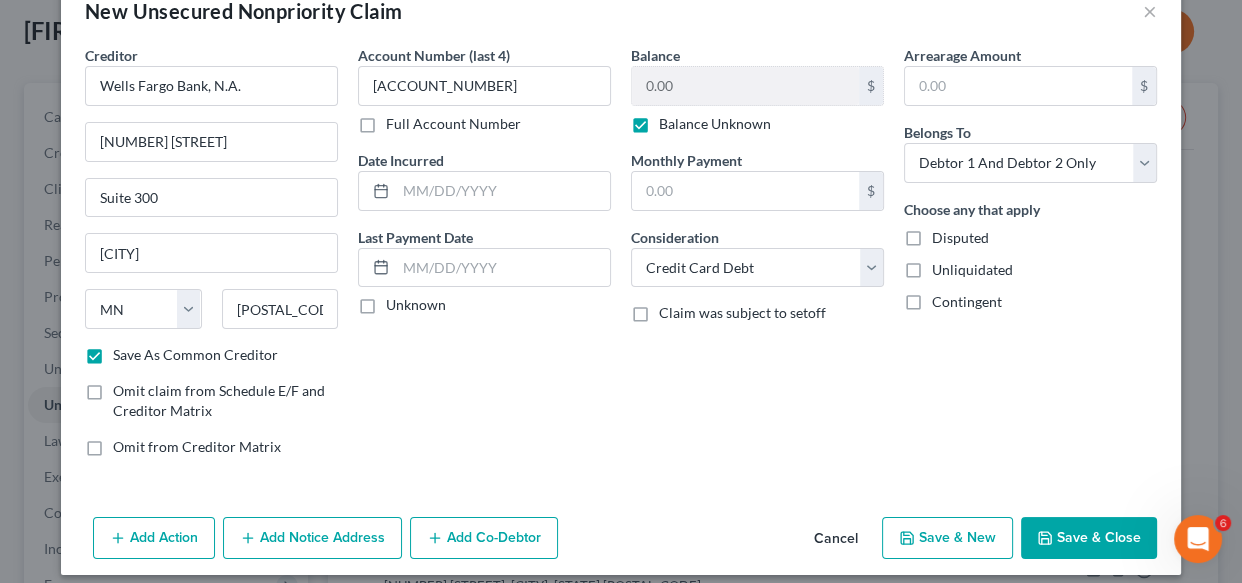 scroll, scrollTop: 61, scrollLeft: 0, axis: vertical 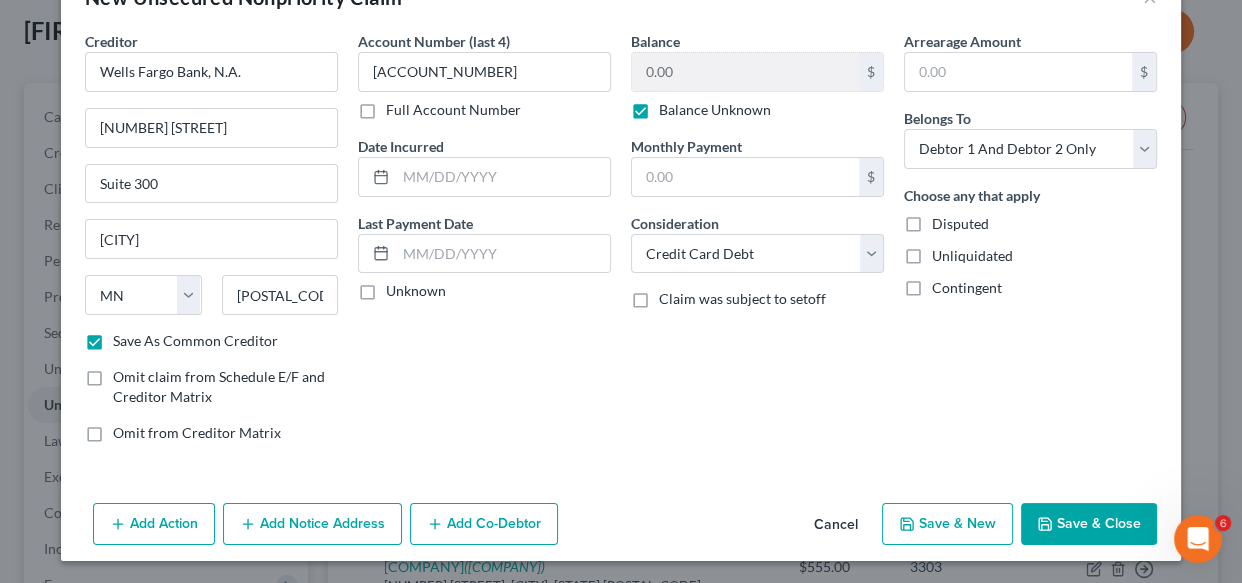 click on "Save & New" at bounding box center (947, 524) 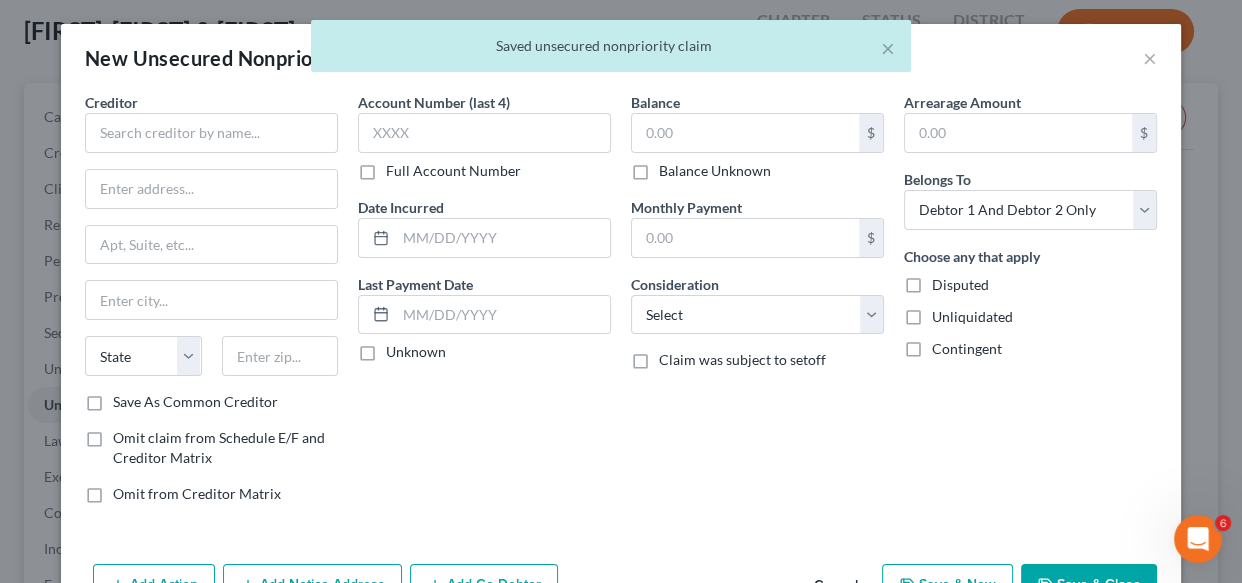 click on "Creditor *                         State AL AK AR AZ CA CO CT DE DC FL GA GU HI ID IL IN IA KS KY LA ME MD MA MI MN MS MO MT NC ND NE NV NH NJ NM NY OH OK OR PA PR RI SC SD TN TX UT VI VA VT WA WV WI WY" at bounding box center [211, 242] 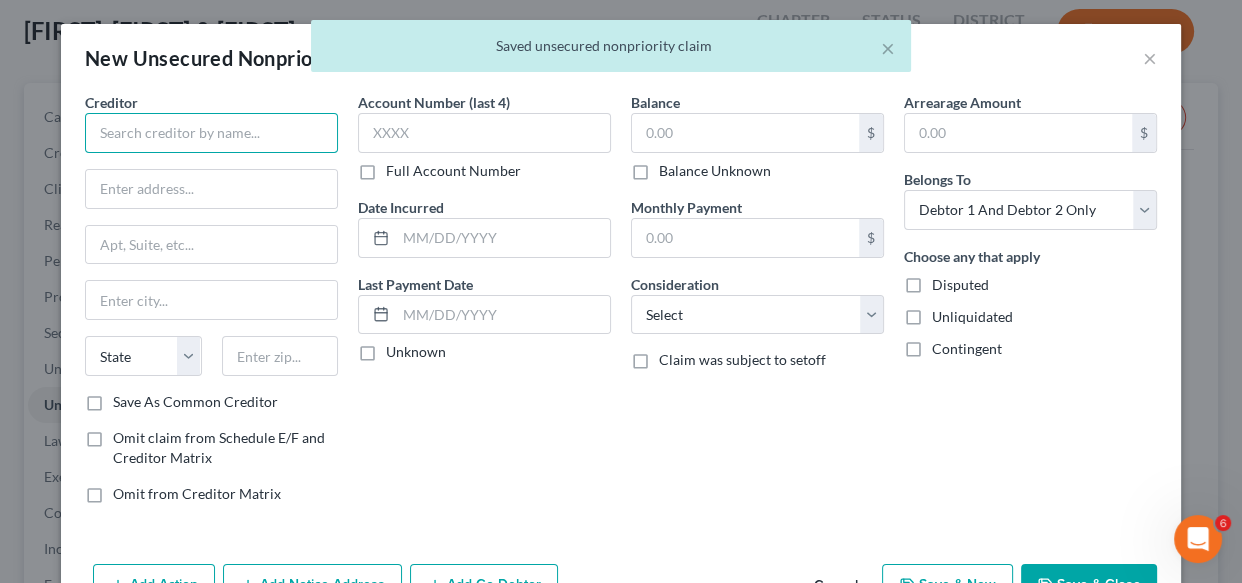 click at bounding box center (211, 133) 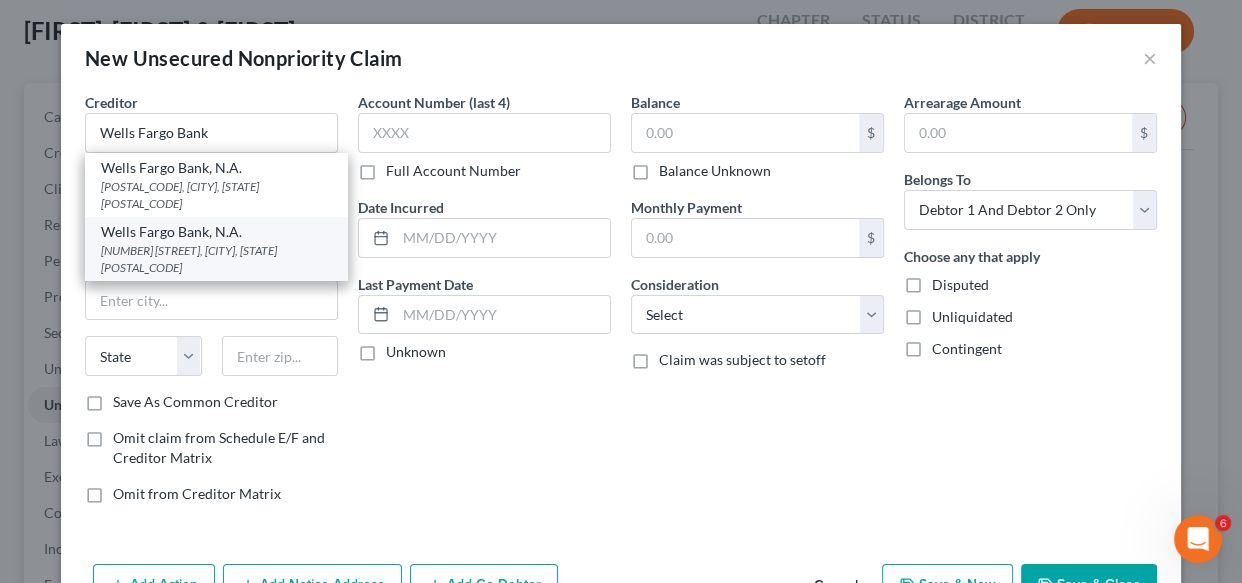 click on "[NUMBER] [STREET], [CITY], [STATE] [POSTAL_CODE]" at bounding box center [216, 259] 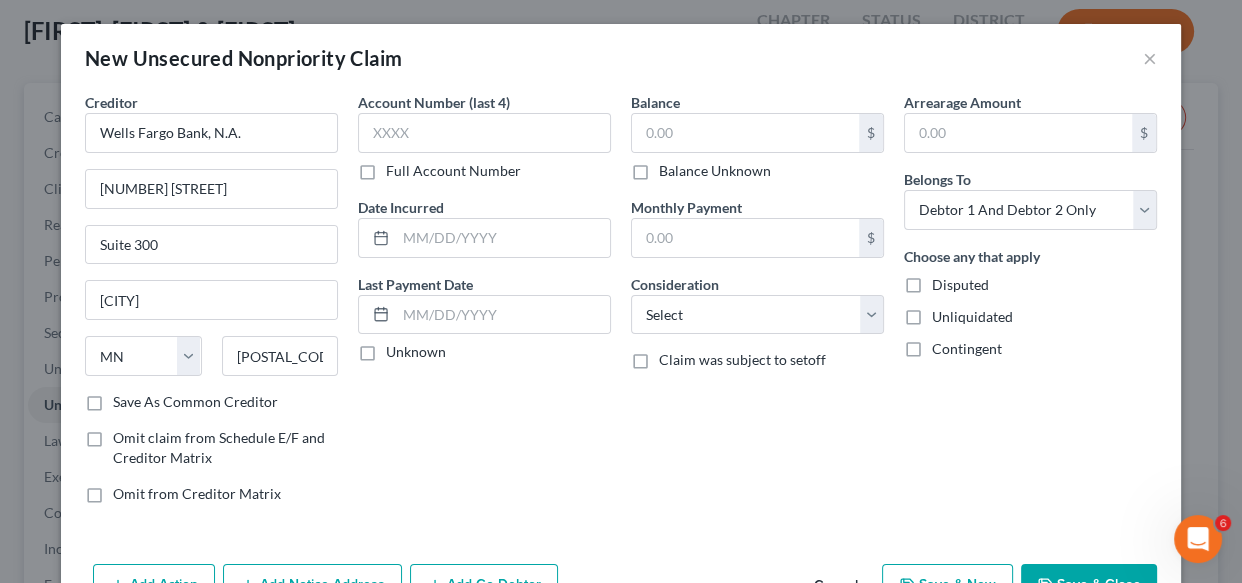 click on "Save As Common Creditor" at bounding box center [195, 402] 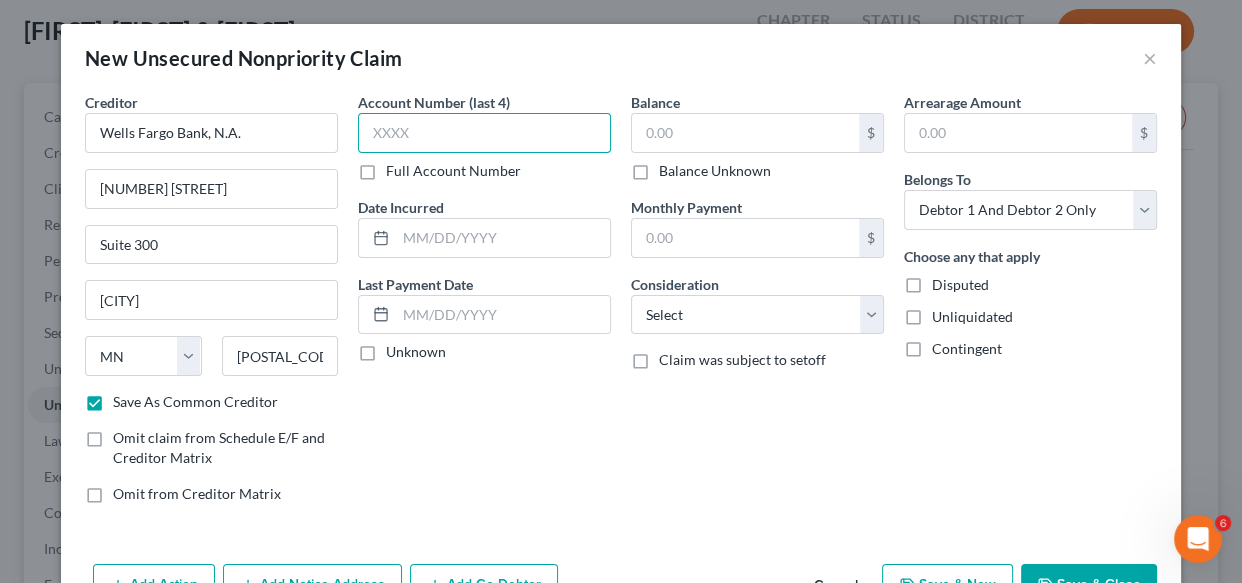 click at bounding box center [484, 133] 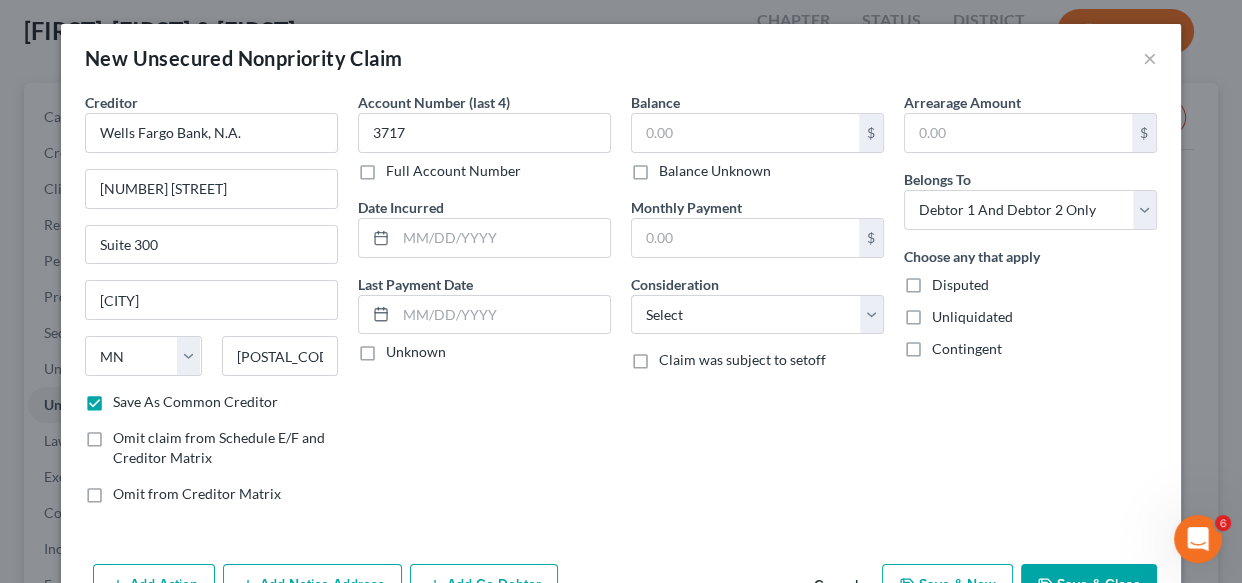 click on "Balance Unknown" at bounding box center [715, 171] 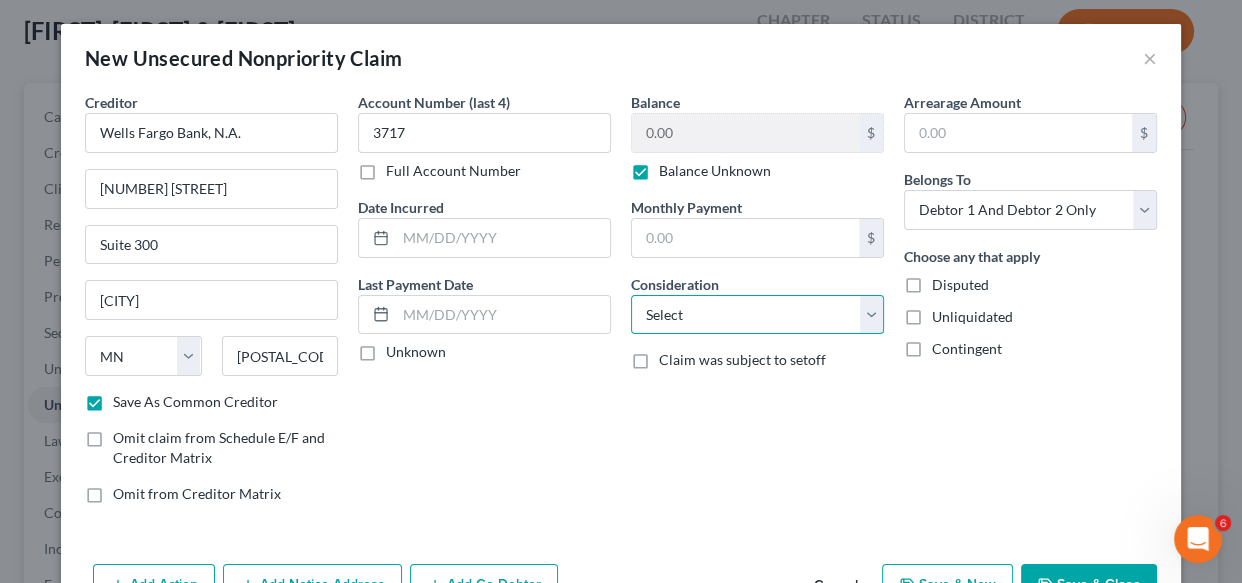 click on "Select Cable / Satellite Services Collection Agency Credit Card Debt Debt Counseling / Attorneys Deficiency Balance Domestic Support Obligations Home / Car Repairs Income Taxes Judgment Liens Medical Services Monies Loaned / Advanced Mortgage Obligation From Divorce Or Separation Obligation To Pensions Other Overdrawn Bank Account Promised To Help Pay Creditors Student Loans Suppliers And Vendors Telephone / Internet Services Utility Services" at bounding box center (757, 315) 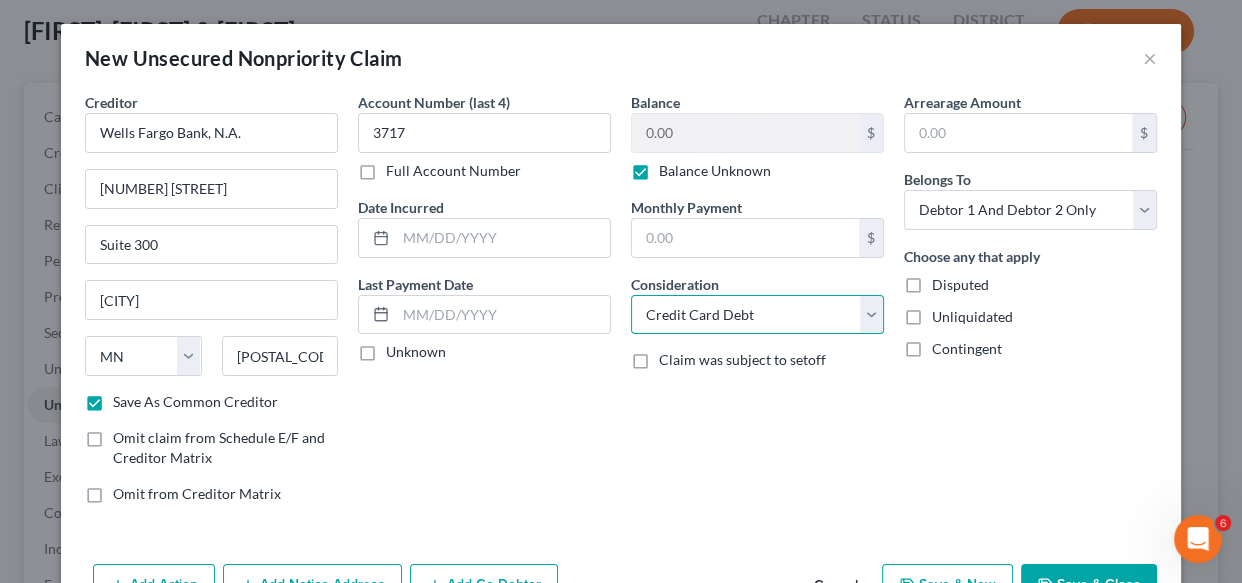click on "Select Cable / Satellite Services Collection Agency Credit Card Debt Debt Counseling / Attorneys Deficiency Balance Domestic Support Obligations Home / Car Repairs Income Taxes Judgment Liens Medical Services Monies Loaned / Advanced Mortgage Obligation From Divorce Or Separation Obligation To Pensions Other Overdrawn Bank Account Promised To Help Pay Creditors Student Loans Suppliers And Vendors Telephone / Internet Services Utility Services" at bounding box center (757, 315) 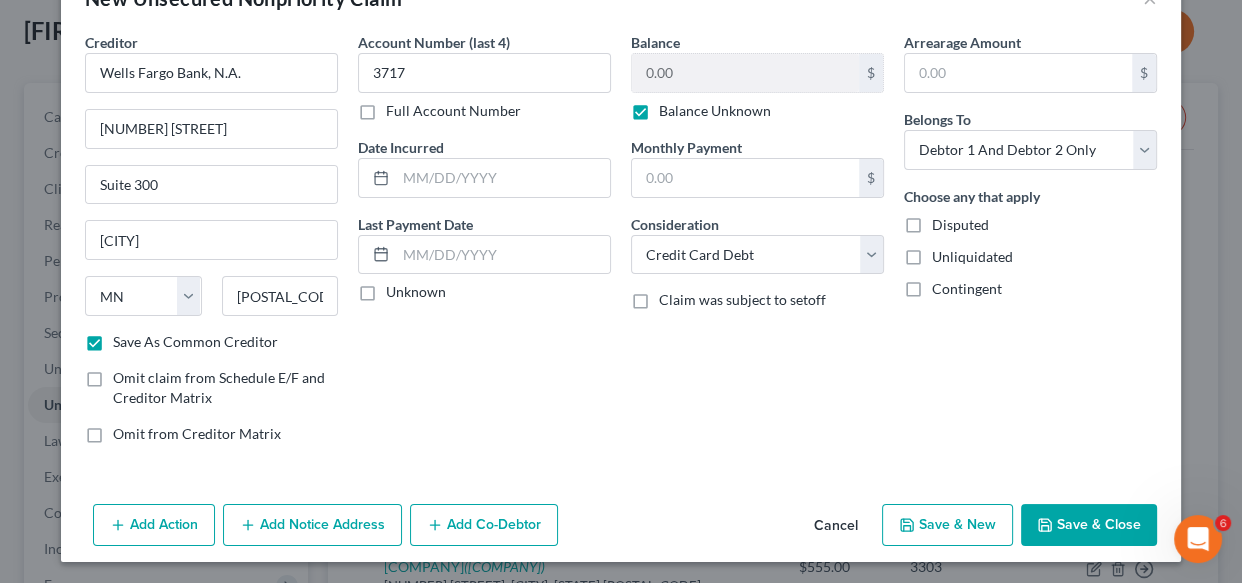 scroll, scrollTop: 61, scrollLeft: 0, axis: vertical 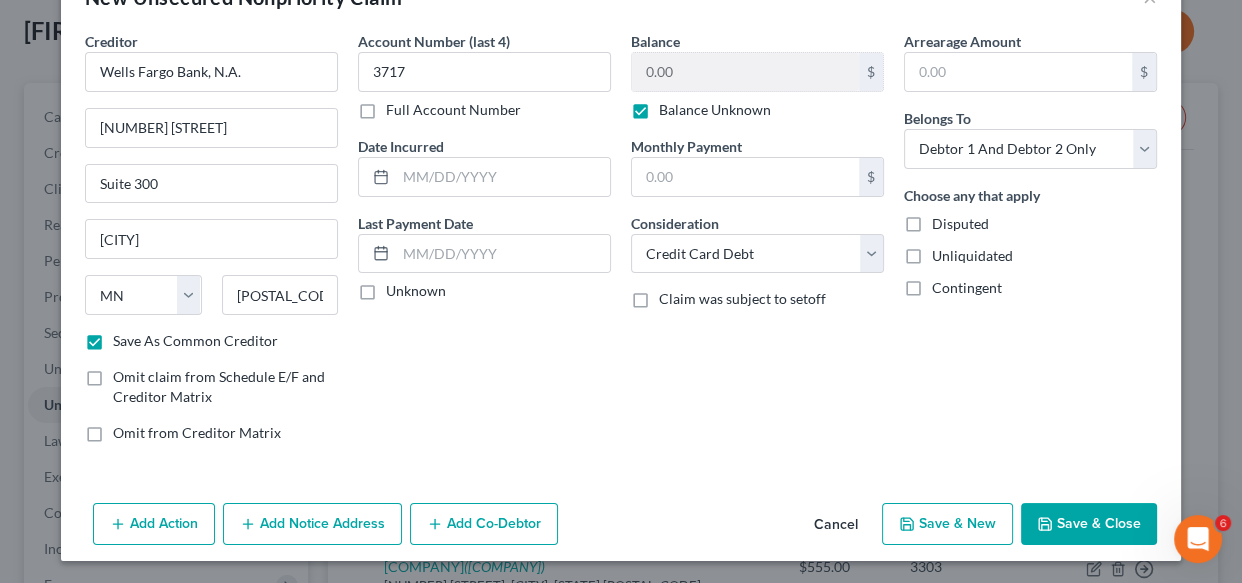 click on "Save & New" at bounding box center (947, 524) 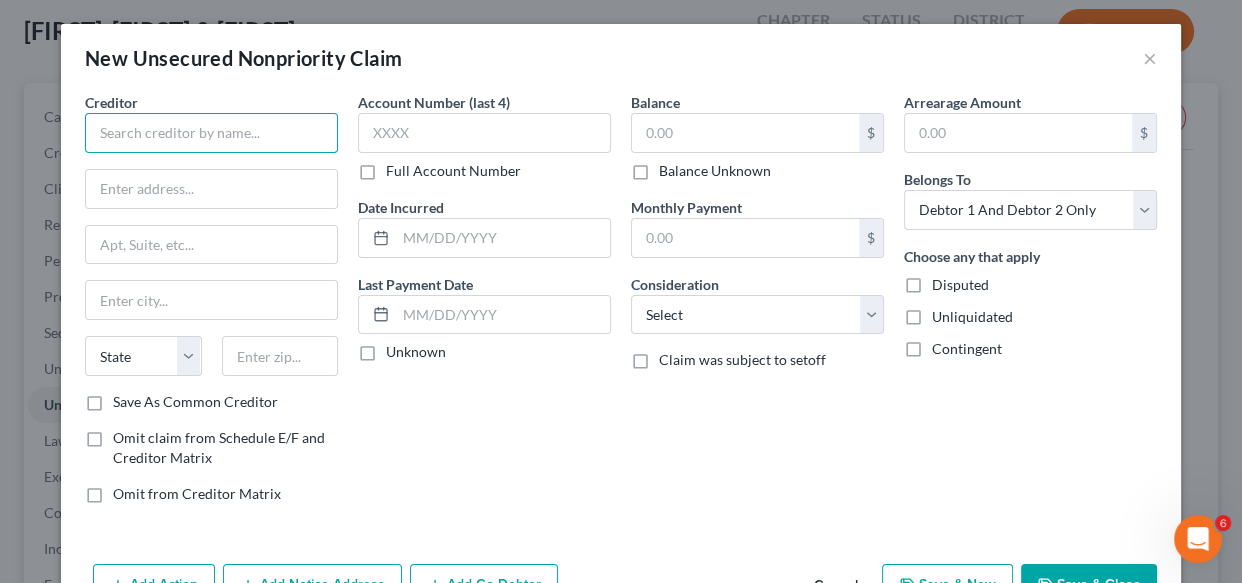 click at bounding box center (211, 133) 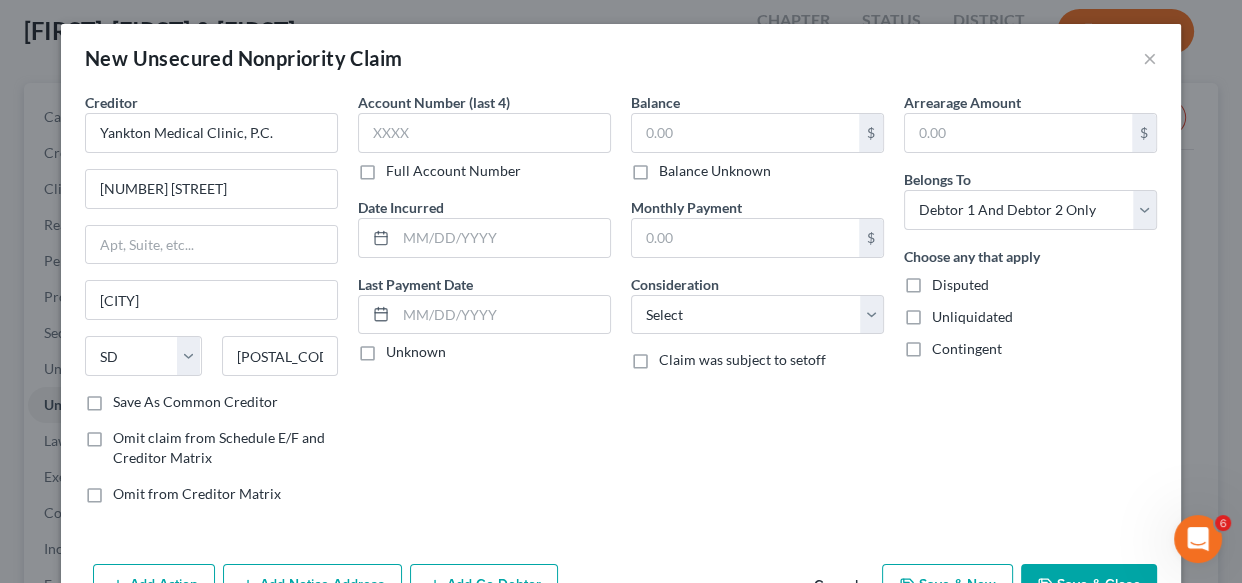 click on "Save As Common Creditor" at bounding box center (195, 402) 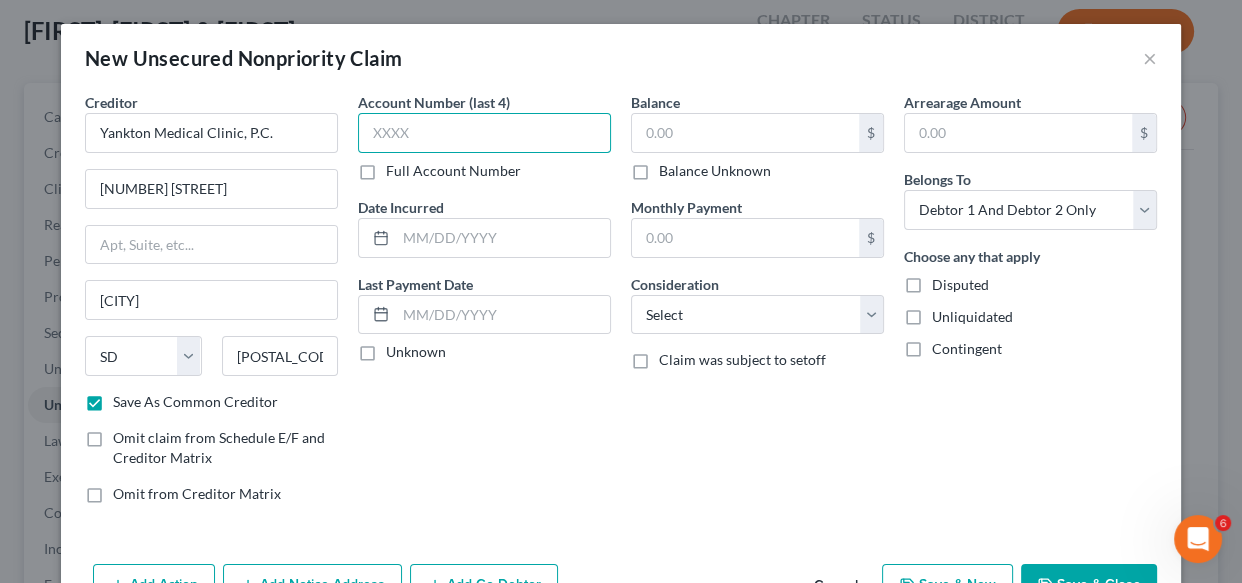 click at bounding box center [484, 133] 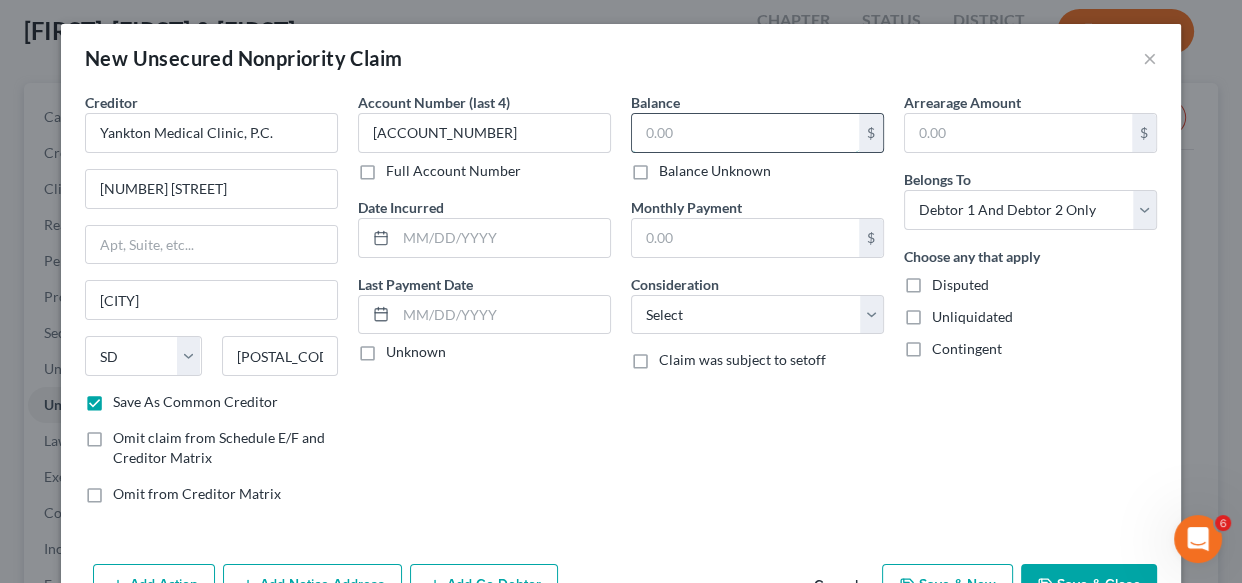 click at bounding box center [745, 133] 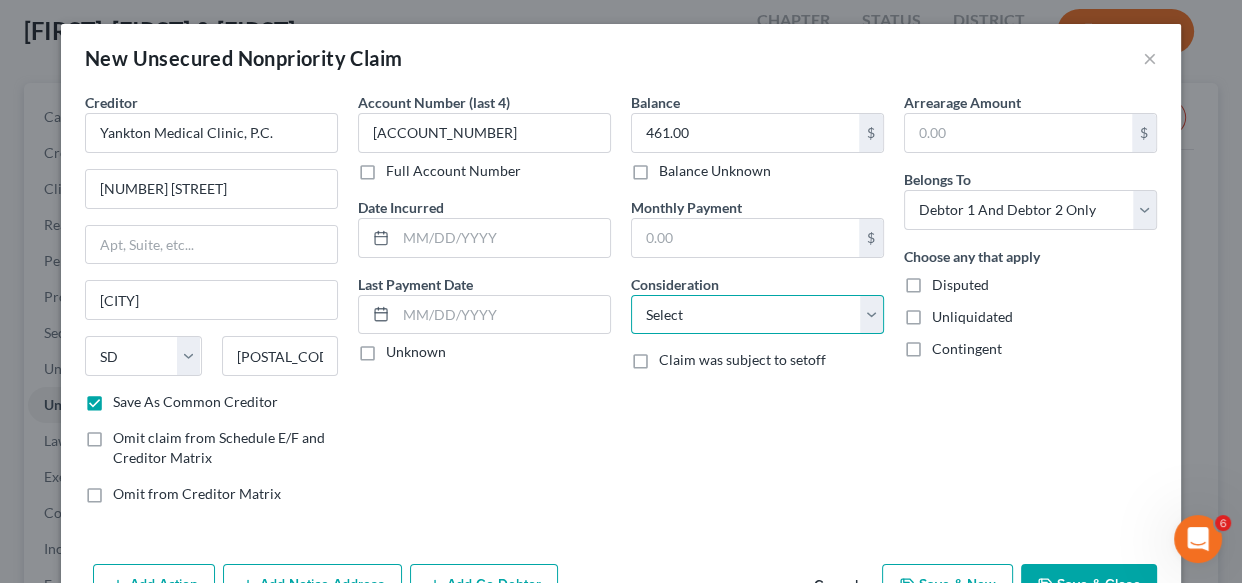 click on "Select Cable / Satellite Services Collection Agency Credit Card Debt Debt Counseling / Attorneys Deficiency Balance Domestic Support Obligations Home / Car Repairs Income Taxes Judgment Liens Medical Services Monies Loaned / Advanced Mortgage Obligation From Divorce Or Separation Obligation To Pensions Other Overdrawn Bank Account Promised To Help Pay Creditors Student Loans Suppliers And Vendors Telephone / Internet Services Utility Services" at bounding box center (757, 315) 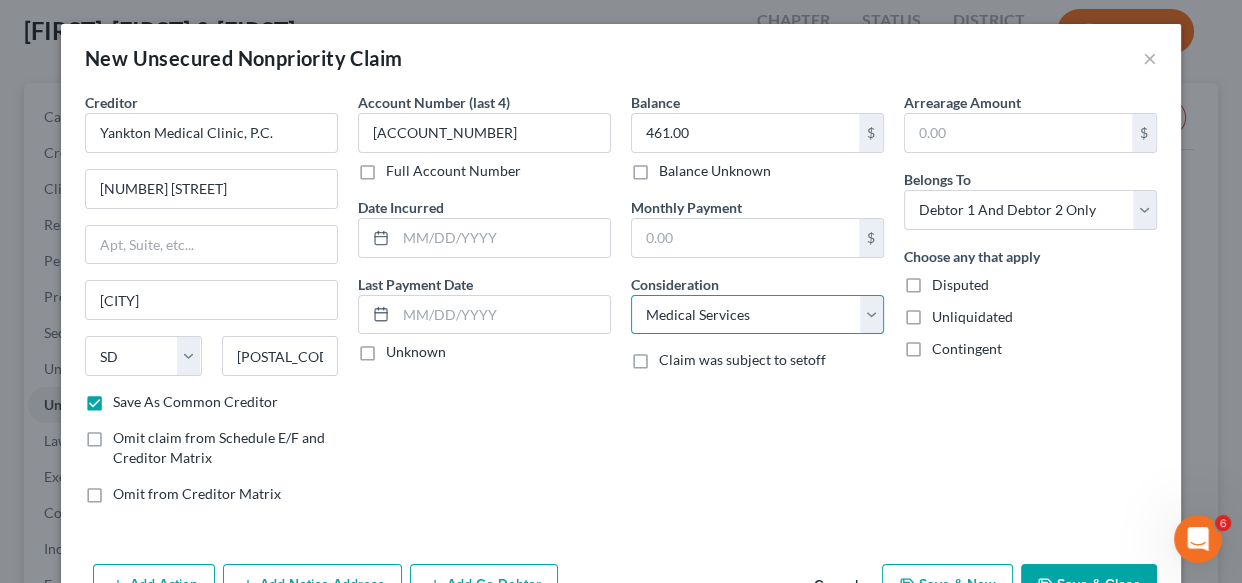 click on "Select Cable / Satellite Services Collection Agency Credit Card Debt Debt Counseling / Attorneys Deficiency Balance Domestic Support Obligations Home / Car Repairs Income Taxes Judgment Liens Medical Services Monies Loaned / Advanced Mortgage Obligation From Divorce Or Separation Obligation To Pensions Other Overdrawn Bank Account Promised To Help Pay Creditors Student Loans Suppliers And Vendors Telephone / Internet Services Utility Services" at bounding box center [757, 315] 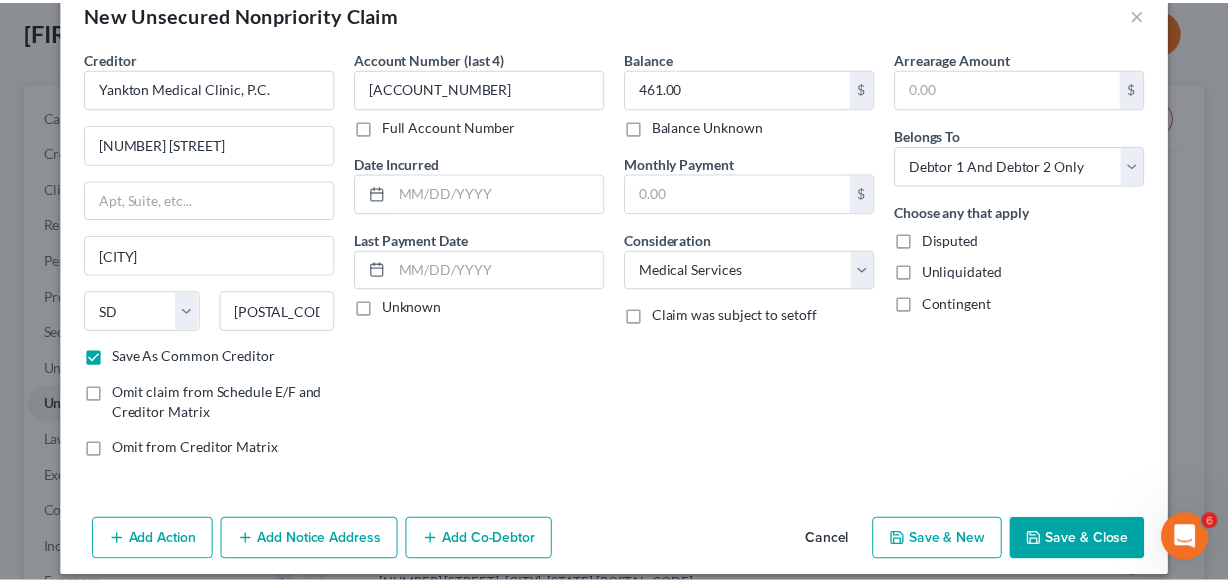 scroll, scrollTop: 61, scrollLeft: 0, axis: vertical 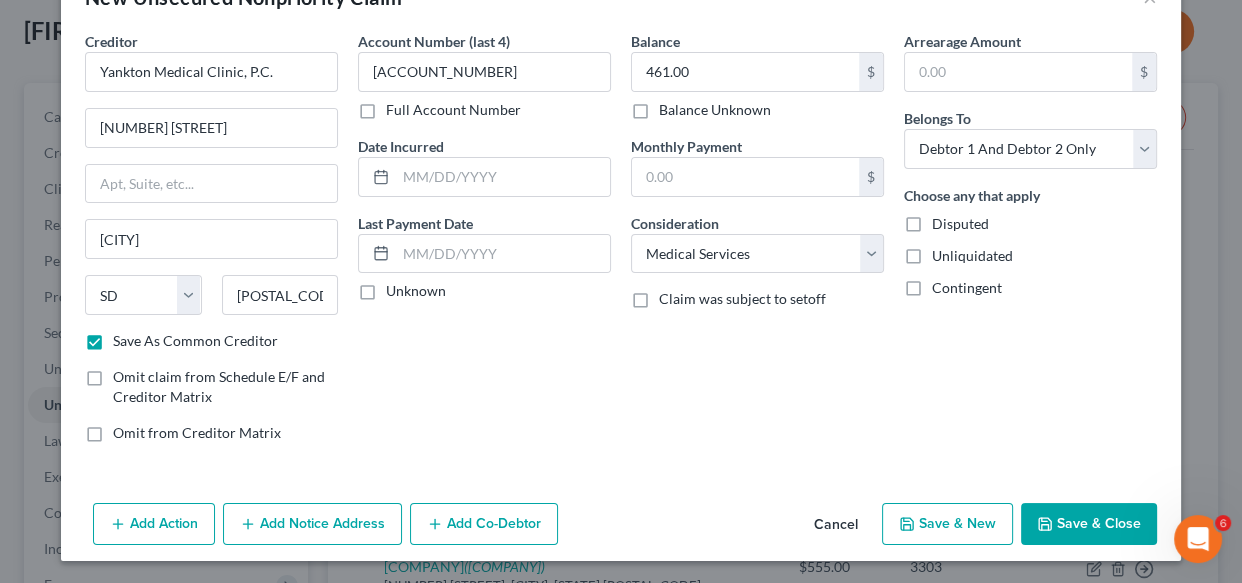 click on "Save & New" at bounding box center [947, 524] 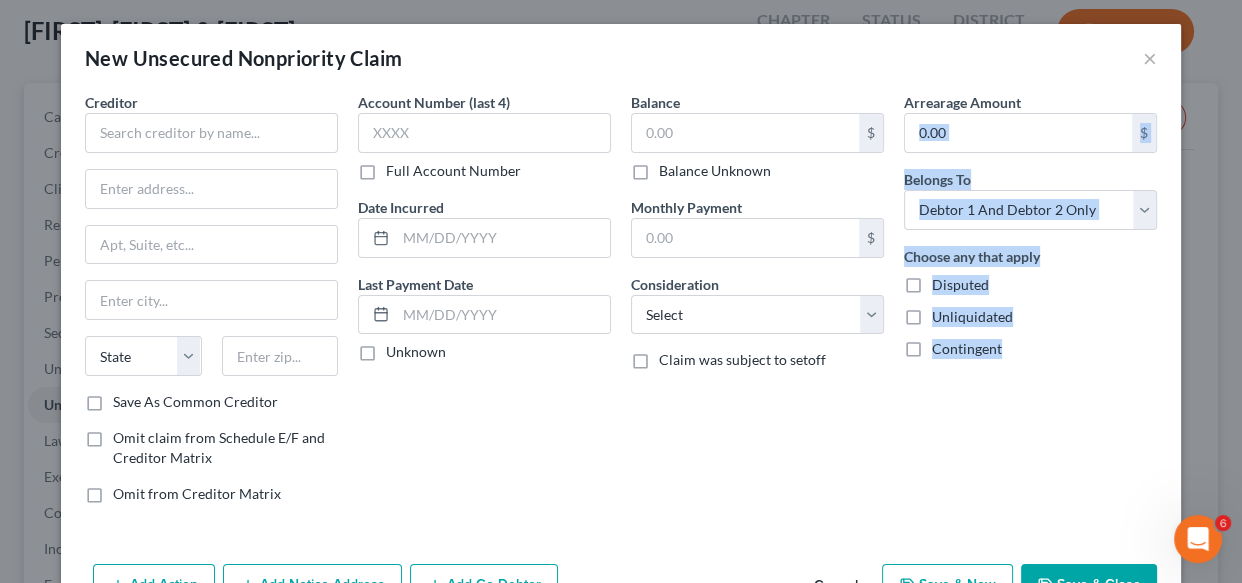 drag, startPoint x: 962, startPoint y: 520, endPoint x: 1121, endPoint y: 81, distance: 466.90683 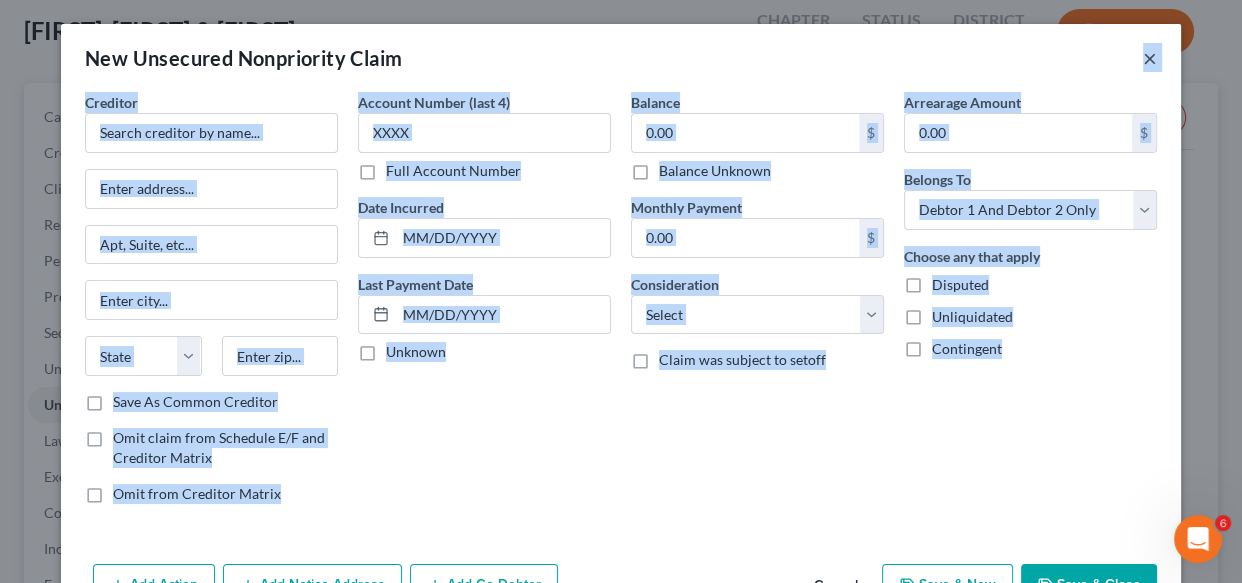click on "×" at bounding box center (1150, 58) 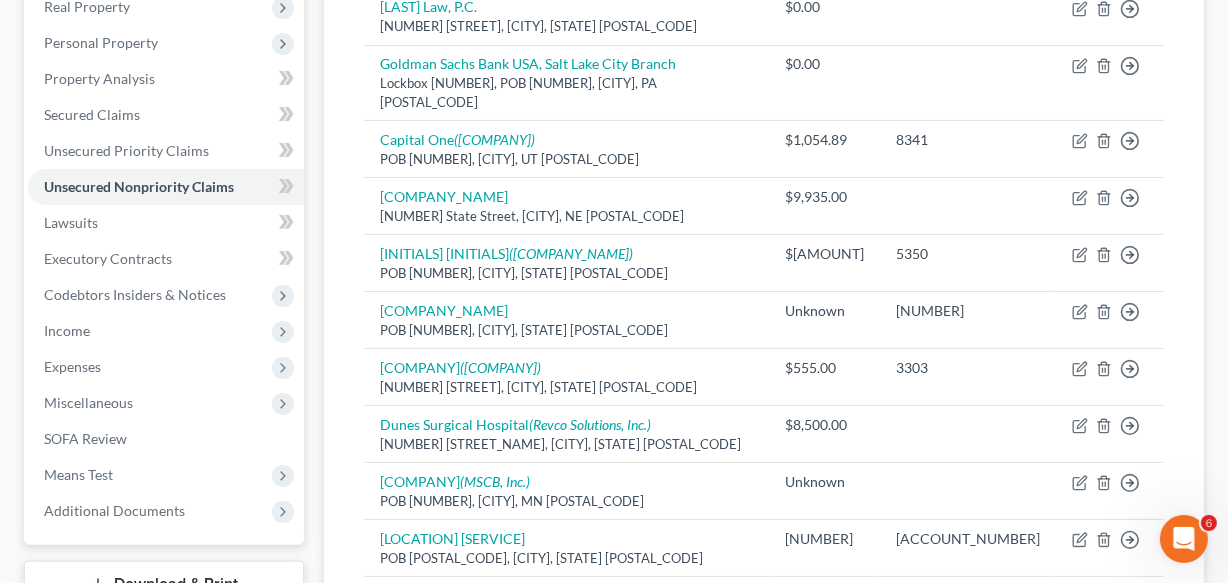 scroll, scrollTop: 363, scrollLeft: 0, axis: vertical 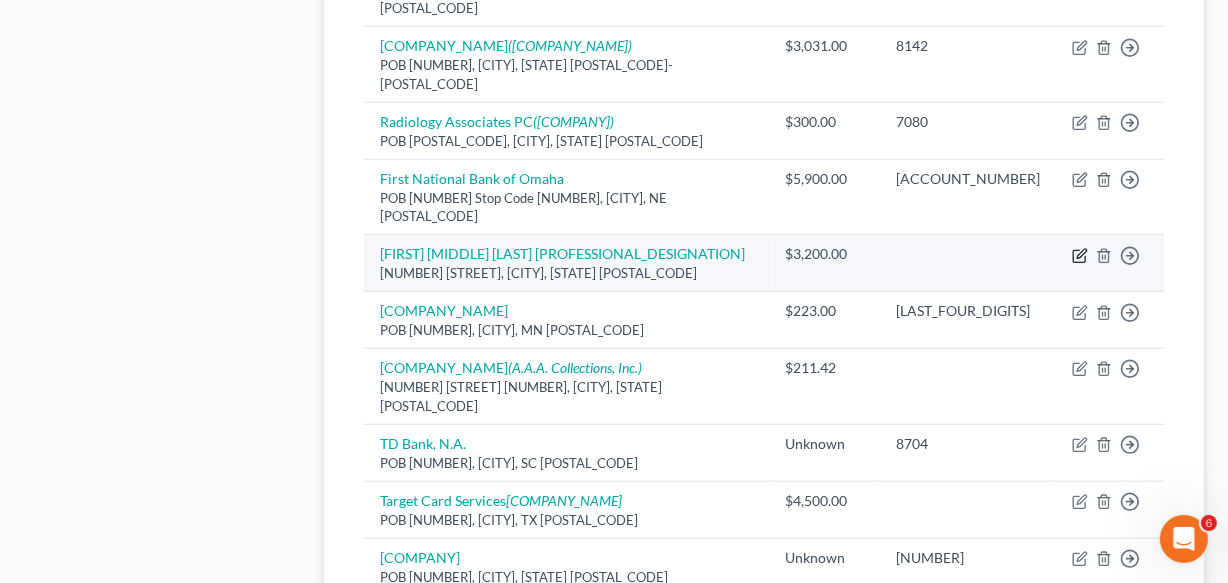 click 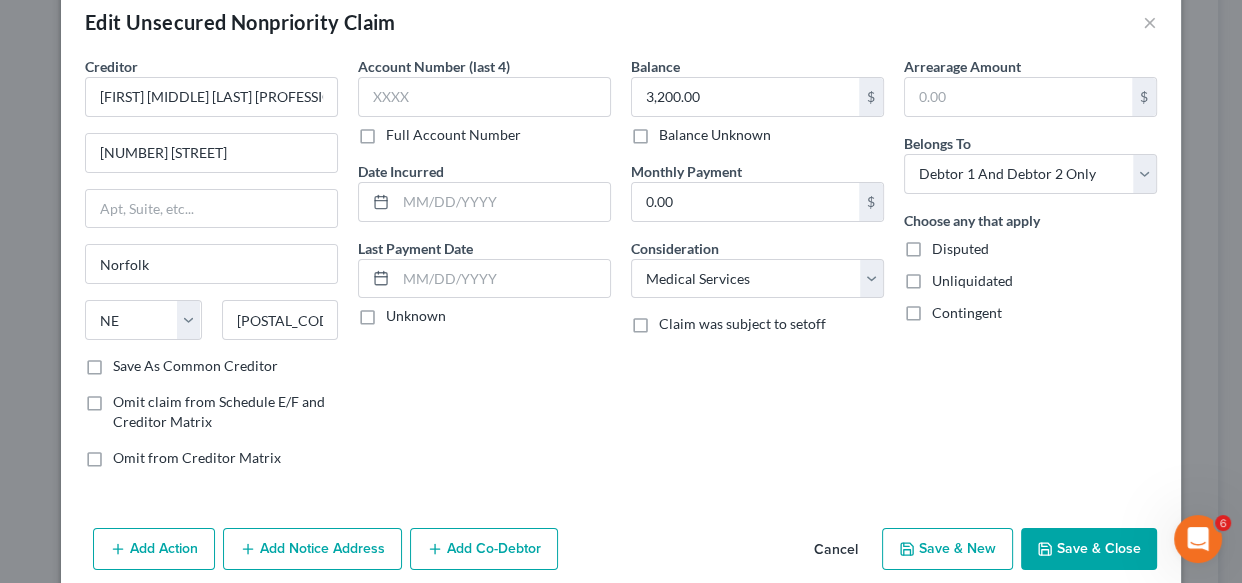 scroll, scrollTop: 72, scrollLeft: 0, axis: vertical 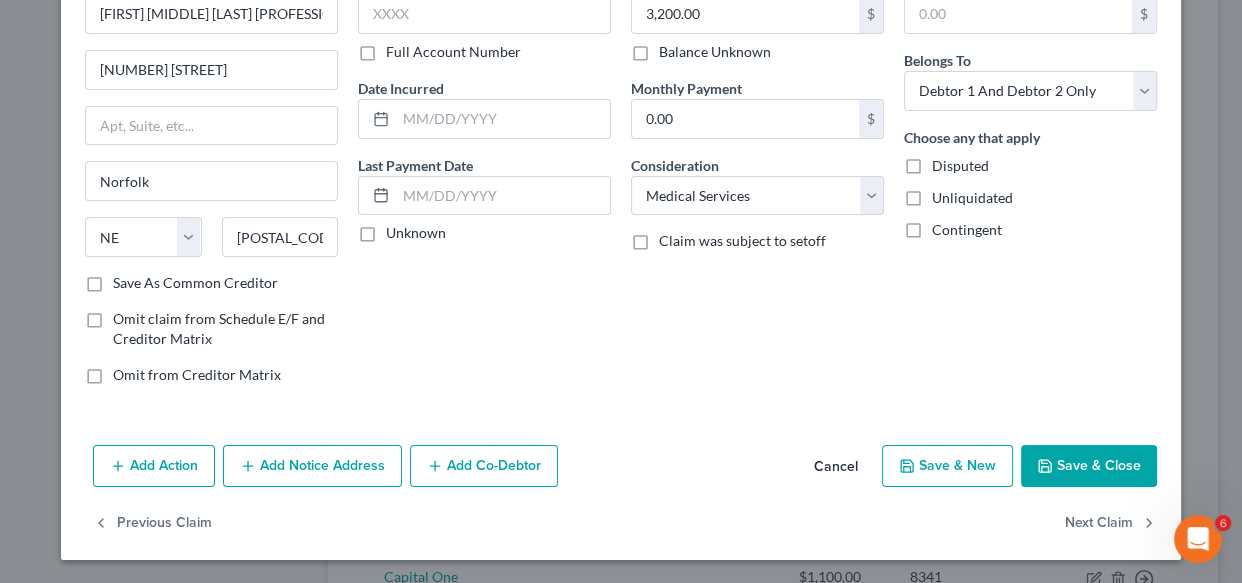 click on "Add Notice Address" at bounding box center [312, 466] 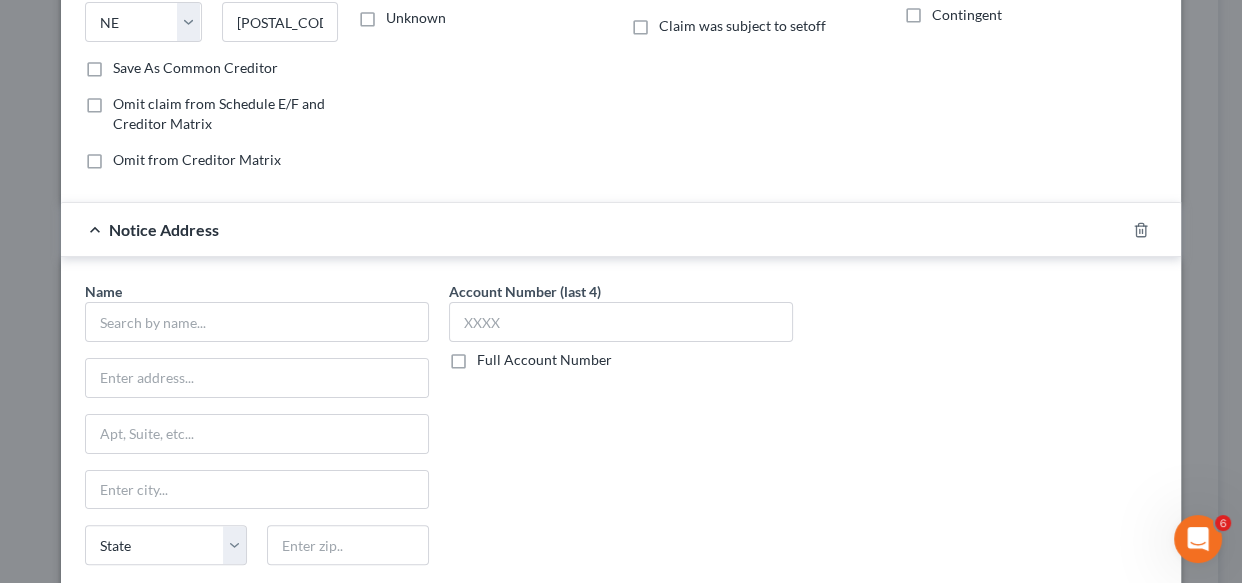 scroll, scrollTop: 337, scrollLeft: 0, axis: vertical 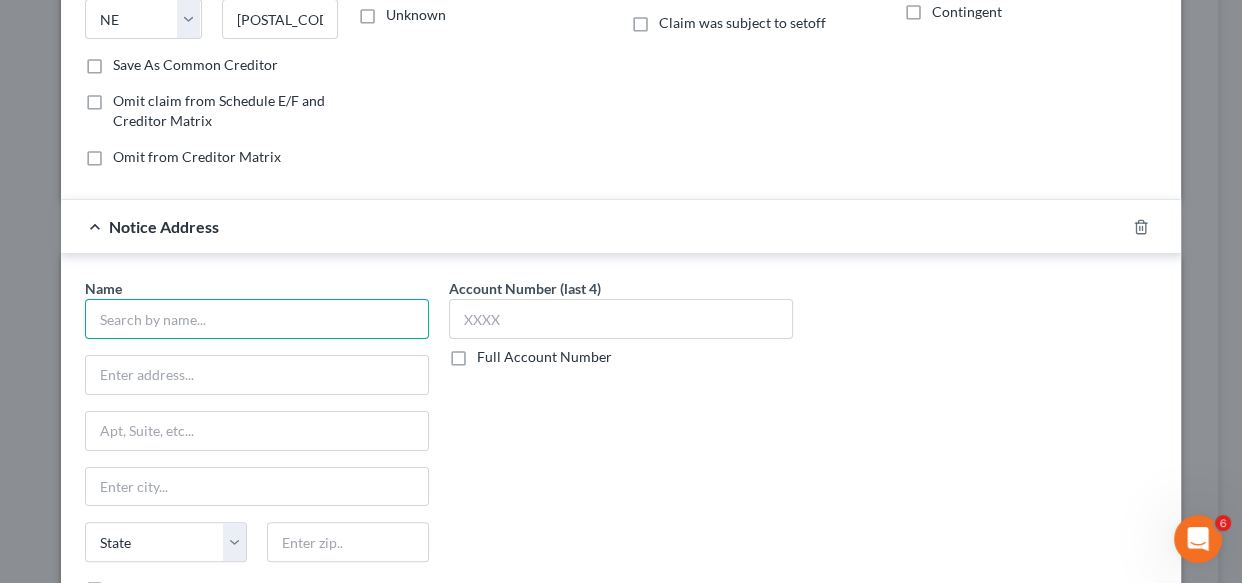 click at bounding box center [257, 319] 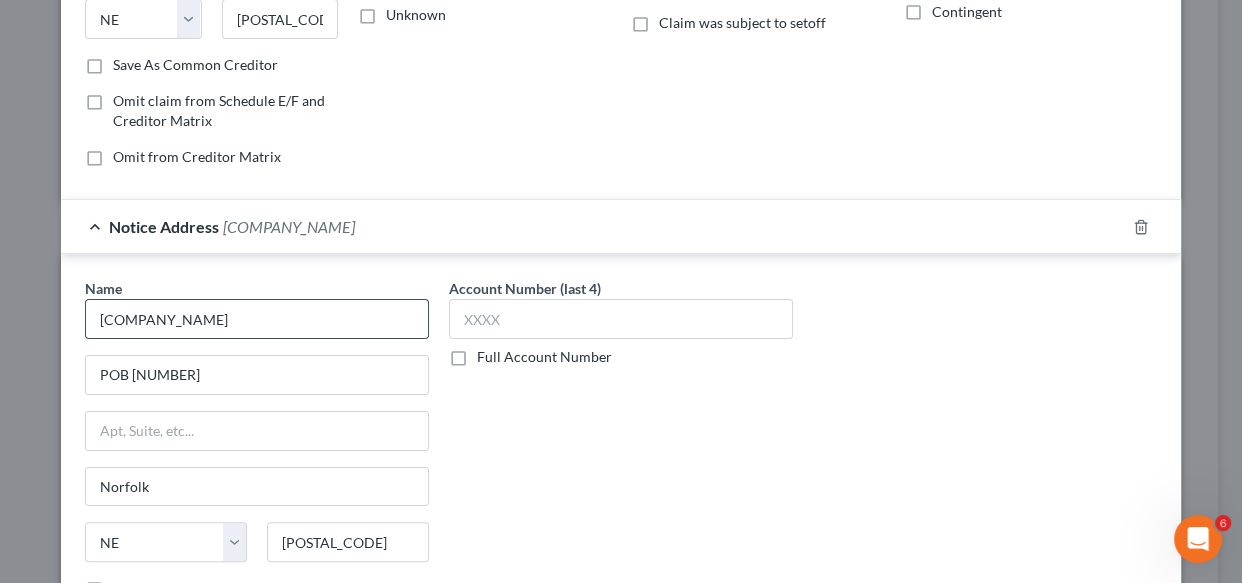 scroll, scrollTop: 343, scrollLeft: 0, axis: vertical 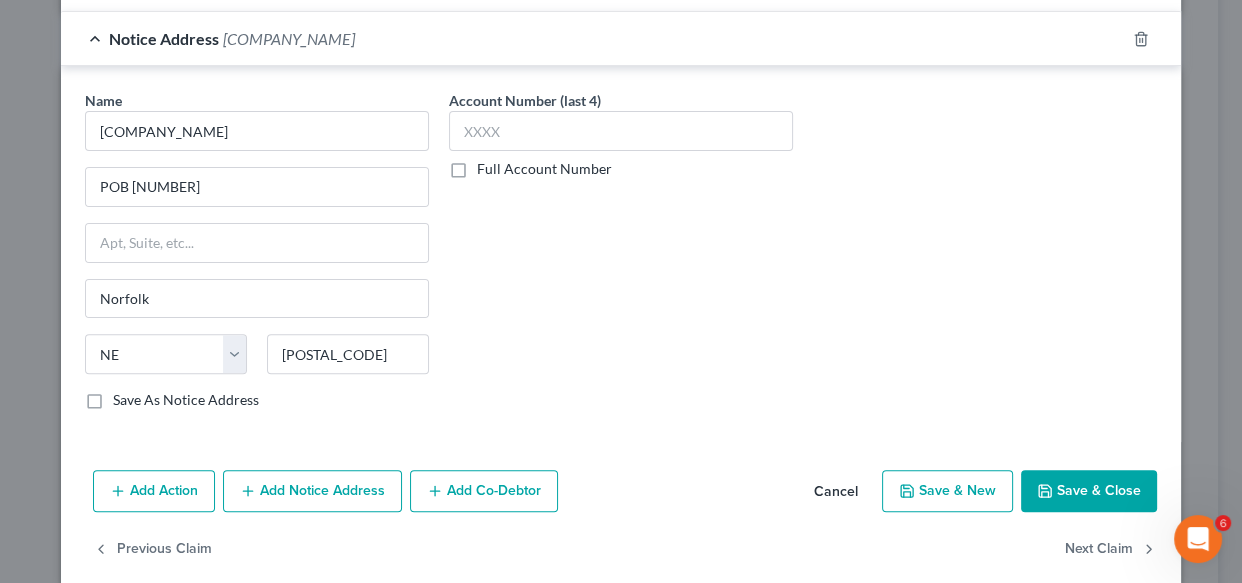 click on "Save As Notice Address" at bounding box center [186, 400] 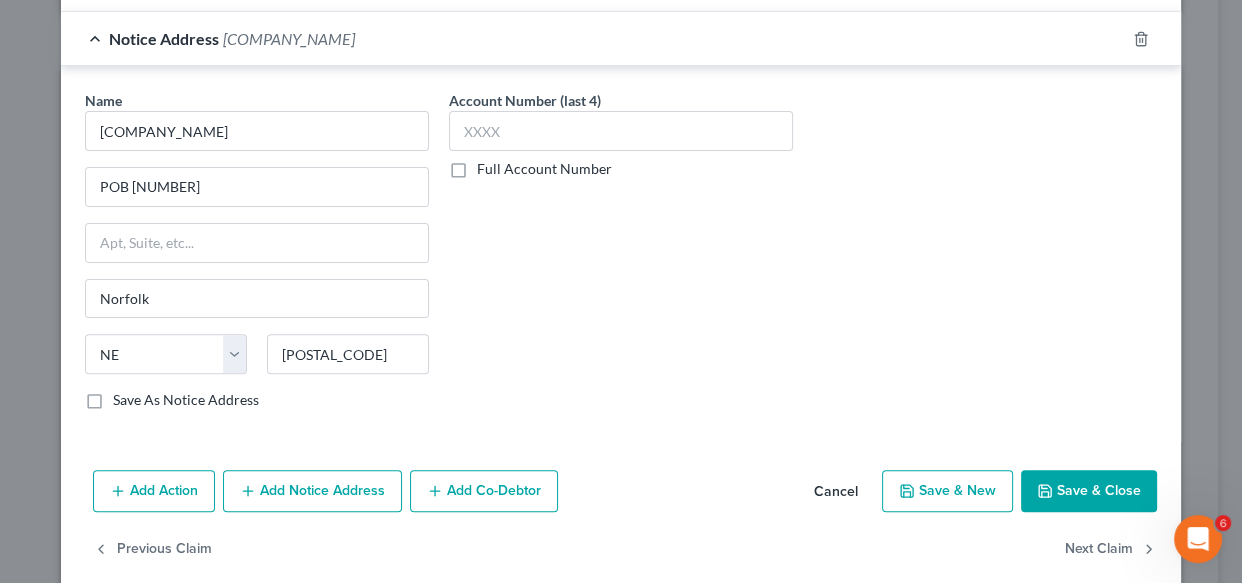 click on "Save As Notice Address" at bounding box center [127, 396] 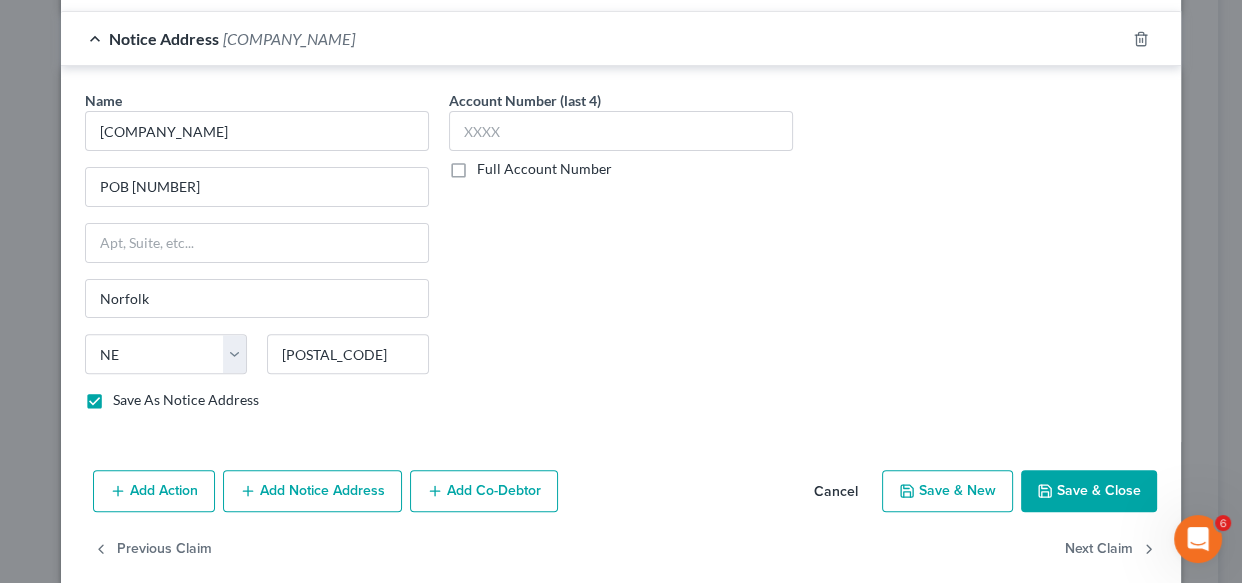 click on "Save & New" at bounding box center (947, 491) 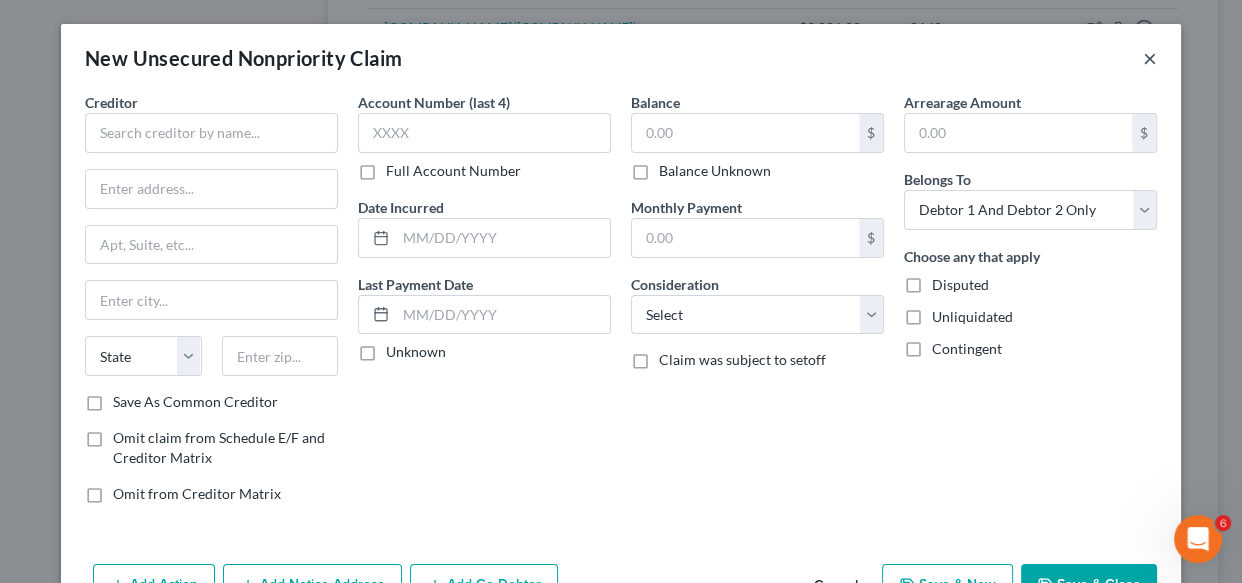 click on "×" at bounding box center [1150, 58] 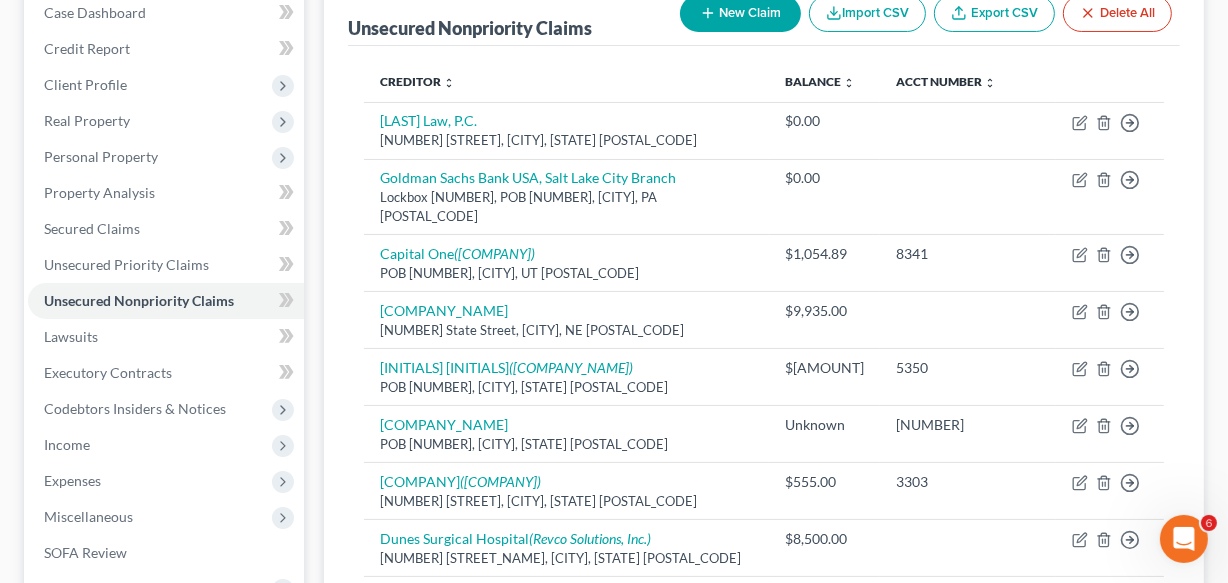 scroll, scrollTop: 177, scrollLeft: 0, axis: vertical 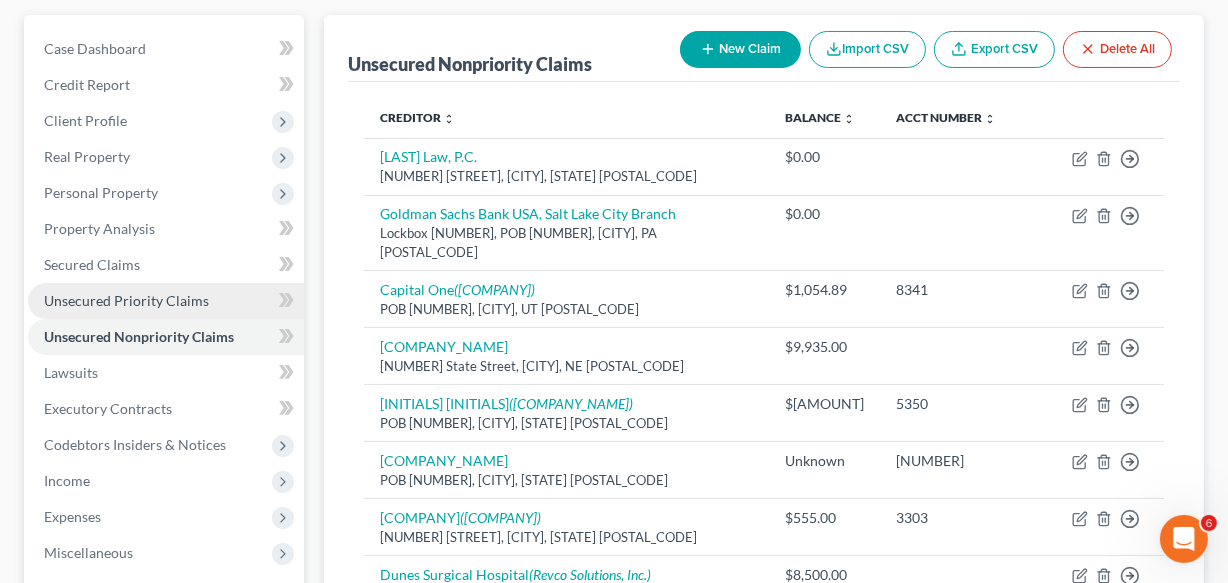 click on "Unsecured Priority Claims" at bounding box center [166, 301] 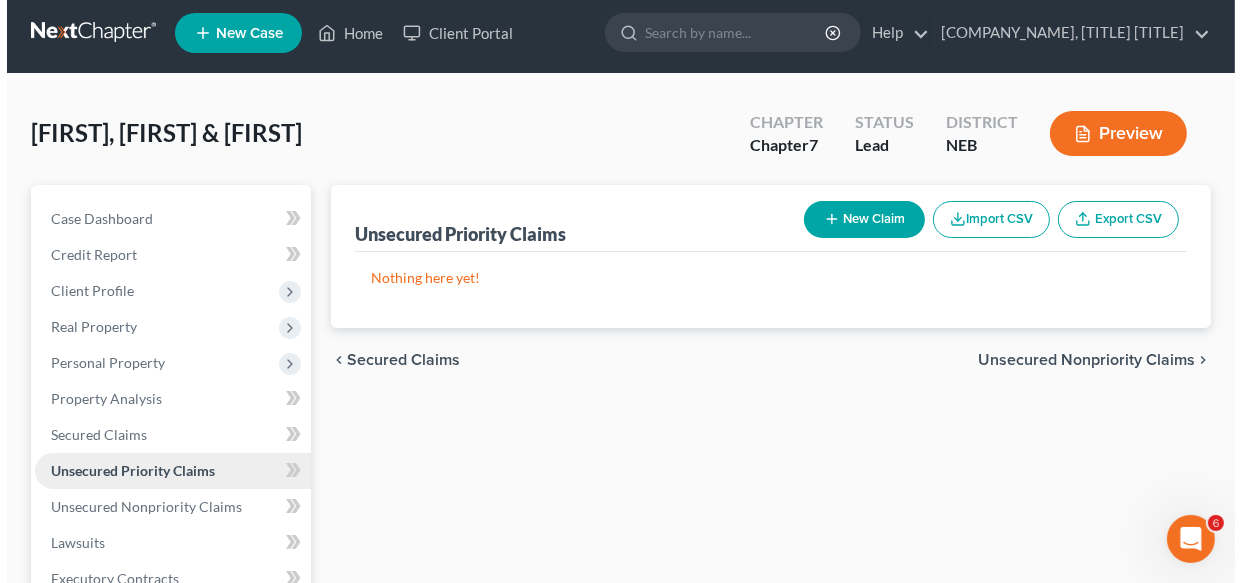 scroll, scrollTop: 0, scrollLeft: 0, axis: both 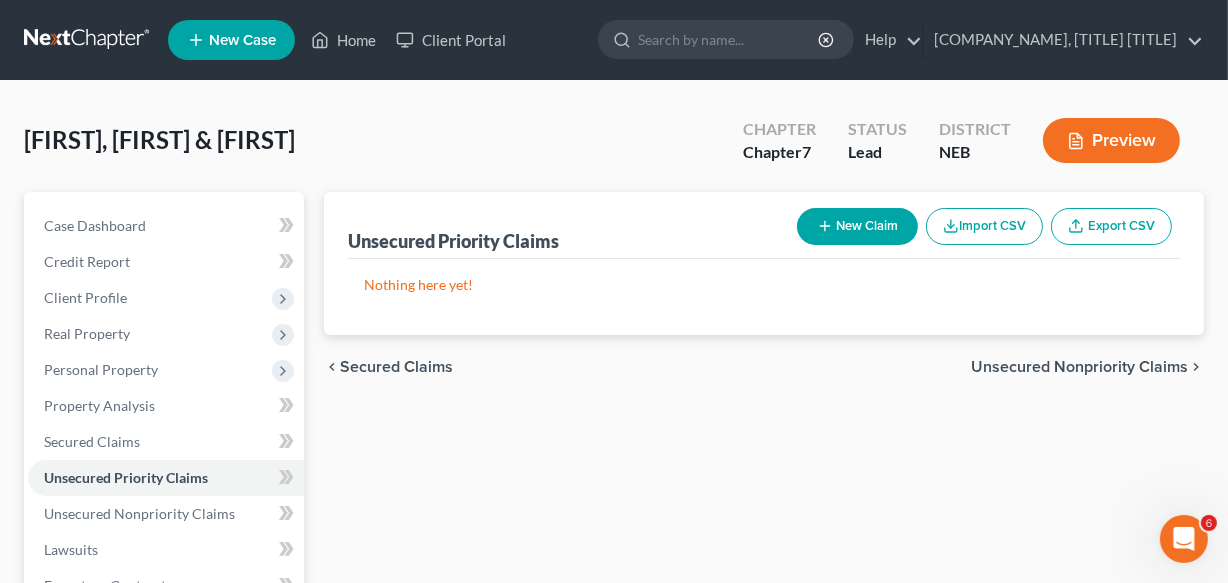 click on "New Claim" at bounding box center (857, 226) 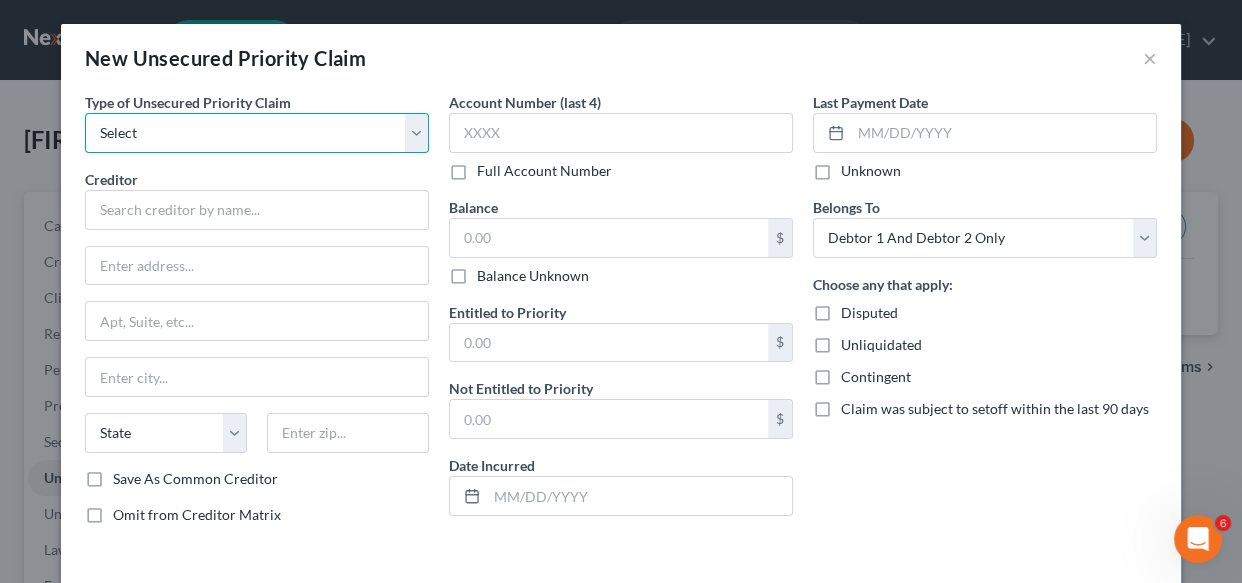 click on "Select Taxes & Other Government Units Domestic Support Obligations Extensions of credit in an involuntary case Wages, Salaries, Commissions Contributions to employee benefits Certain farmers and fisherman Deposits by individuals Commitments to maintain capitals Claims for death or injury while intoxicated Other" at bounding box center [257, 133] 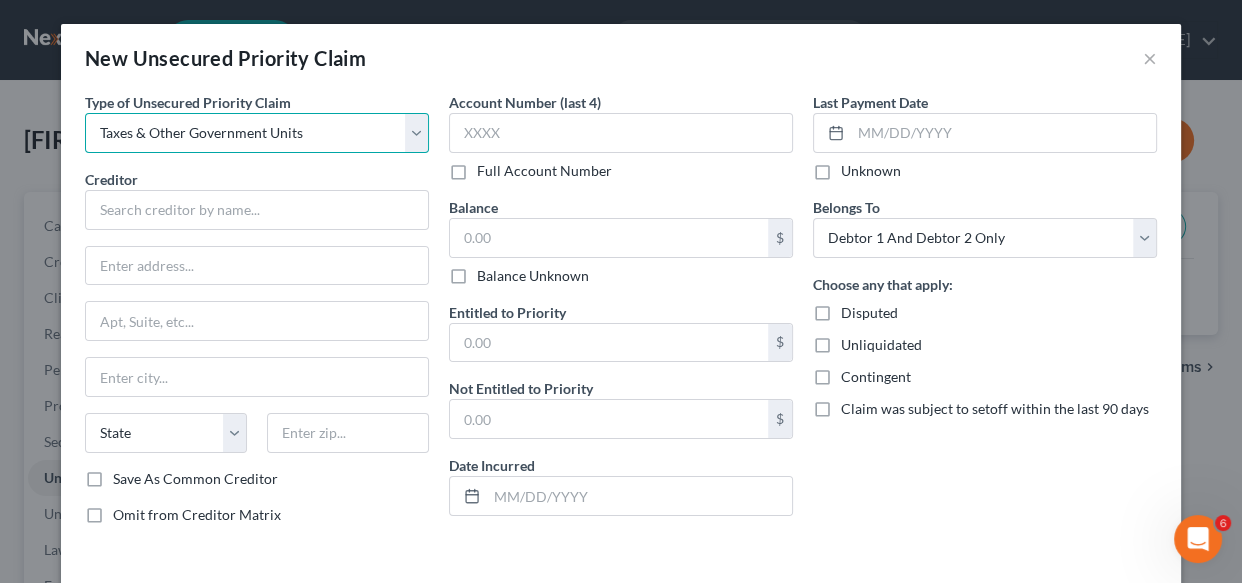 click on "Select Taxes & Other Government Units Domestic Support Obligations Extensions of credit in an involuntary case Wages, Salaries, Commissions Contributions to employee benefits Certain farmers and fisherman Deposits by individuals Commitments to maintain capitals Claims for death or injury while intoxicated Other" at bounding box center [257, 133] 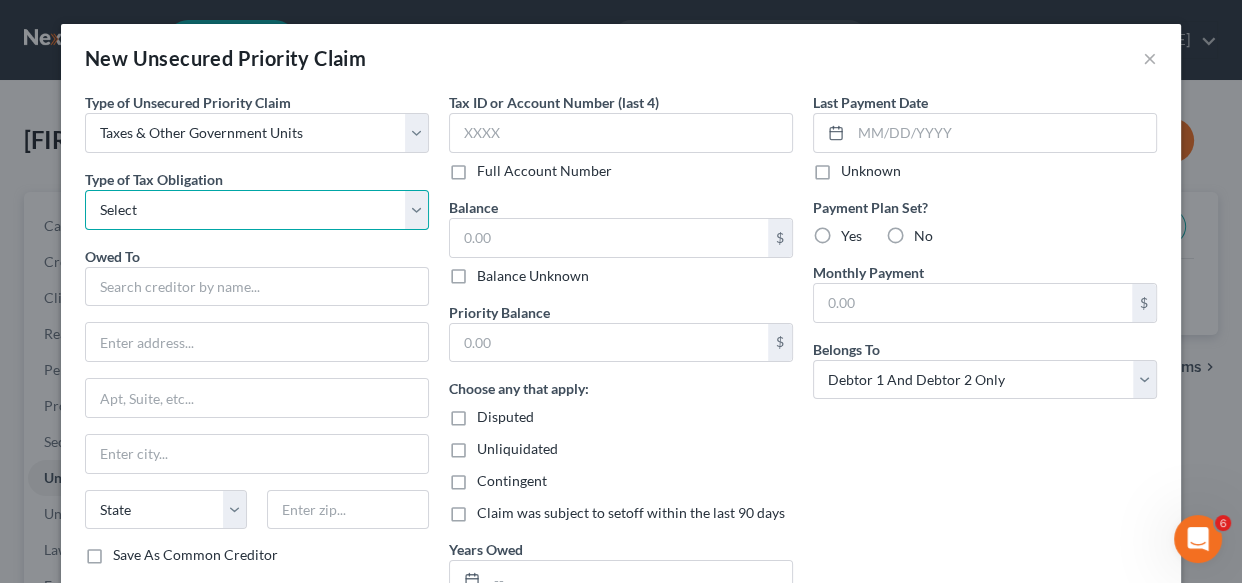 click on "Select Federal City State Franchise Tax Board Other" at bounding box center [257, 210] 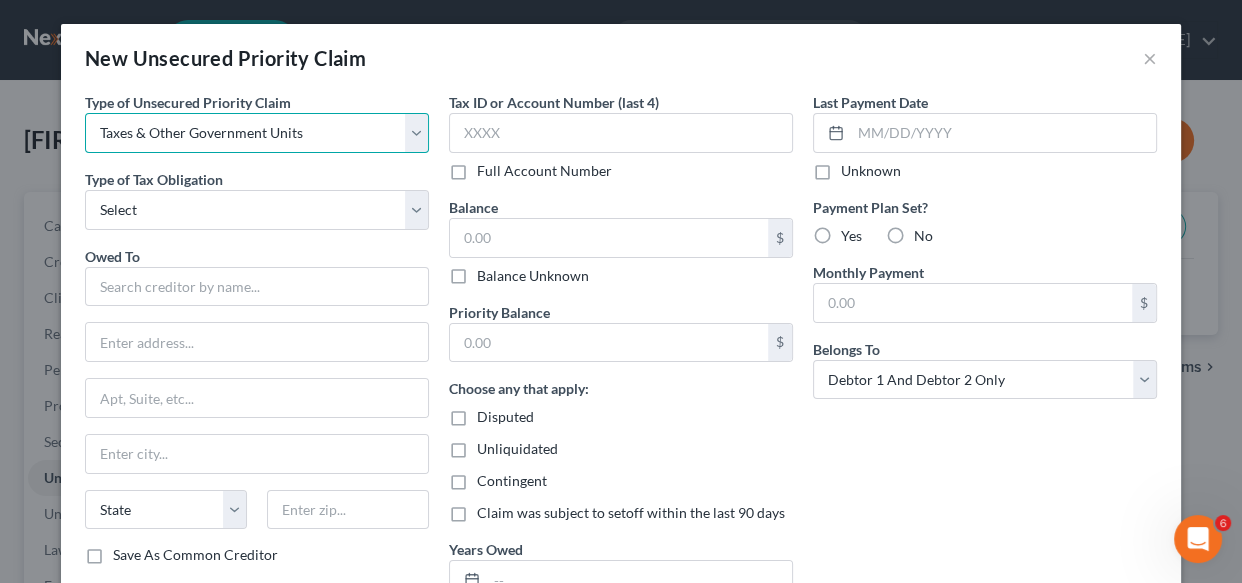 click on "Select Taxes & Other Government Units Domestic Support Obligations Extensions of credit in an involuntary case Wages, Salaries, Commissions Contributions to employee benefits Certain farmers and fisherman Deposits by individuals Commitments to maintain capitals Claims for death or injury while intoxicated Other" at bounding box center [257, 133] 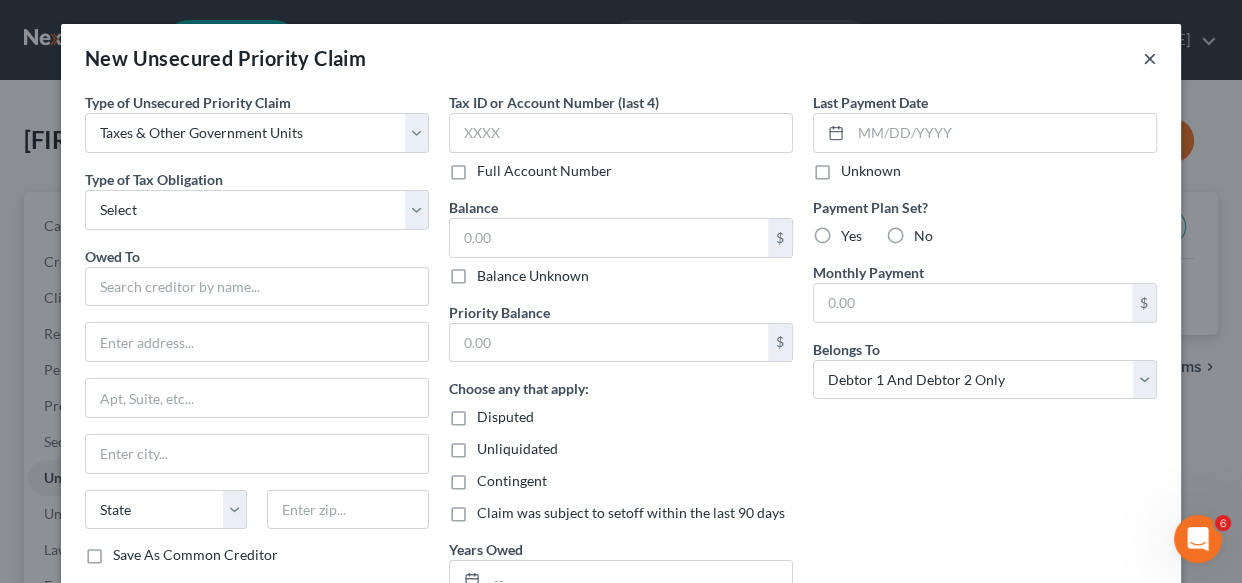 click on "×" at bounding box center (1150, 58) 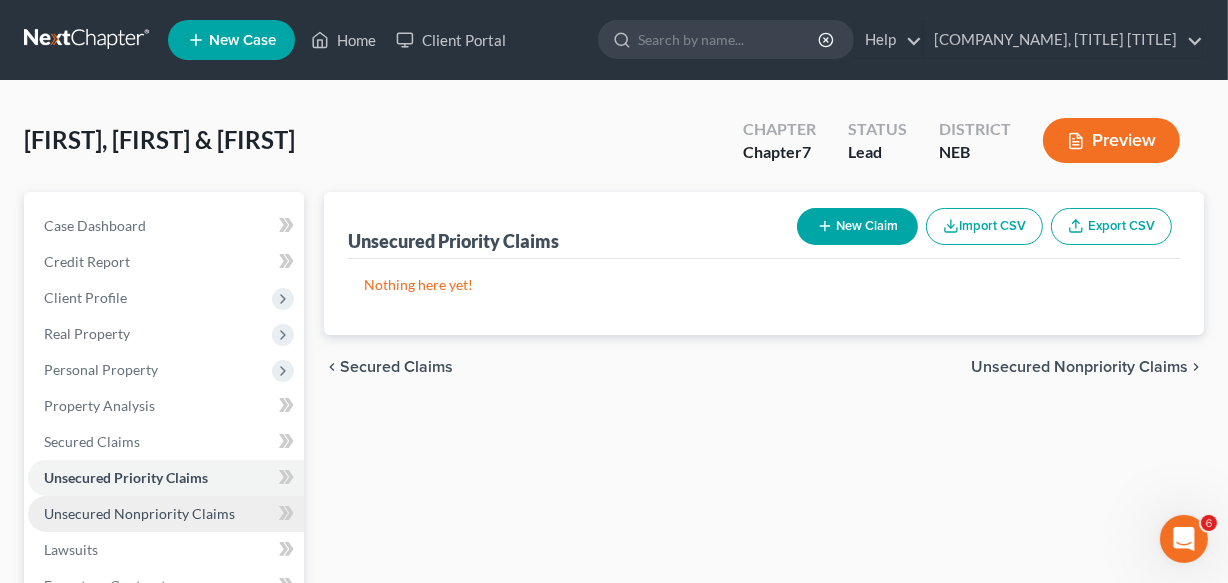 click on "Unsecured Nonpriority Claims" at bounding box center [139, 513] 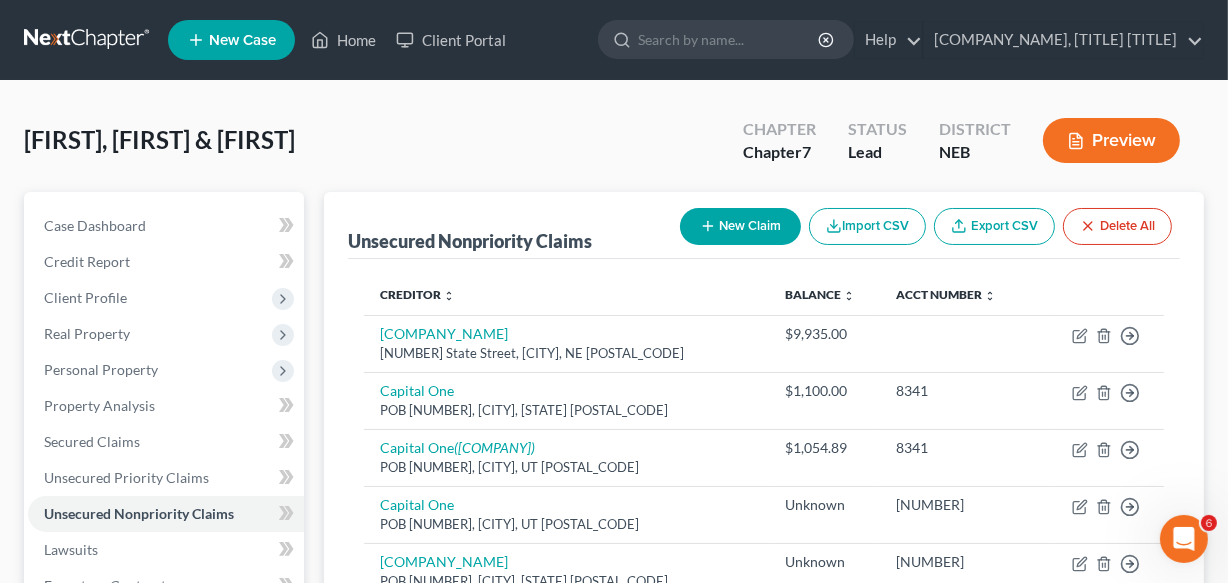 click on "New Claim" at bounding box center (740, 226) 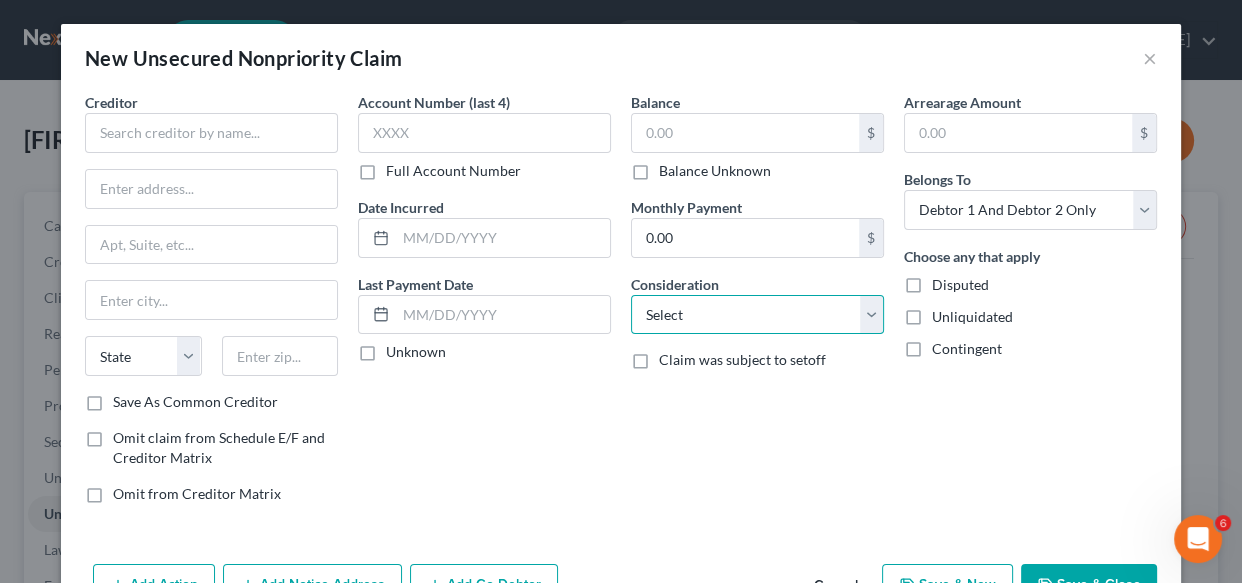 click on "Select Cable / Satellite Services Collection Agency Credit Card Debt Debt Counseling / Attorneys Deficiency Balance Domestic Support Obligations Home / Car Repairs Income Taxes Judgment Liens Medical Services Monies Loaned / Advanced Mortgage Obligation From Divorce Or Separation Obligation To Pensions Other Overdrawn Bank Account Promised To Help Pay Creditors Student Loans Suppliers And Vendors Telephone / Internet Services Utility Services" at bounding box center (757, 315) 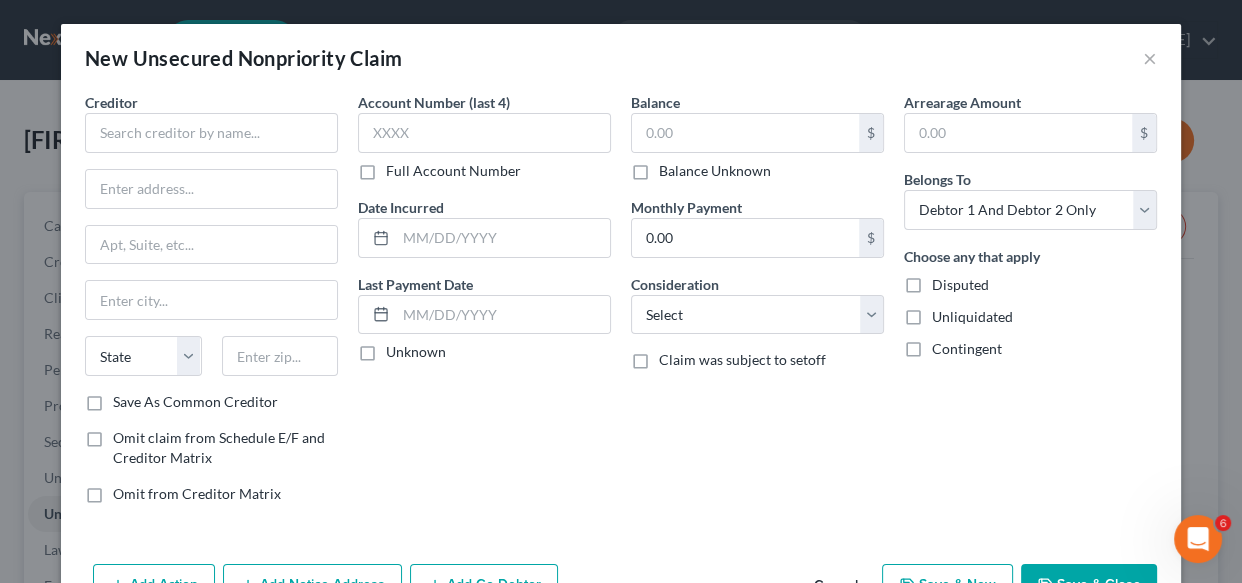 click on "Balance
$
Balance Unknown
Balance Undetermined
$
Balance Unknown
Monthly Payment 0.00 $ Consideration Select Cable / Satellite Services Collection Agency Credit Card Debt Debt Counseling / Attorneys Deficiency Balance Domestic Support Obligations Home / Car Repairs Income Taxes Judgment Liens Medical Services Monies Loaned / Advanced Mortgage Obligation From Divorce Or Separation Obligation To Pensions Other Overdrawn Bank Account Promised To Help Pay Creditors Student Loans Suppliers And Vendors Telephone / Internet Services Utility Services Claim was subject to setoff" at bounding box center [757, 306] 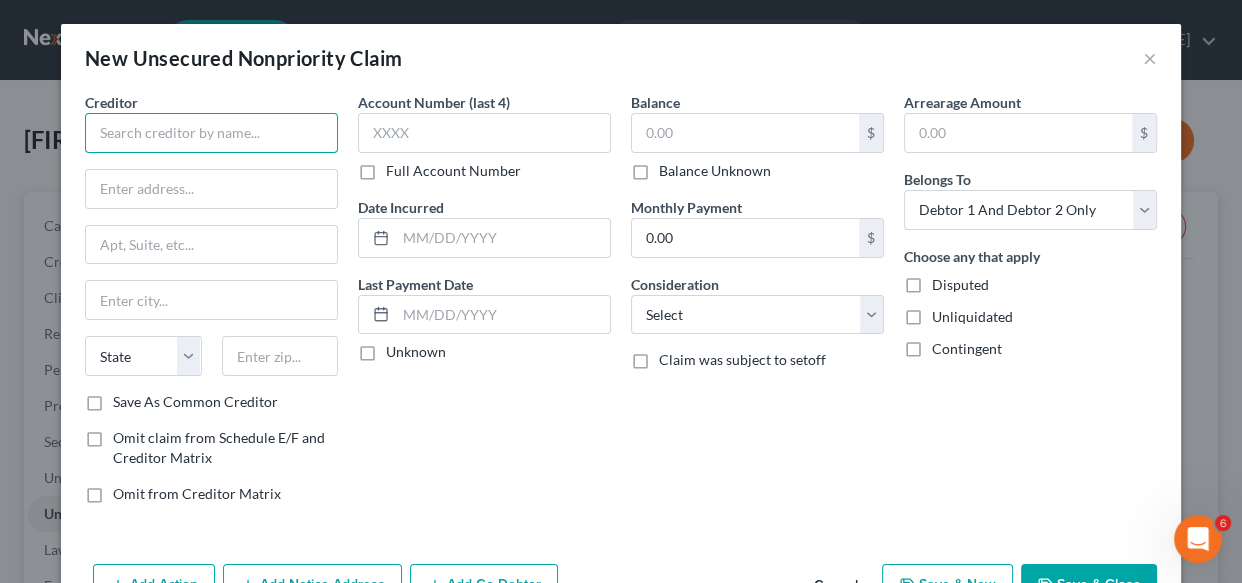 click at bounding box center [211, 133] 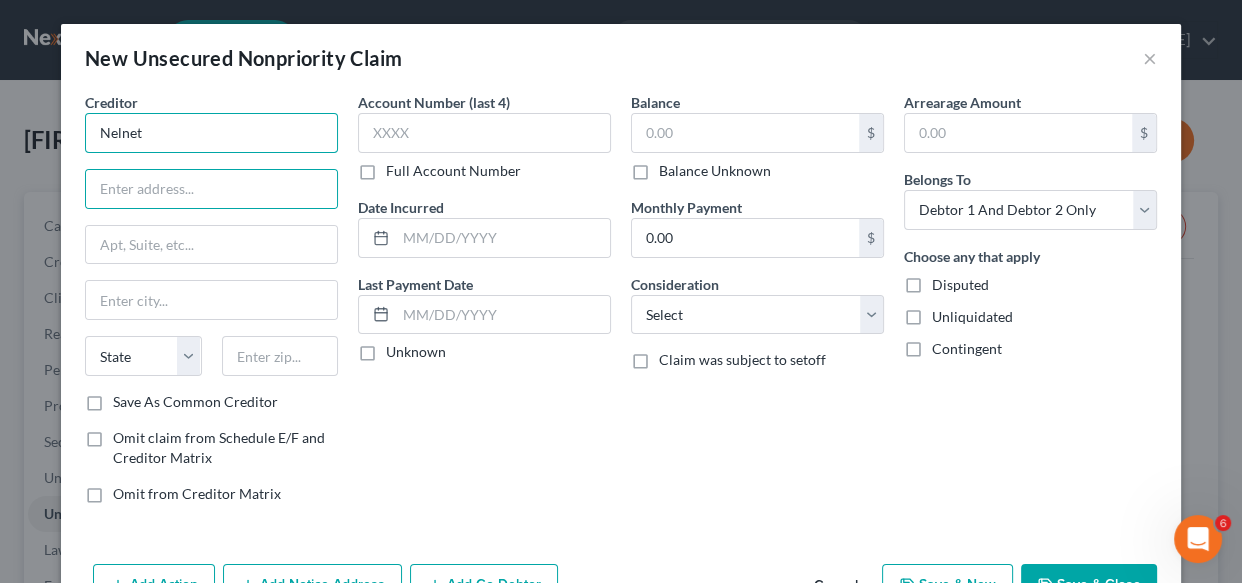 click on "Nelnet" at bounding box center [211, 133] 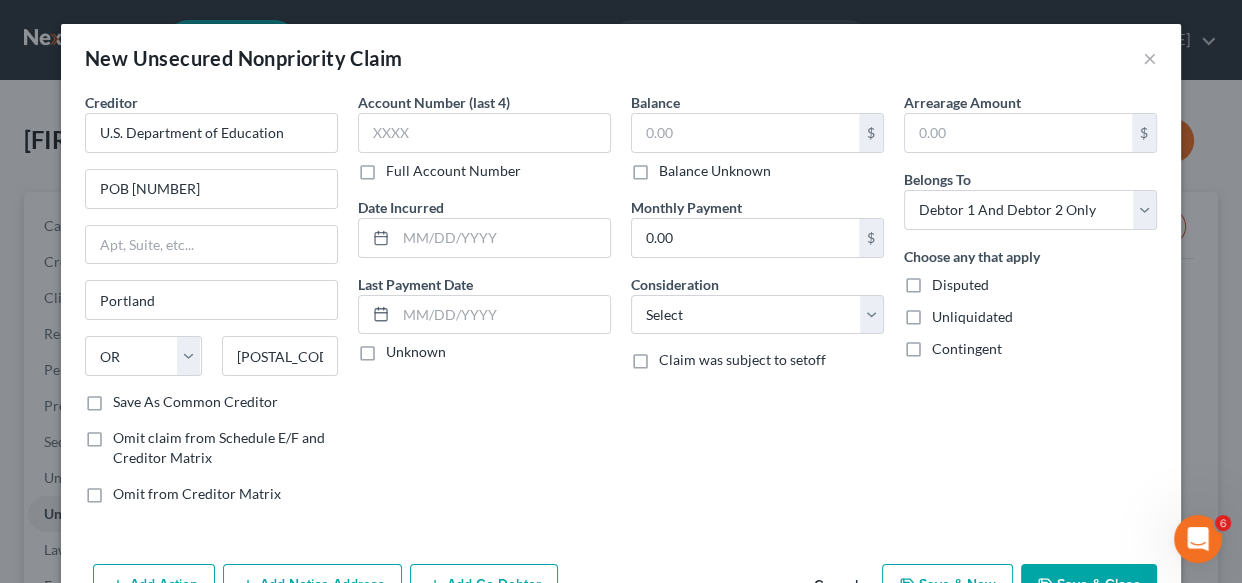 click on "Save As Common Creditor" at bounding box center [195, 402] 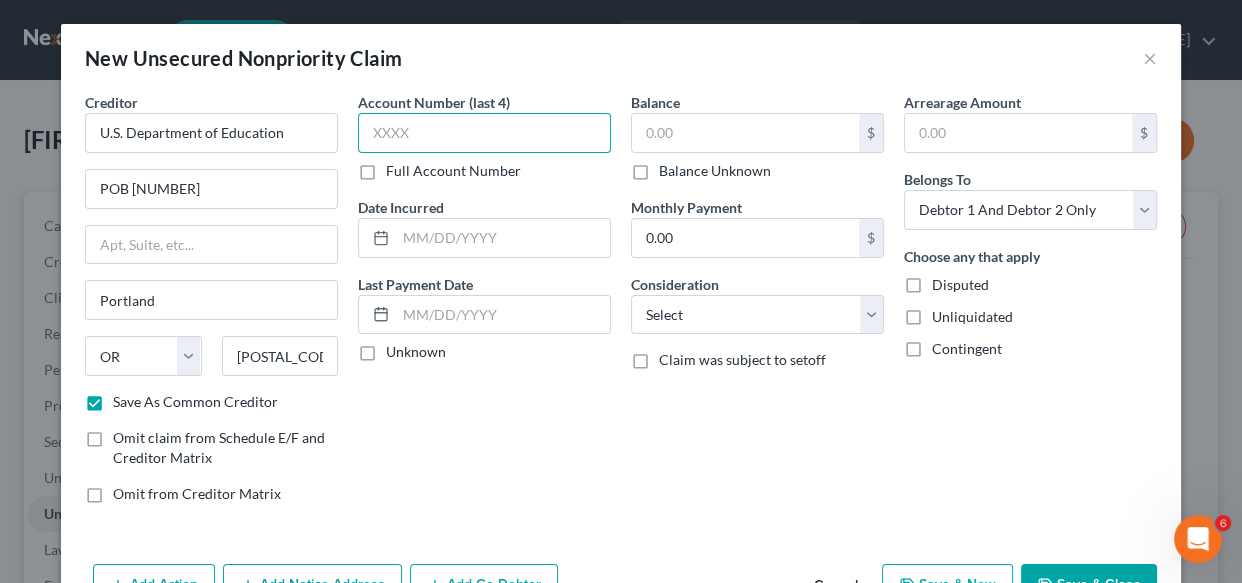 click at bounding box center [484, 133] 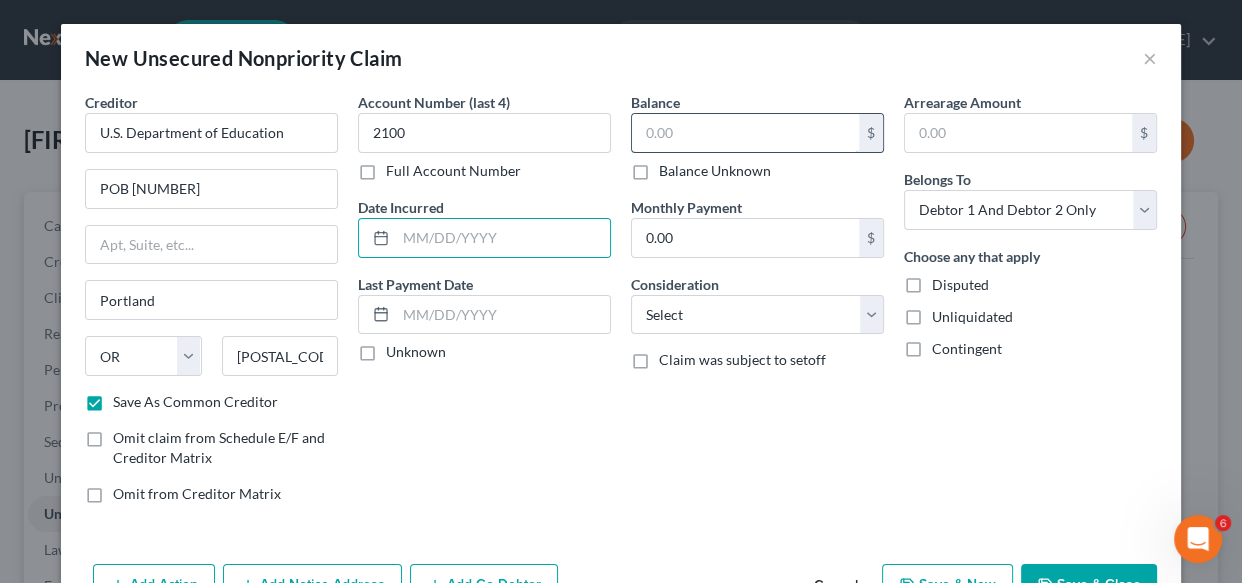 click at bounding box center (745, 133) 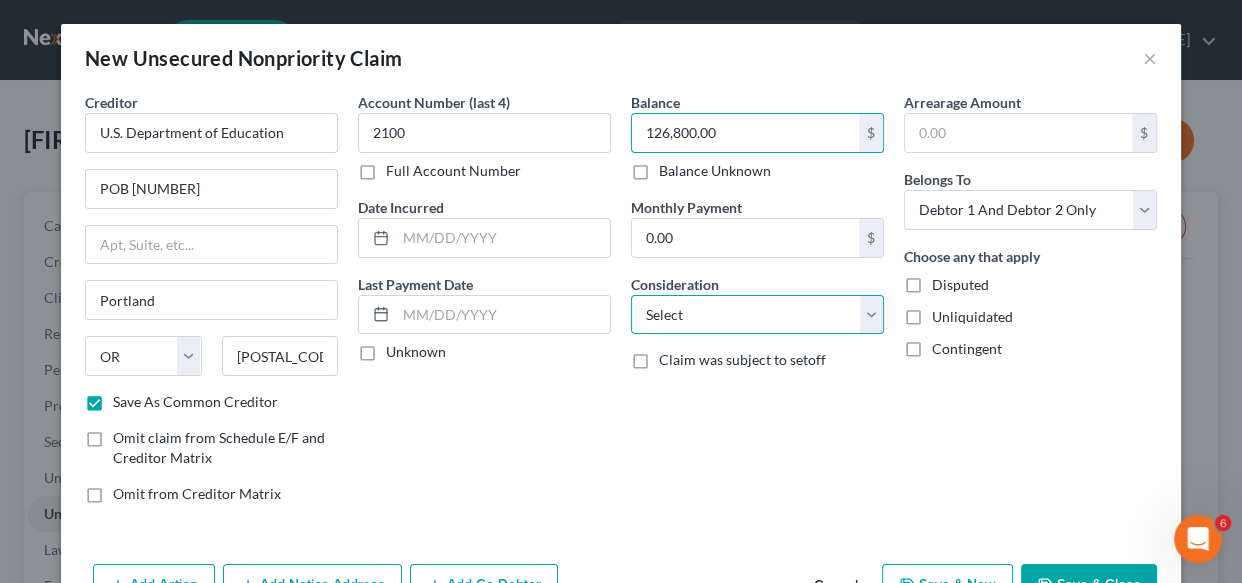 click on "Select Cable / Satellite Services Collection Agency Credit Card Debt Debt Counseling / Attorneys Deficiency Balance Domestic Support Obligations Home / Car Repairs Income Taxes Judgment Liens Medical Services Monies Loaned / Advanced Mortgage Obligation From Divorce Or Separation Obligation To Pensions Other Overdrawn Bank Account Promised To Help Pay Creditors Student Loans Suppliers And Vendors Telephone / Internet Services Utility Services" at bounding box center [757, 315] 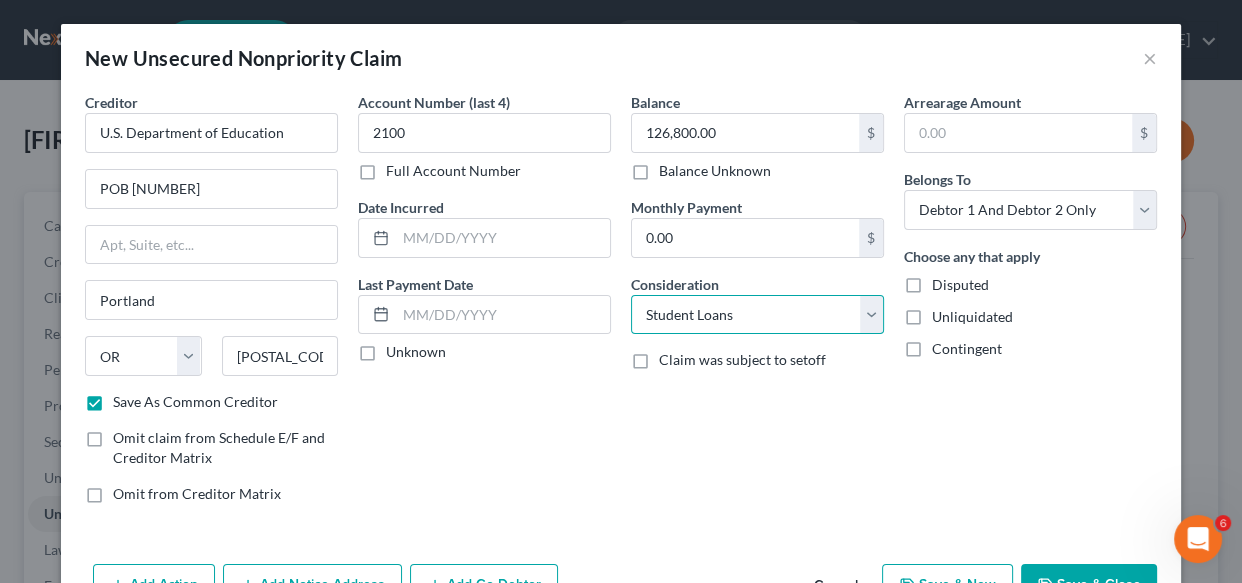 click on "Select Cable / Satellite Services Collection Agency Credit Card Debt Debt Counseling / Attorneys Deficiency Balance Domestic Support Obligations Home / Car Repairs Income Taxes Judgment Liens Medical Services Monies Loaned / Advanced Mortgage Obligation From Divorce Or Separation Obligation To Pensions Other Overdrawn Bank Account Promised To Help Pay Creditors Student Loans Suppliers And Vendors Telephone / Internet Services Utility Services" at bounding box center [757, 315] 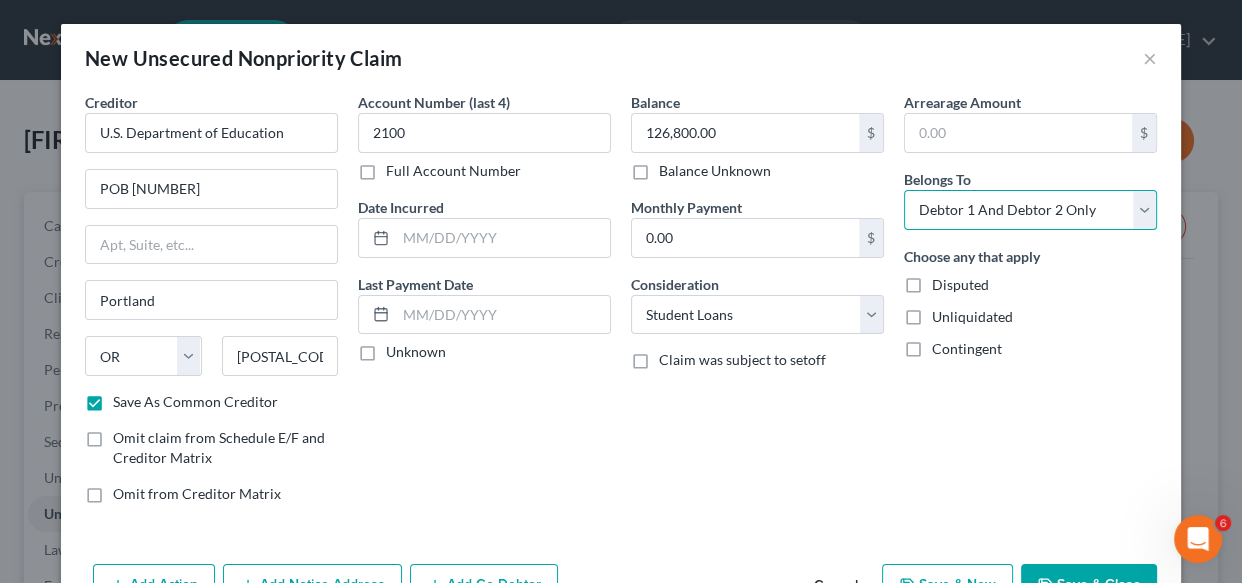 click on "Select Debtor 1 Only Debtor 2 Only Debtor 1 And Debtor 2 Only At Least One Of The Debtors And Another Community Property" at bounding box center [1030, 210] 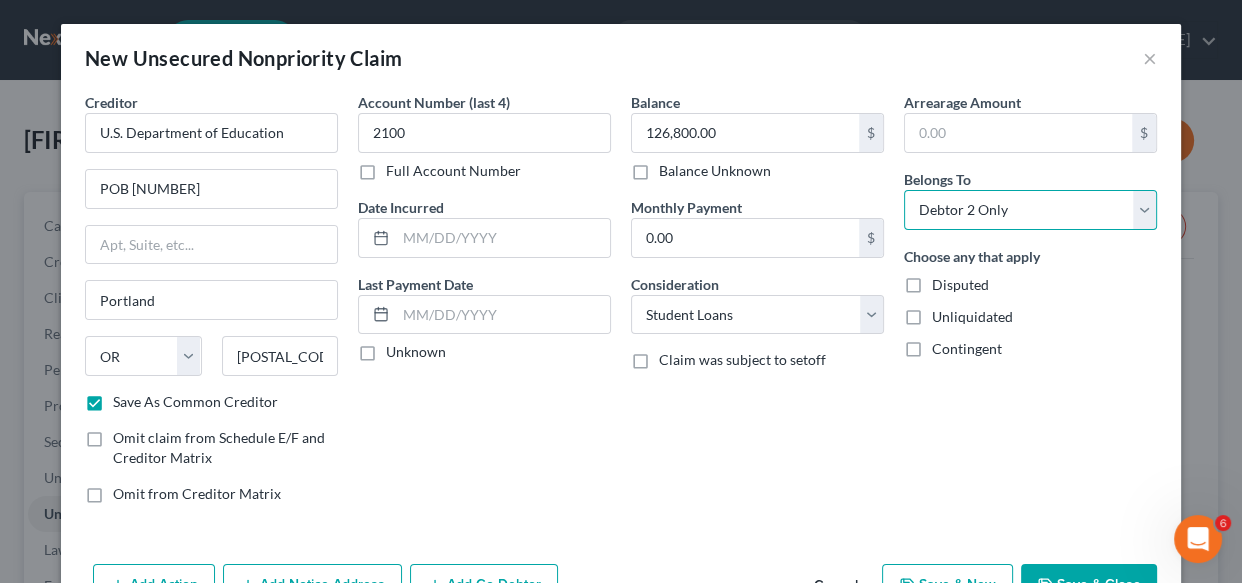 click on "Select Debtor 1 Only Debtor 2 Only Debtor 1 And Debtor 2 Only At Least One Of The Debtors And Another Community Property" at bounding box center [1030, 210] 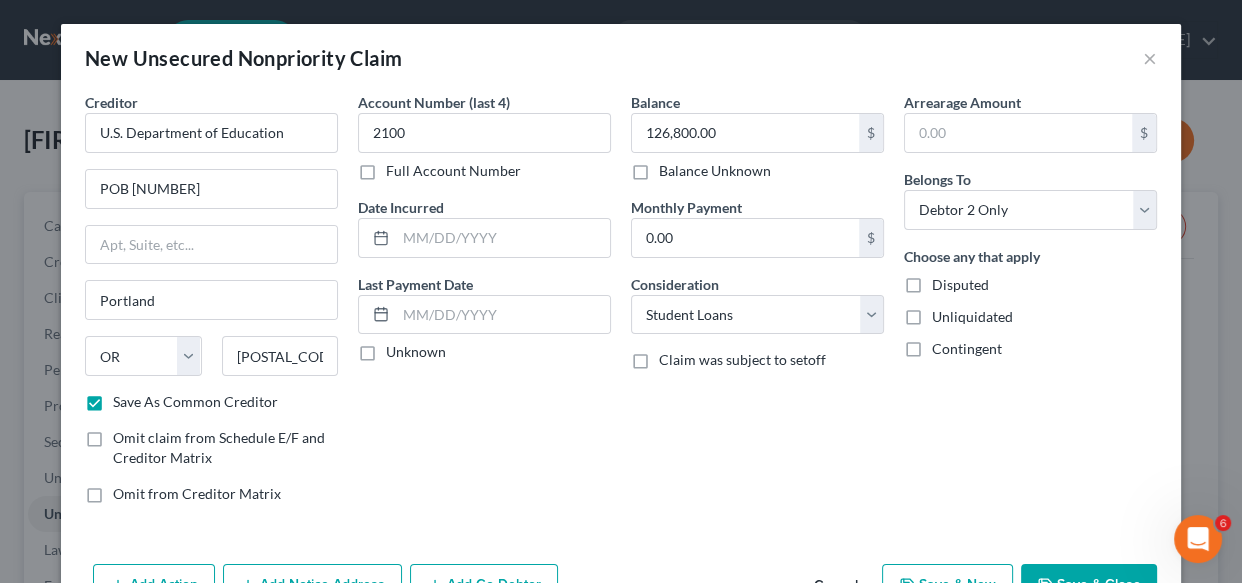 click on "Arrearage Amount $
Belongs To
*
Select Debtor 1 Only Debtor 2 Only Debtor 1 And Debtor 2 Only At Least One Of The Debtors And Another Community Property Choose any that apply Disputed Unliquidated Contingent" at bounding box center [1030, 306] 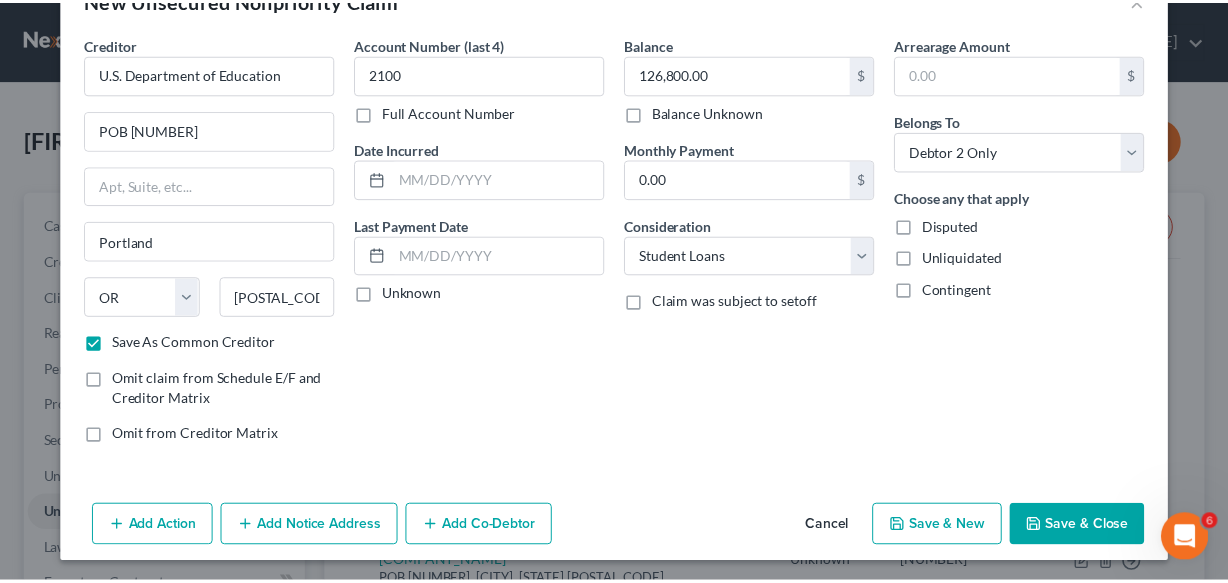 scroll, scrollTop: 61, scrollLeft: 0, axis: vertical 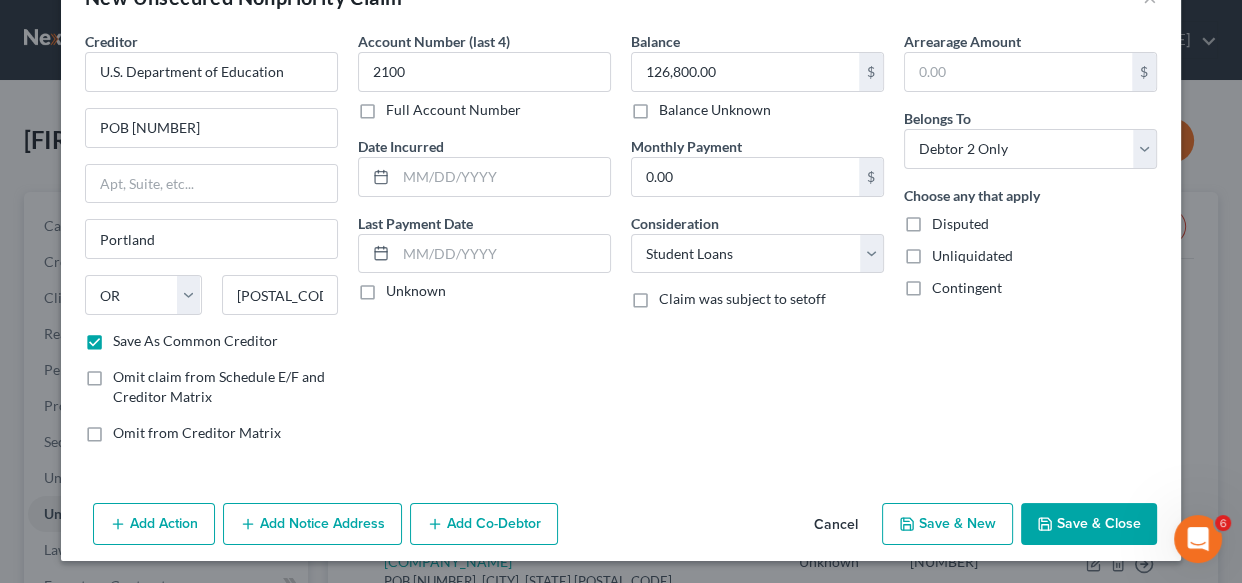 click on "Save & New" at bounding box center [947, 524] 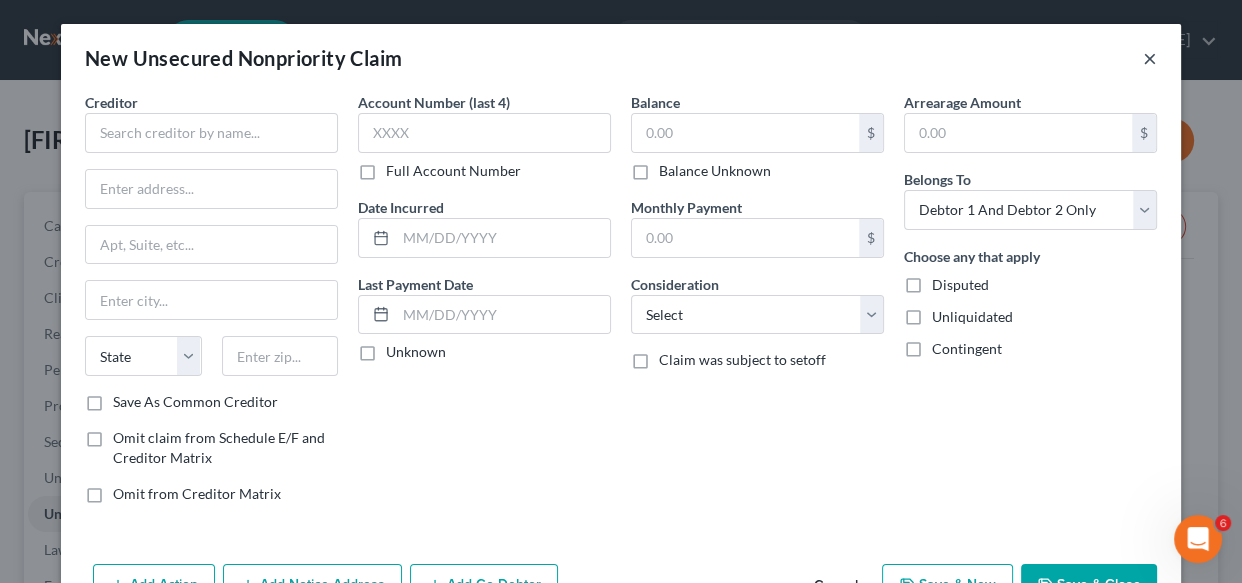 click on "×" at bounding box center (1150, 58) 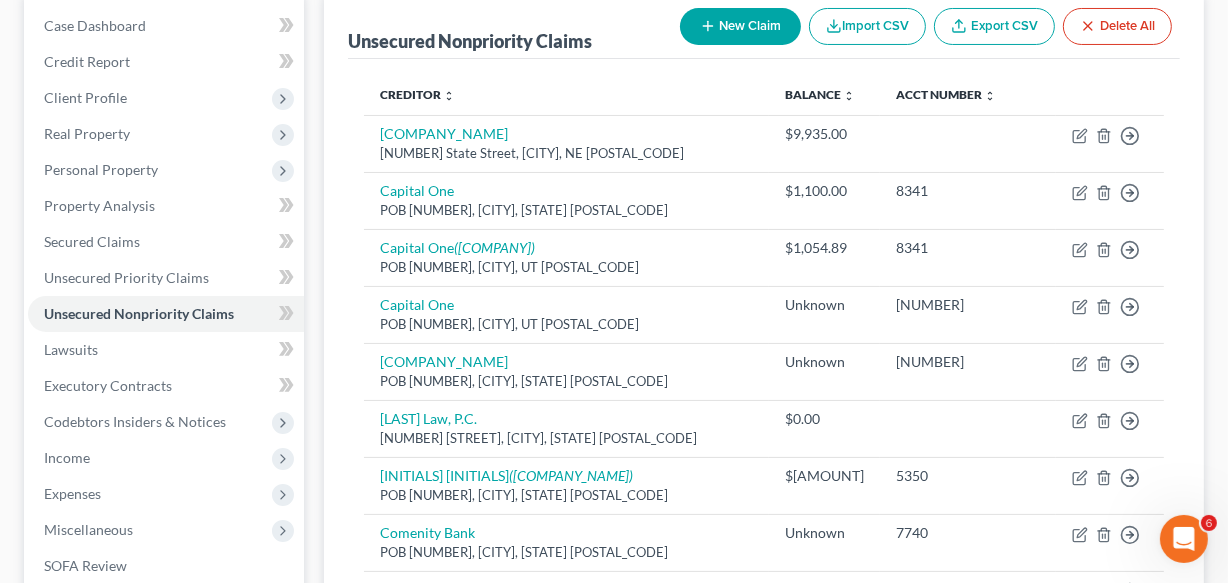 scroll, scrollTop: 218, scrollLeft: 0, axis: vertical 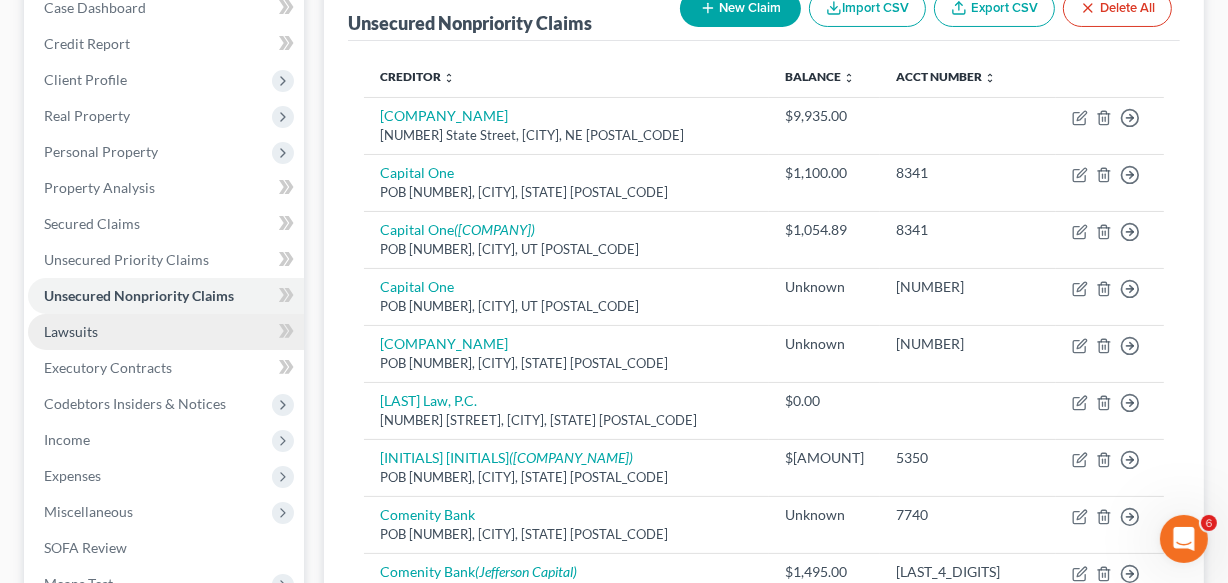 click on "Lawsuits" at bounding box center [166, 332] 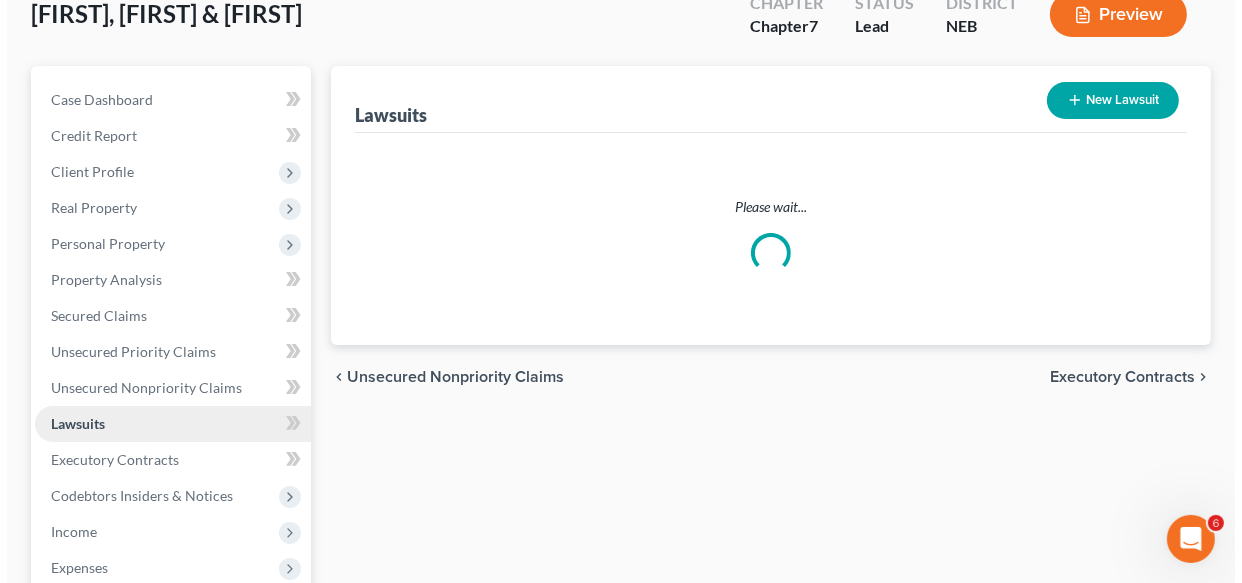 scroll, scrollTop: 0, scrollLeft: 0, axis: both 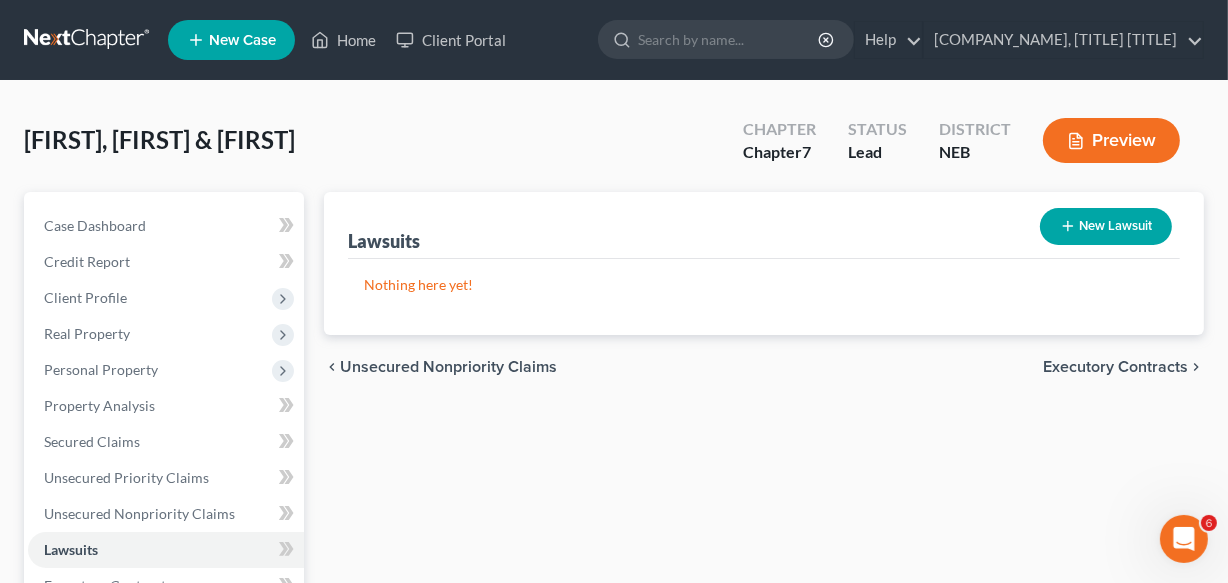 click on "New Lawsuit" at bounding box center [1106, 226] 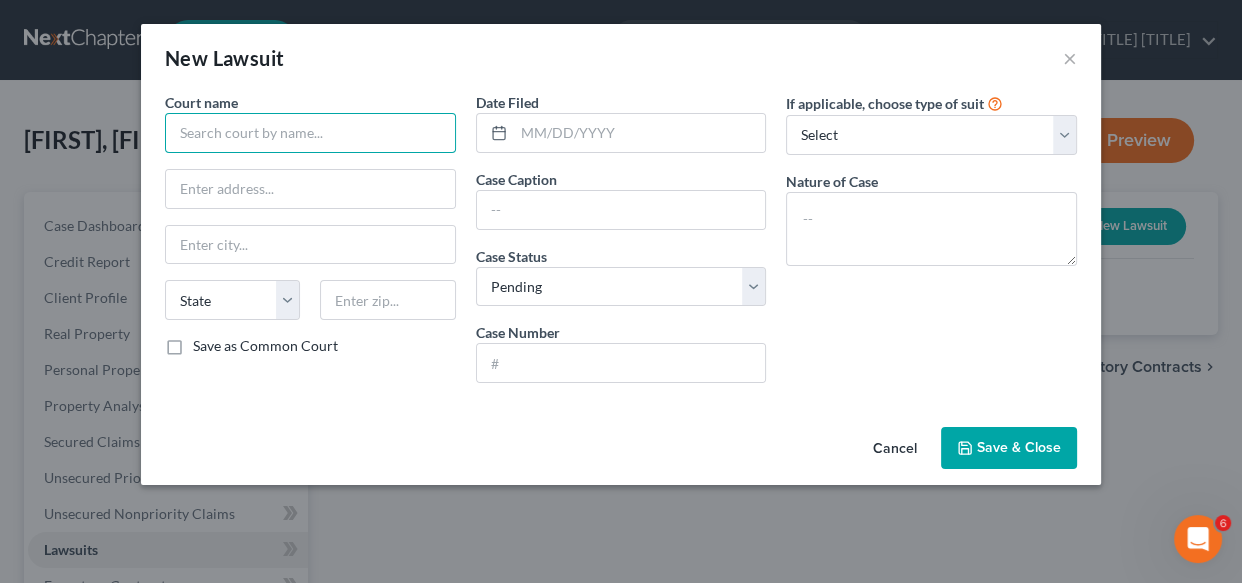 click at bounding box center (310, 133) 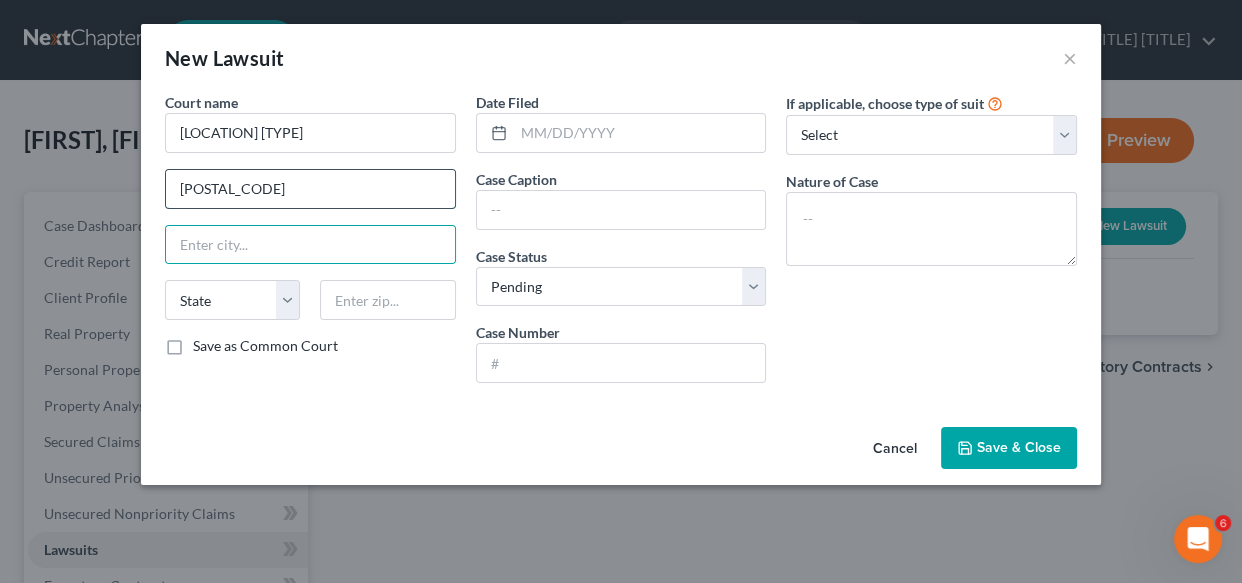 click on "[POSTAL_CODE]" at bounding box center [310, 189] 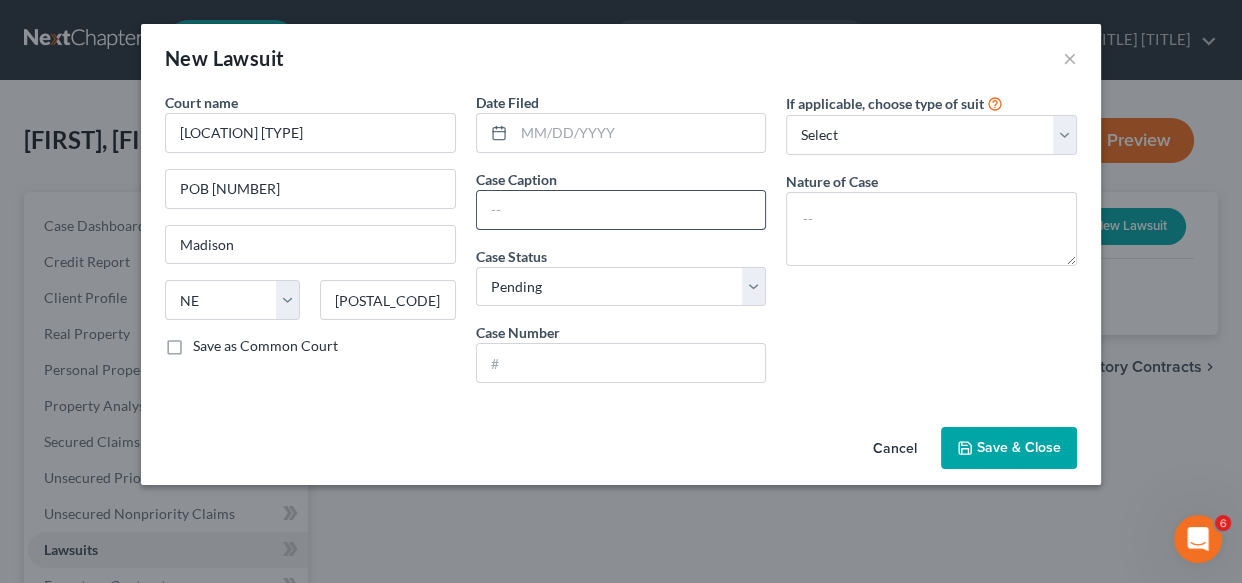 click at bounding box center [621, 210] 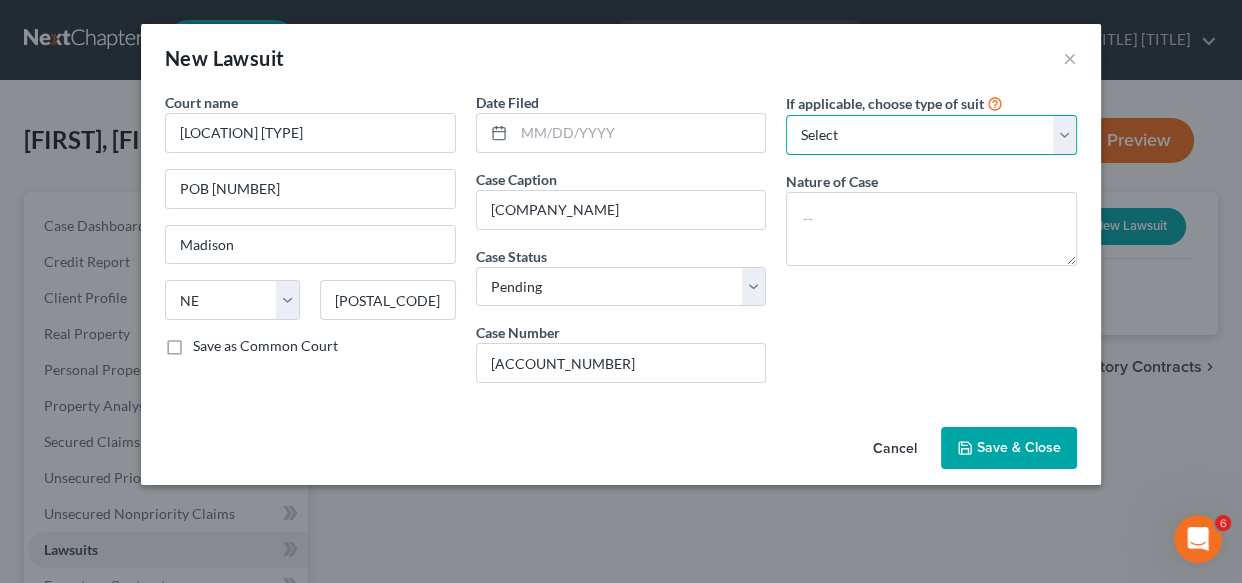 click on "Select Repossession Garnishment Foreclosure Attached, Seized, Or Levied Other" at bounding box center [931, 135] 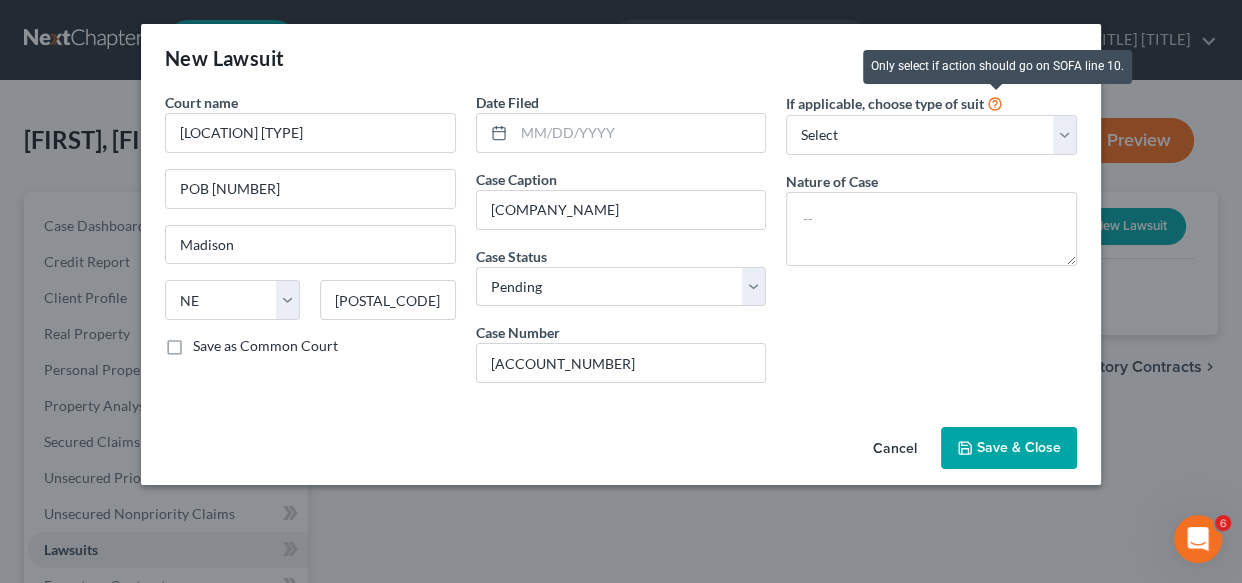 click at bounding box center [995, 102] 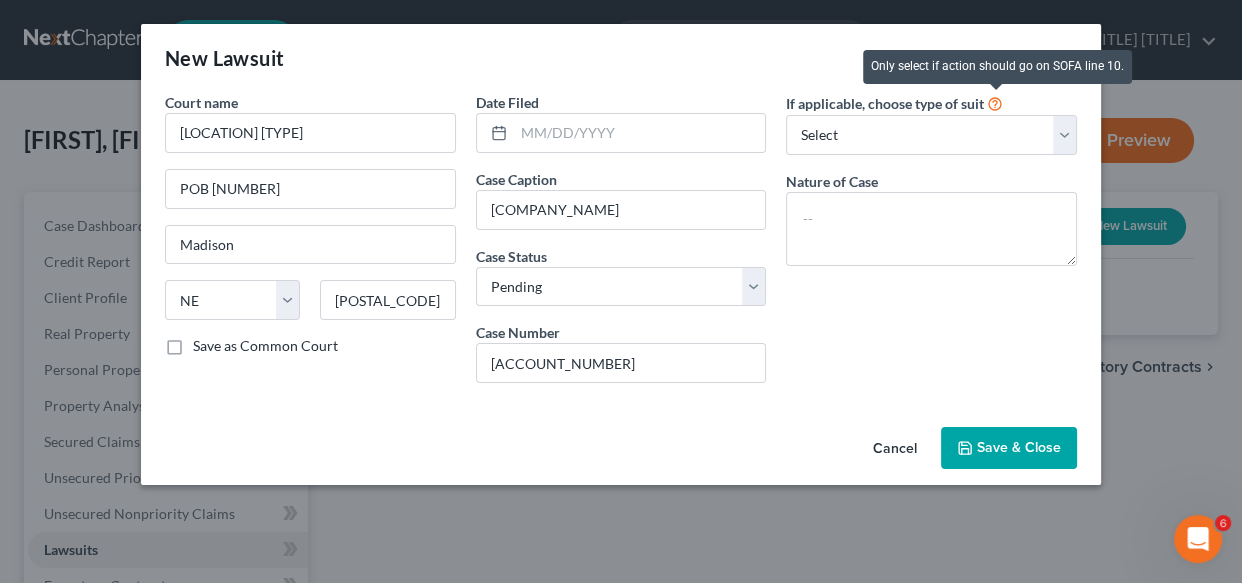click at bounding box center (995, 102) 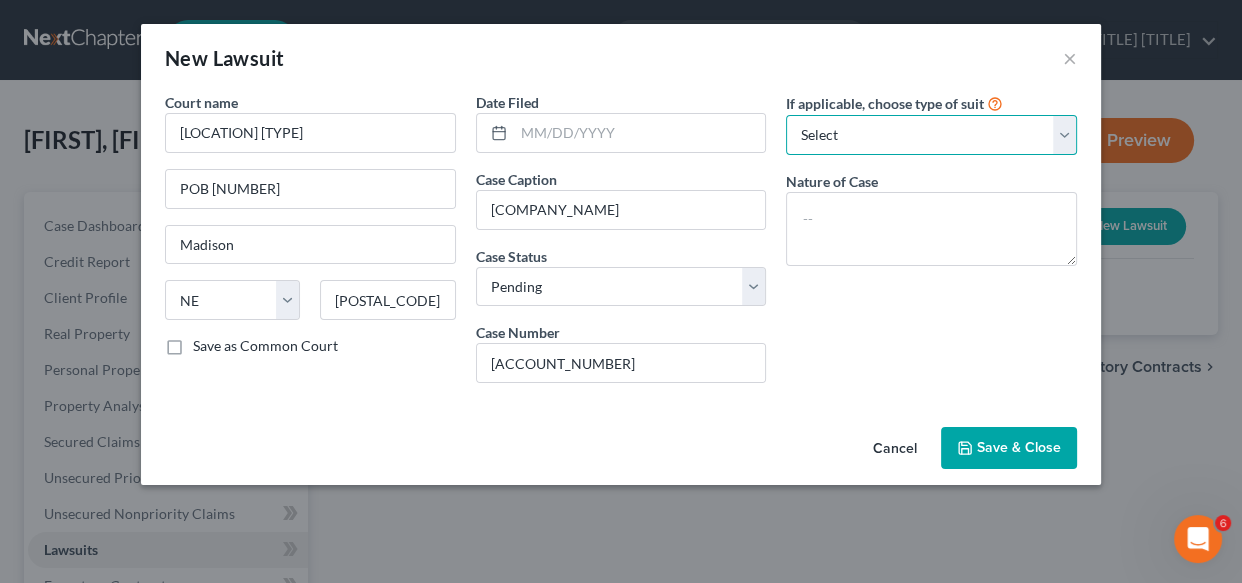 click on "Select Repossession Garnishment Foreclosure Attached, Seized, Or Levied Other" at bounding box center (931, 135) 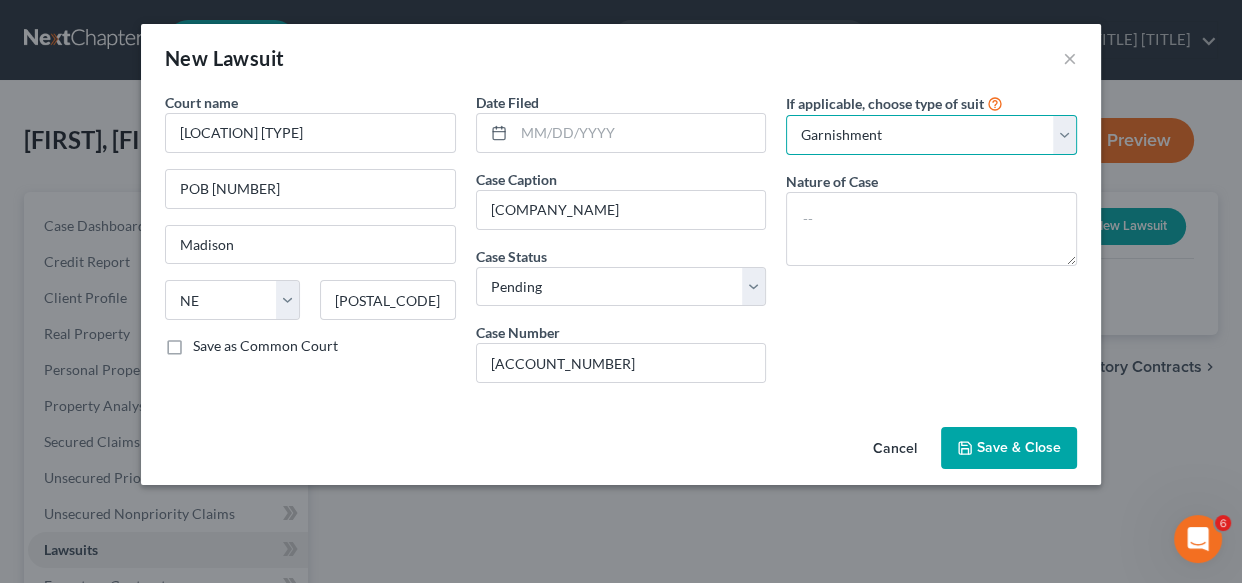click on "Select Repossession Garnishment Foreclosure Attached, Seized, Or Levied Other" at bounding box center [931, 135] 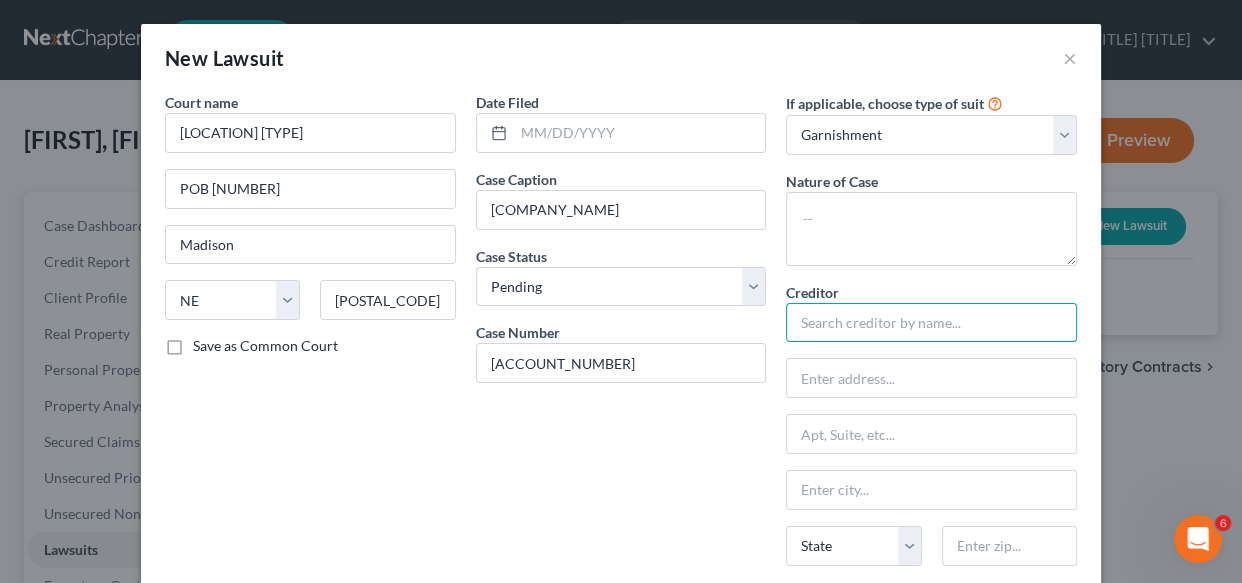 click at bounding box center (931, 323) 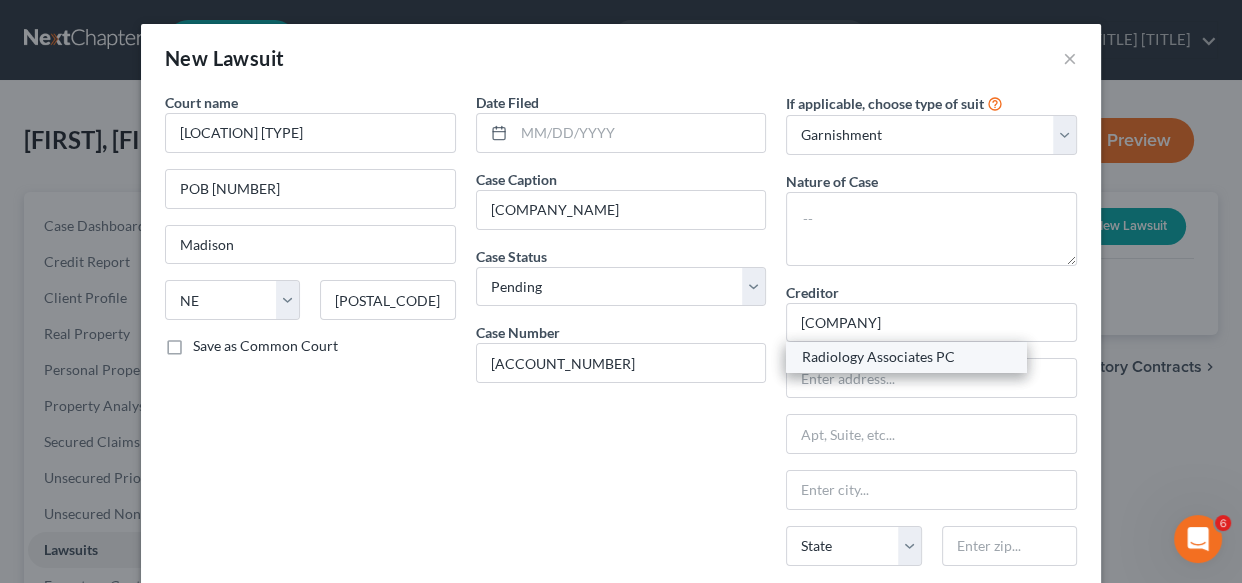 click on "Radiology Associates PC" at bounding box center [906, 357] 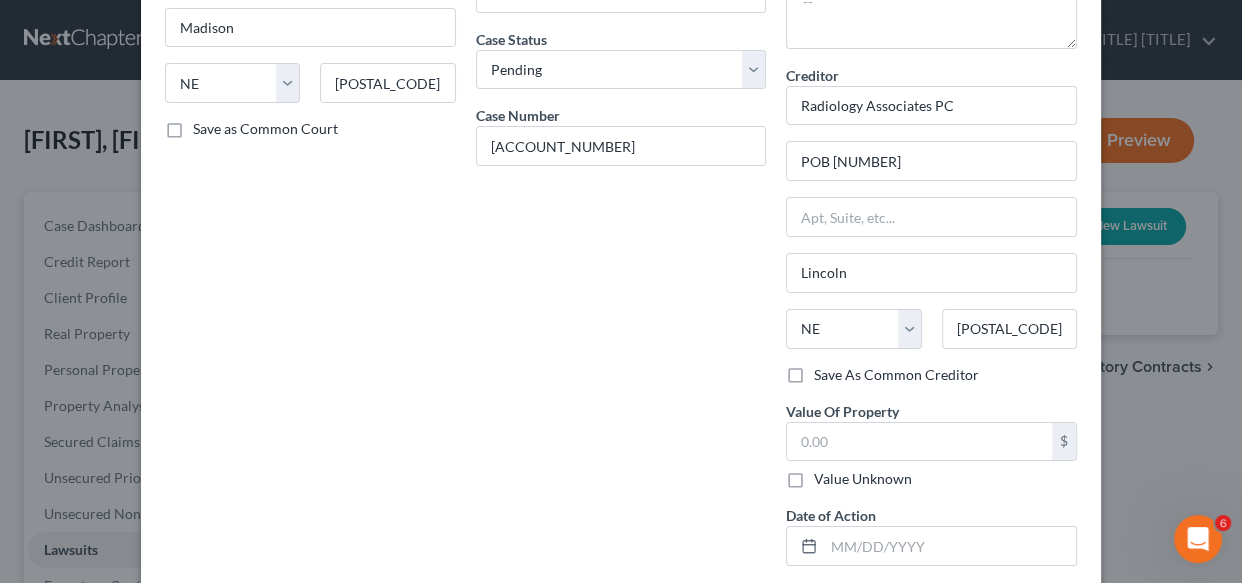 scroll, scrollTop: 218, scrollLeft: 0, axis: vertical 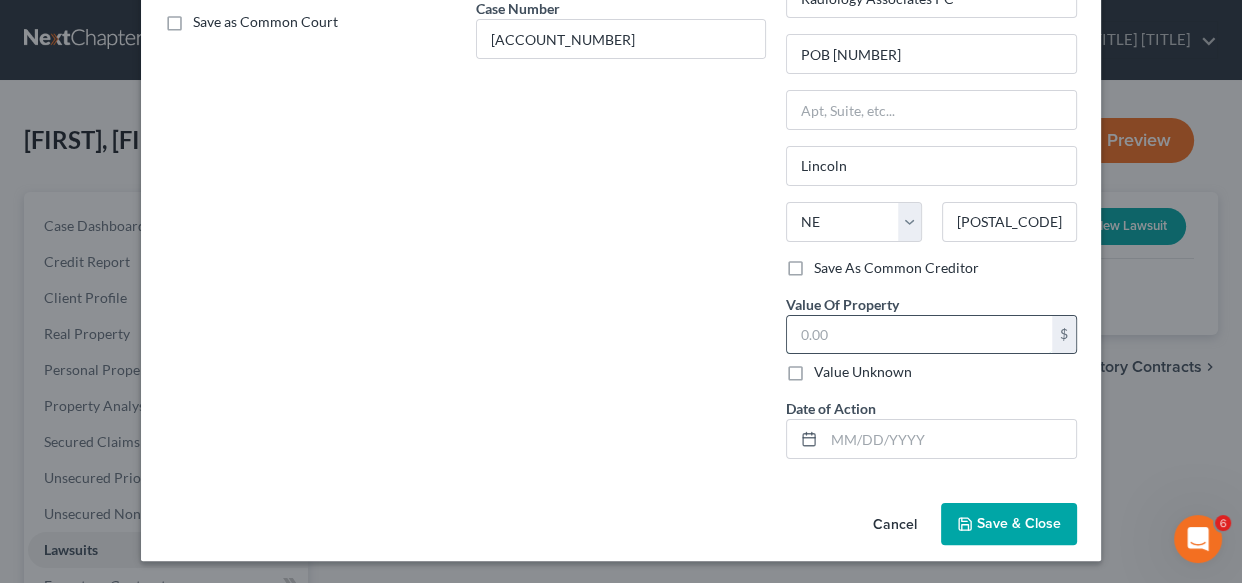 click at bounding box center (919, 335) 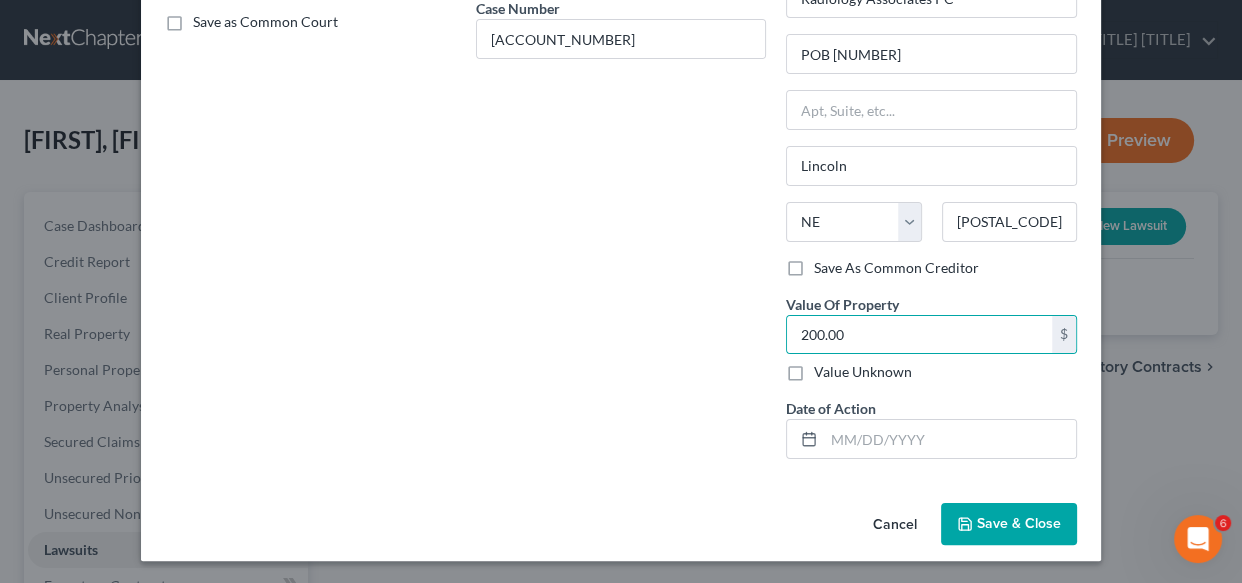 click on "Save & Close" at bounding box center [1019, 523] 